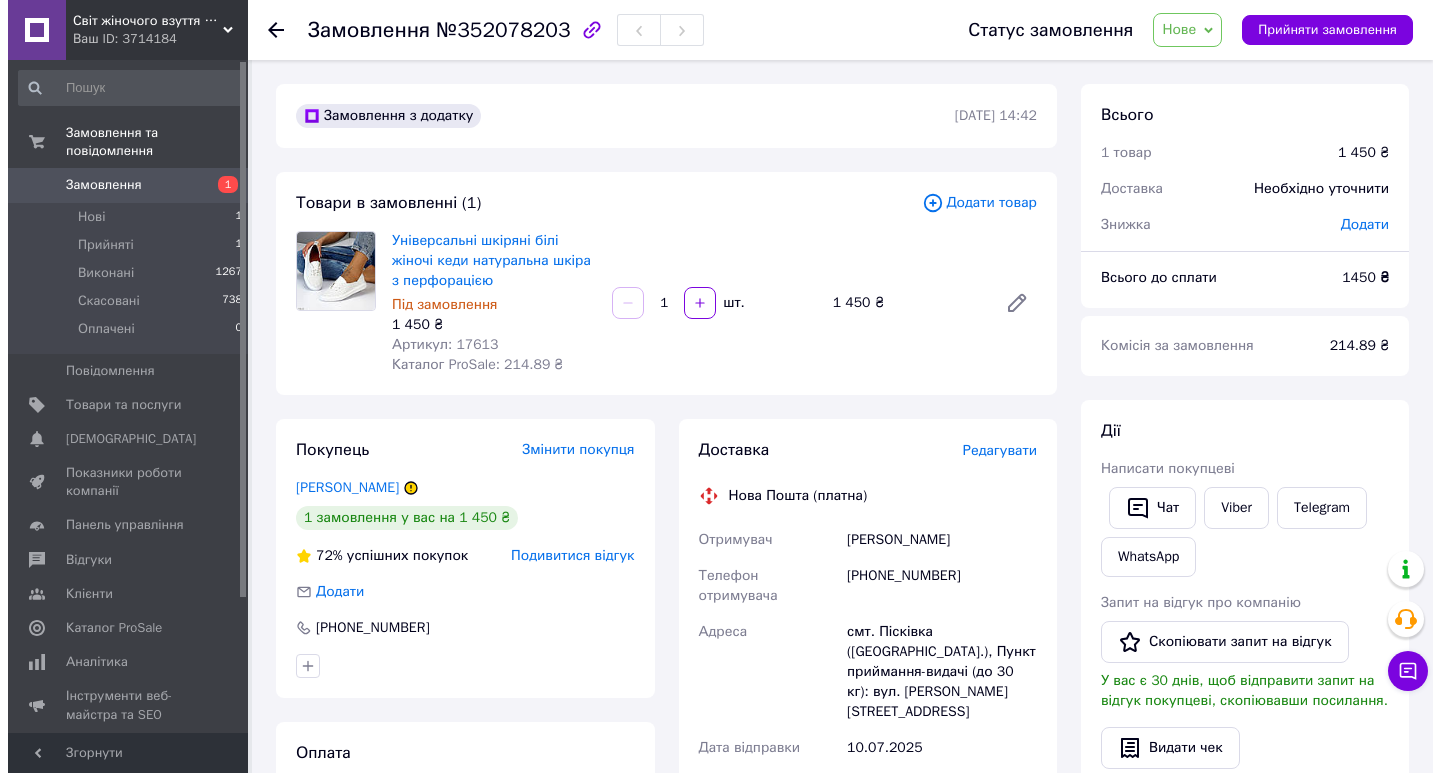 scroll, scrollTop: 0, scrollLeft: 0, axis: both 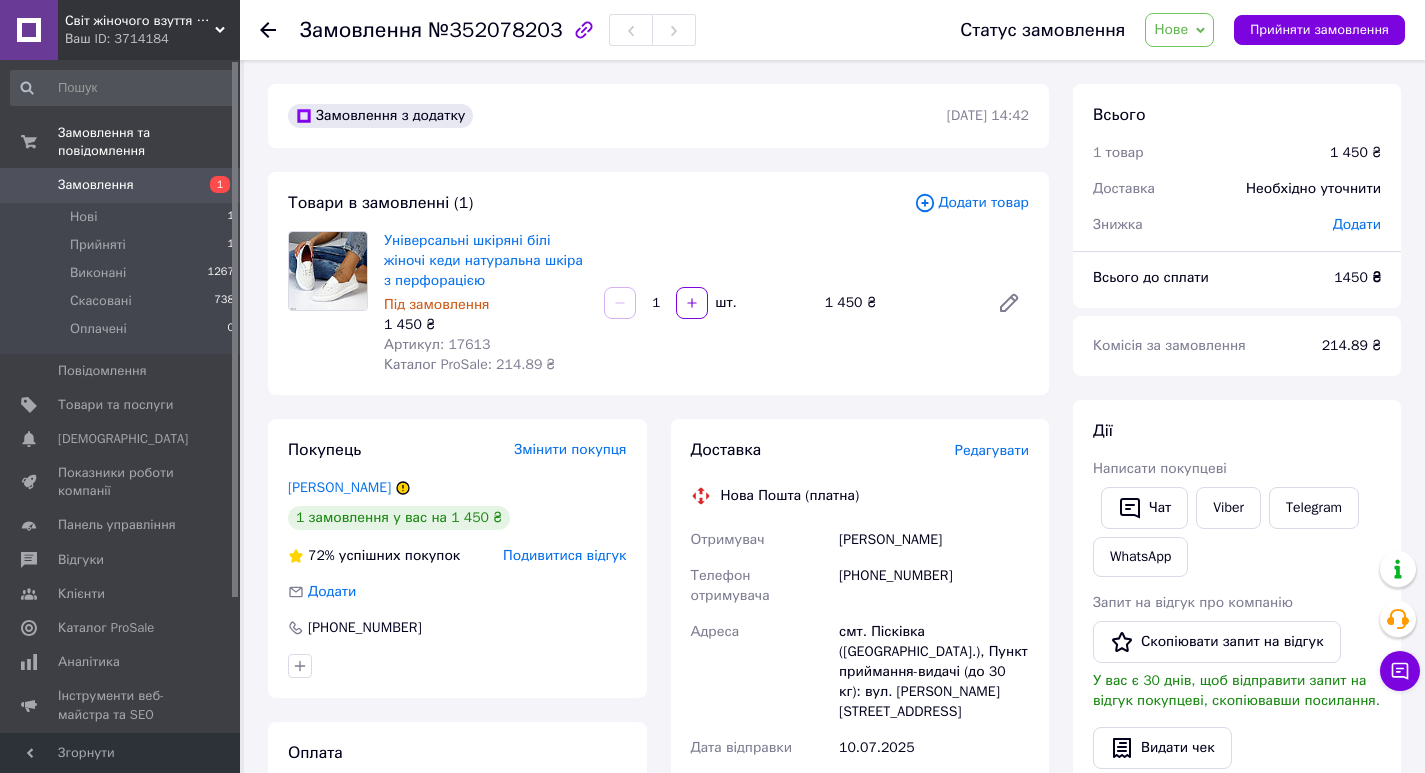click on "Покупець Змінити покупця [PERSON_NAME] 1 замовлення у вас на 1 450 ₴ 72%   успішних покупок Подивитися відгук Додати [PHONE_NUMBER]" at bounding box center [457, 558] 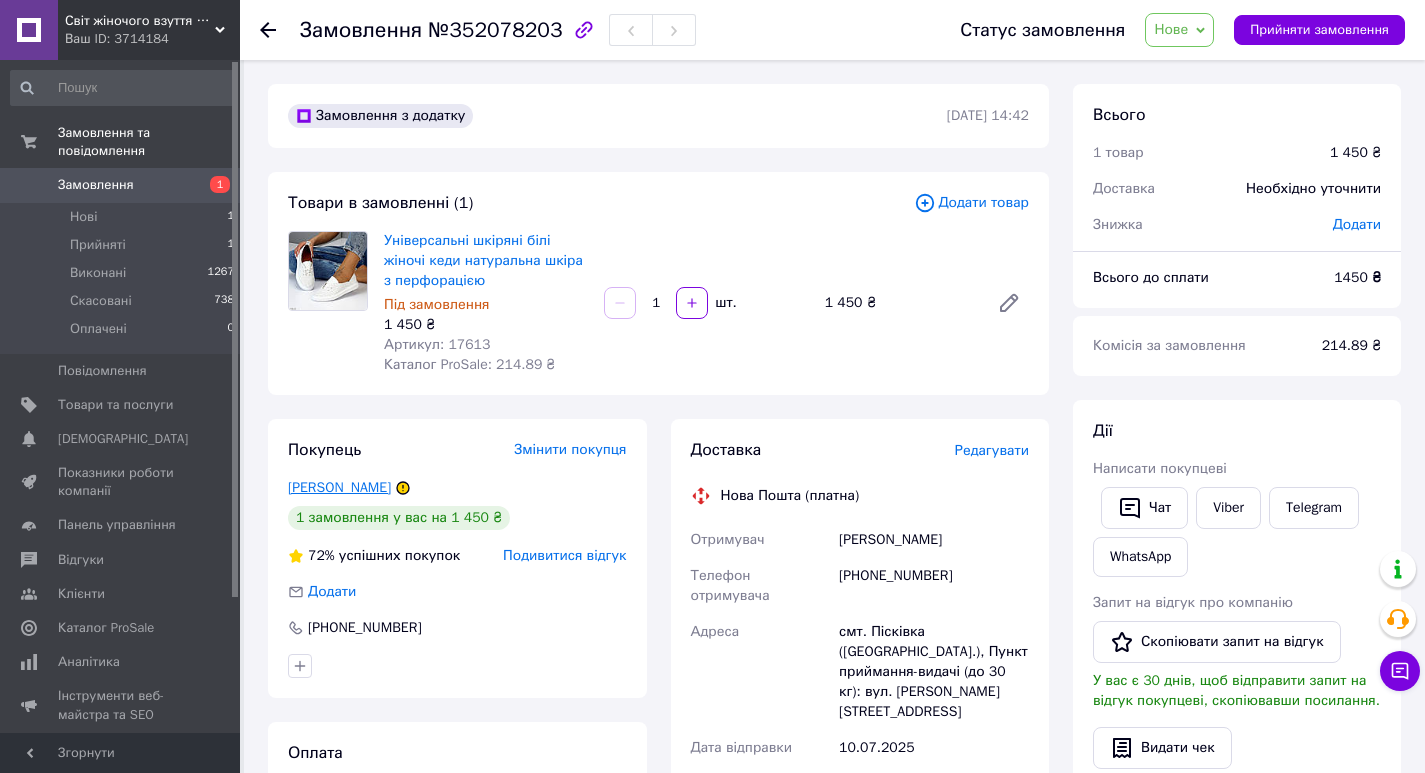 click on "[PERSON_NAME]" at bounding box center (339, 487) 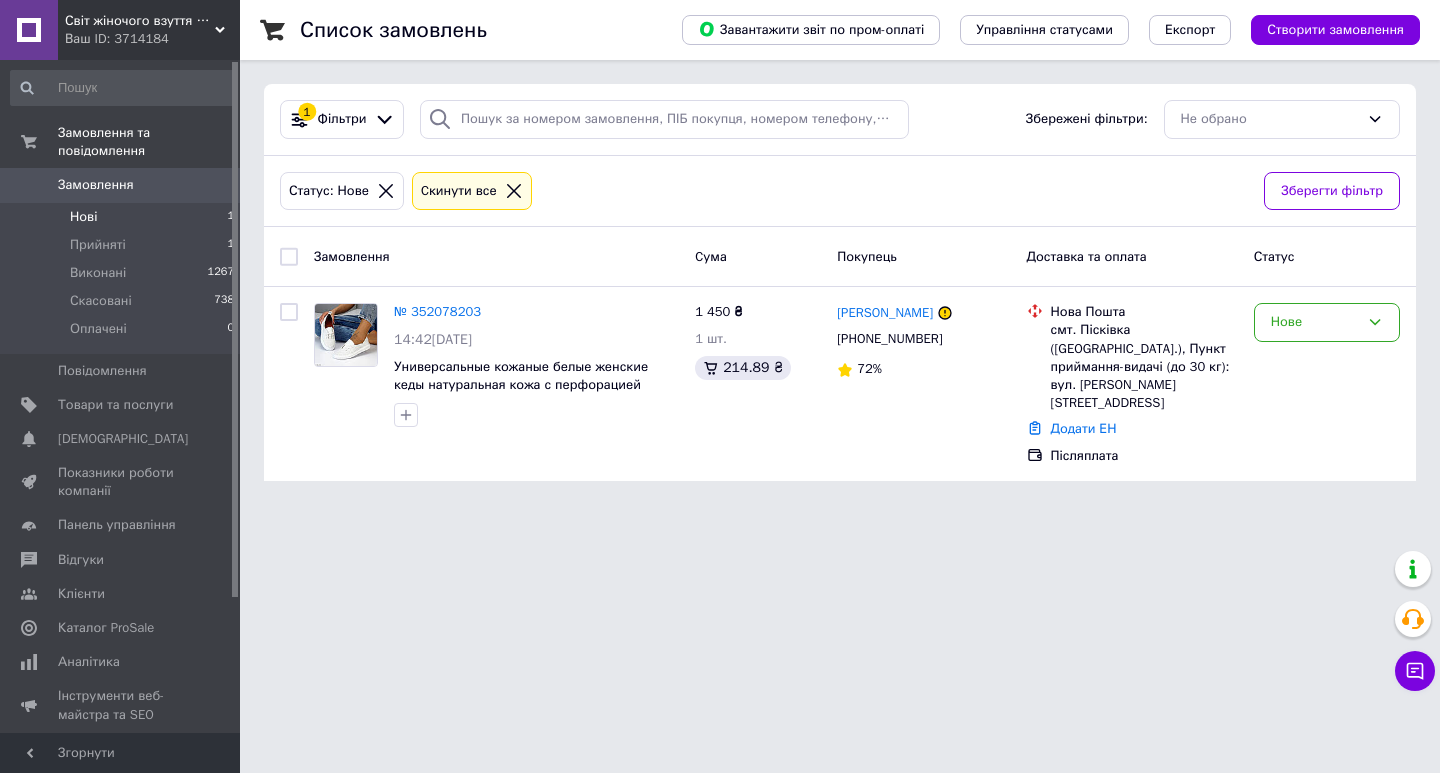 scroll, scrollTop: 0, scrollLeft: 0, axis: both 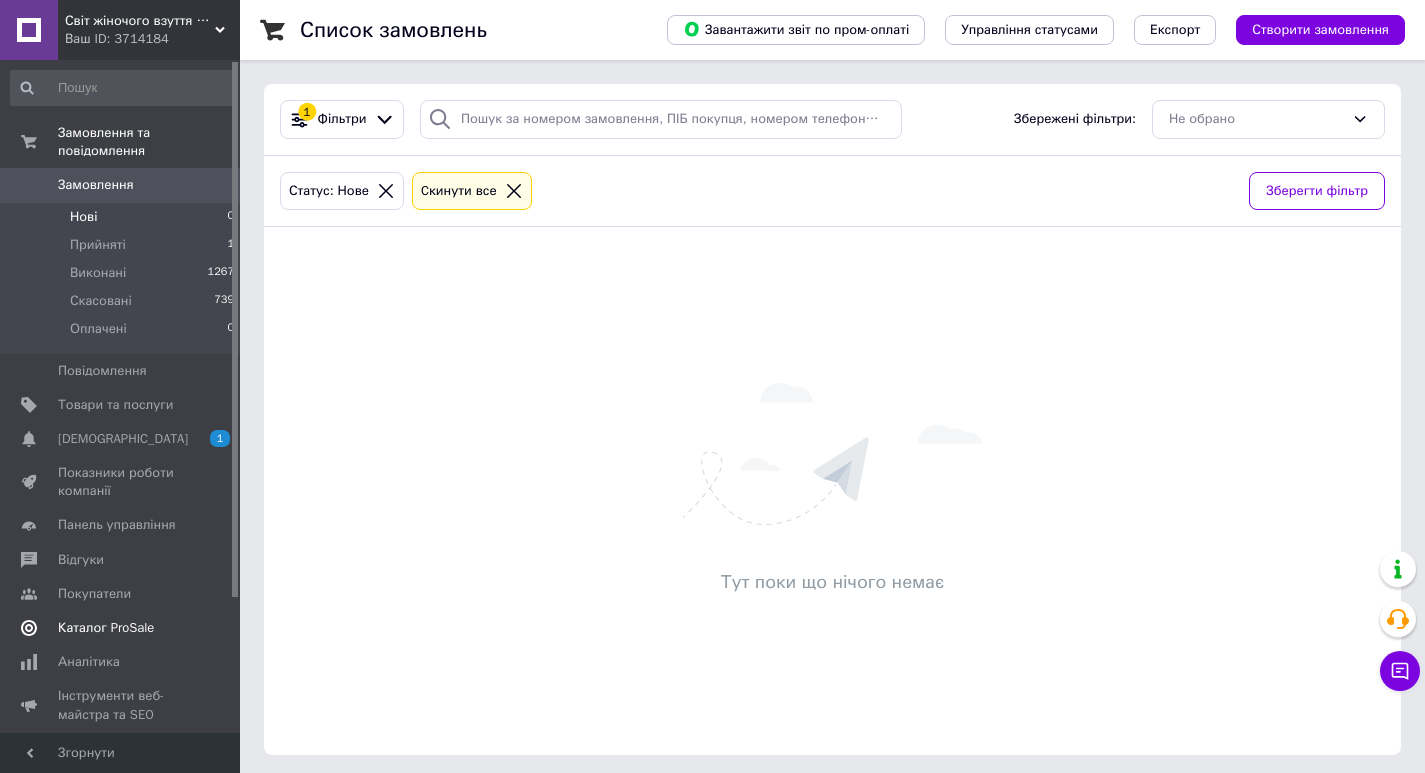 click on "[DEMOGRAPHIC_DATA] 1 0" at bounding box center [123, 439] 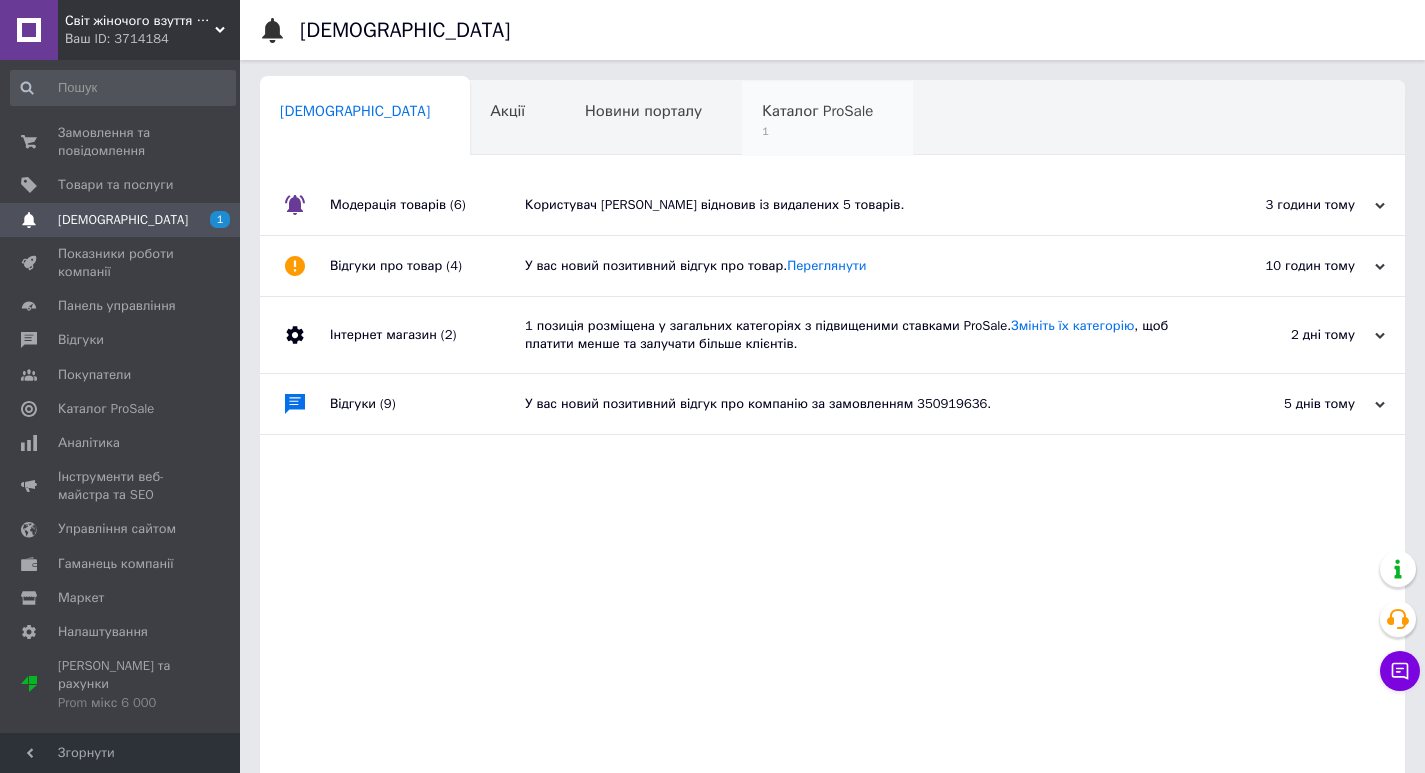 click on "1" at bounding box center (817, 131) 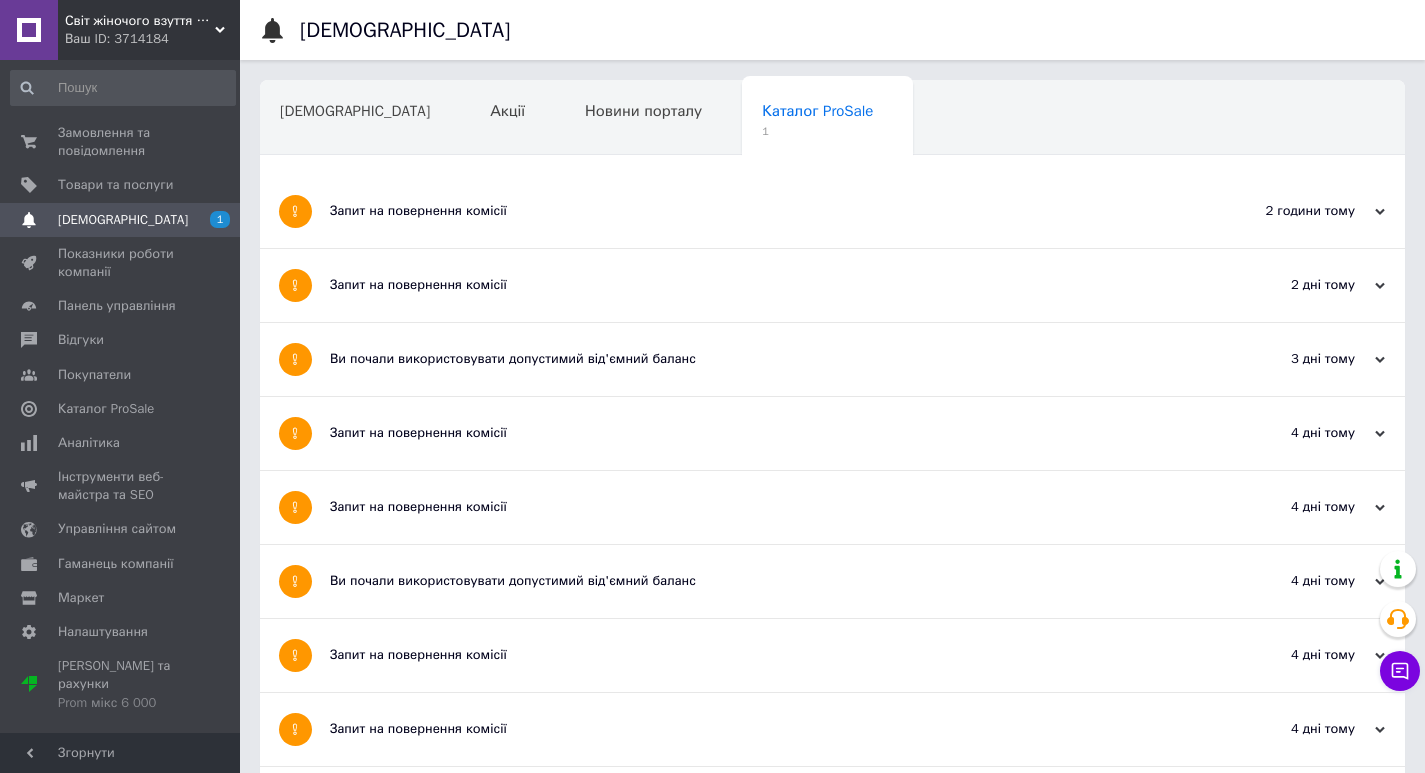 click on "Запит на повернення комісії" at bounding box center (757, 211) 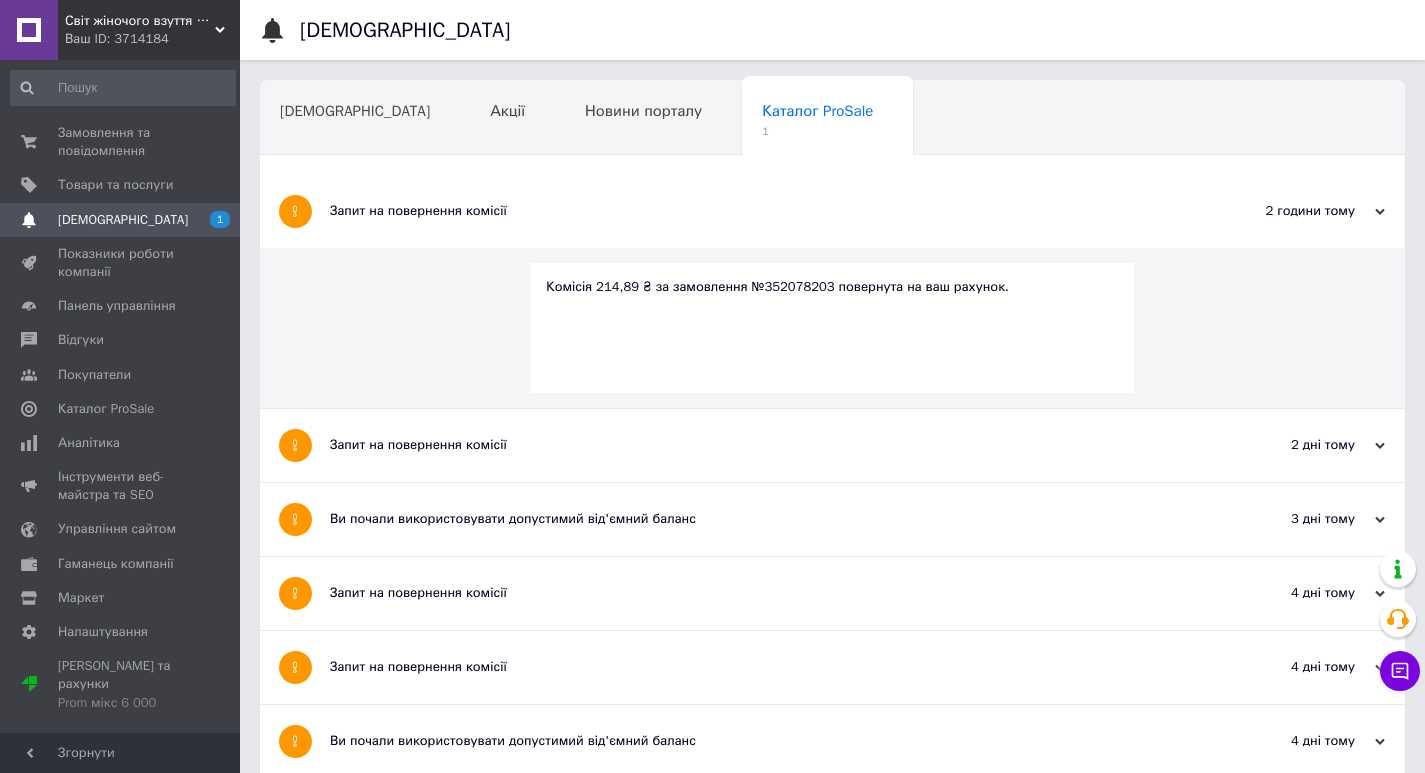 click on "Запит на повернення комісії" at bounding box center (757, 211) 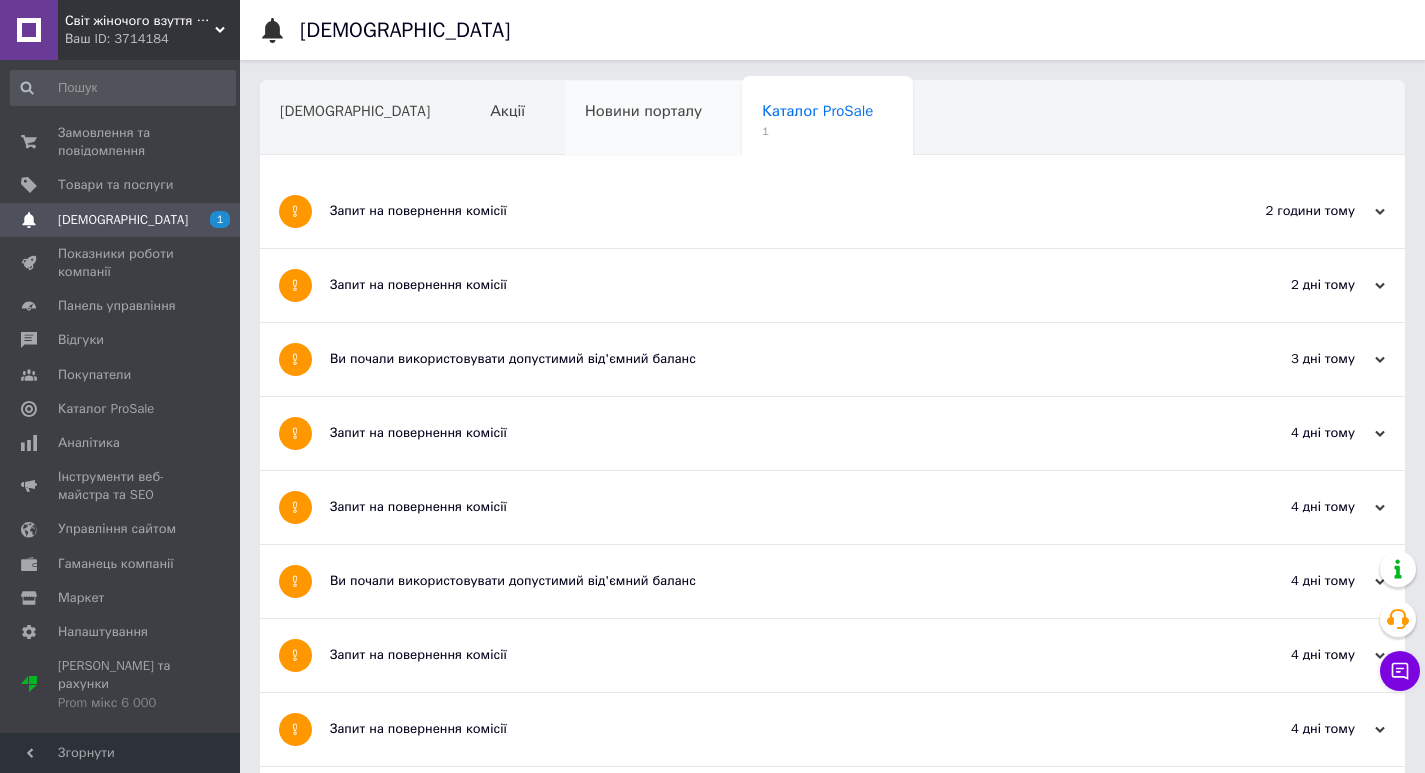 click on "Новини порталу" at bounding box center [643, 111] 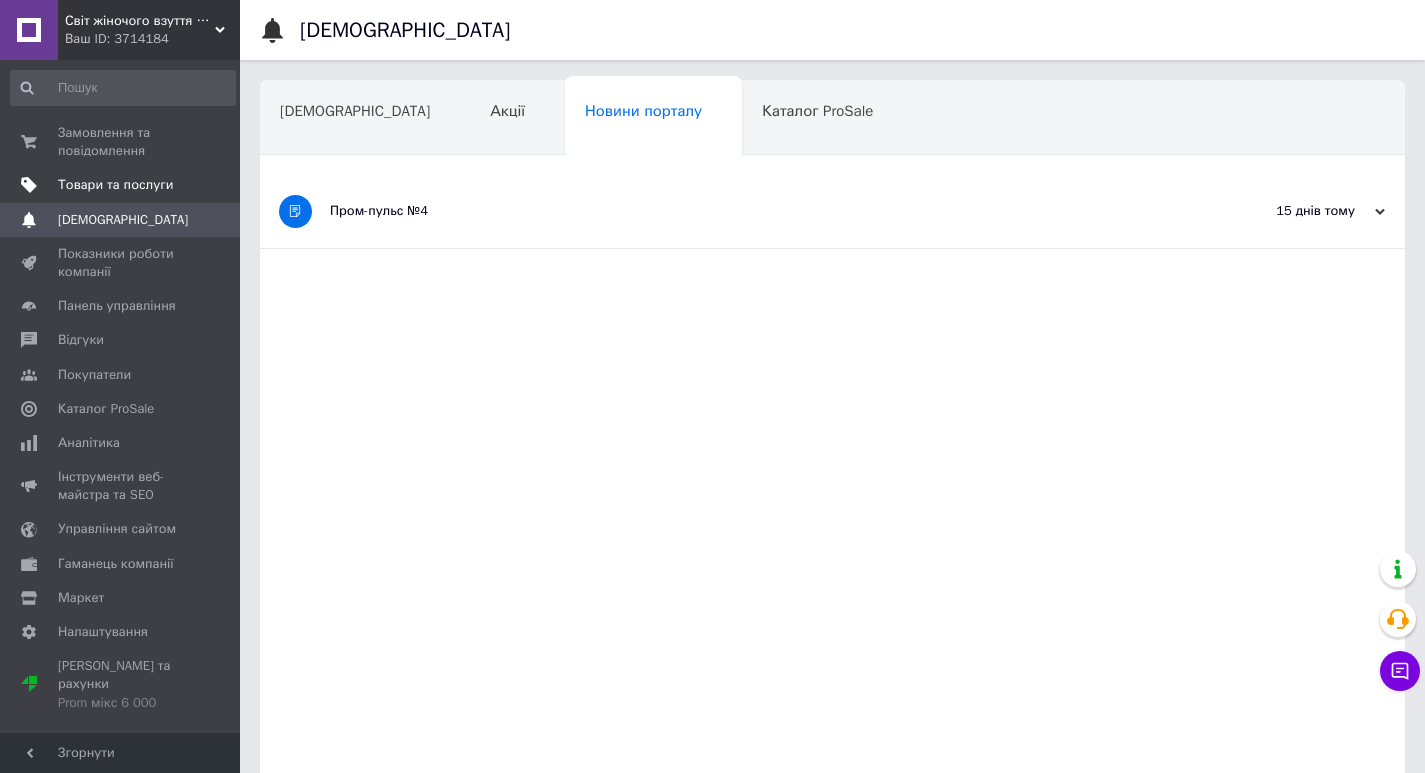 click on "Товари та послуги" at bounding box center [121, 185] 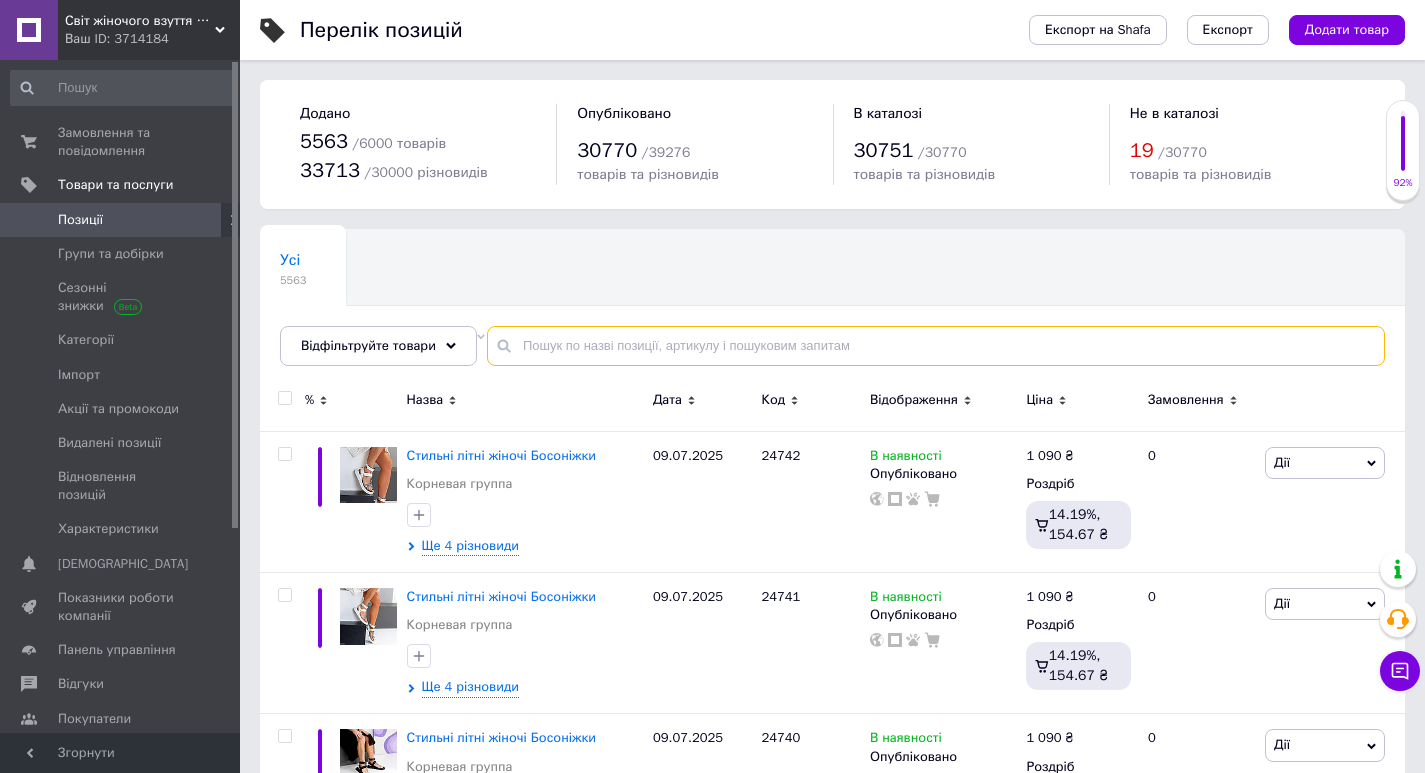 click at bounding box center [936, 346] 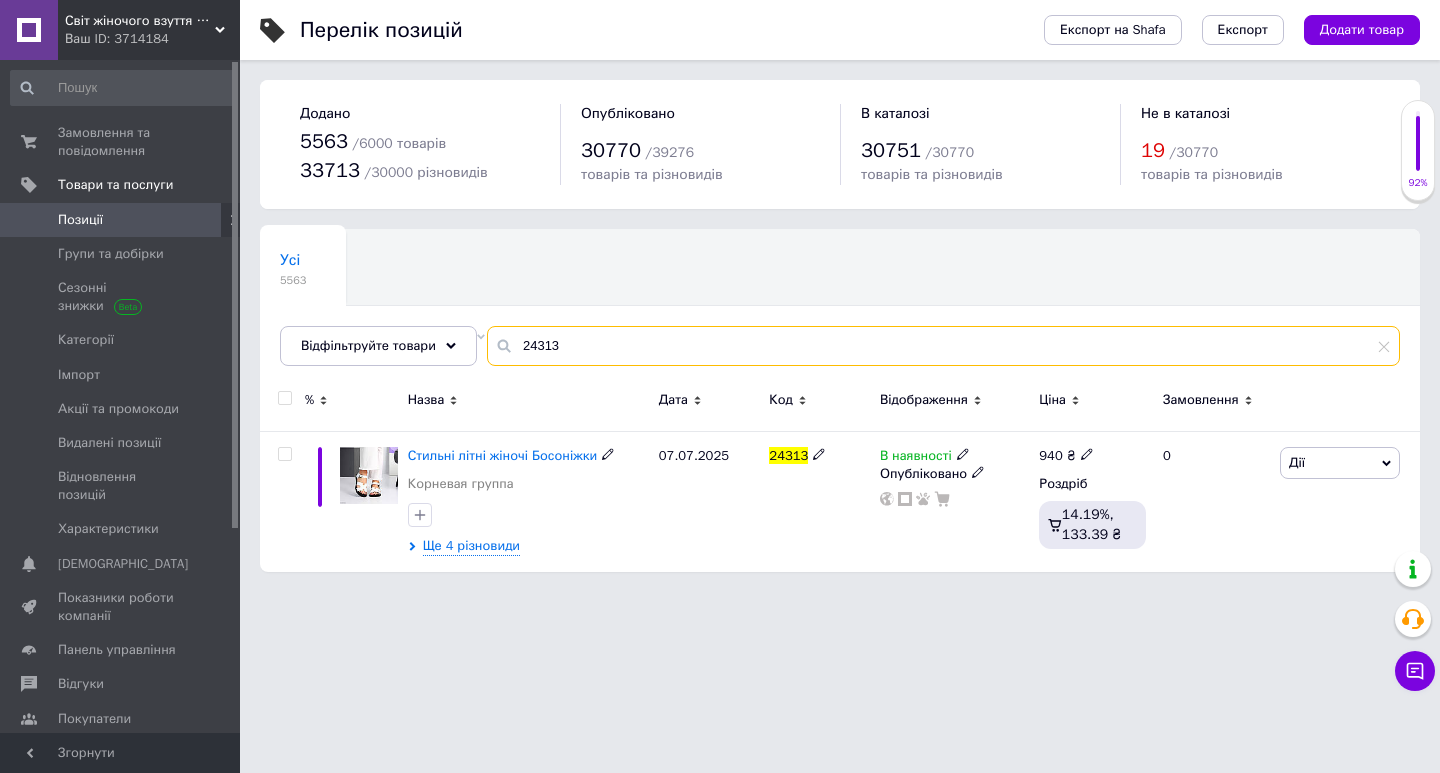 type on "24313" 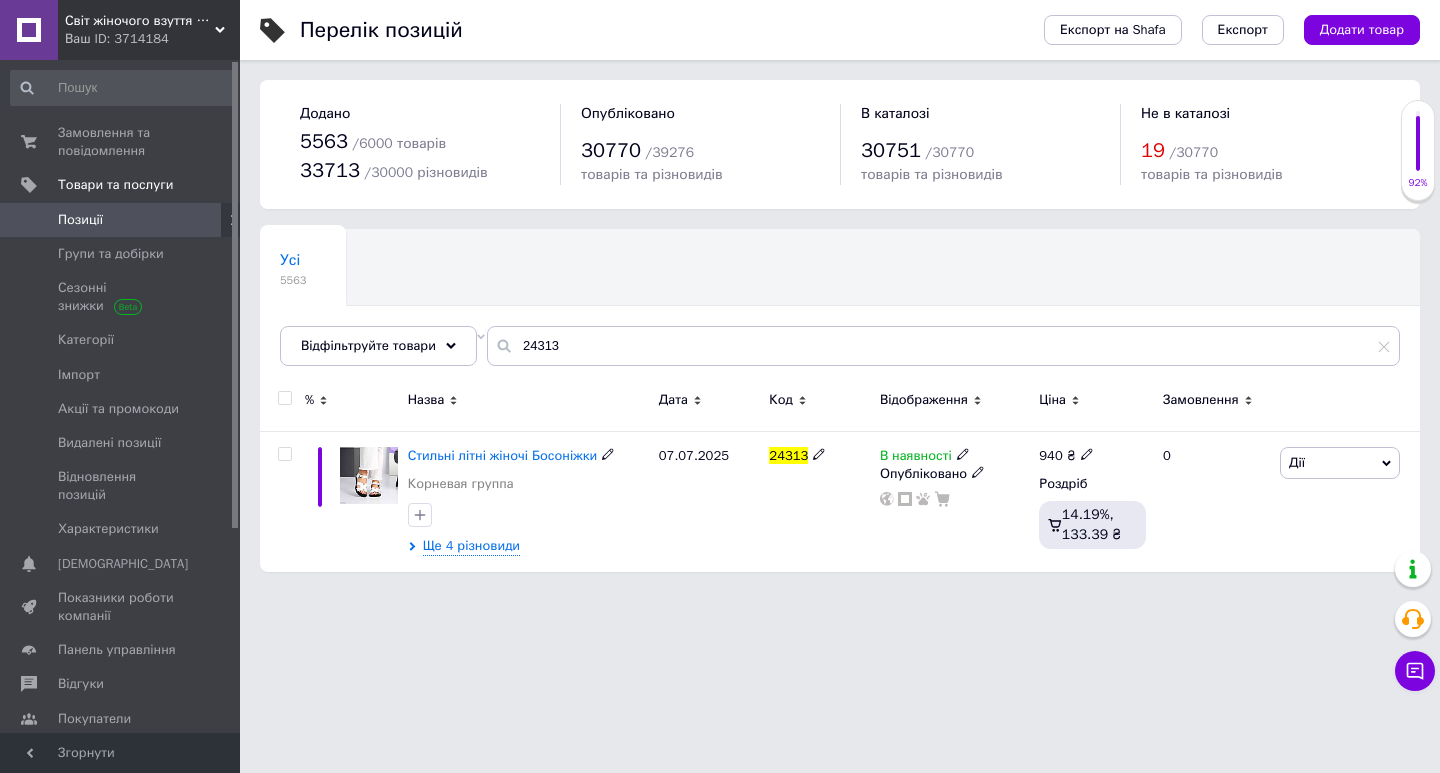 click on "Стильні літні жіночі Босоніжки" at bounding box center [503, 455] 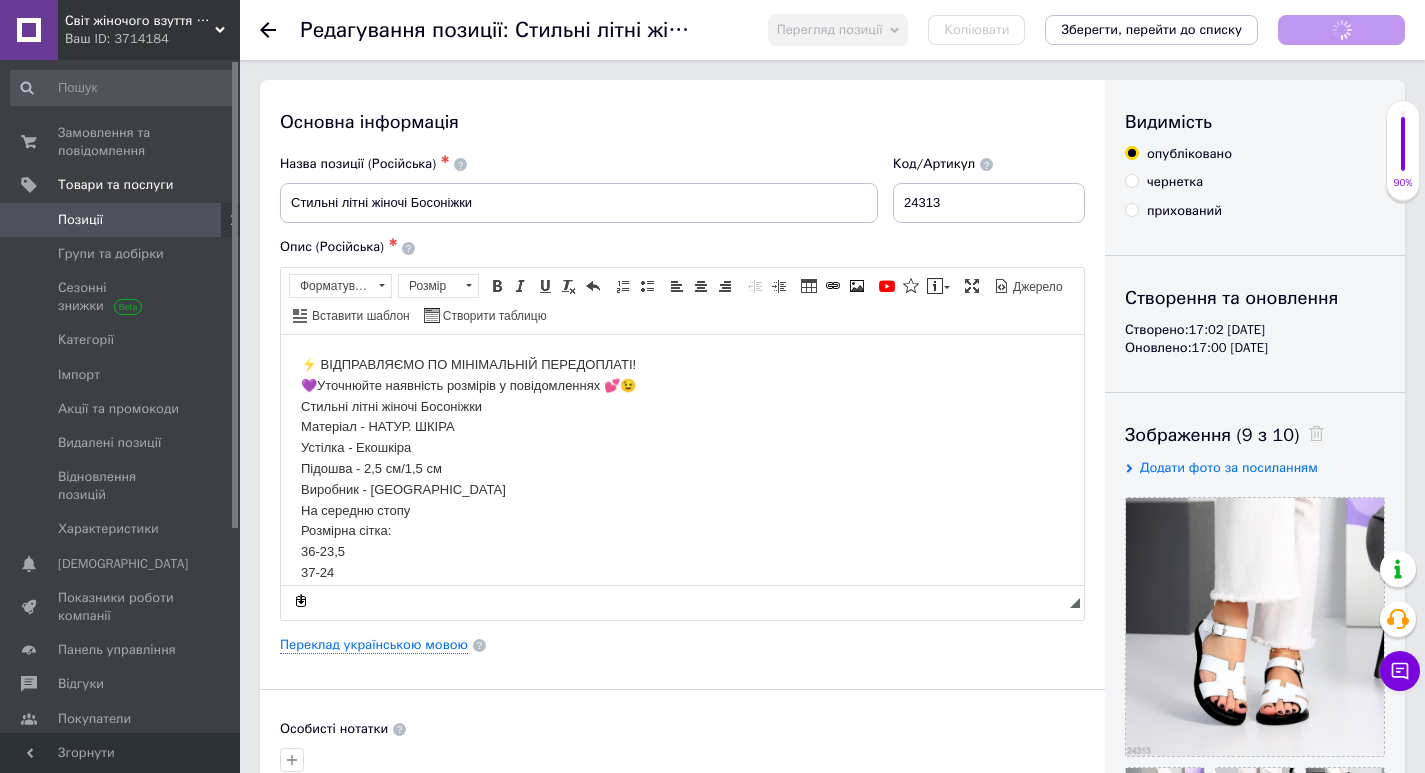 scroll, scrollTop: 0, scrollLeft: 0, axis: both 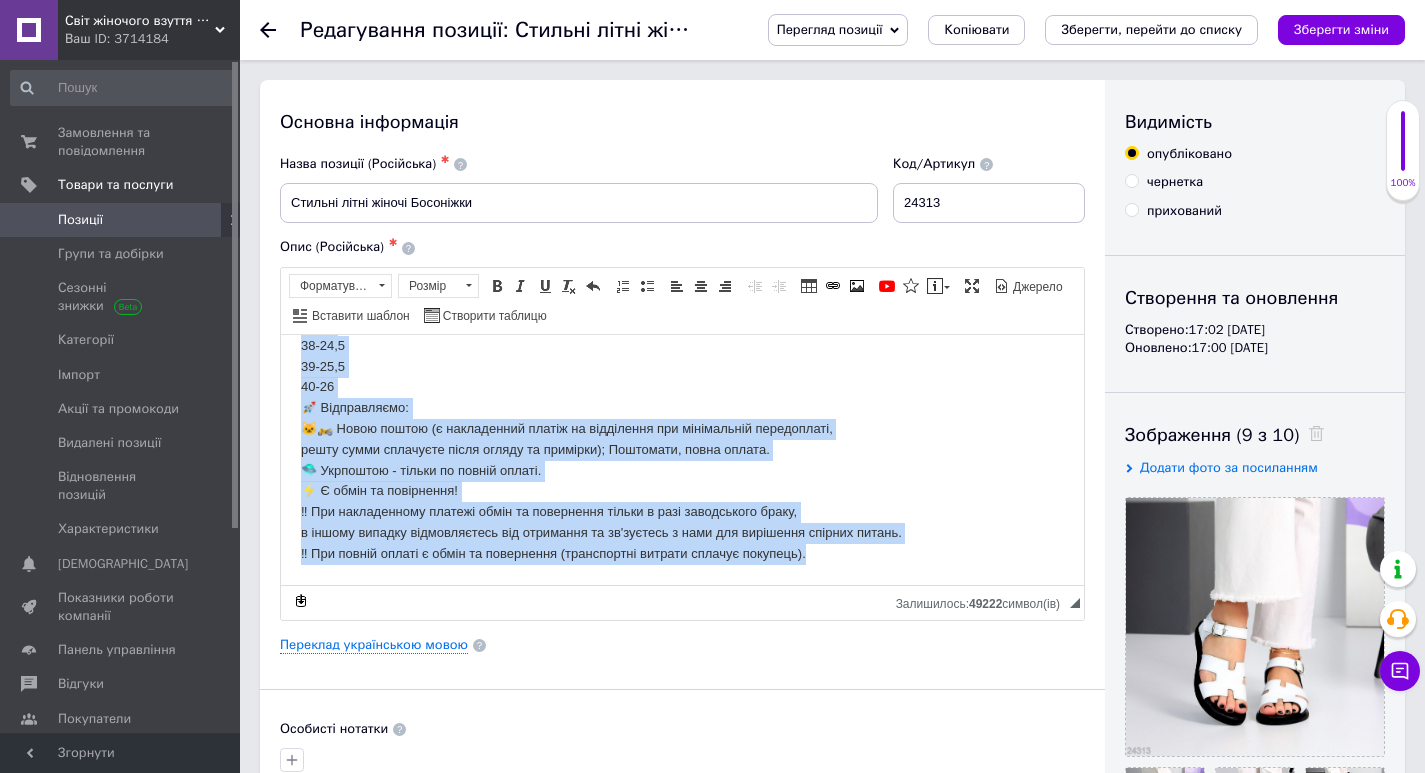 drag, startPoint x: 302, startPoint y: 359, endPoint x: 885, endPoint y: 622, distance: 639.5764 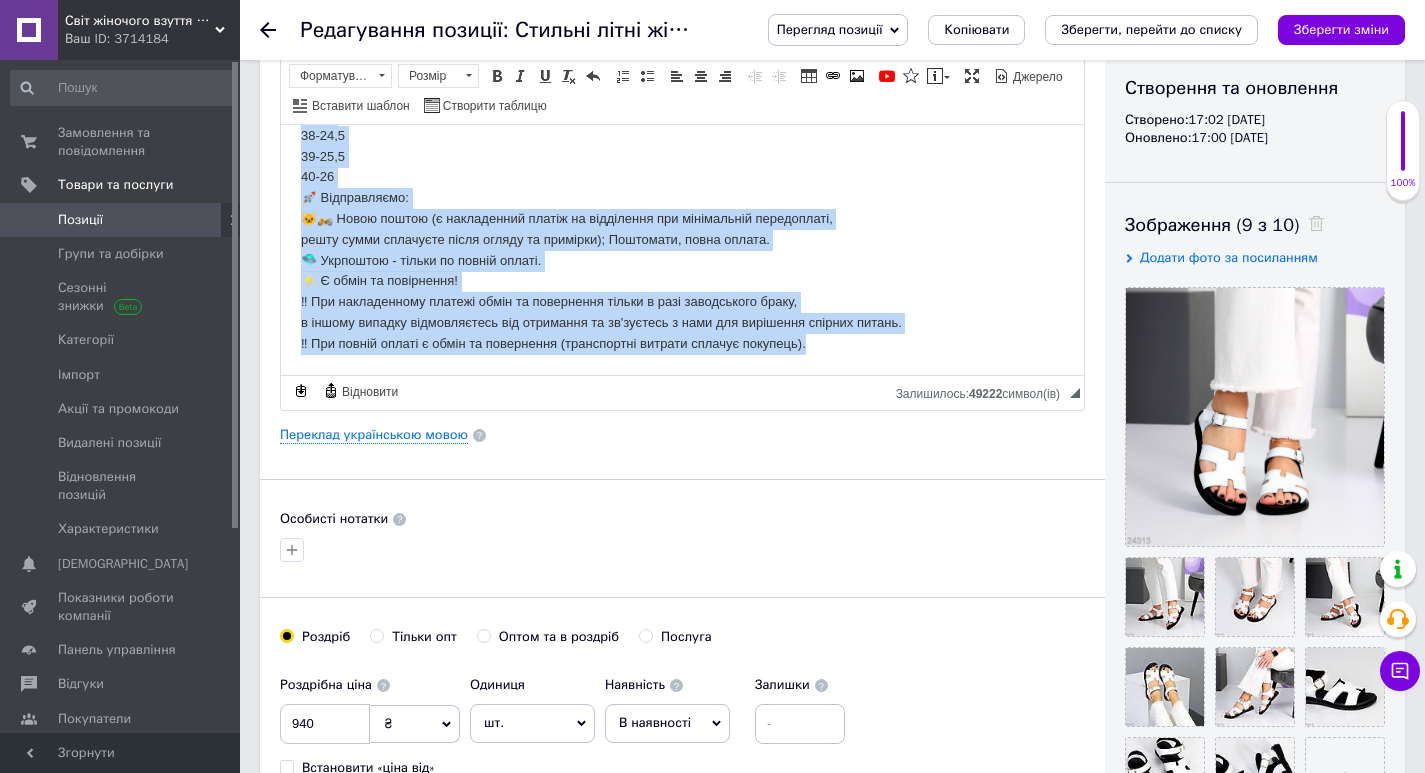 scroll, scrollTop: 300, scrollLeft: 0, axis: vertical 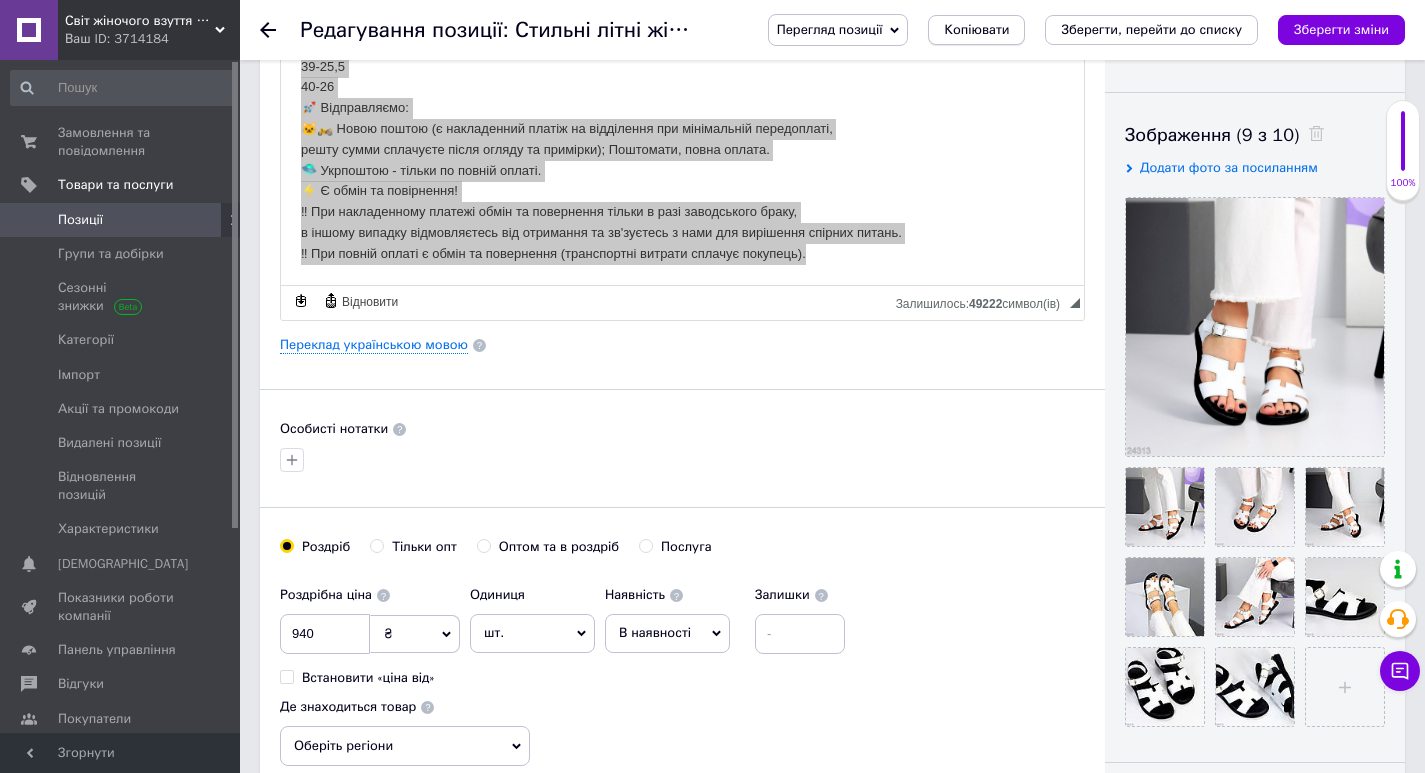 click on "Копіювати" at bounding box center [976, 30] 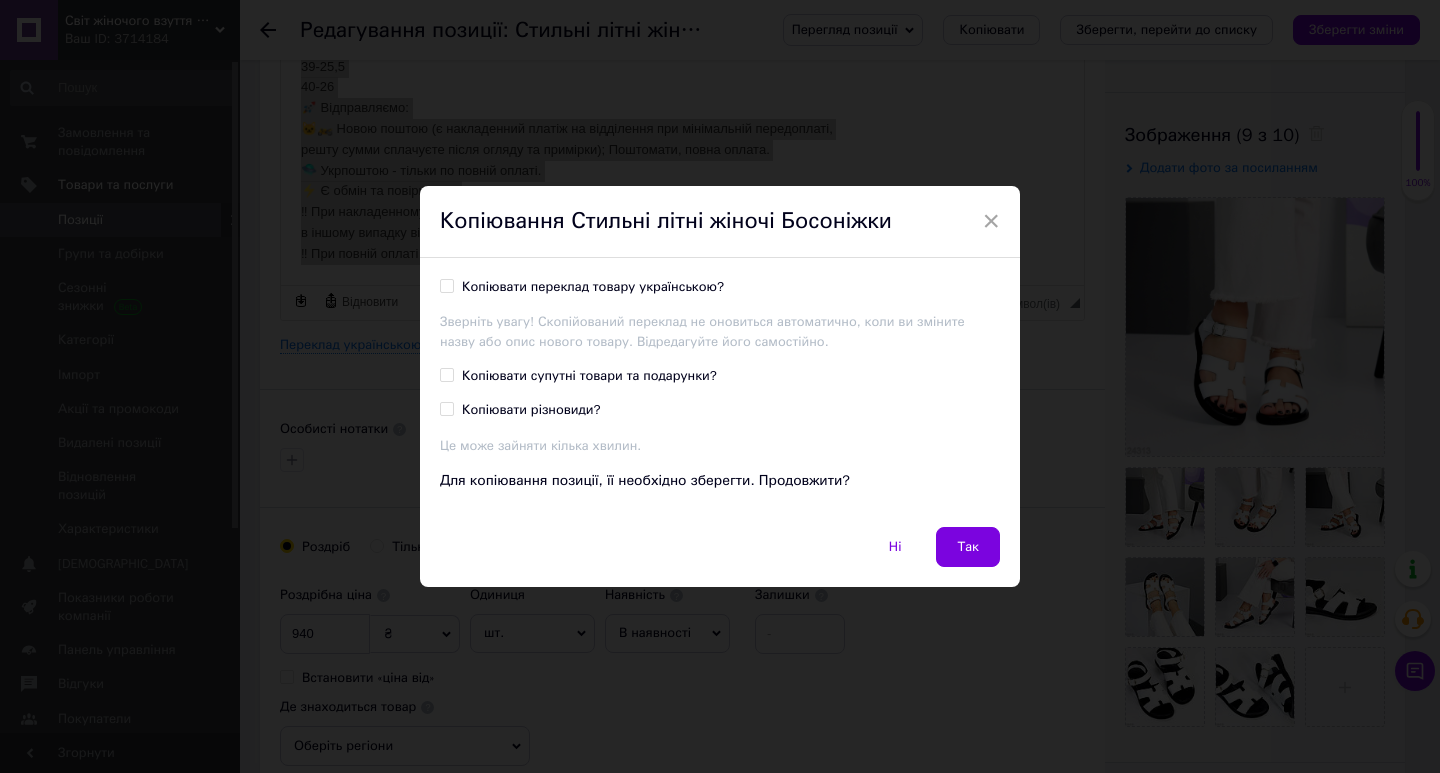 click on "Копіювати переклад товару українською?" at bounding box center (593, 287) 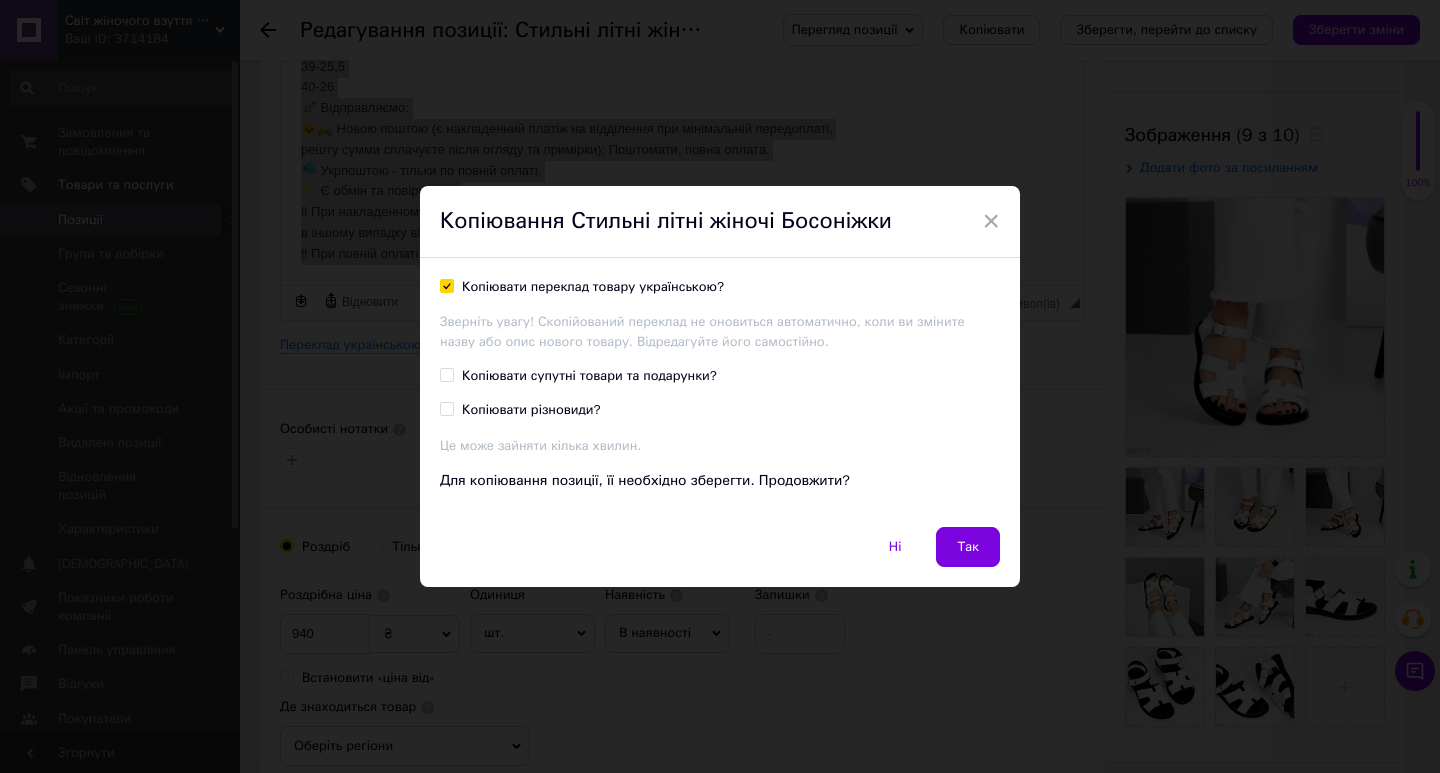 checkbox on "true" 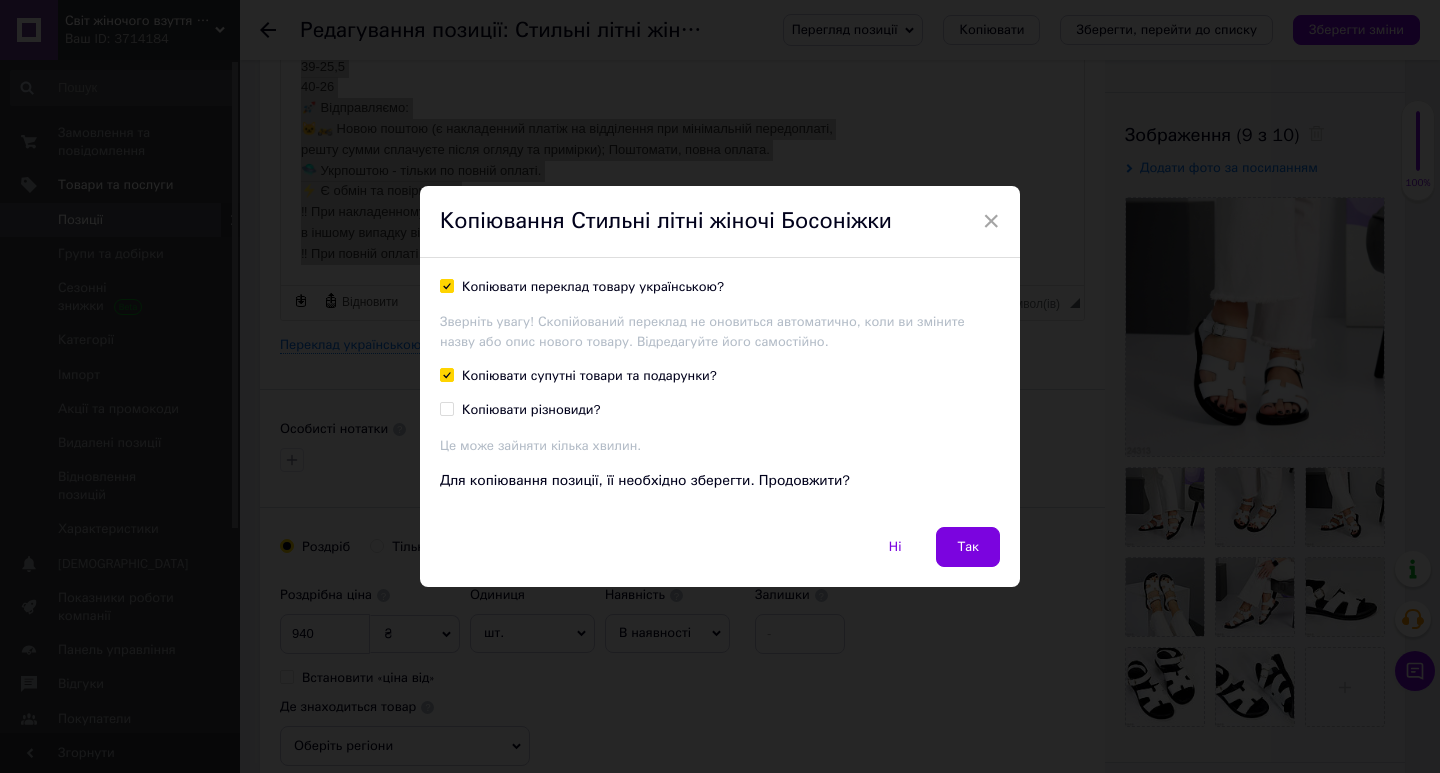 checkbox on "true" 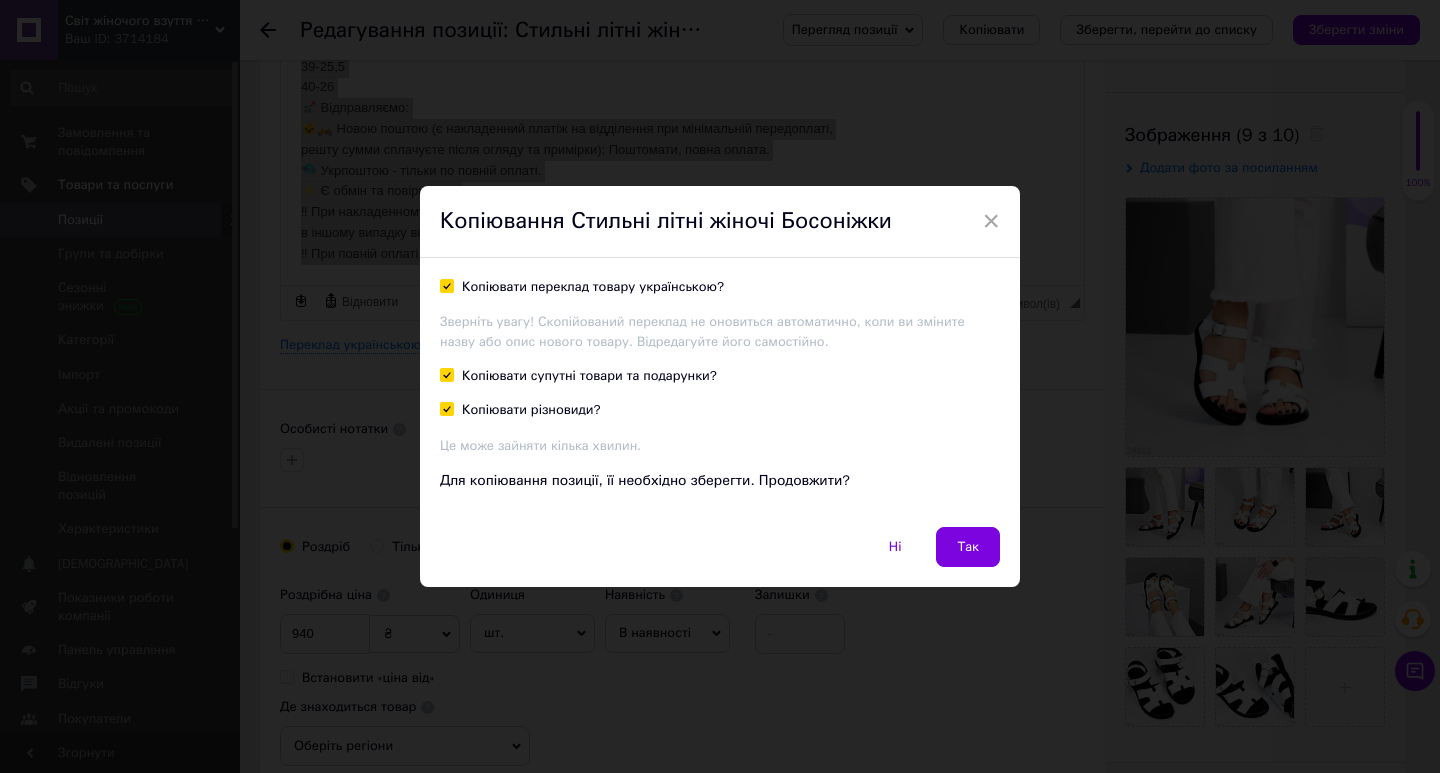 checkbox on "true" 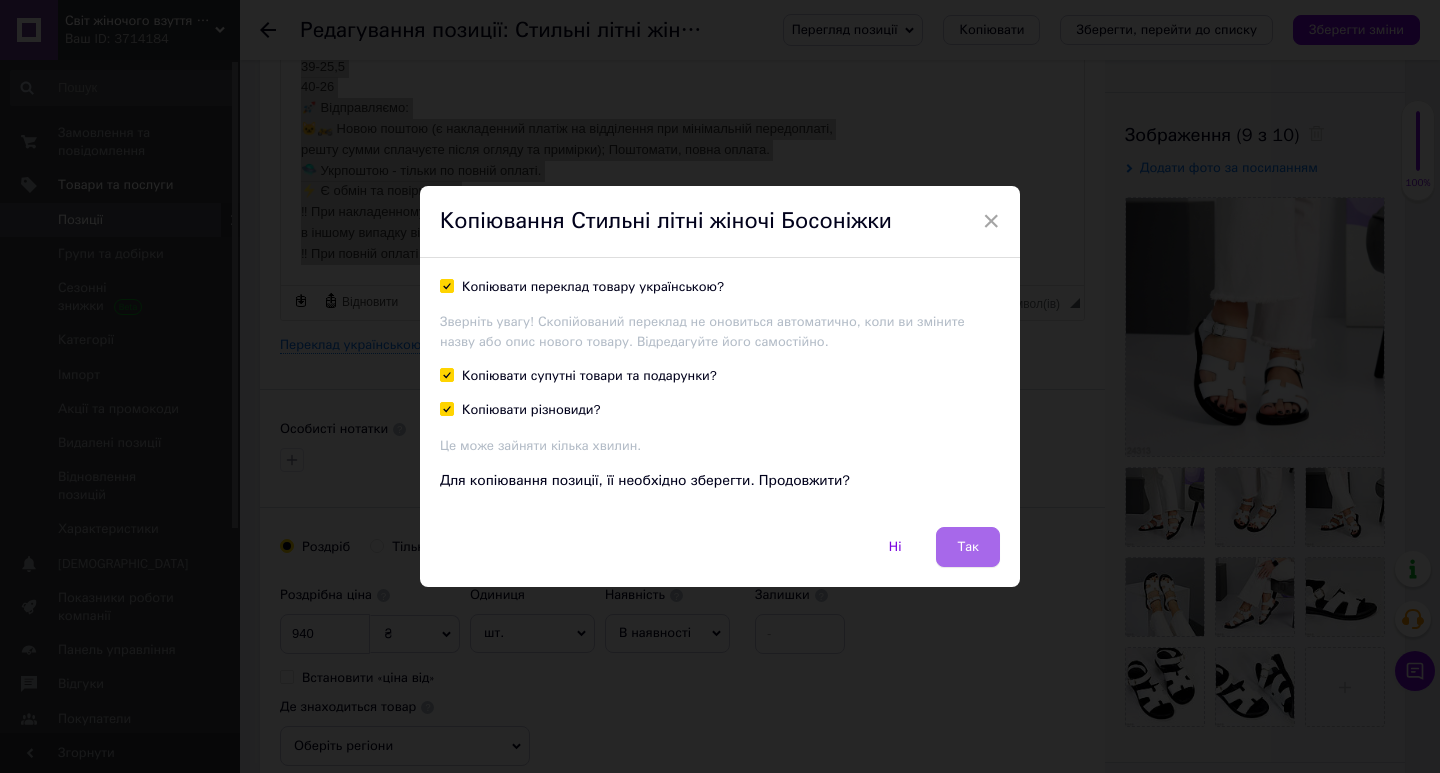 click on "Так" at bounding box center (968, 547) 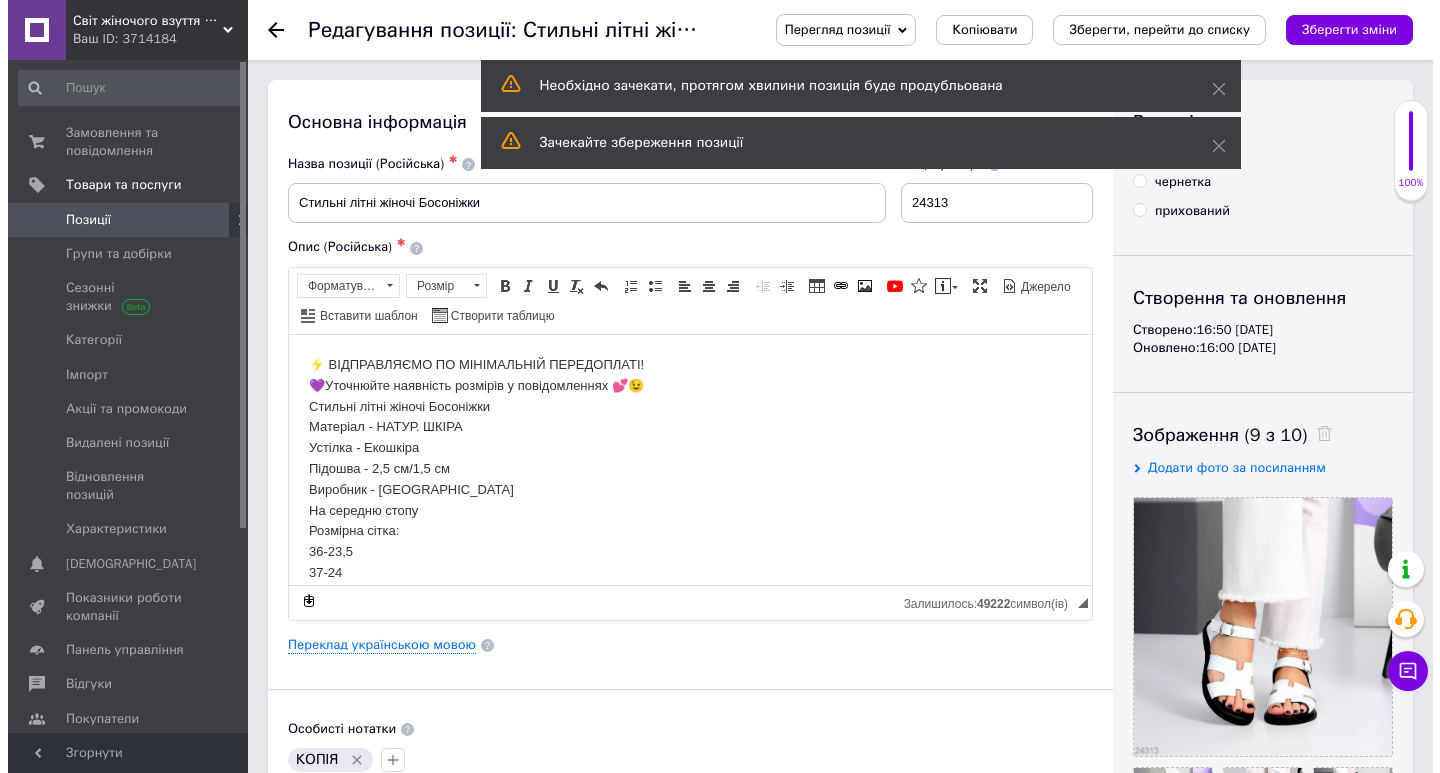 scroll, scrollTop: 0, scrollLeft: 0, axis: both 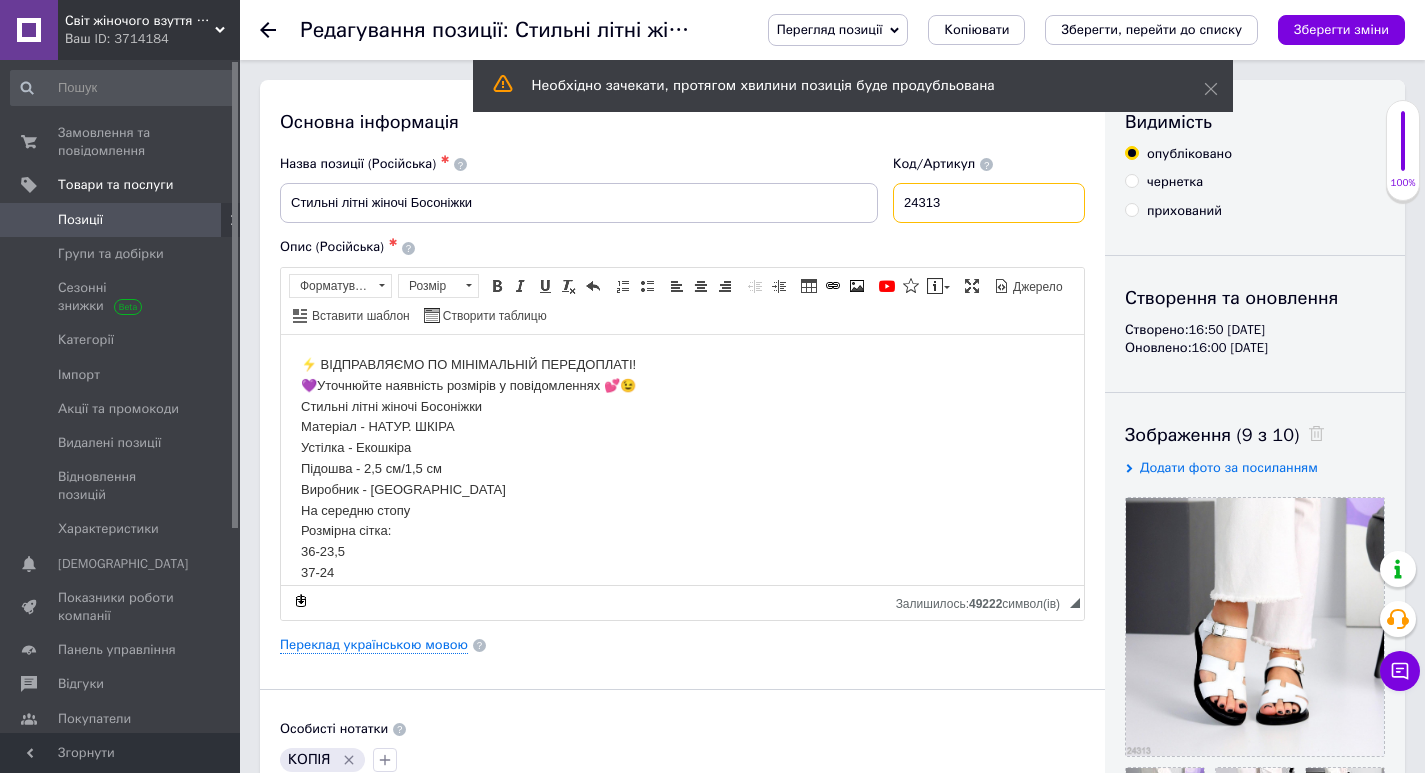 click on "24313" at bounding box center [989, 203] 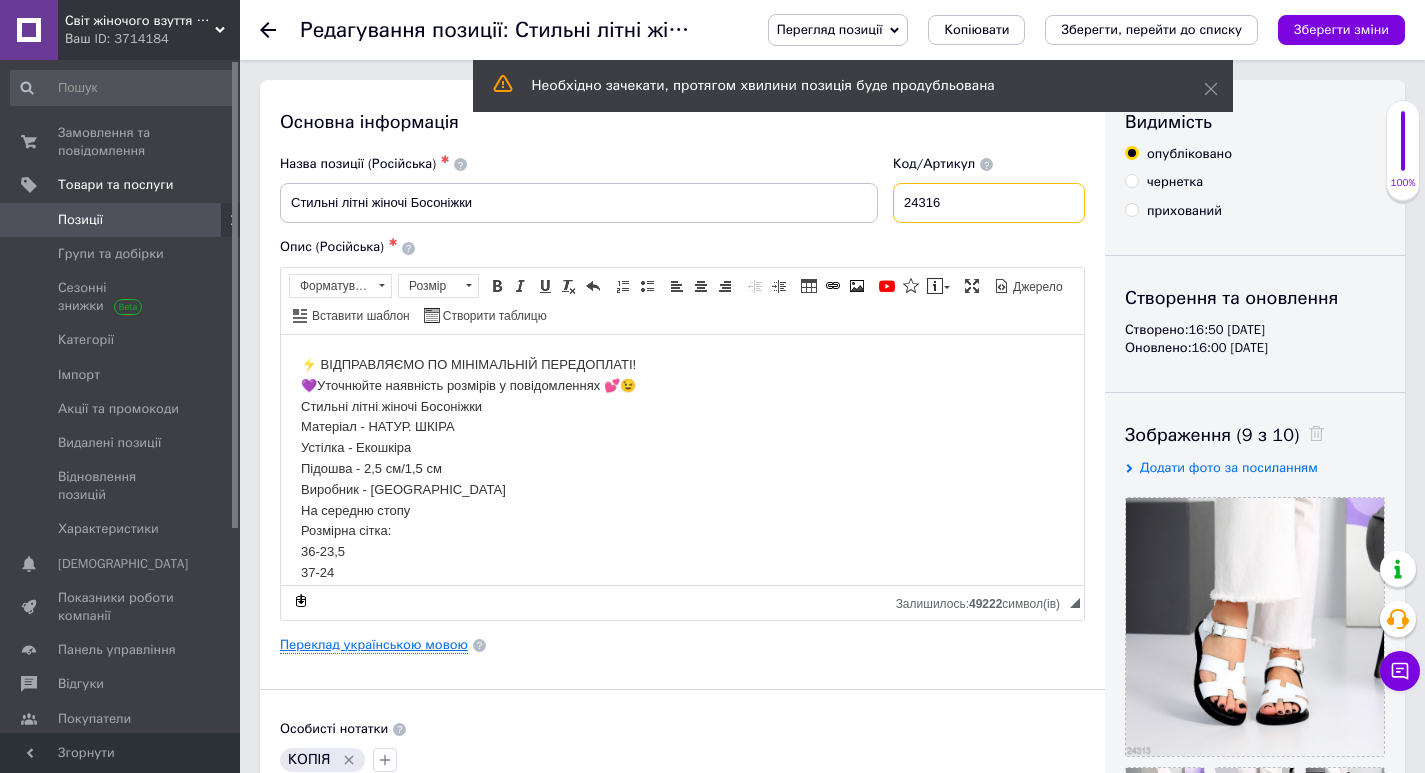 type on "24316" 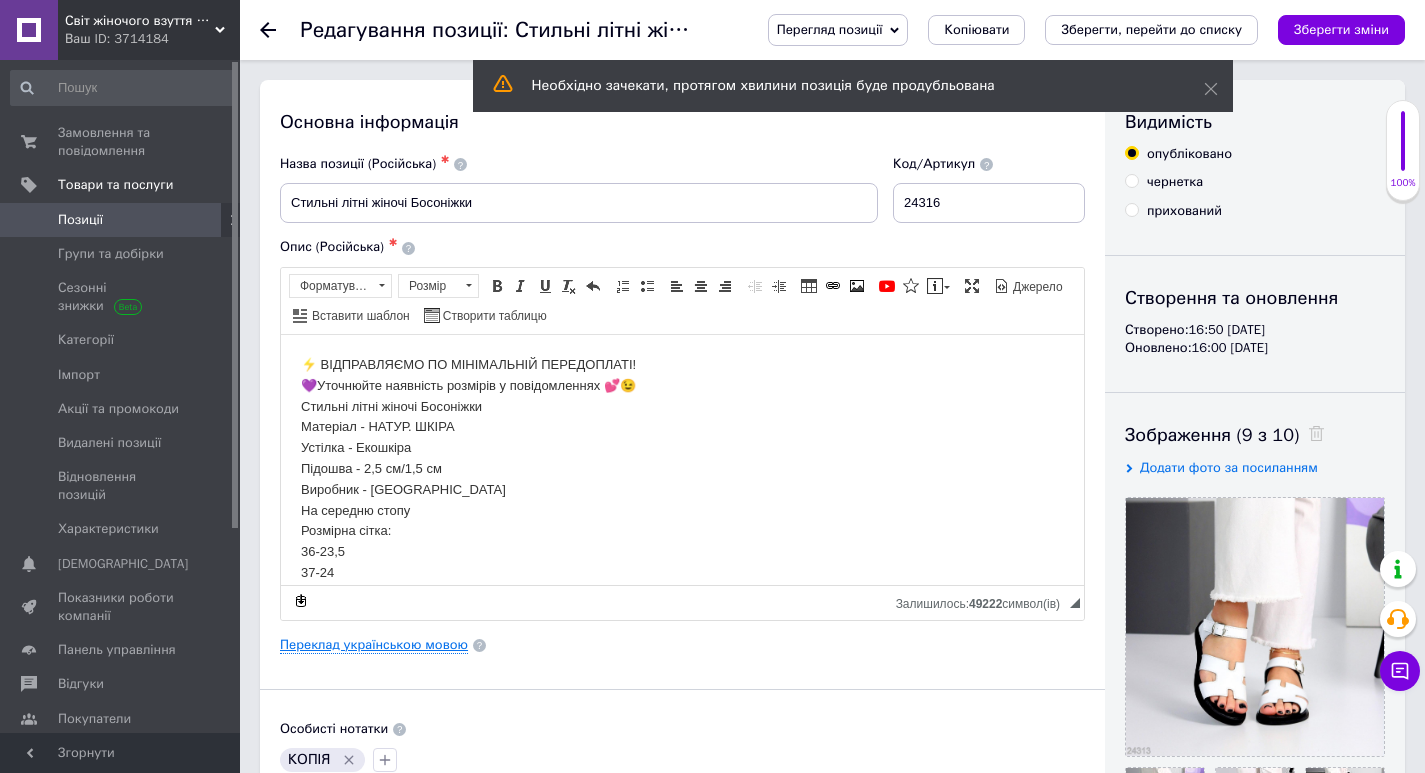 click on "Переклад українською мовою" at bounding box center [374, 645] 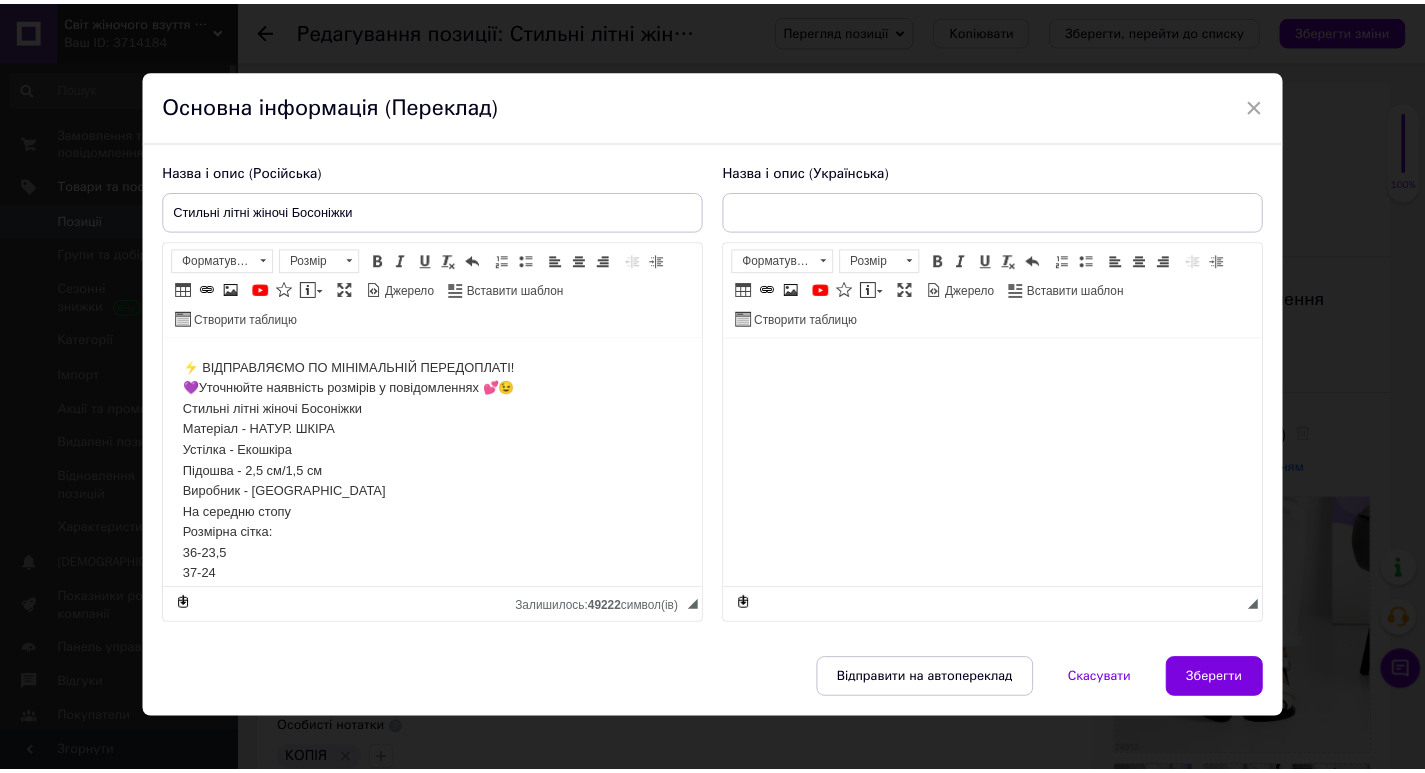 scroll, scrollTop: 0, scrollLeft: 0, axis: both 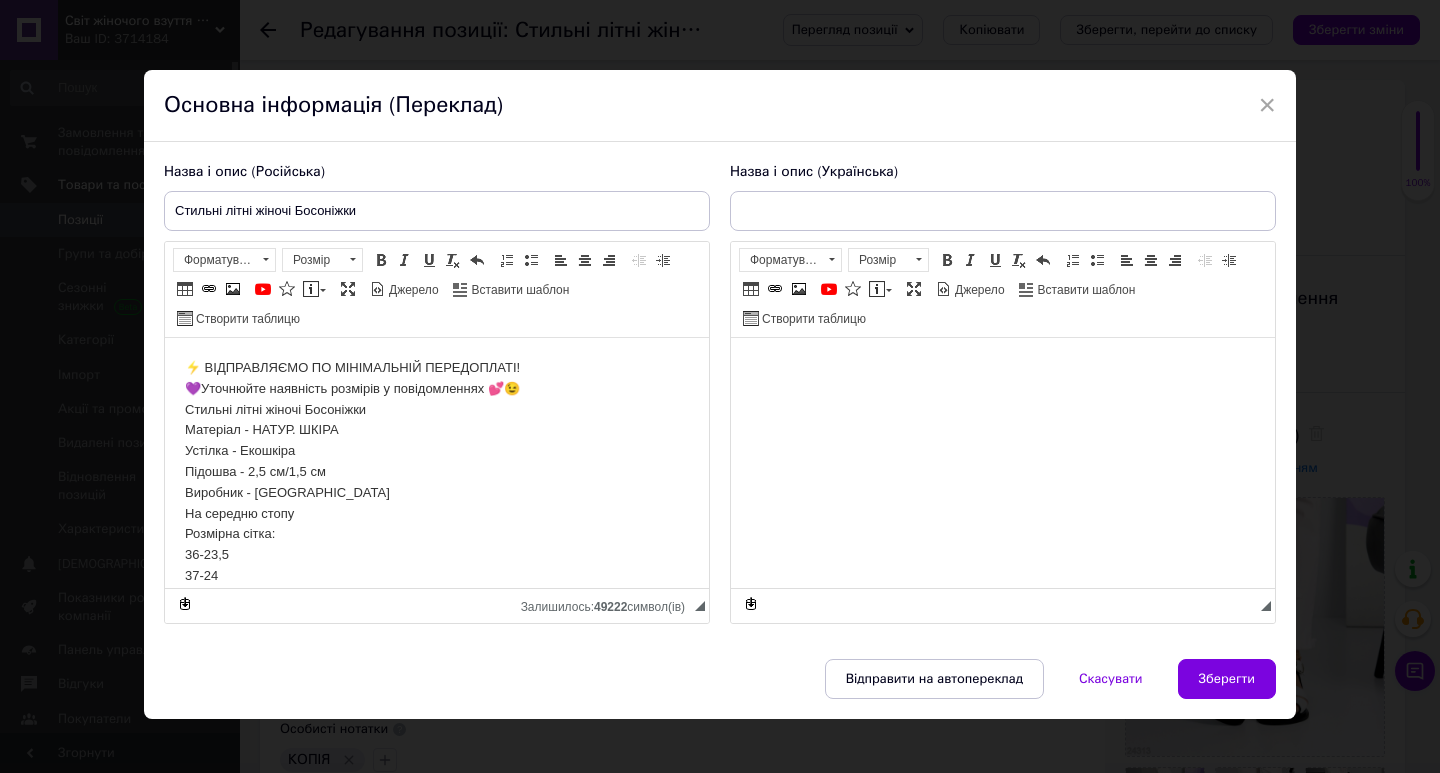 type on "Стильні літні жіночі Босоніжки" 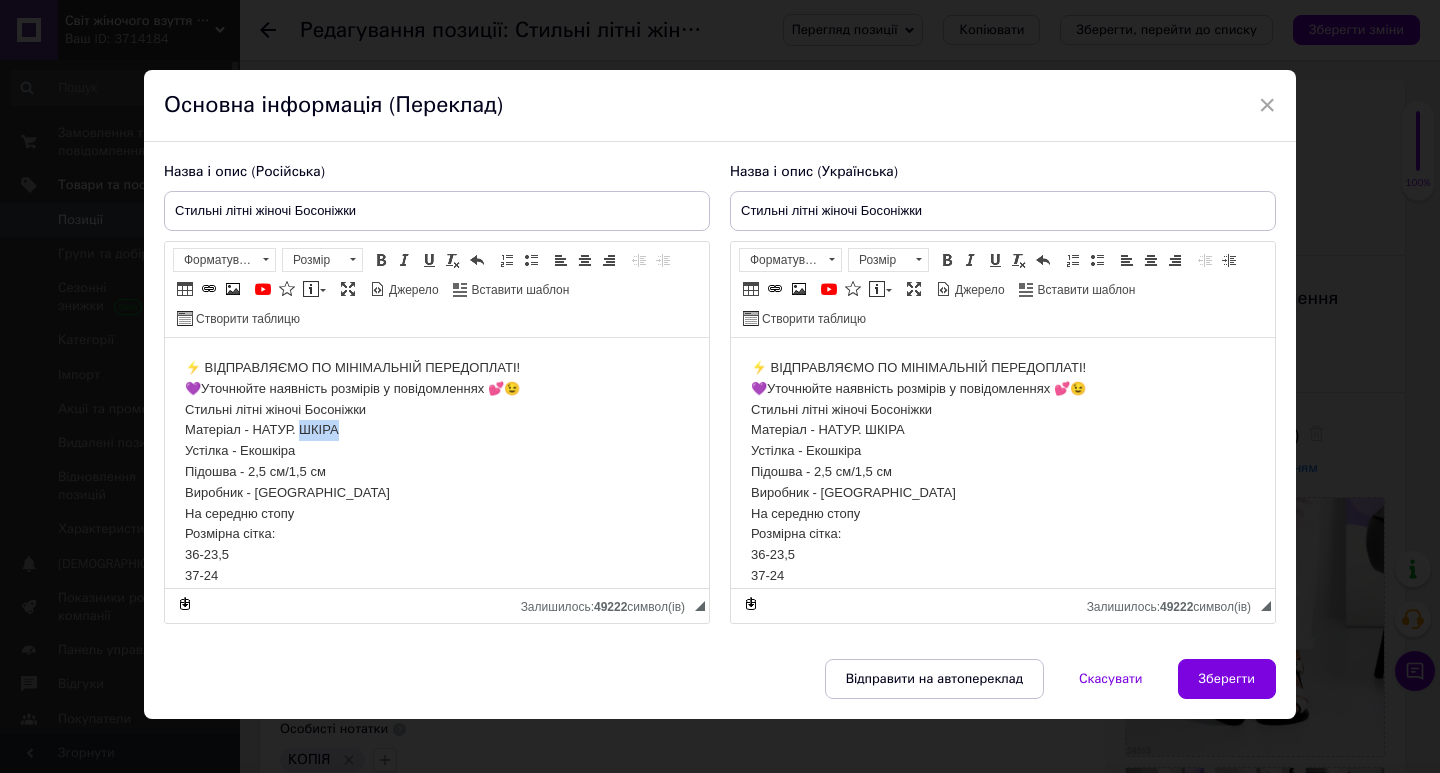 drag, startPoint x: 342, startPoint y: 427, endPoint x: 303, endPoint y: 427, distance: 39 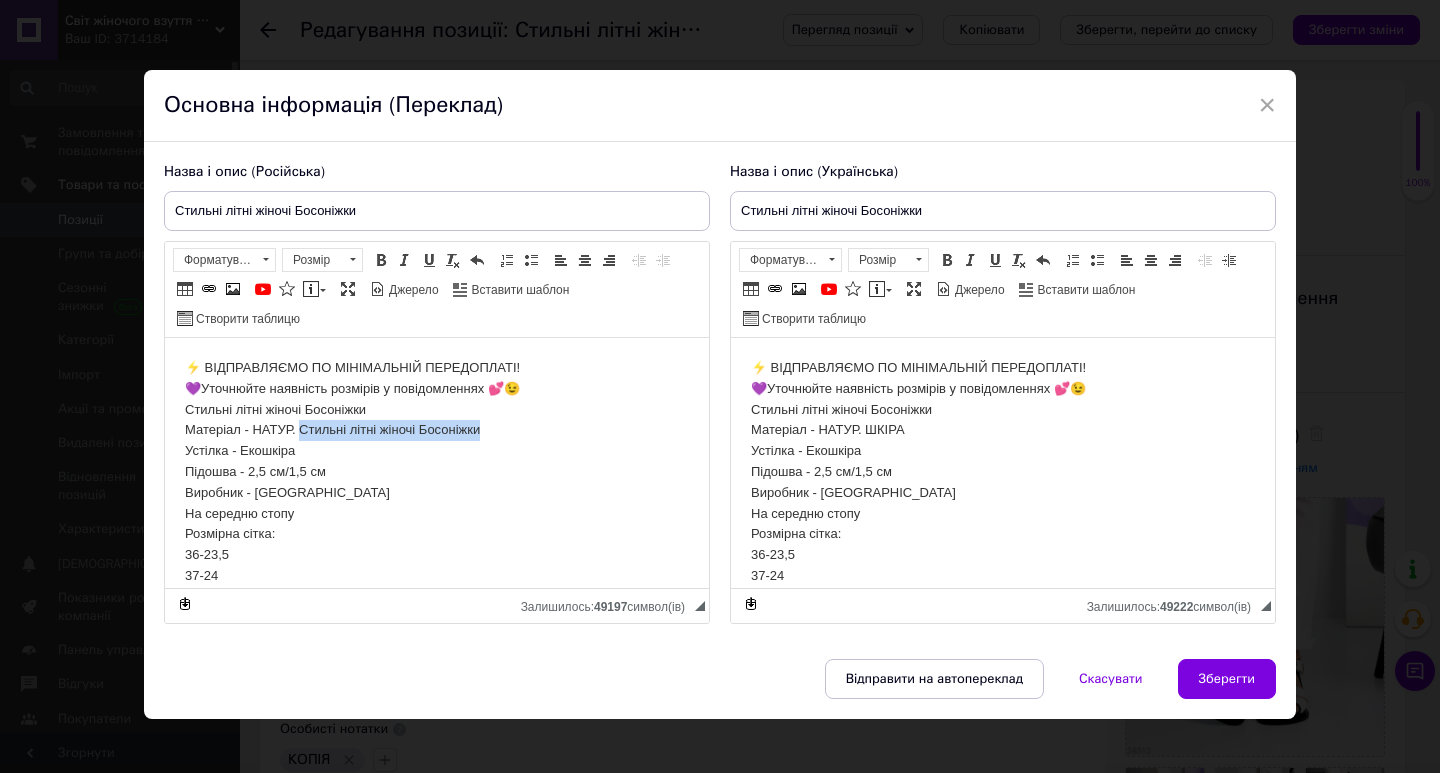 drag, startPoint x: 525, startPoint y: 427, endPoint x: 301, endPoint y: 428, distance: 224.00223 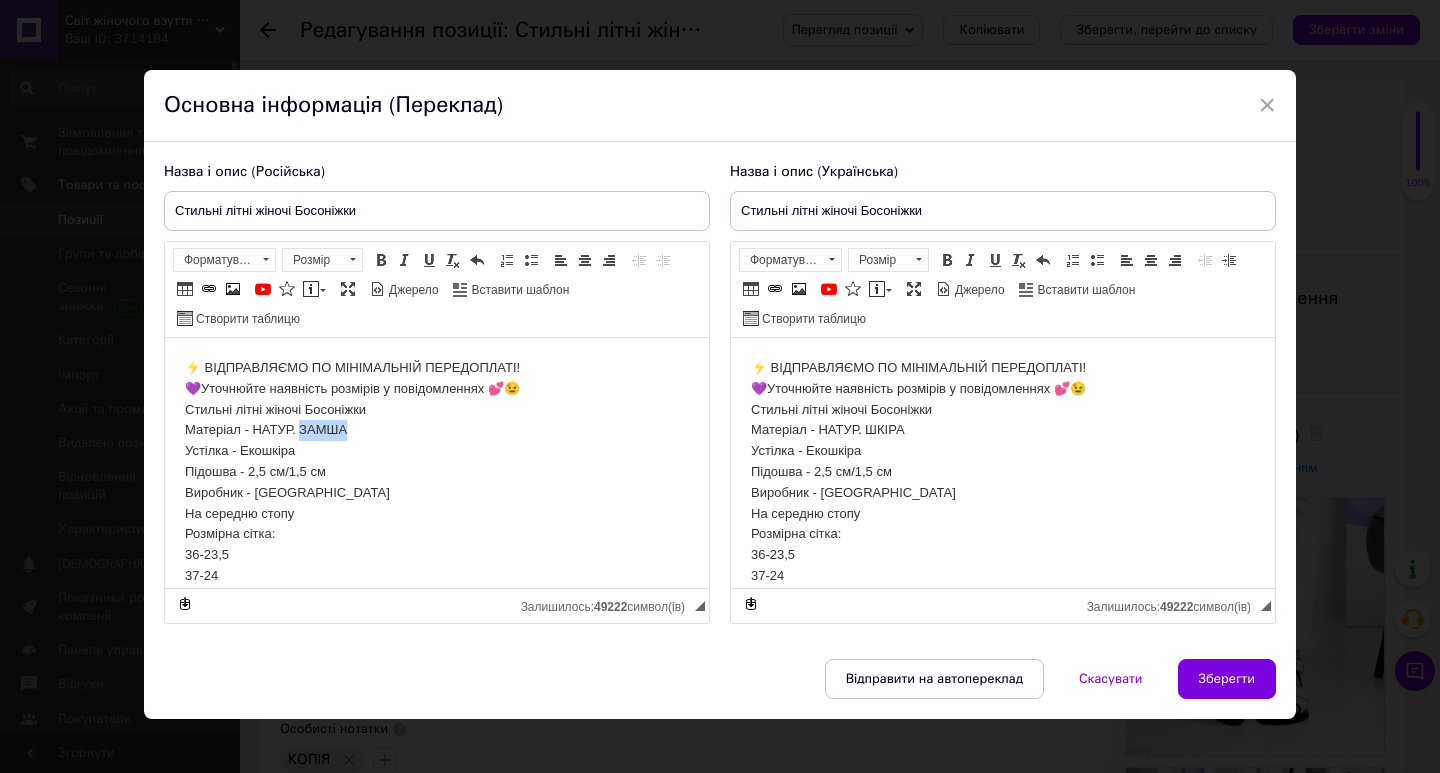 drag, startPoint x: 355, startPoint y: 431, endPoint x: 302, endPoint y: 437, distance: 53.338543 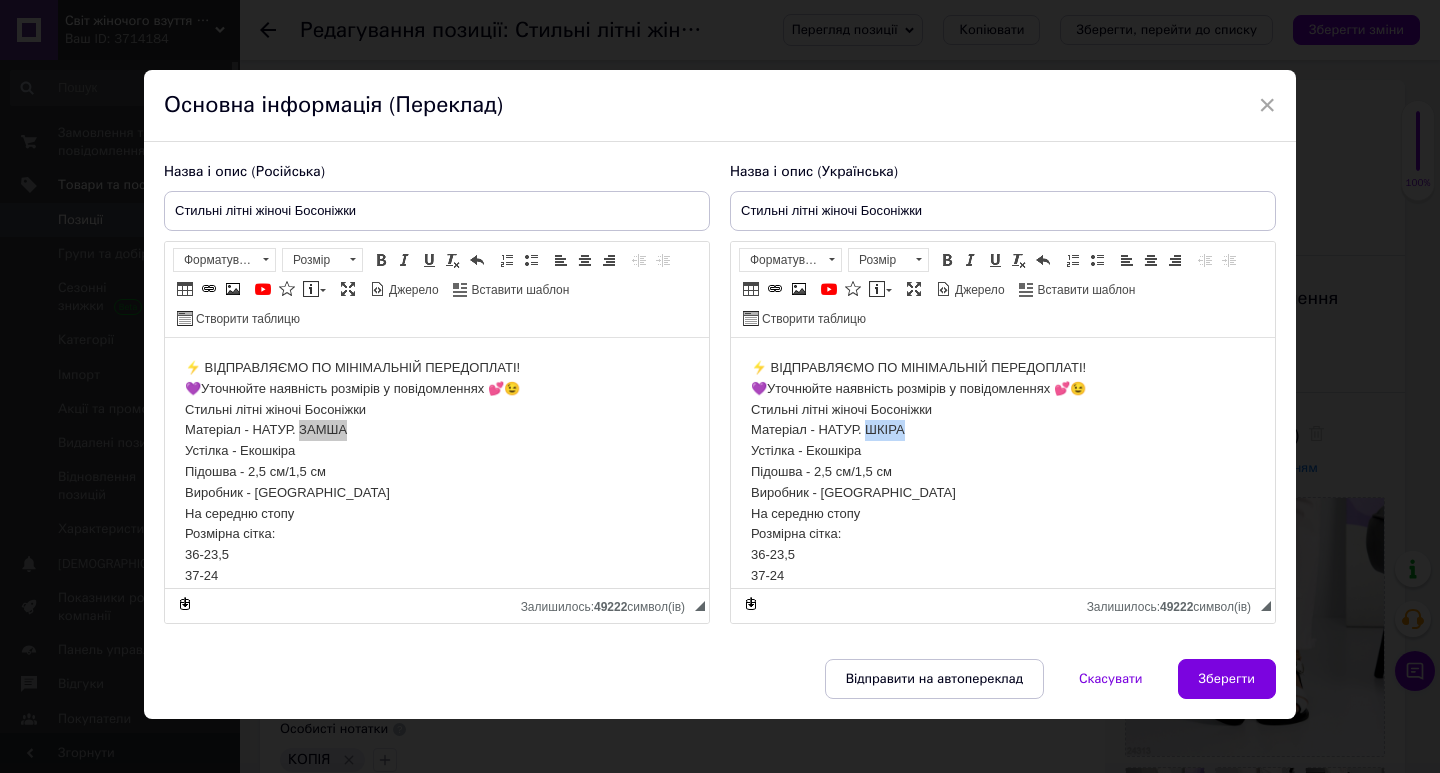 drag, startPoint x: 901, startPoint y: 426, endPoint x: 867, endPoint y: 427, distance: 34.0147 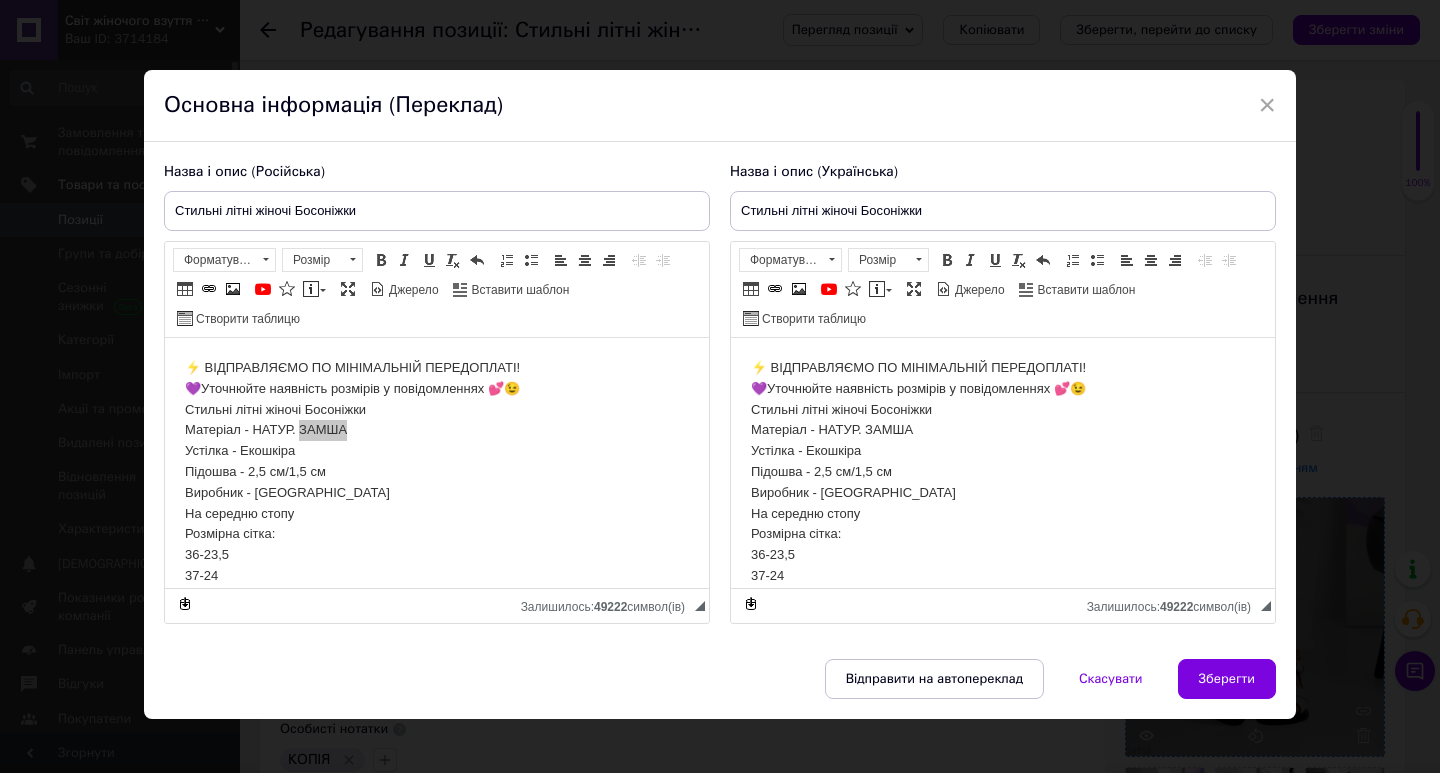 click on "Зберегти" at bounding box center [1227, 679] 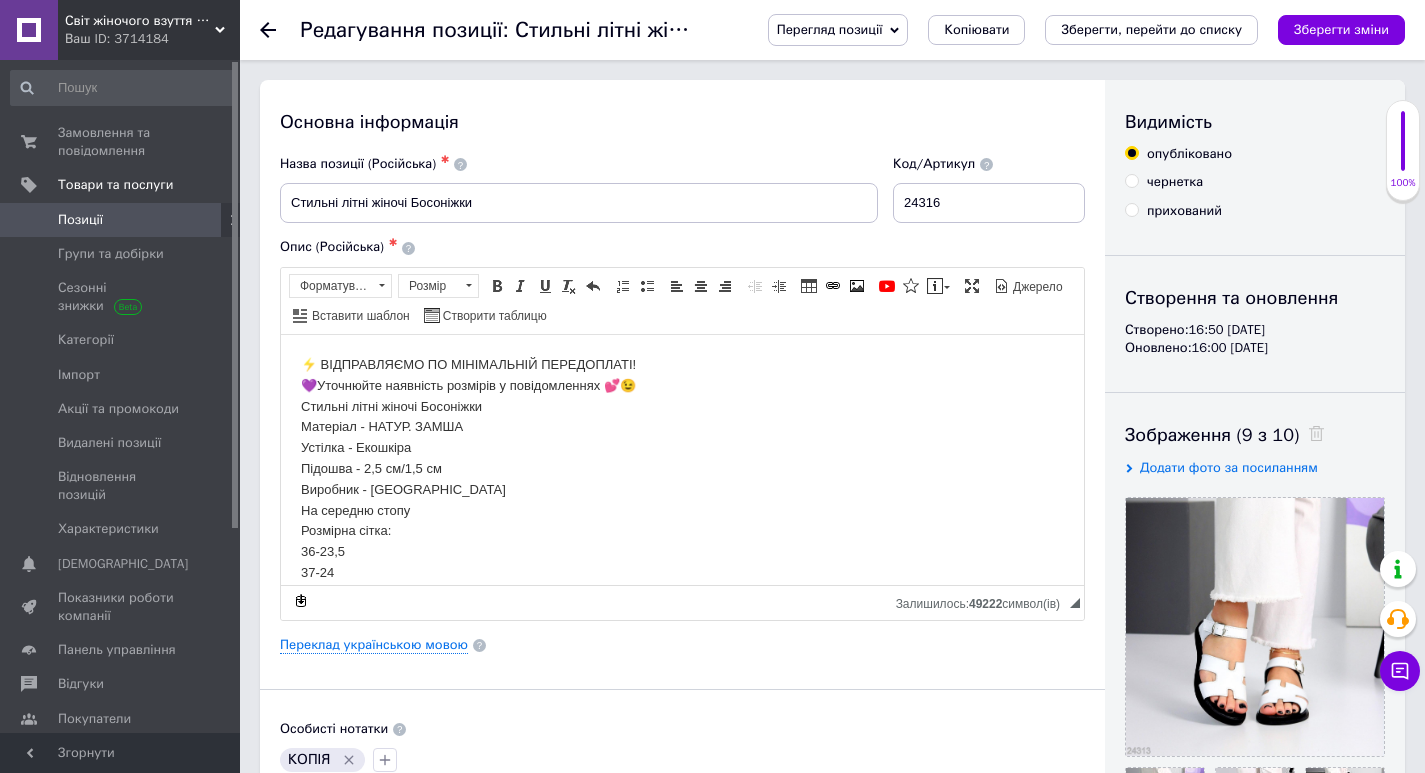 click 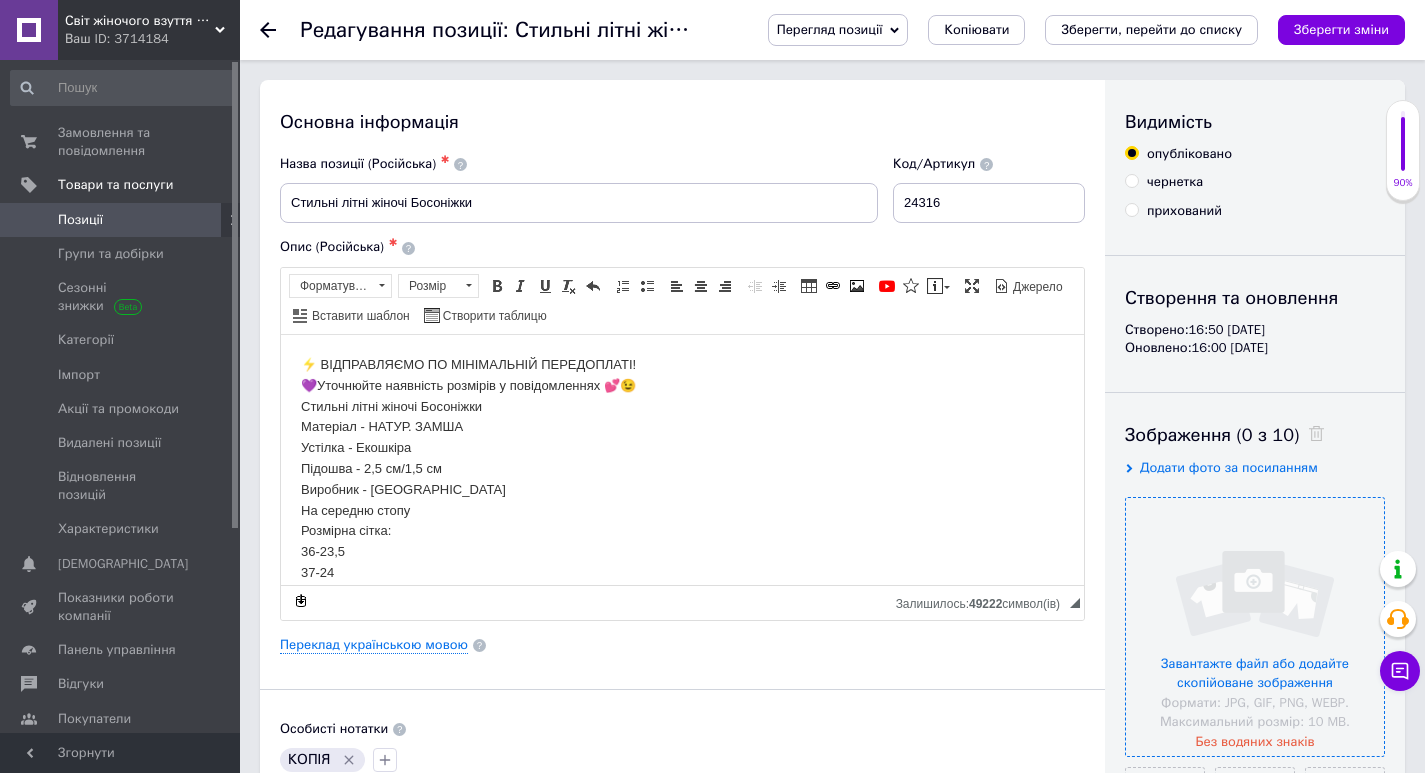 drag, startPoint x: 1295, startPoint y: 551, endPoint x: 1284, endPoint y: 548, distance: 11.401754 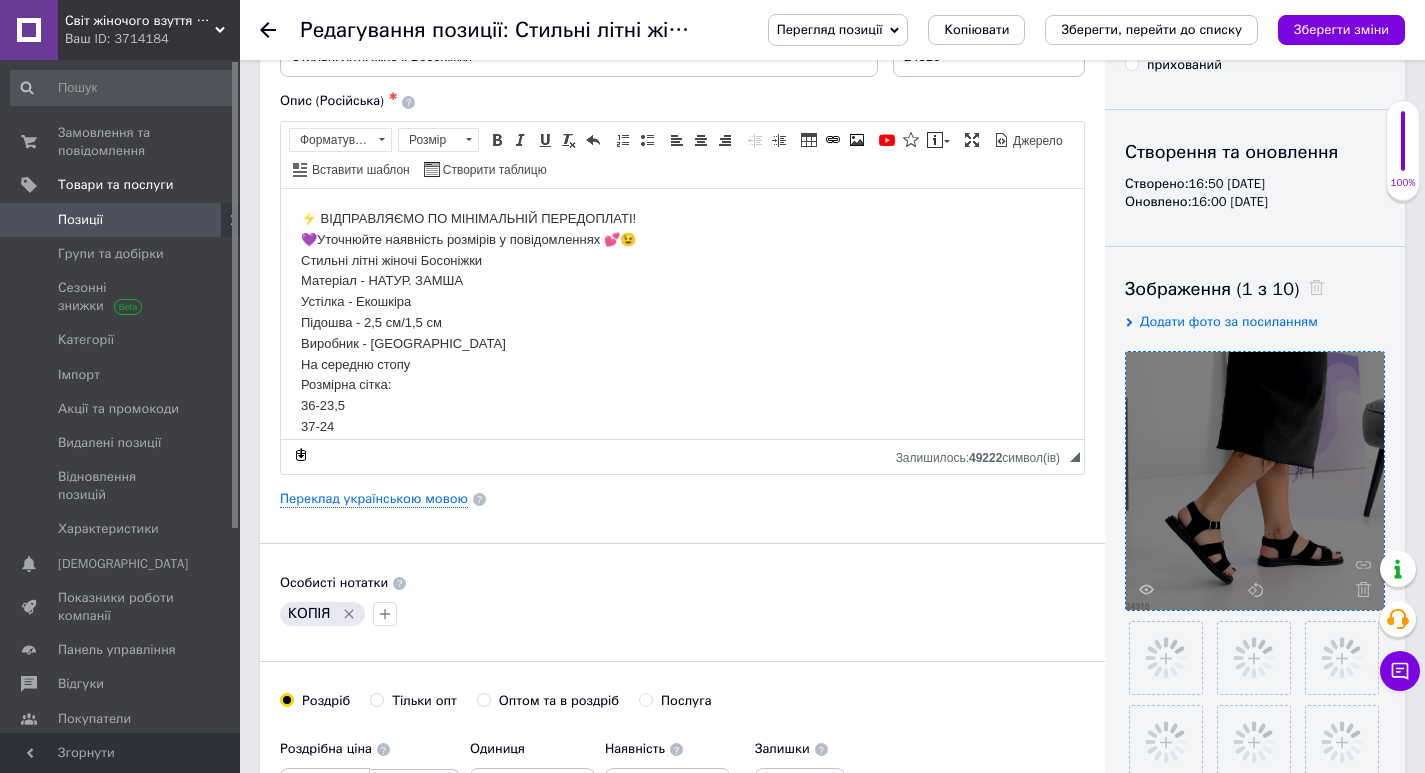 scroll, scrollTop: 300, scrollLeft: 0, axis: vertical 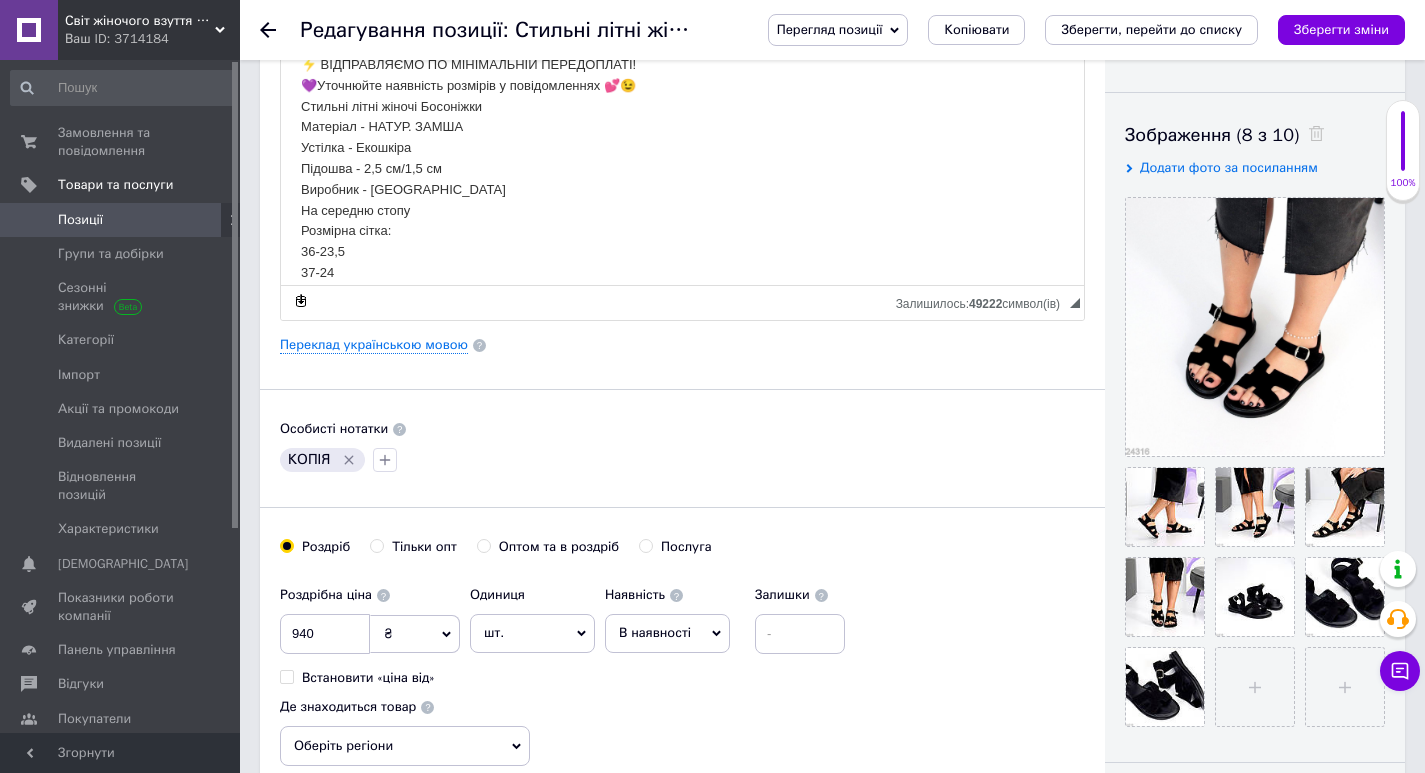click 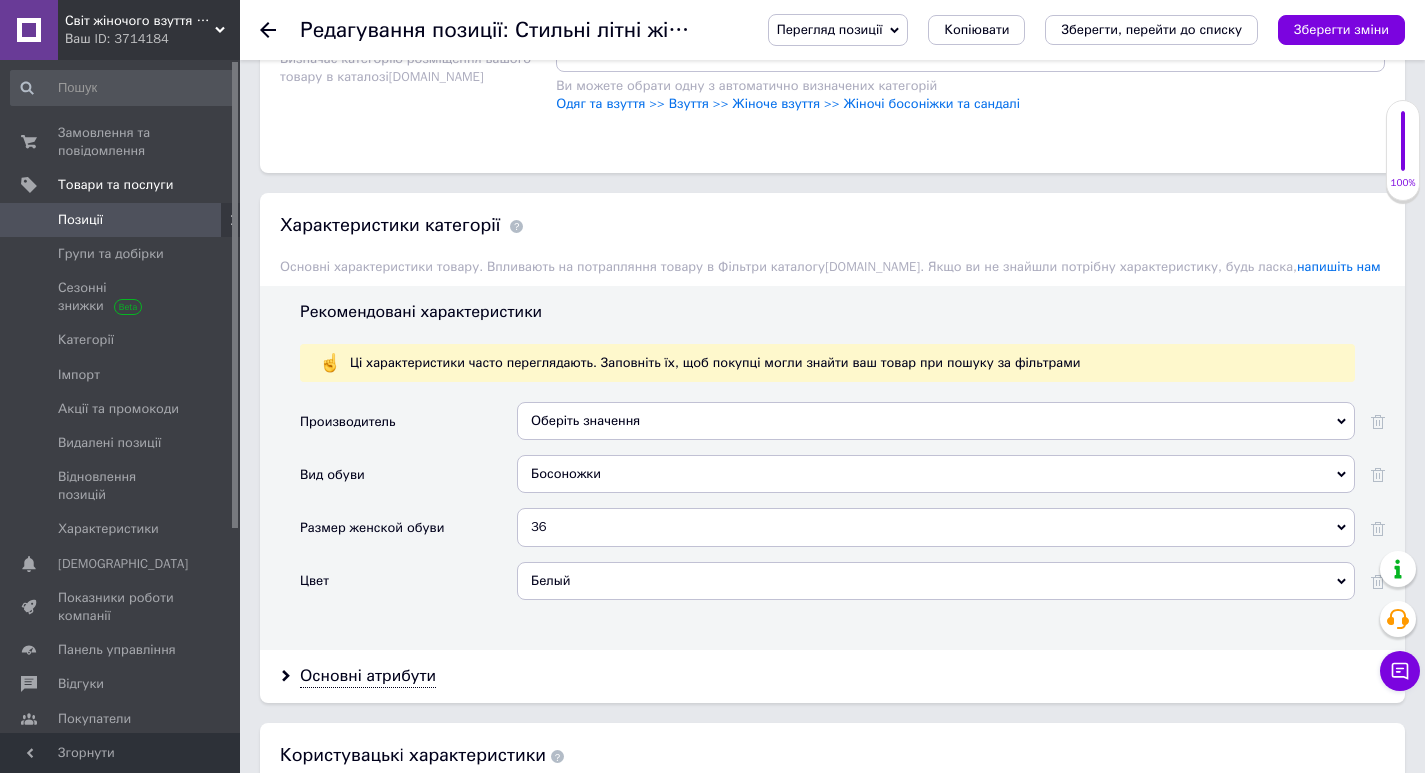 scroll, scrollTop: 2000, scrollLeft: 0, axis: vertical 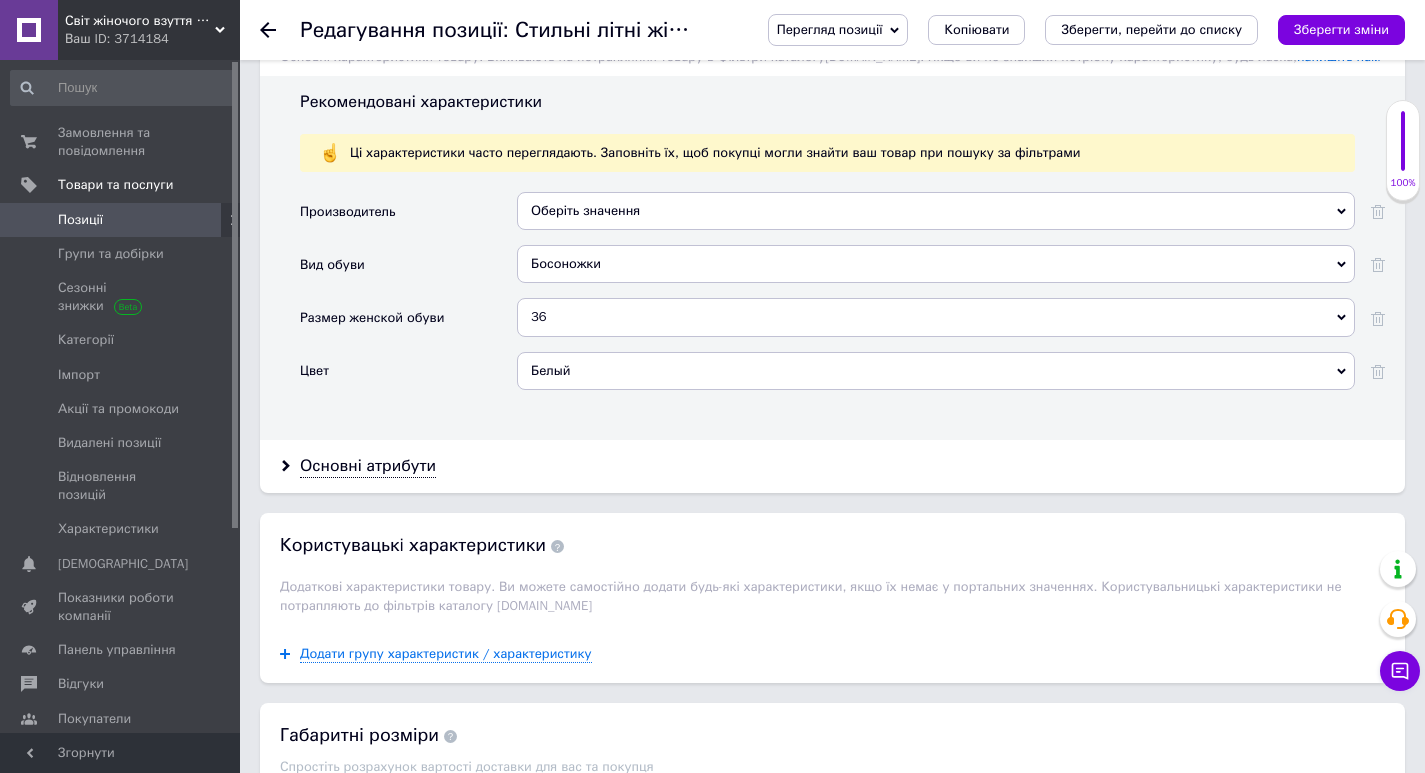 click on "Белый" at bounding box center [936, 371] 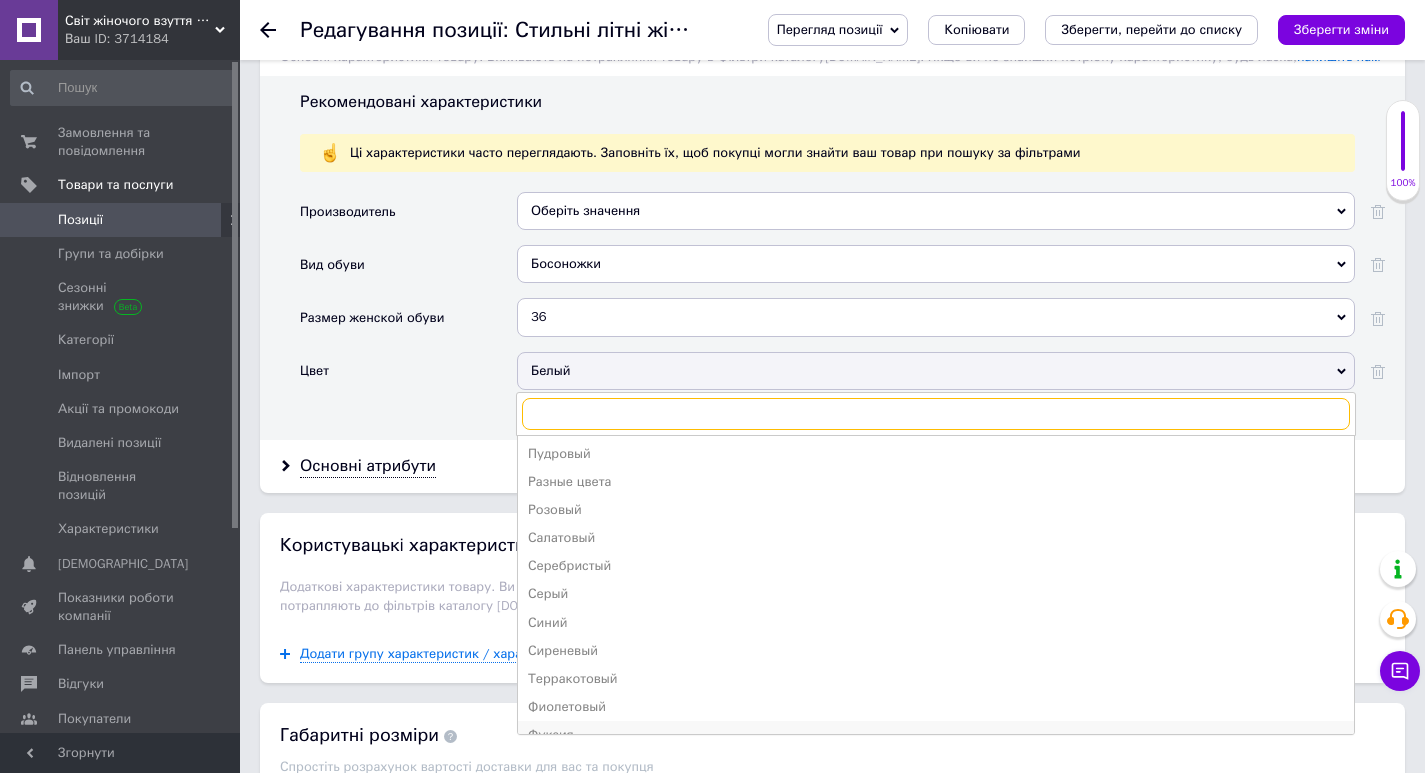 scroll, scrollTop: 501, scrollLeft: 0, axis: vertical 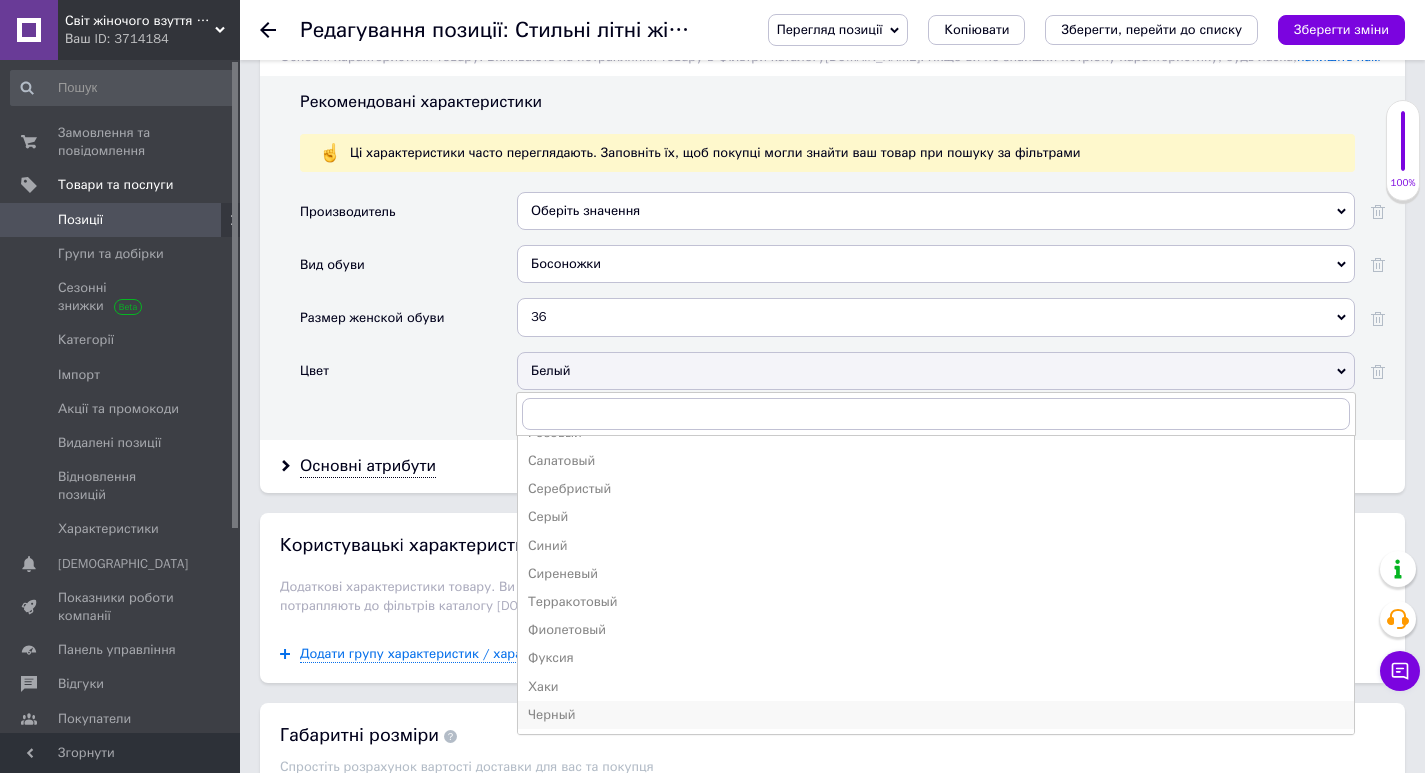 click on "Черный" at bounding box center (936, 715) 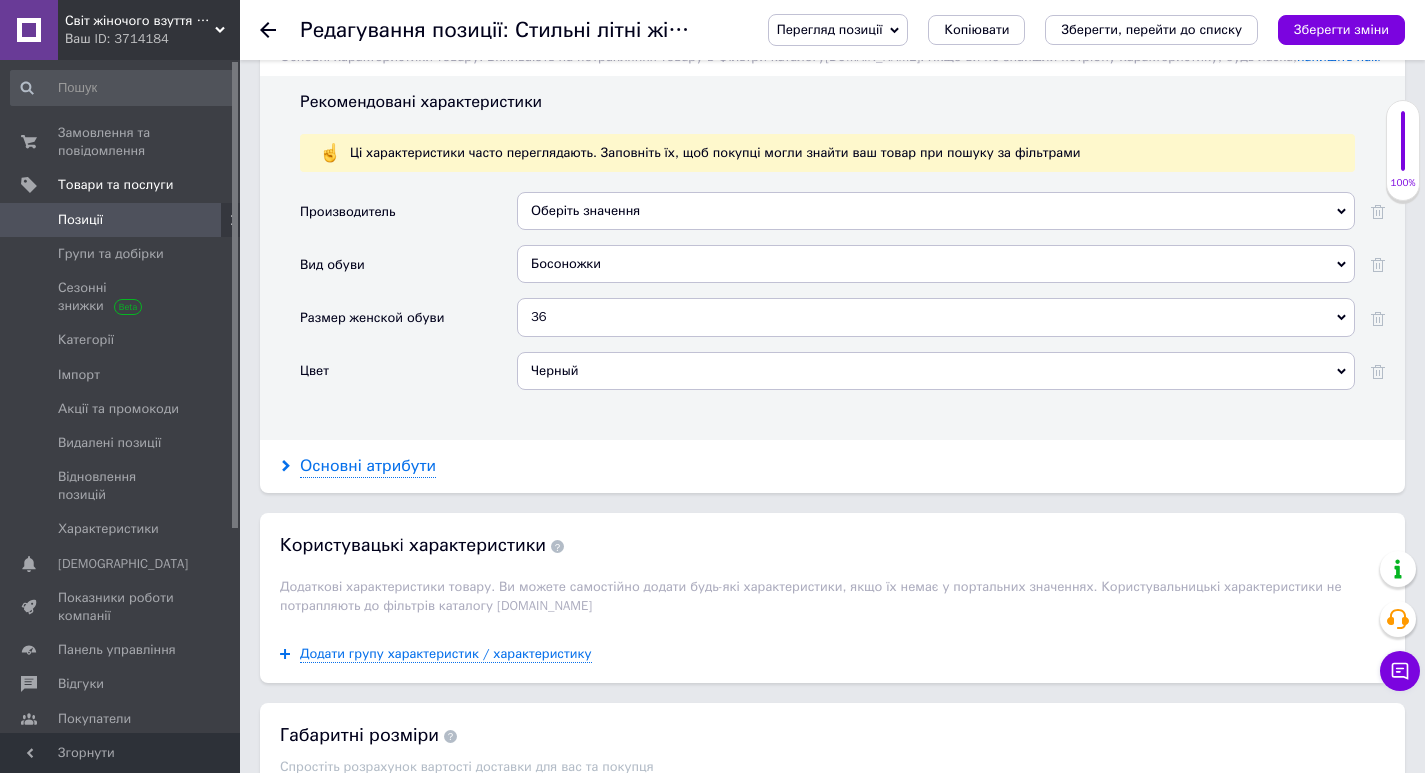 click on "Основні атрибути" at bounding box center (368, 466) 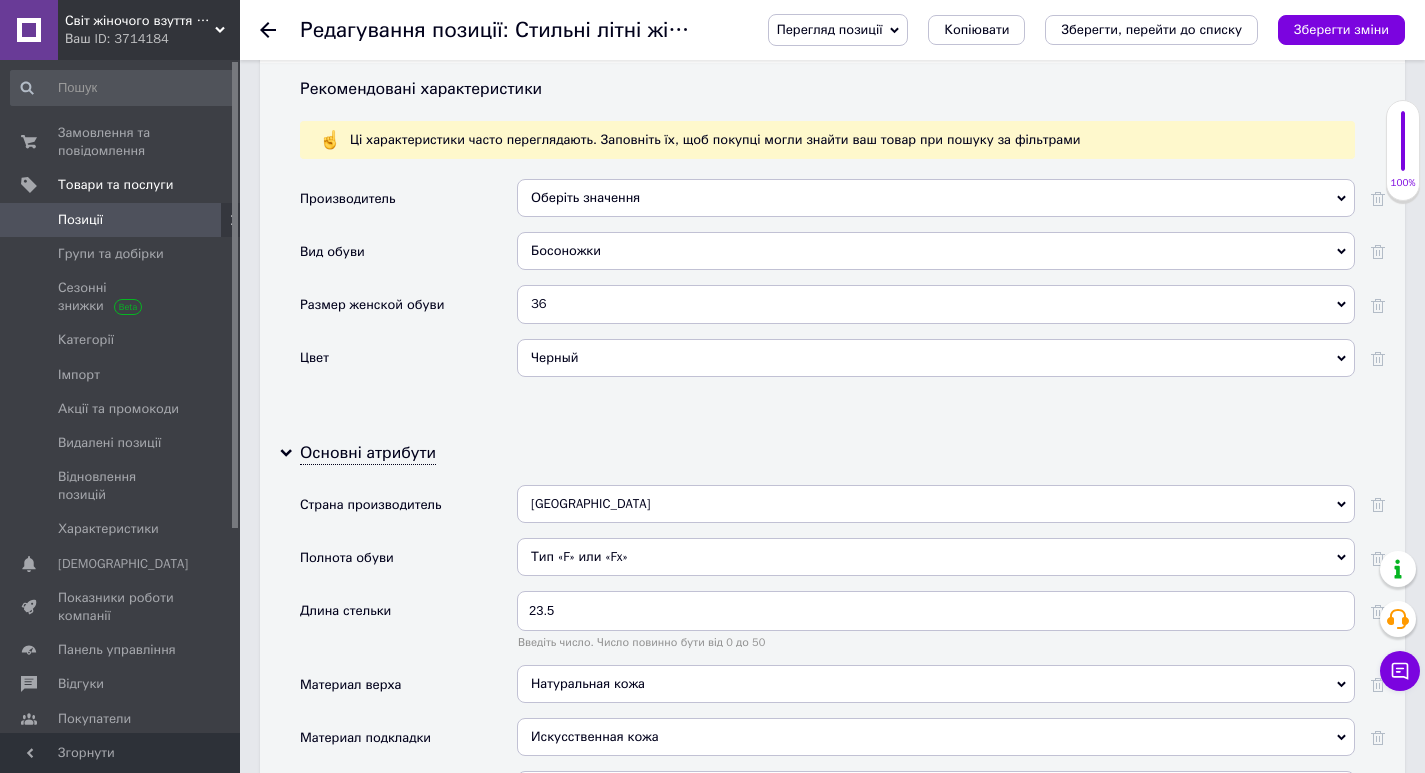 scroll, scrollTop: 2200, scrollLeft: 0, axis: vertical 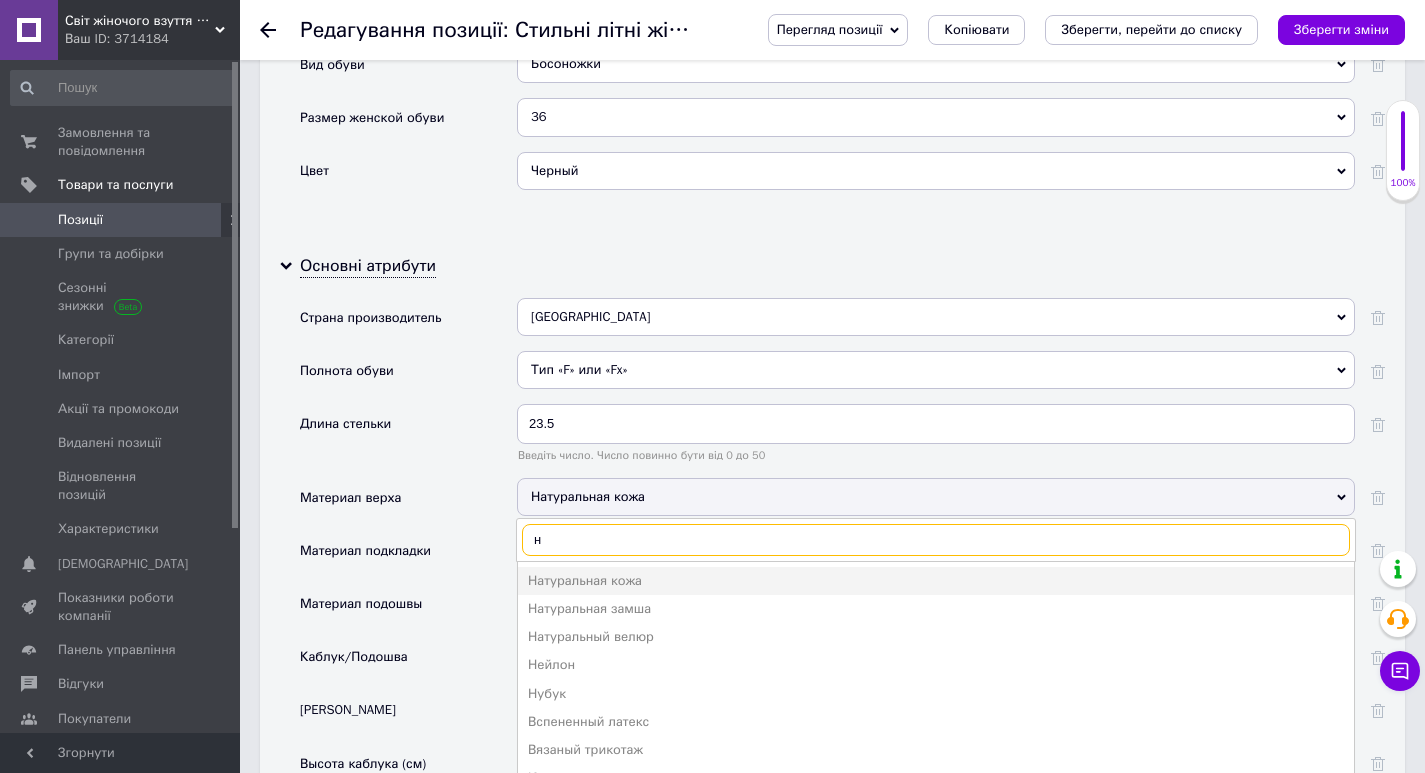 type on "н" 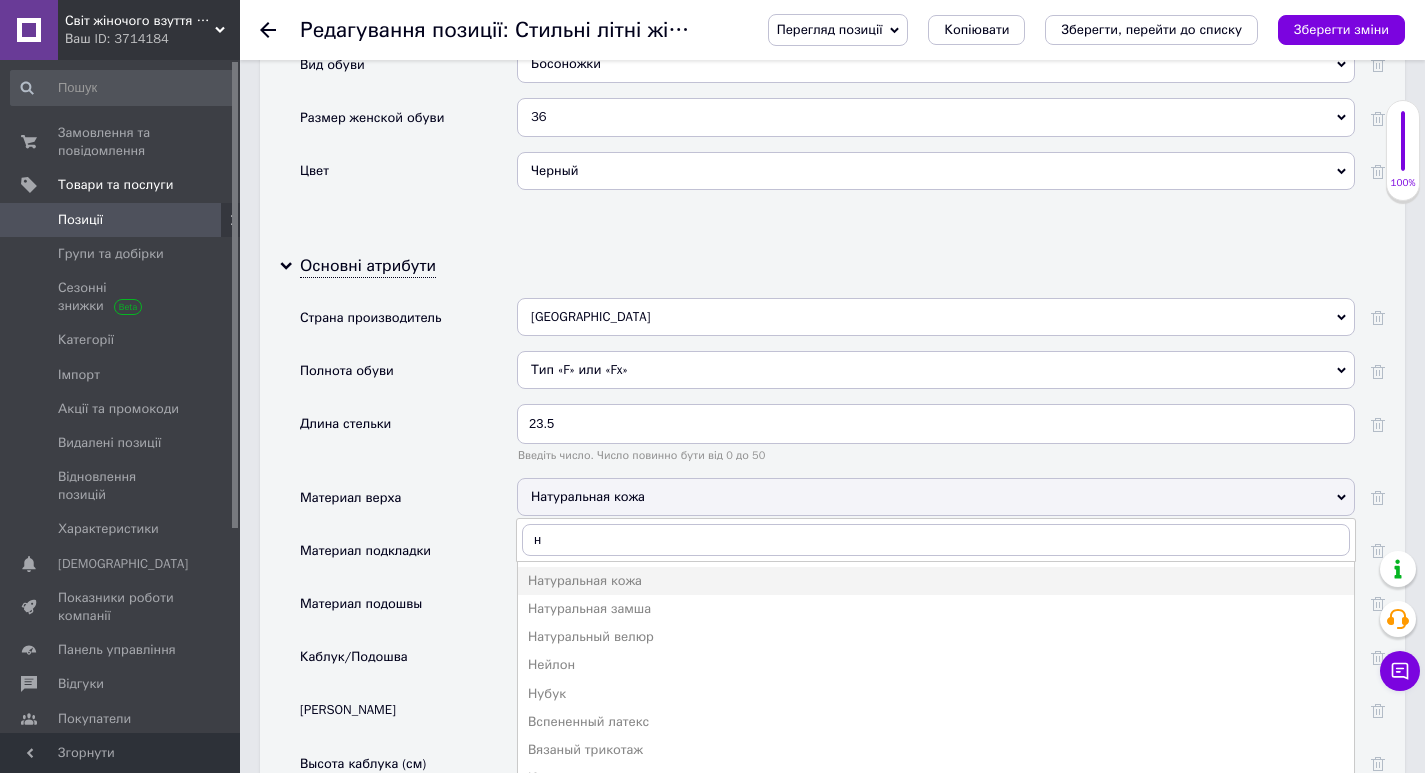 click on "Натуральная замша" at bounding box center [936, 609] 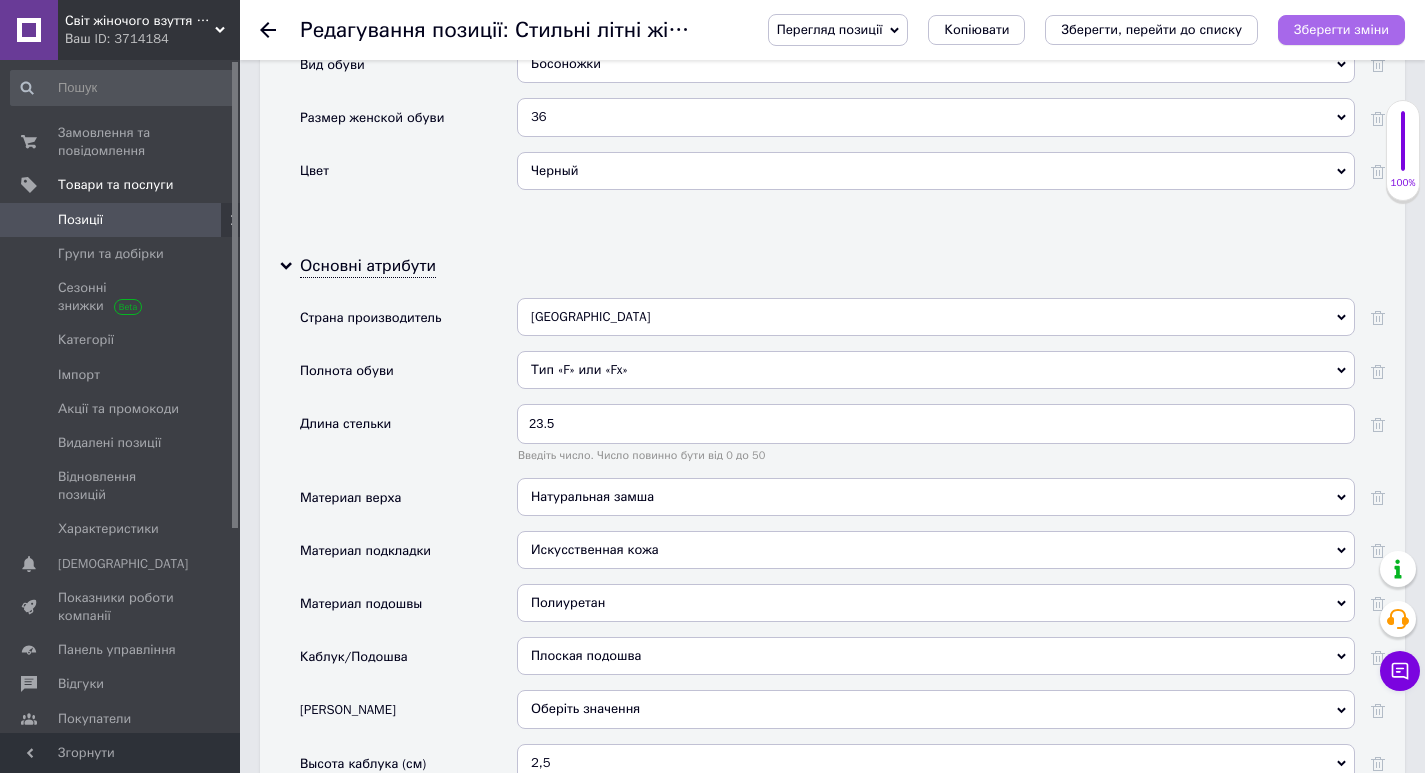 click on "Зберегти зміни" at bounding box center [1341, 29] 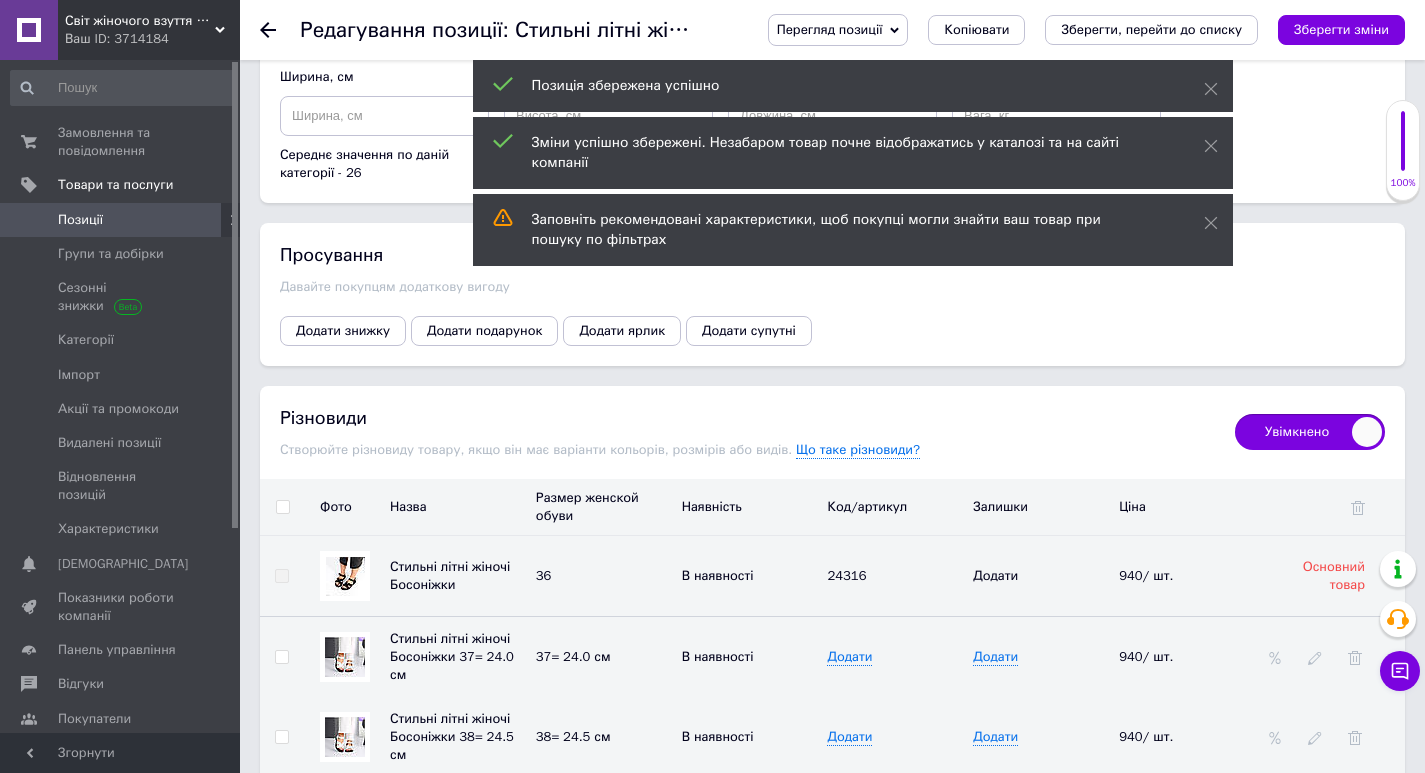 scroll, scrollTop: 3700, scrollLeft: 0, axis: vertical 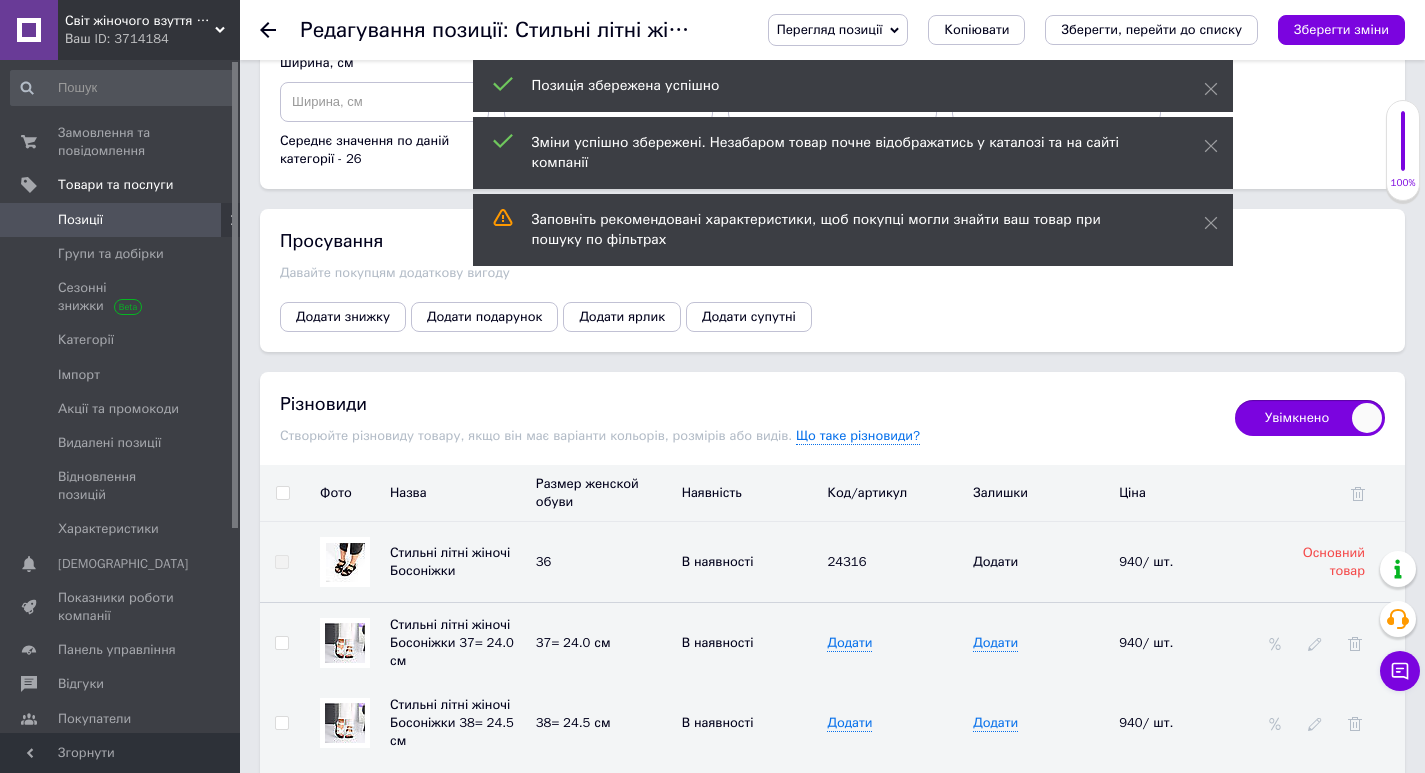 click at bounding box center [282, 493] 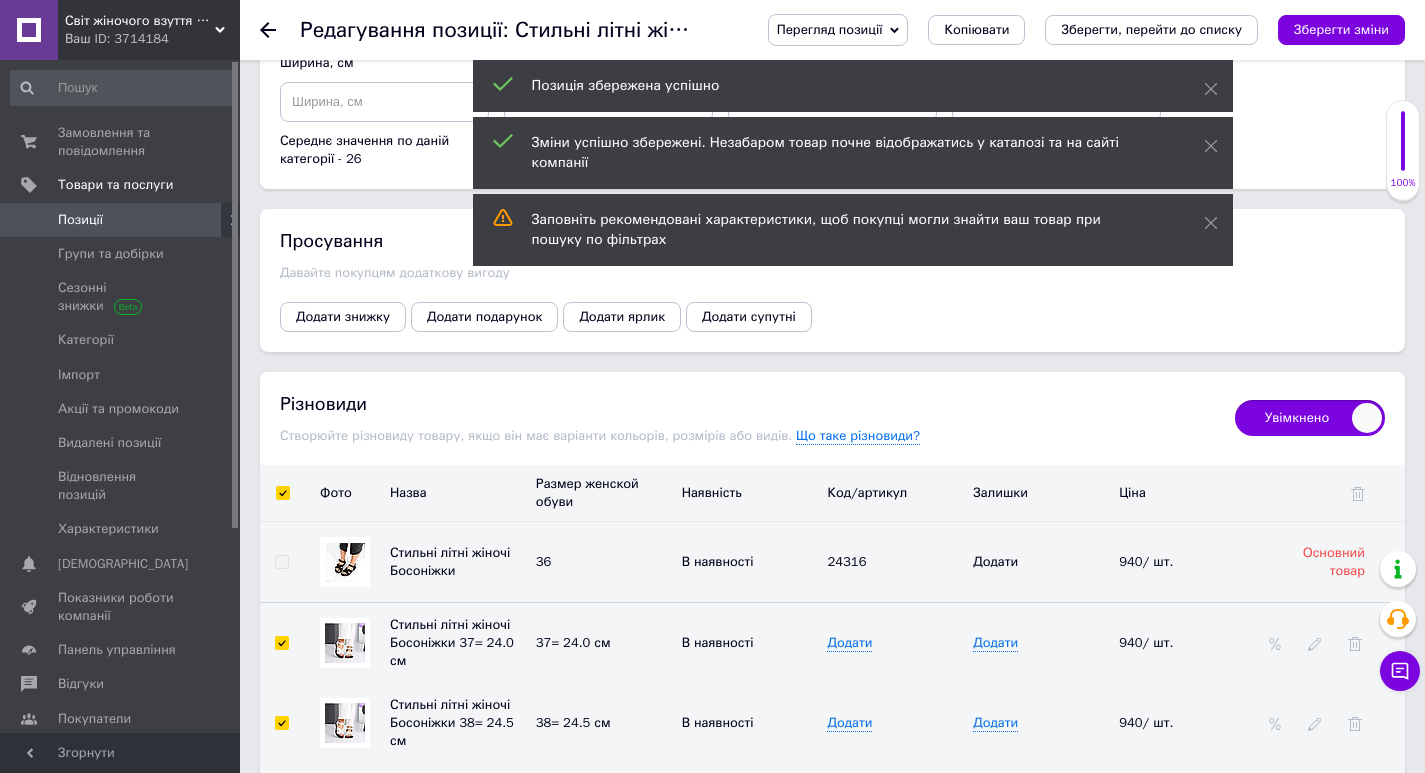 checkbox on "true" 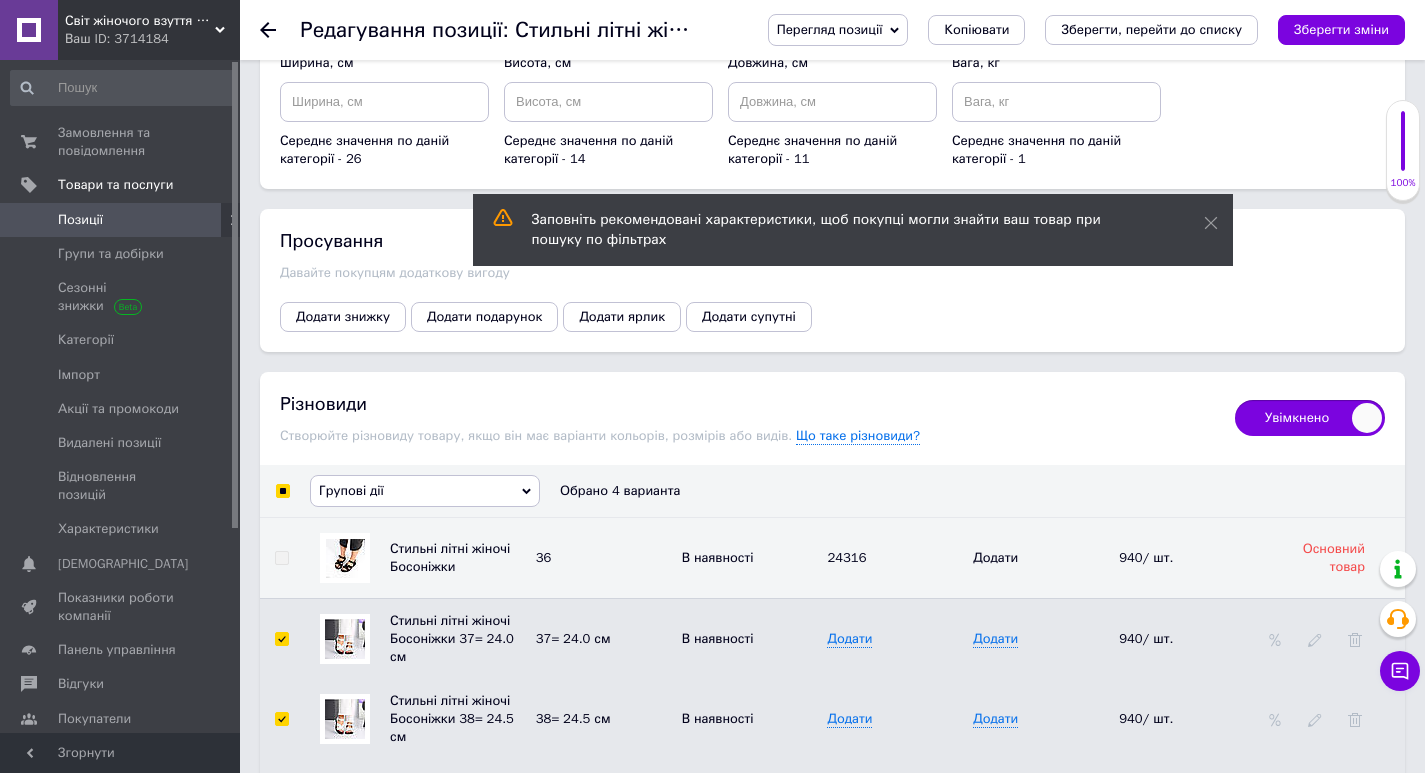 drag, startPoint x: 331, startPoint y: 485, endPoint x: 341, endPoint y: 497, distance: 15.6205 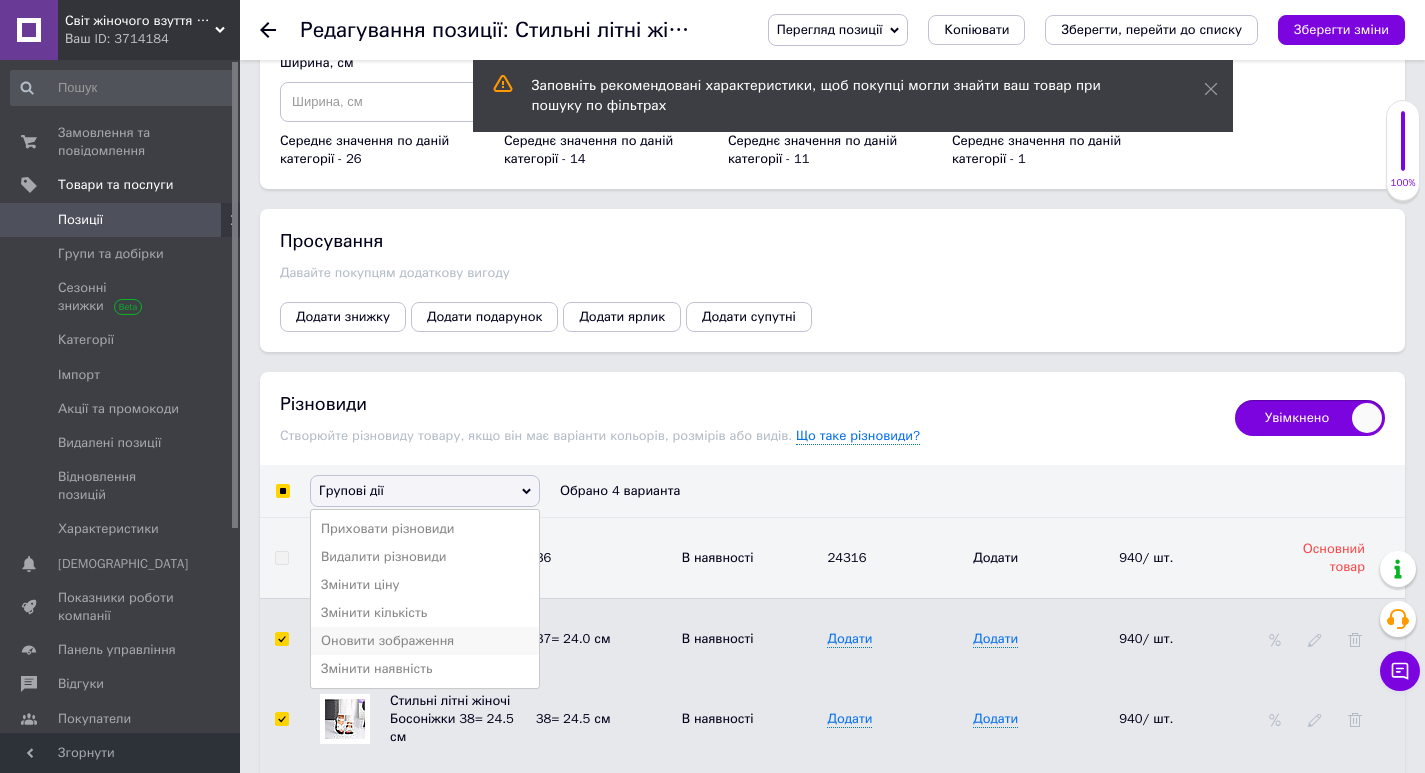 click on "Оновити зображення" at bounding box center [425, 641] 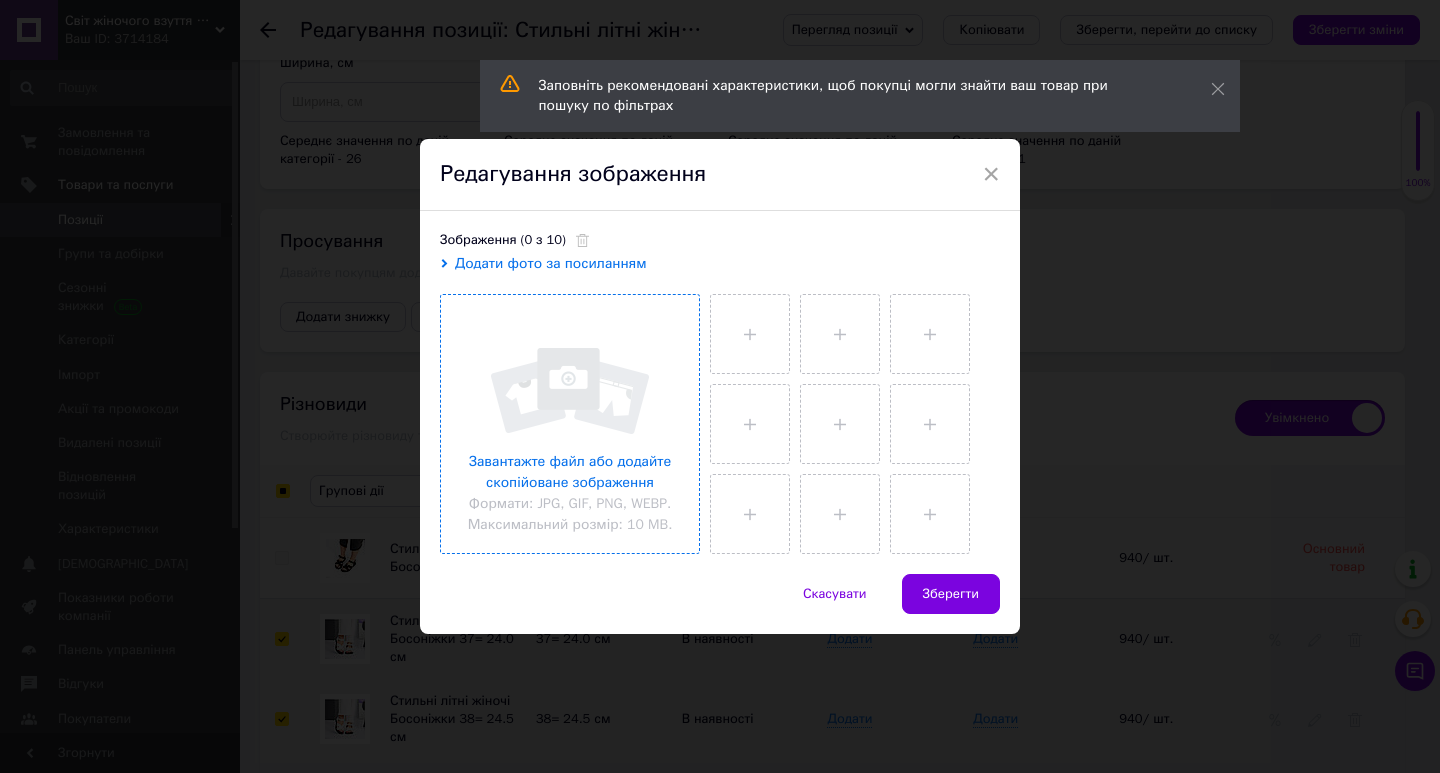 click at bounding box center [570, 424] 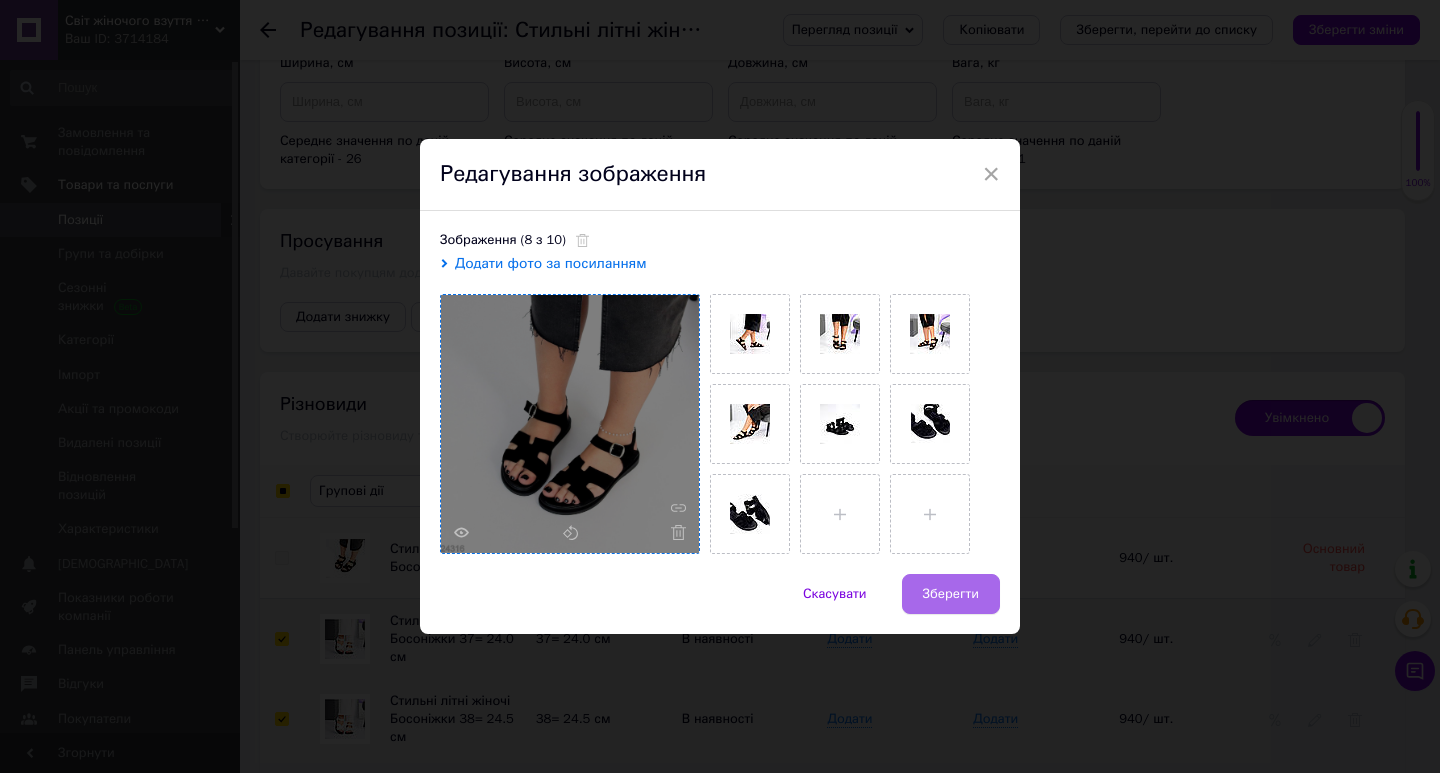click on "Зберегти" at bounding box center (951, 594) 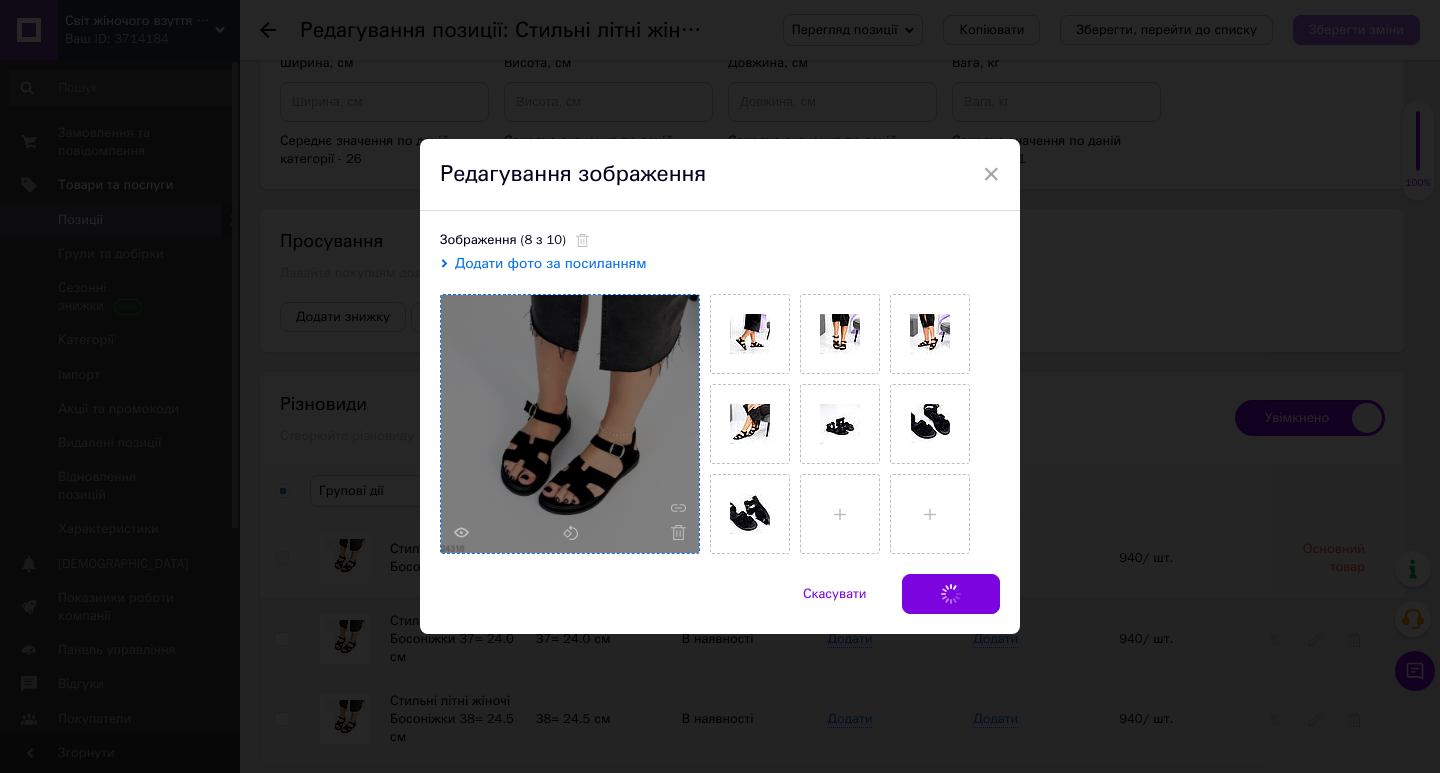 checkbox on "false" 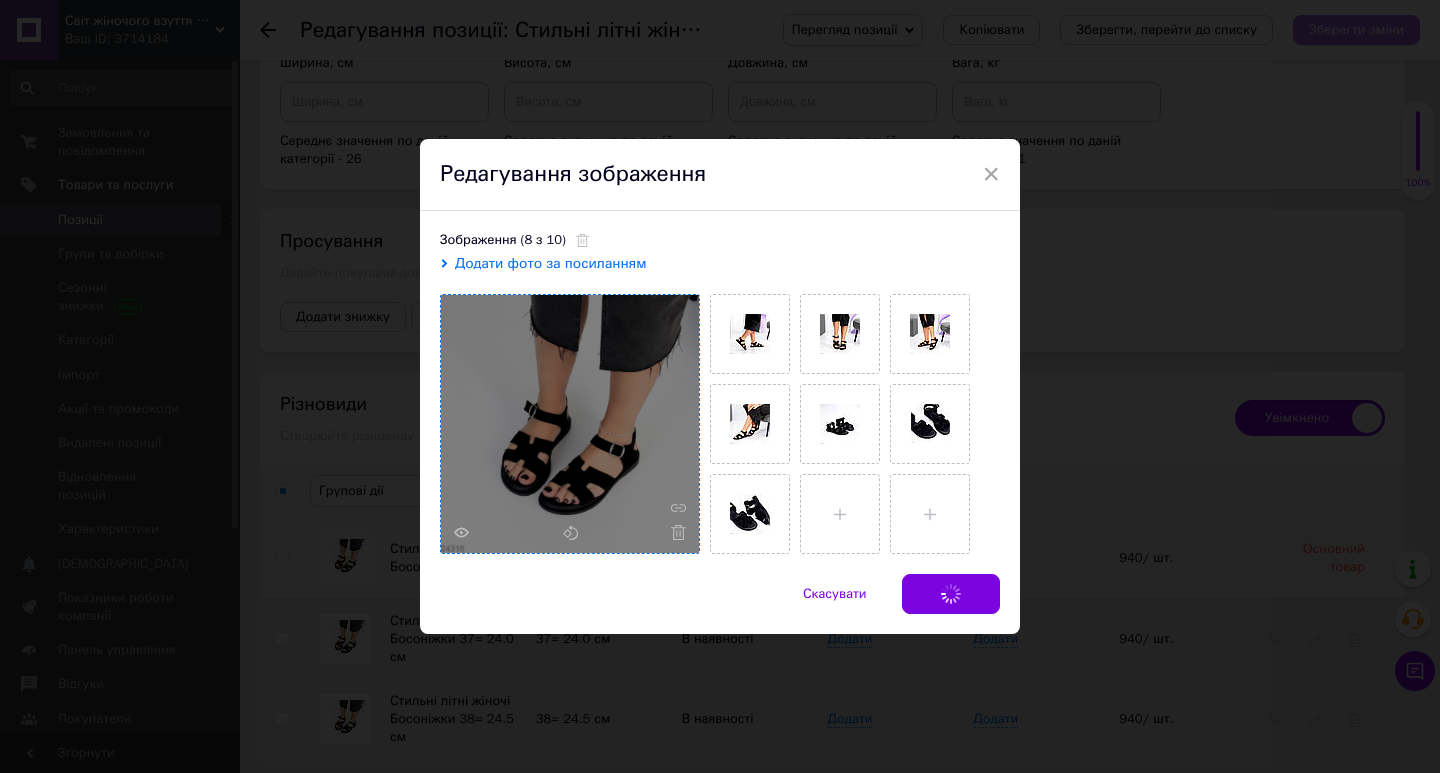 checkbox on "false" 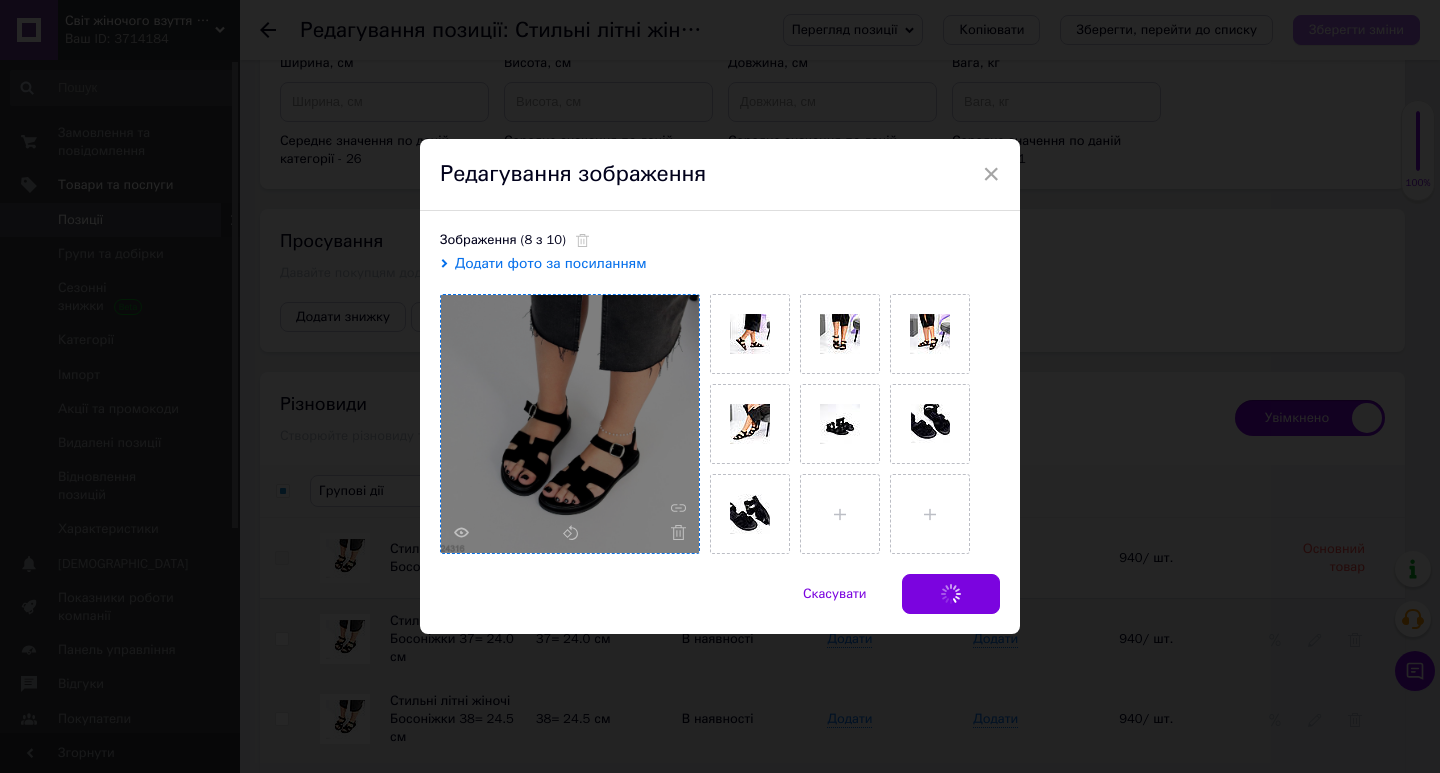 checkbox on "false" 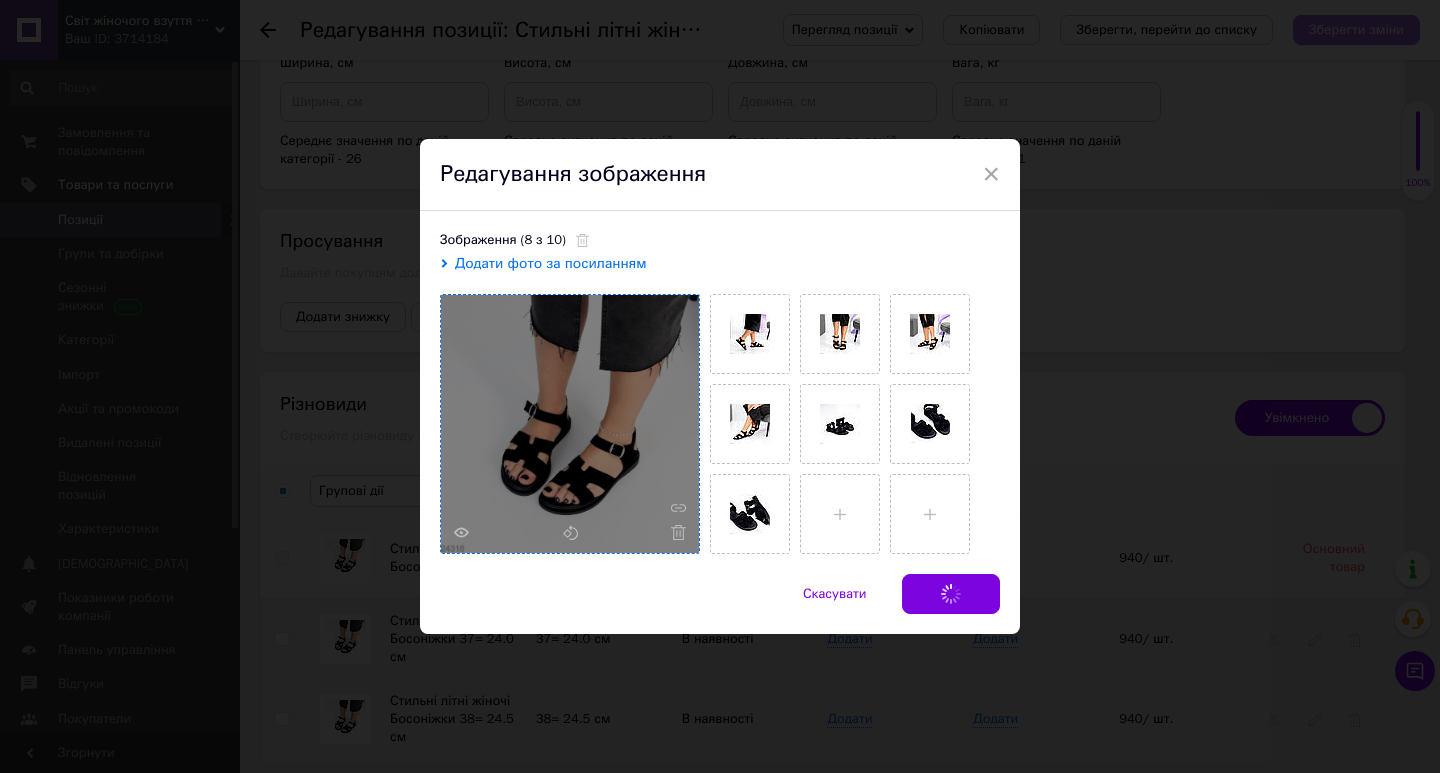checkbox on "false" 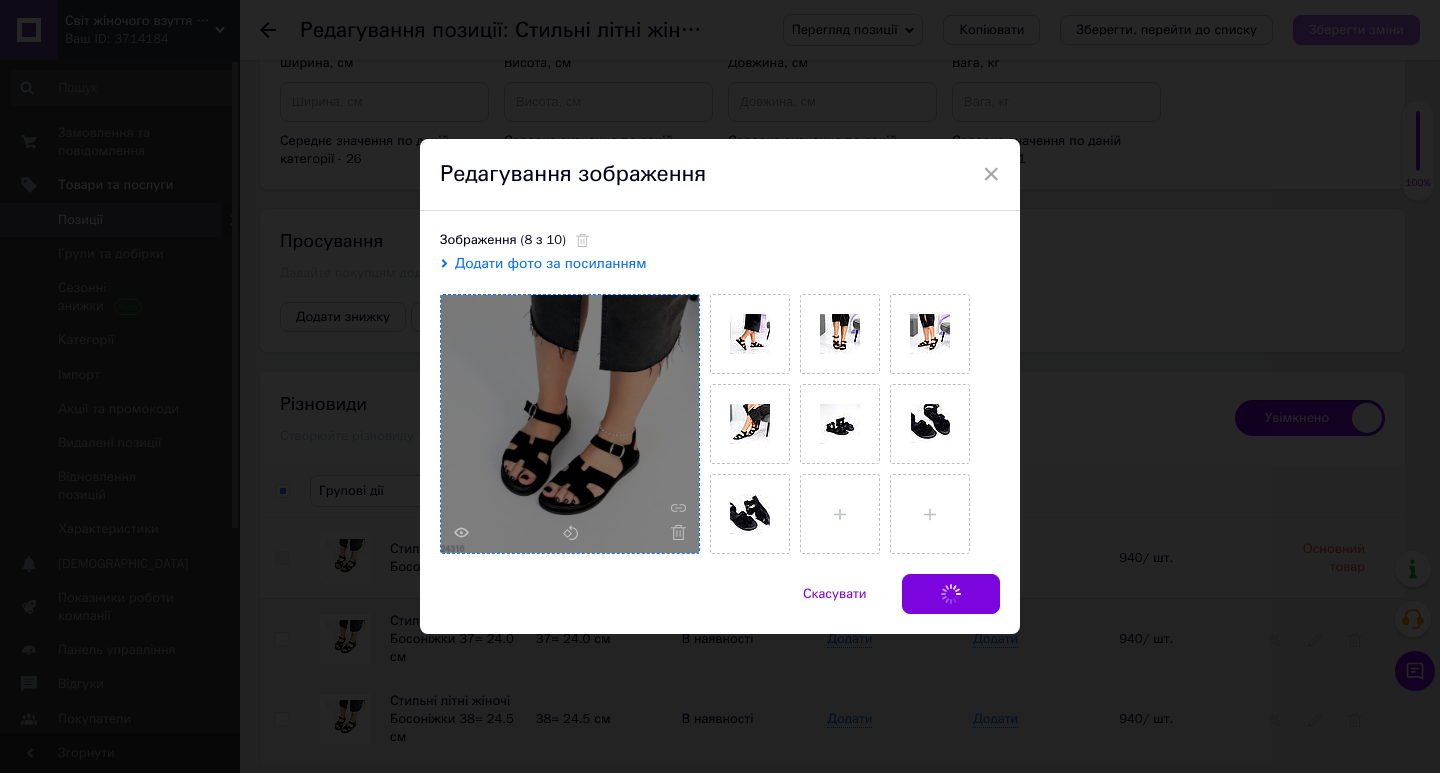 checkbox on "false" 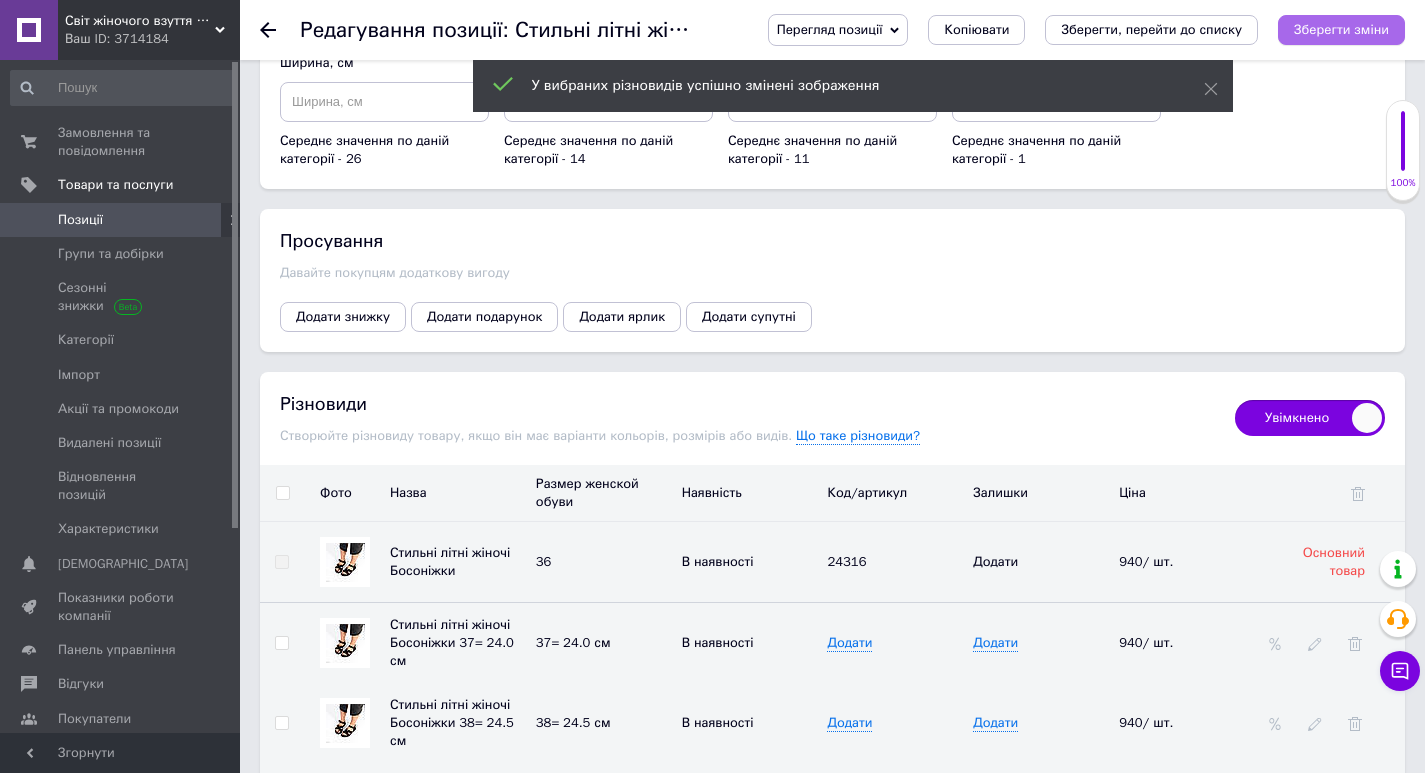 click on "Зберегти зміни" at bounding box center (1341, 29) 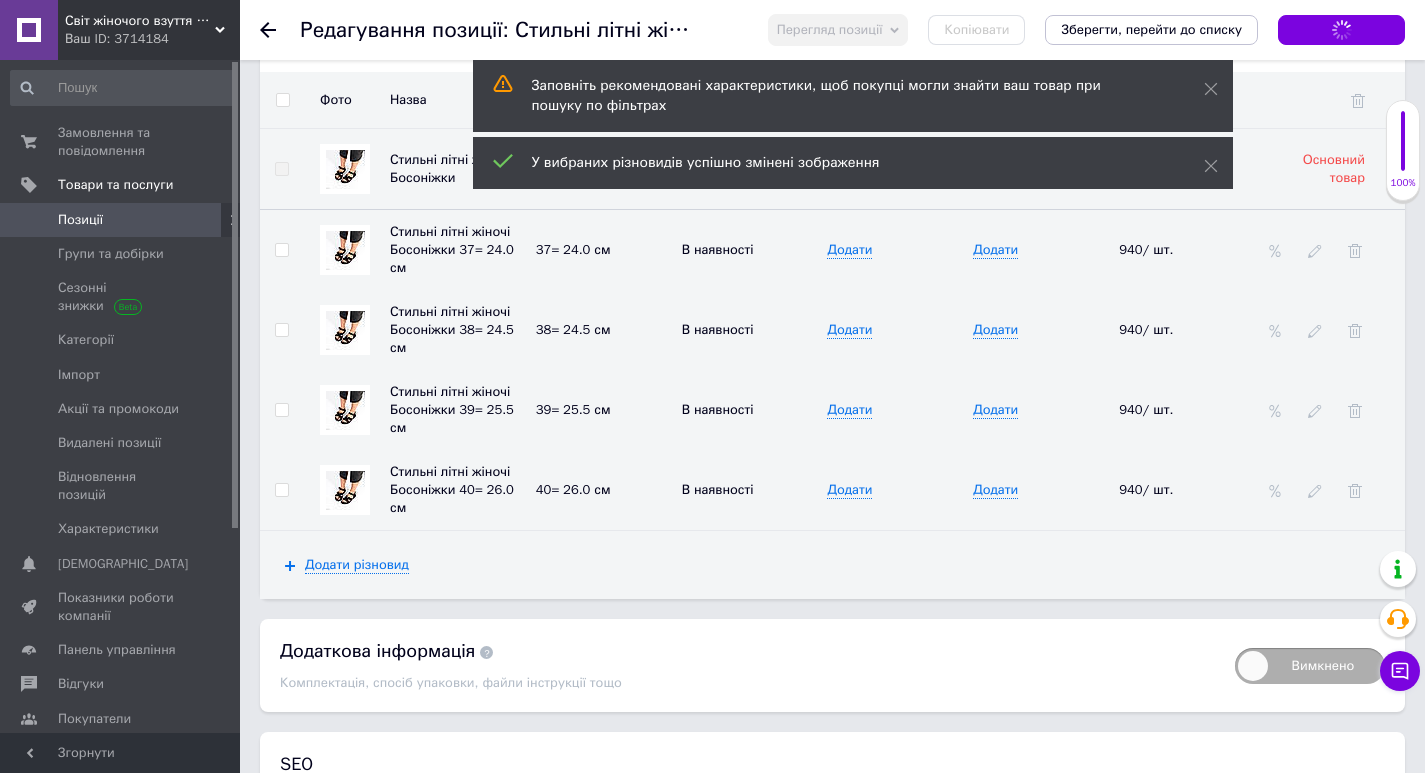 scroll, scrollTop: 4100, scrollLeft: 0, axis: vertical 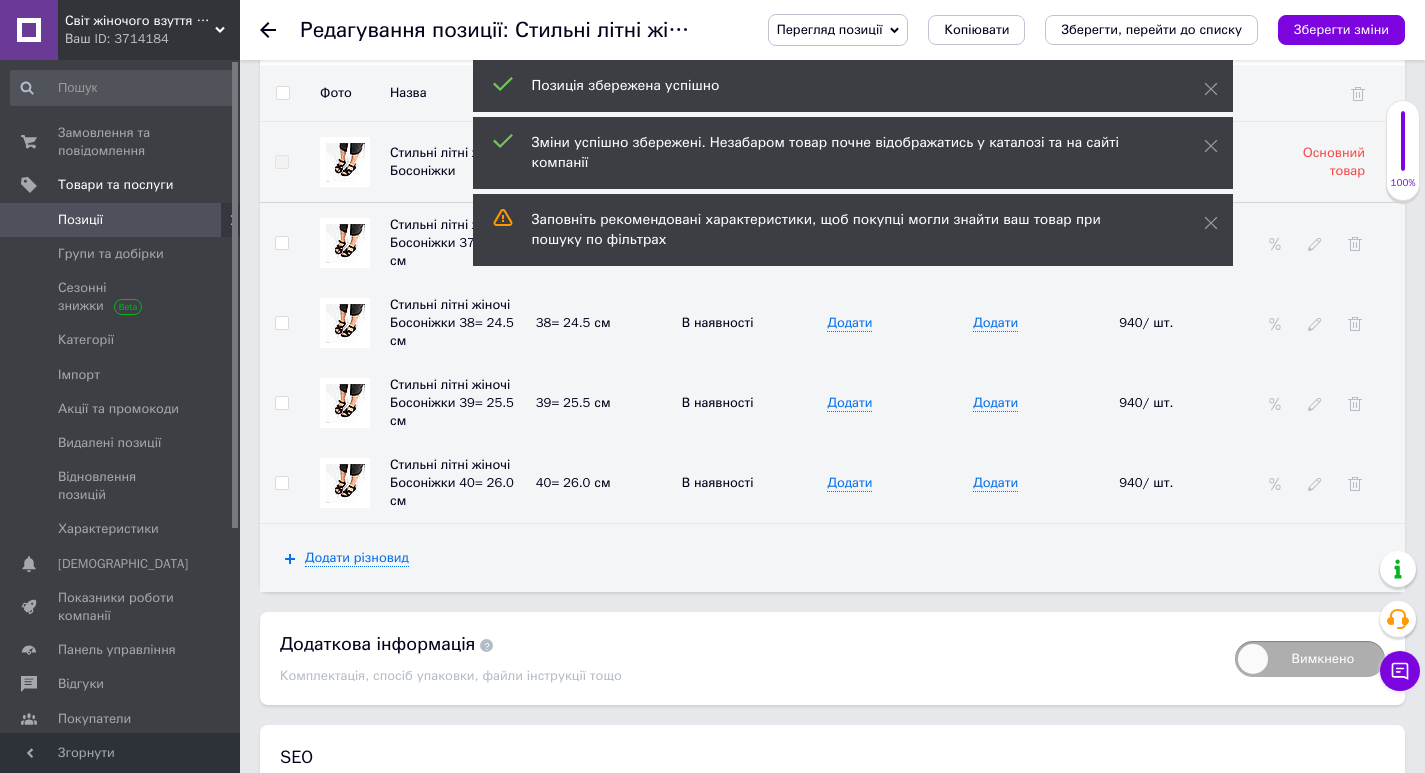 click on "Позиції" at bounding box center (121, 220) 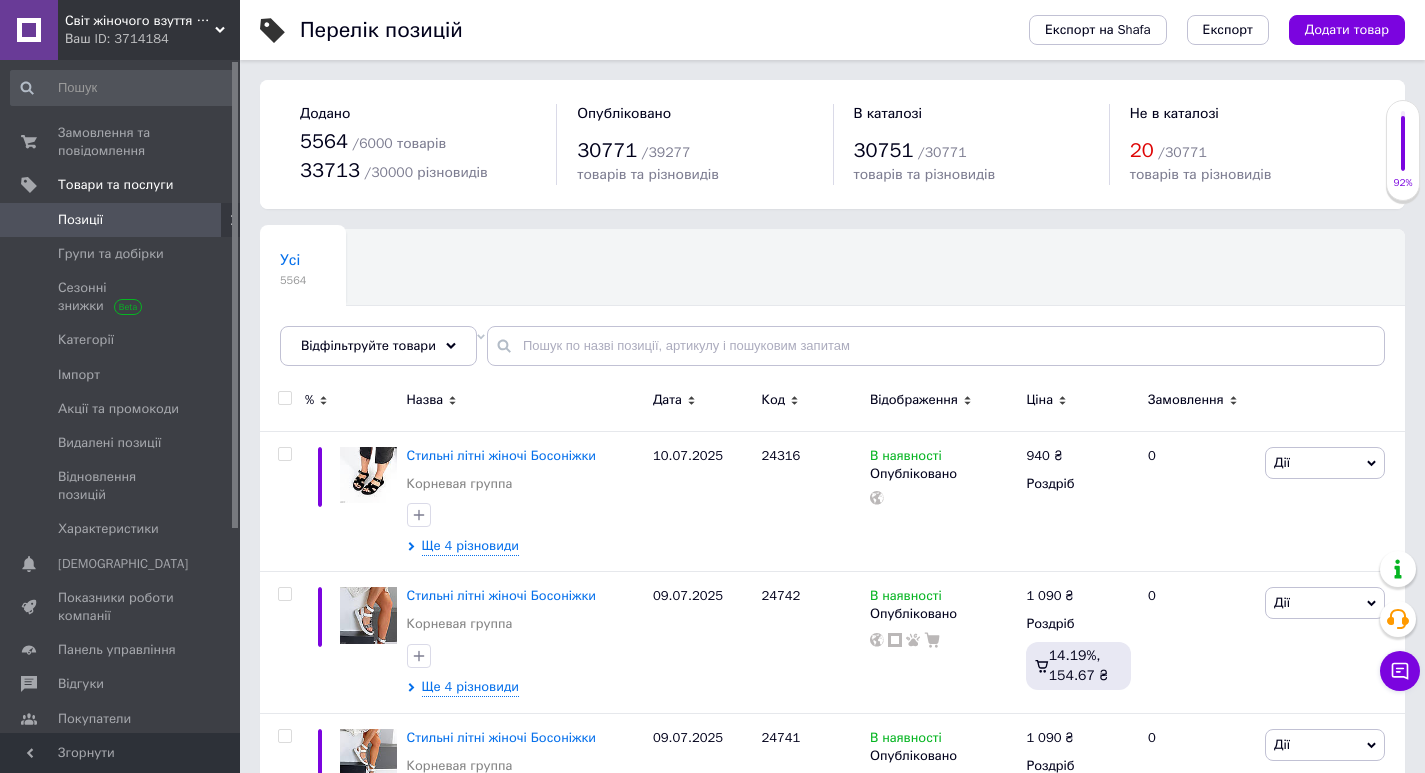 click on "Експорт на Shafa Експорт Додати товар" at bounding box center [1197, 30] 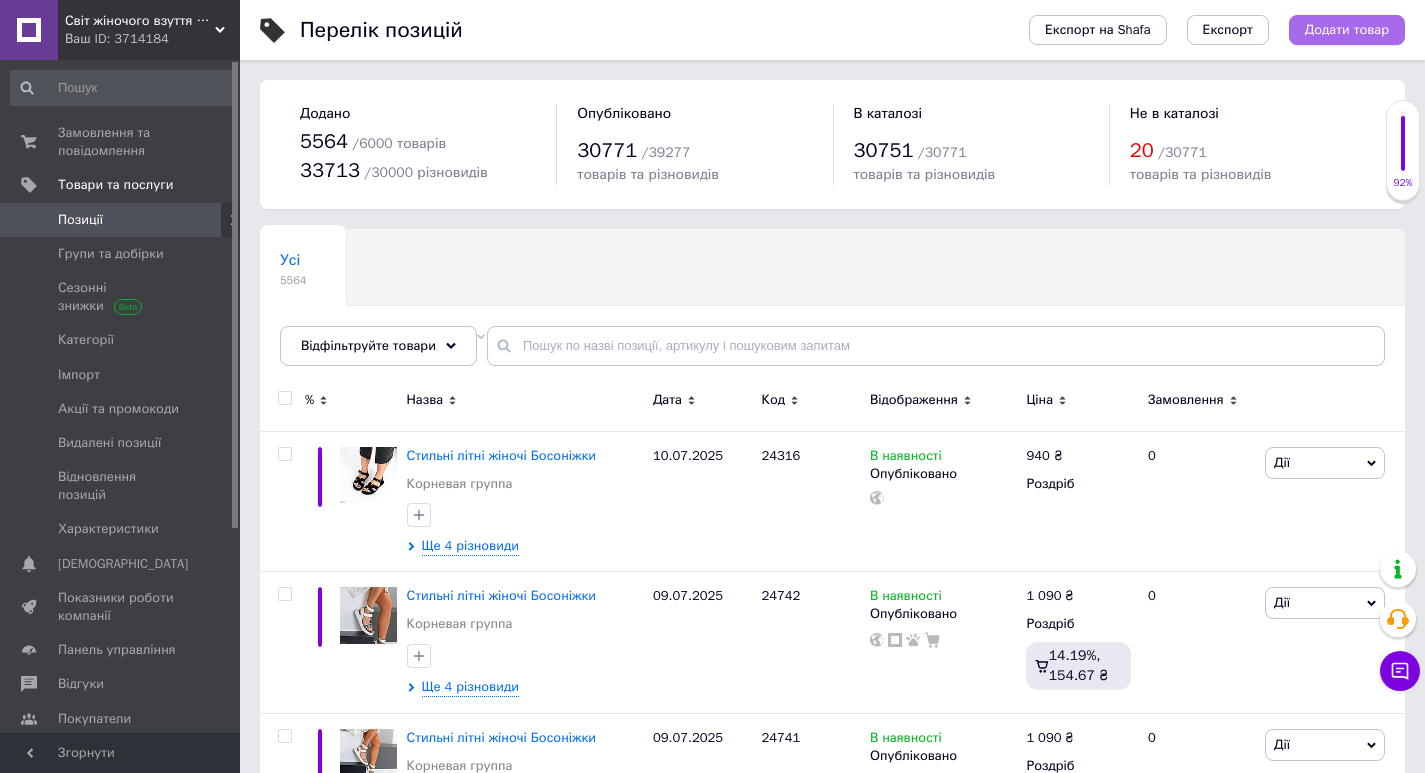 click on "Додати товар" at bounding box center [1347, 30] 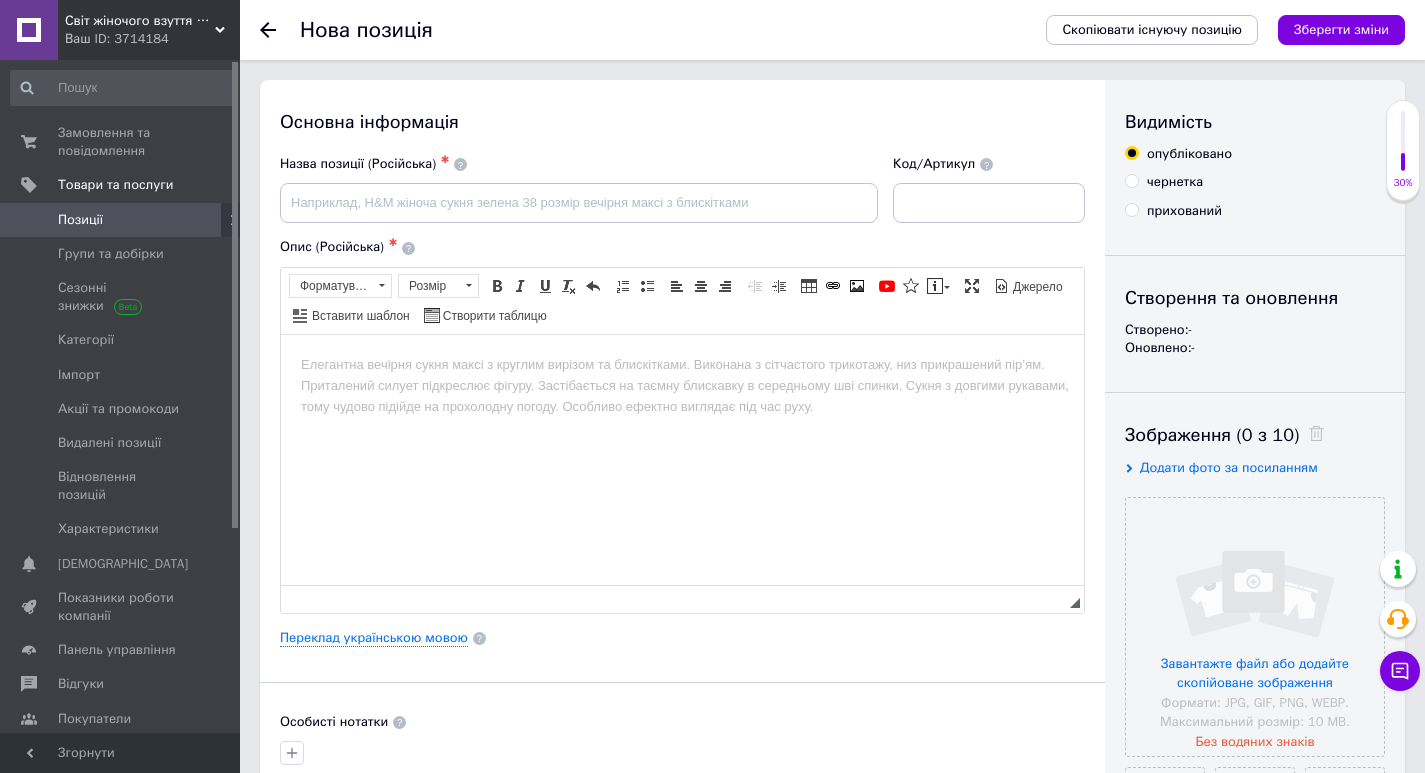 scroll, scrollTop: 0, scrollLeft: 0, axis: both 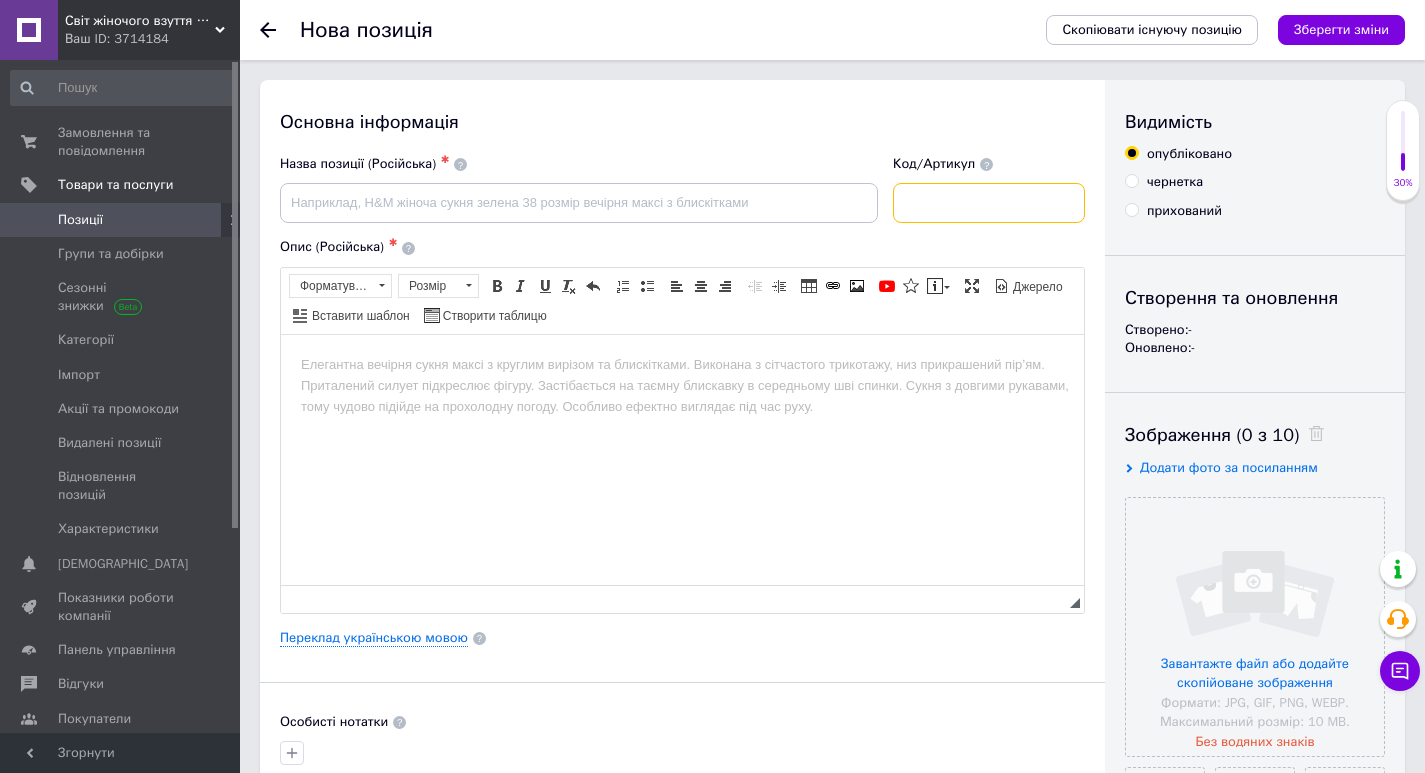 click at bounding box center [989, 203] 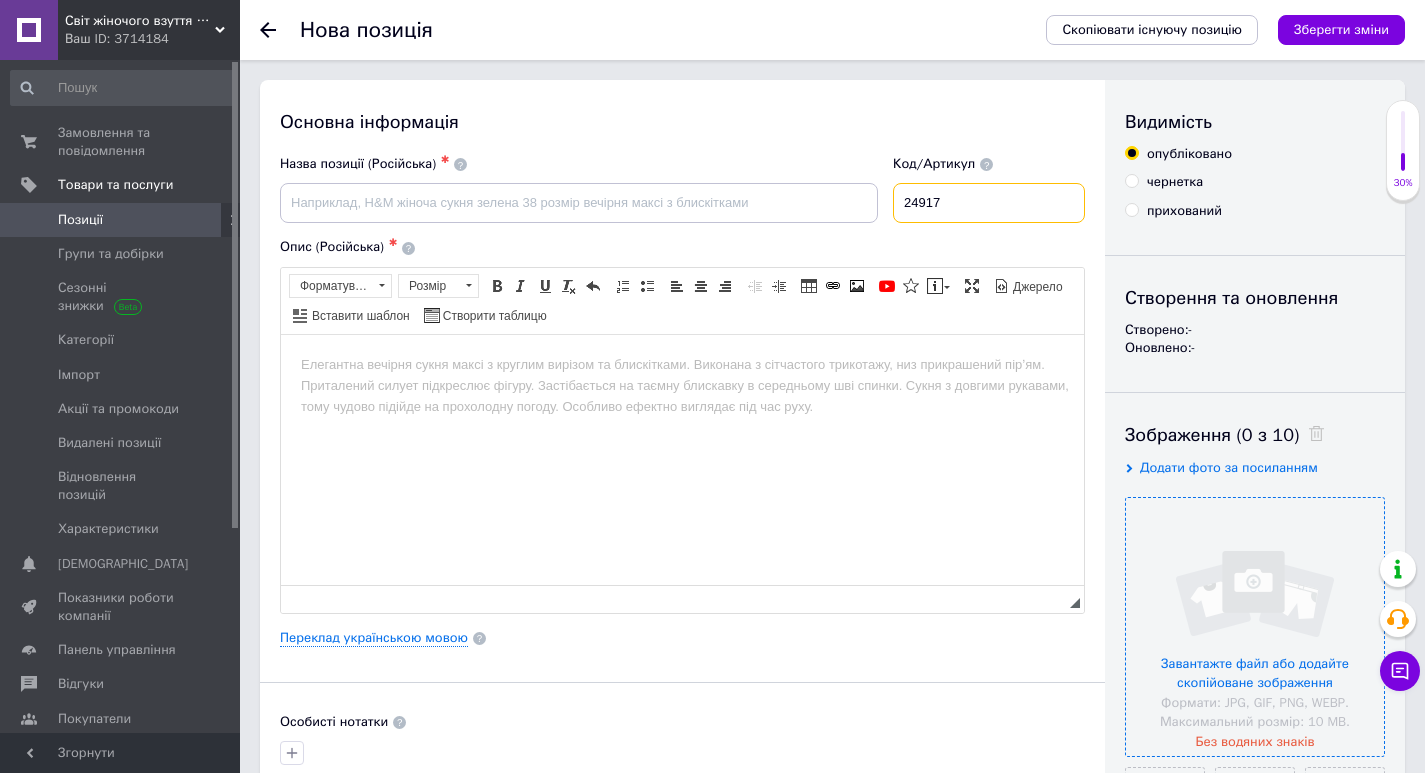 type on "24917" 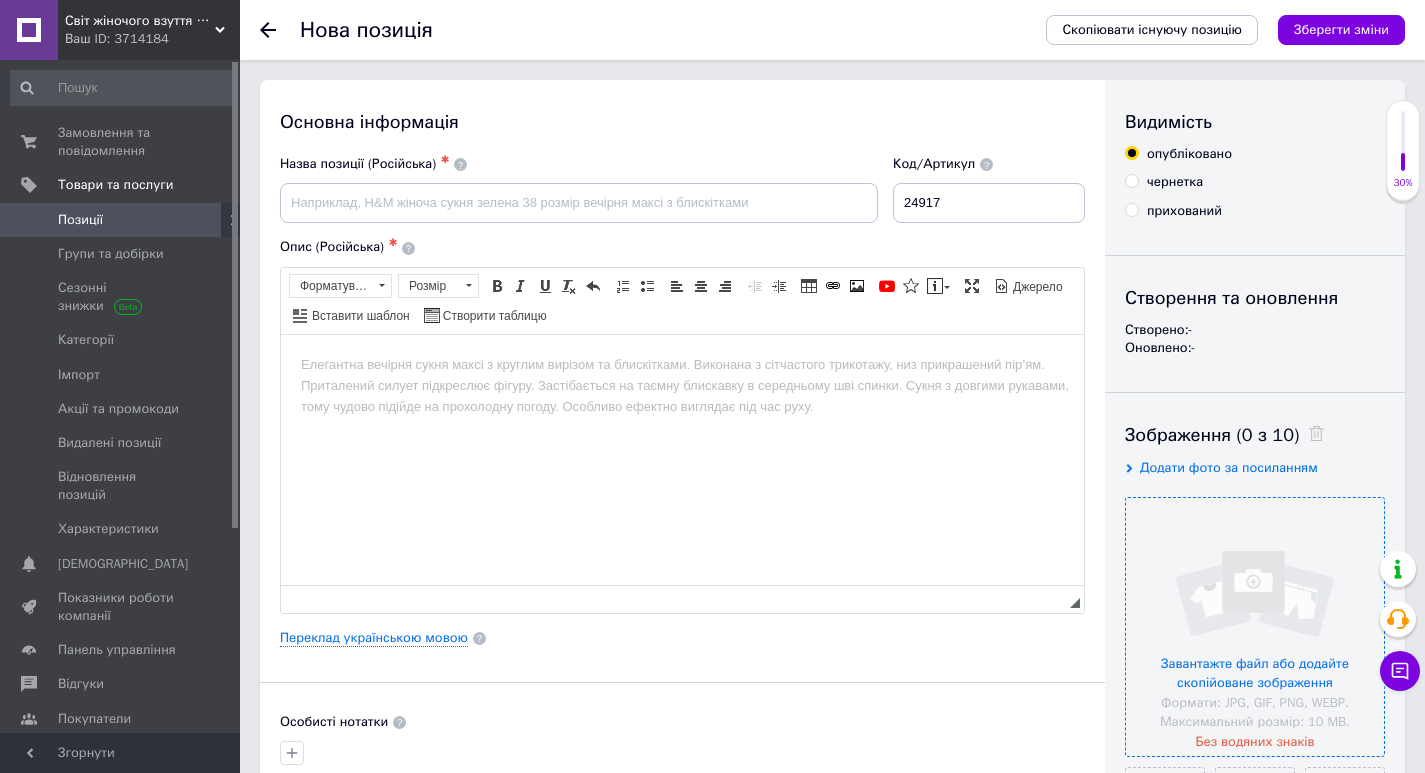 click at bounding box center (1255, 627) 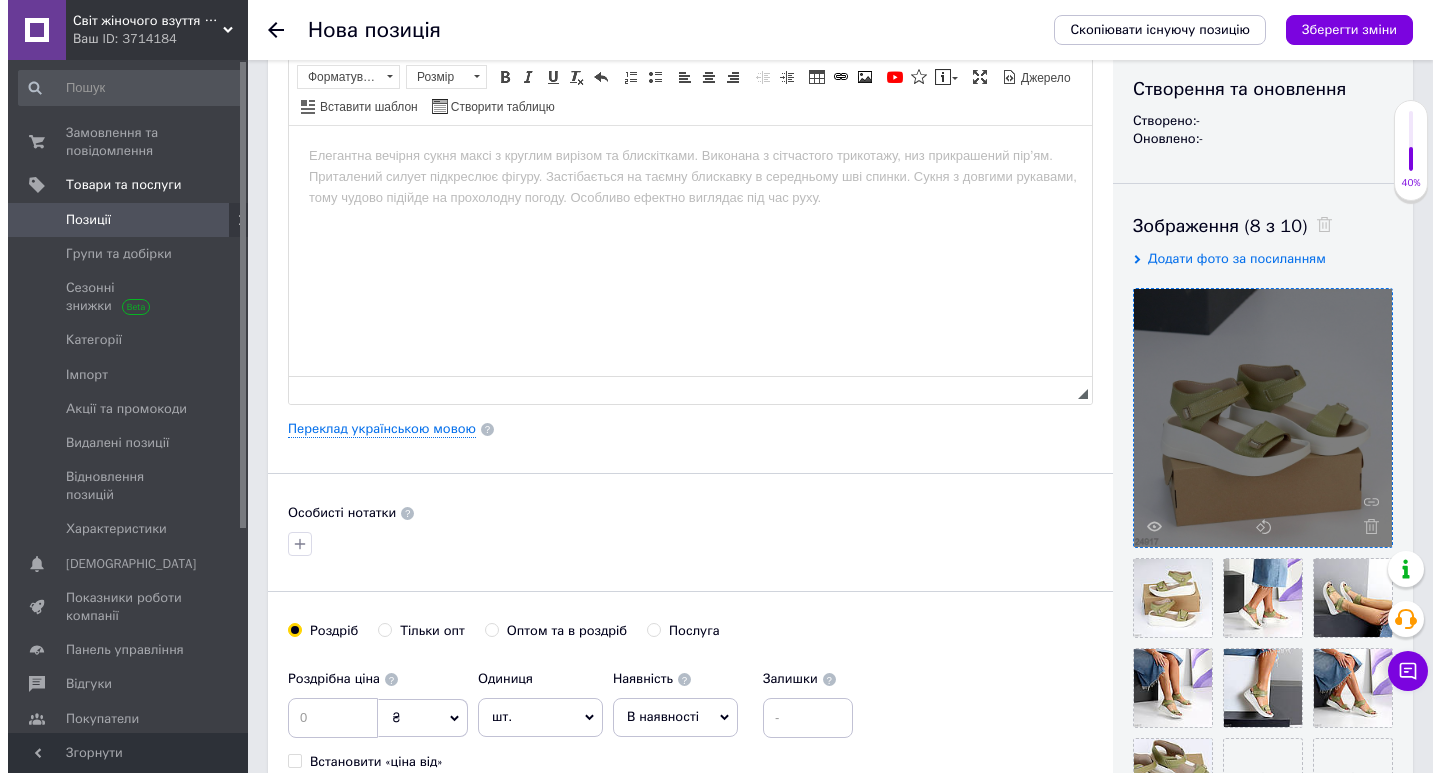 scroll, scrollTop: 200, scrollLeft: 0, axis: vertical 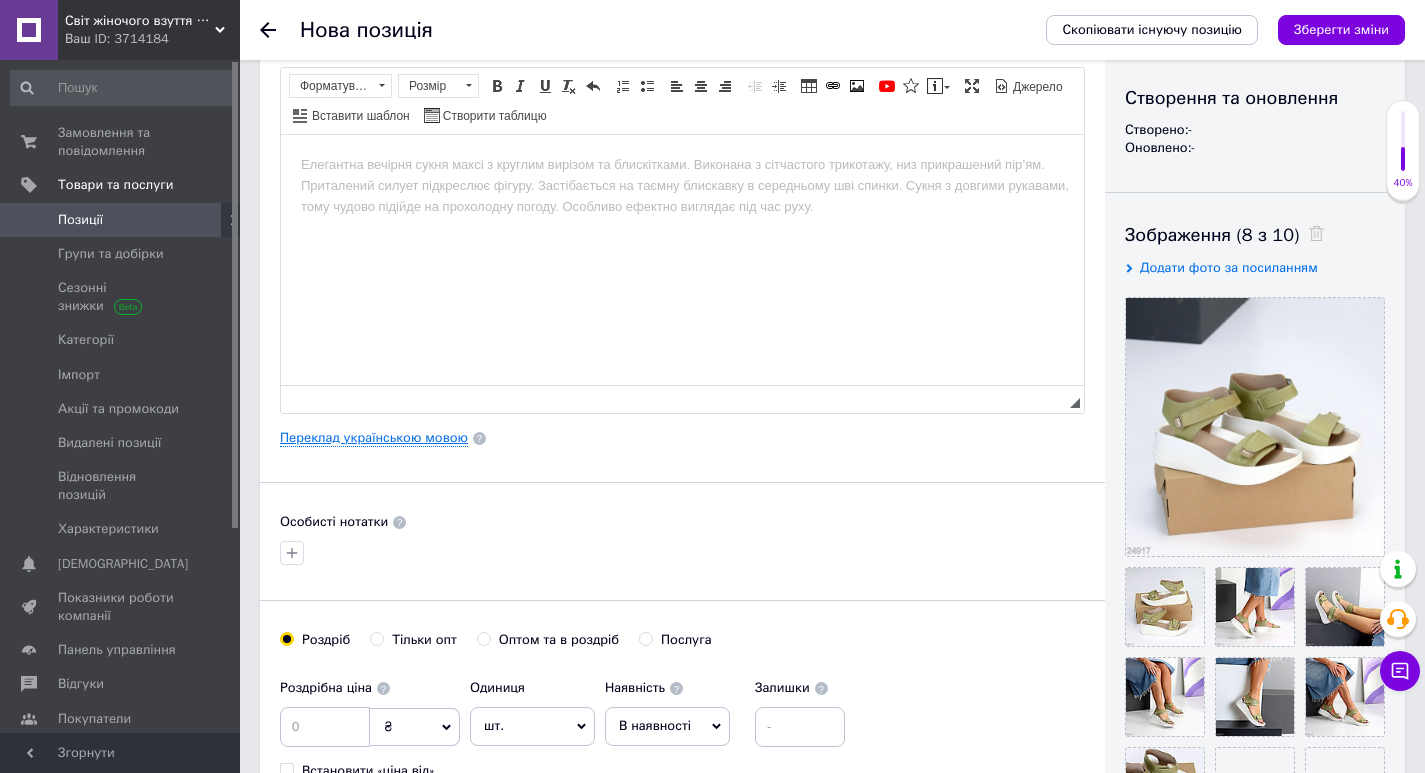 click on "Переклад українською мовою" at bounding box center (374, 438) 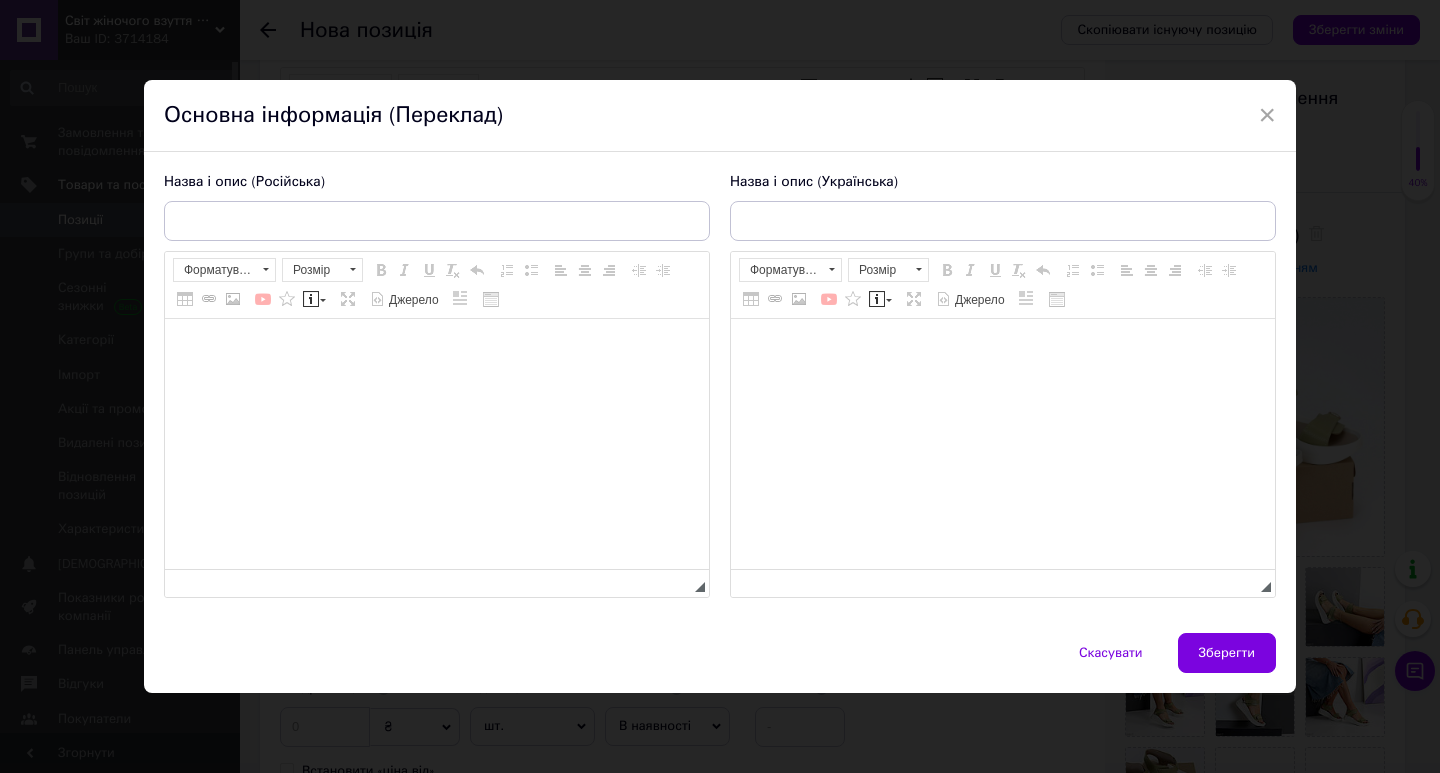 scroll, scrollTop: 0, scrollLeft: 0, axis: both 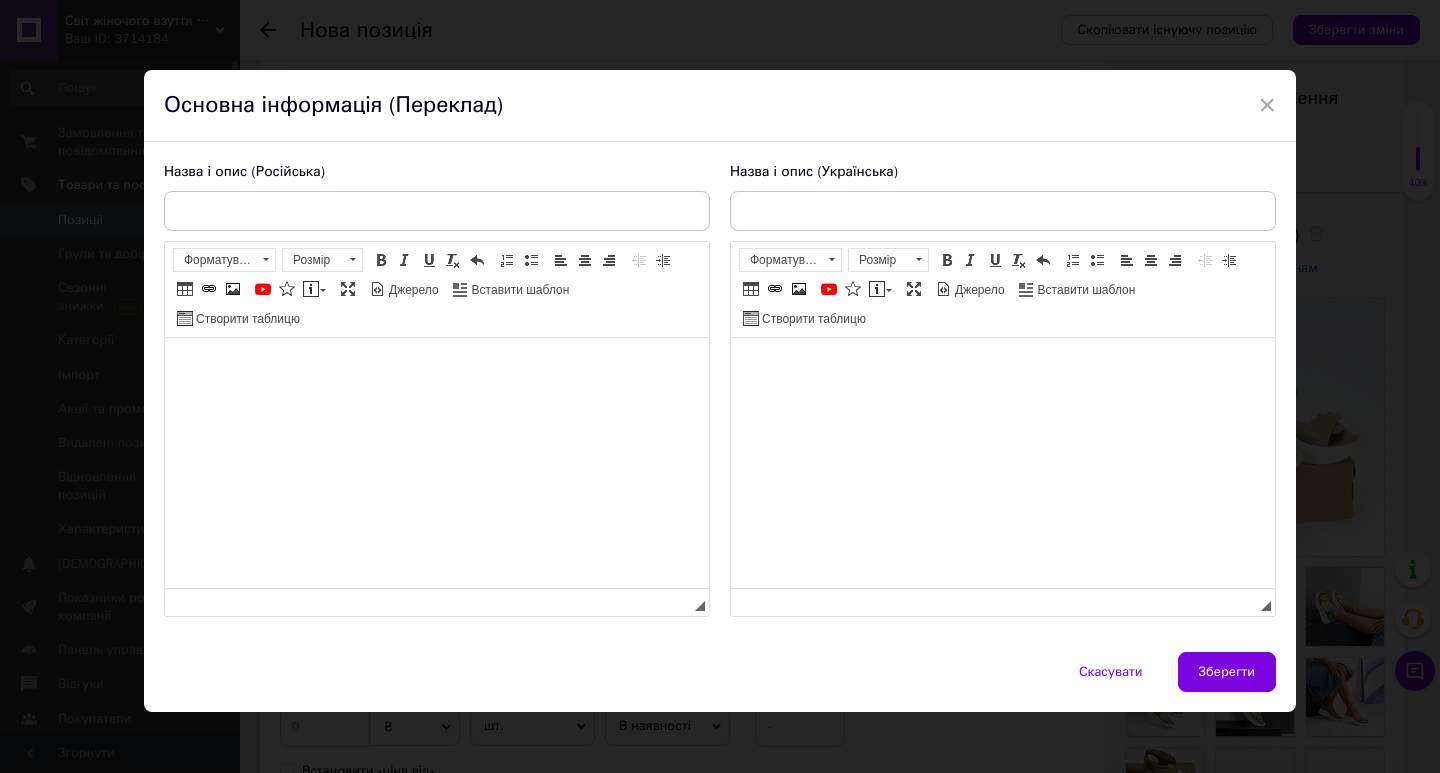 click at bounding box center (437, 368) 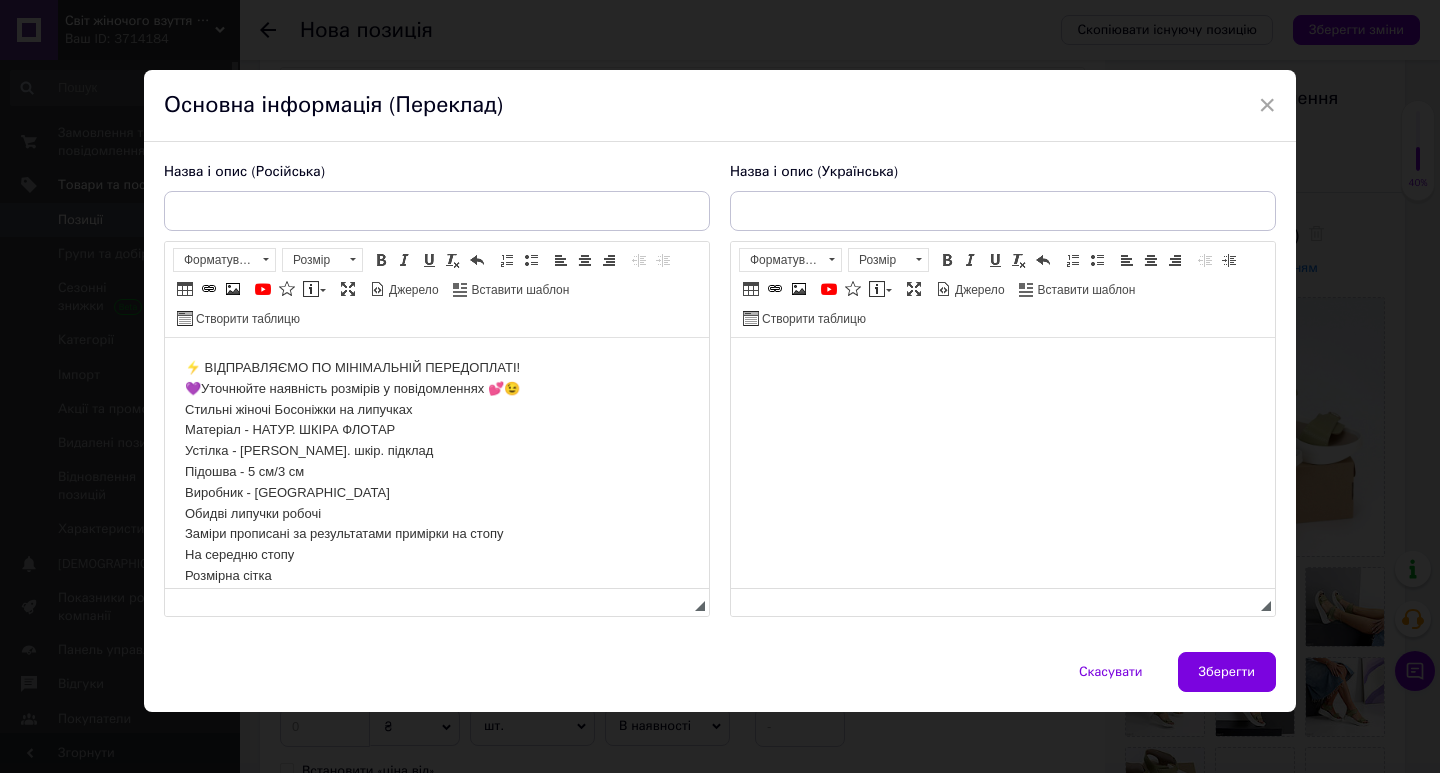 scroll, scrollTop: 369, scrollLeft: 0, axis: vertical 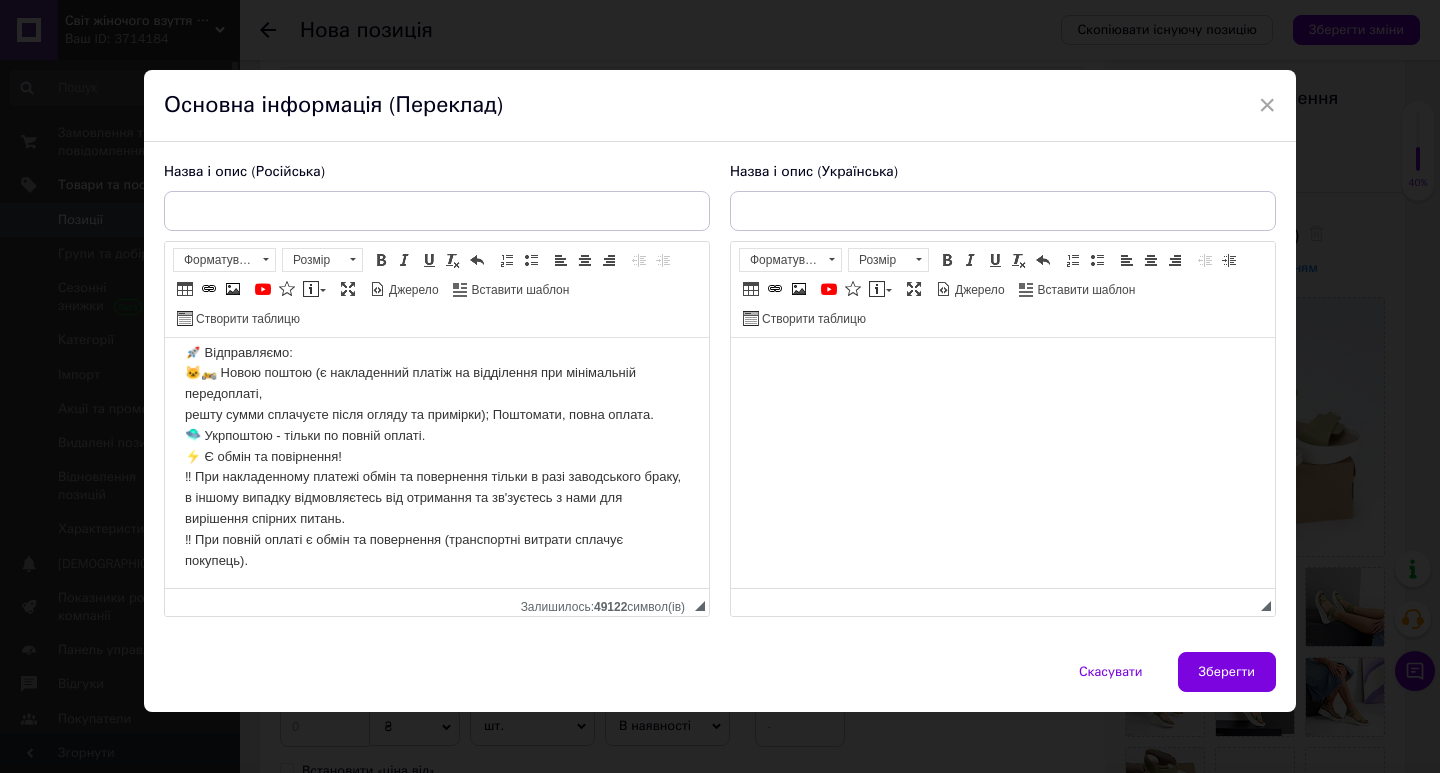 click at bounding box center (1003, 368) 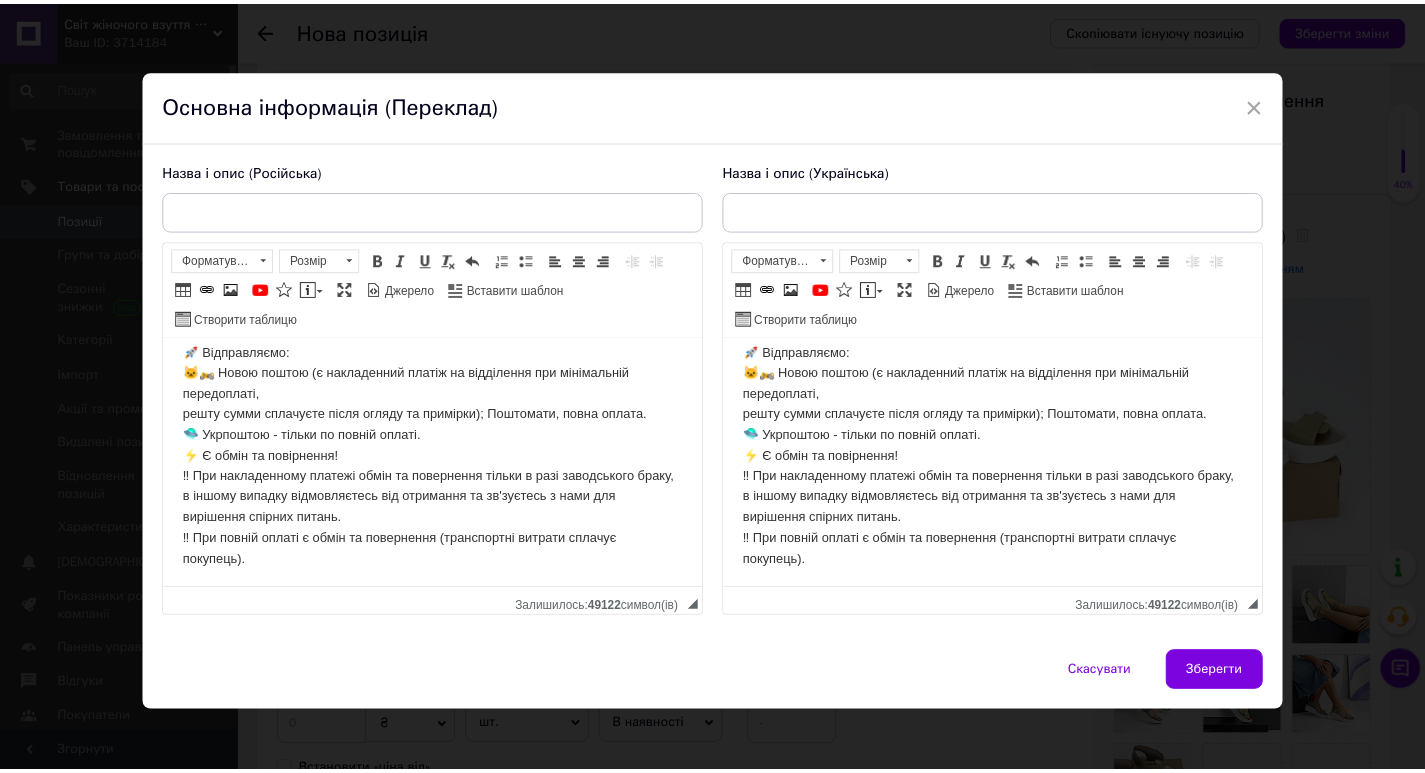 scroll, scrollTop: 0, scrollLeft: 0, axis: both 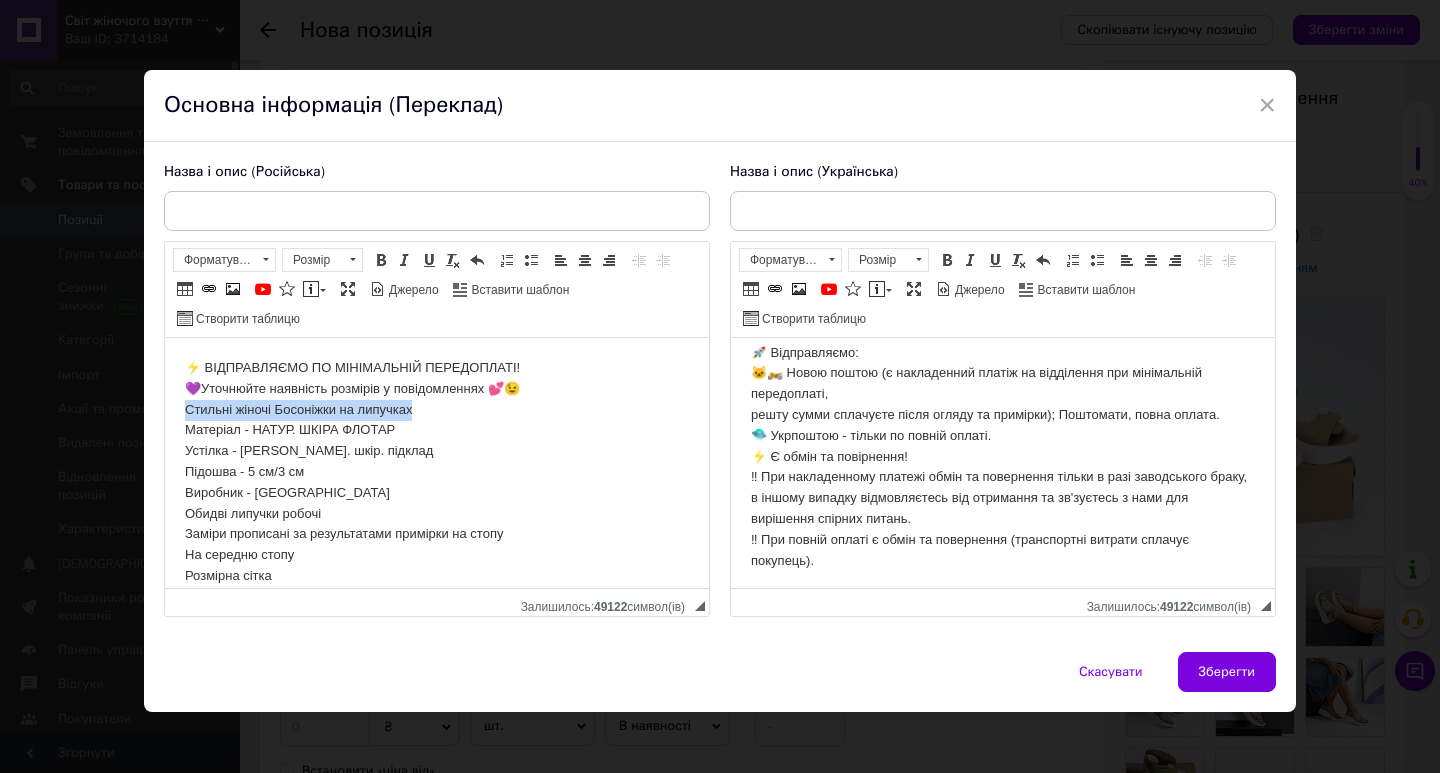 drag, startPoint x: 419, startPoint y: 405, endPoint x: 178, endPoint y: 404, distance: 241.00208 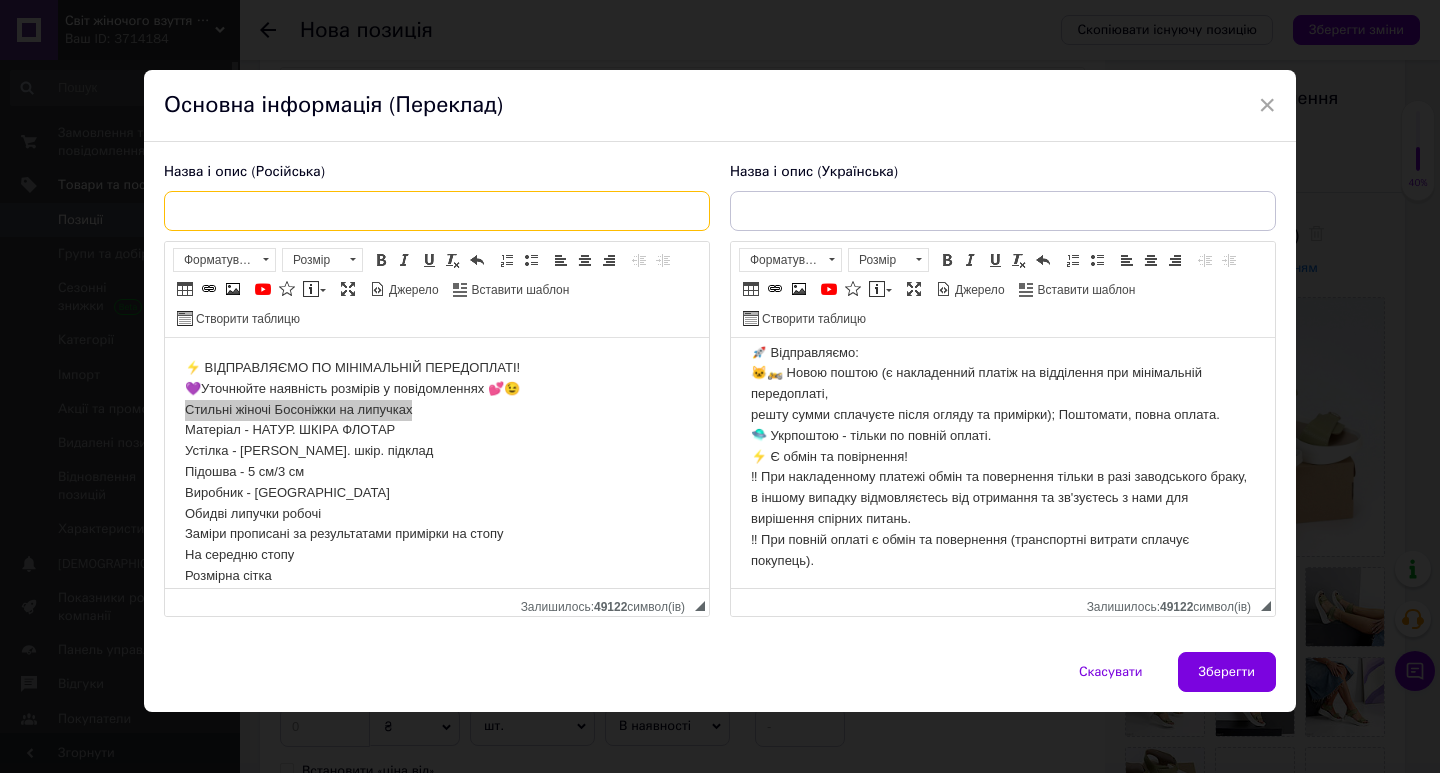 click at bounding box center [437, 211] 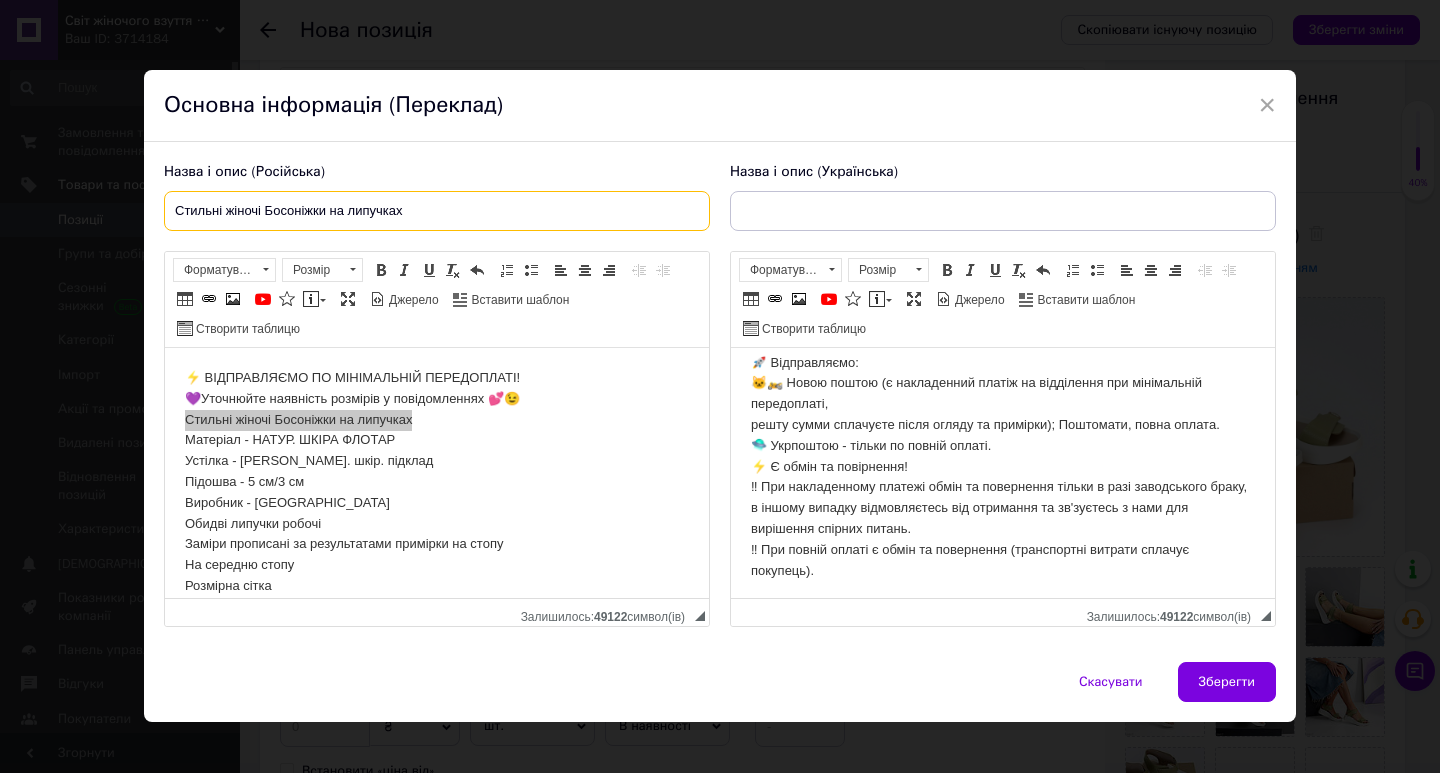 type on "Стильні жіночі Босоніжки на липучках" 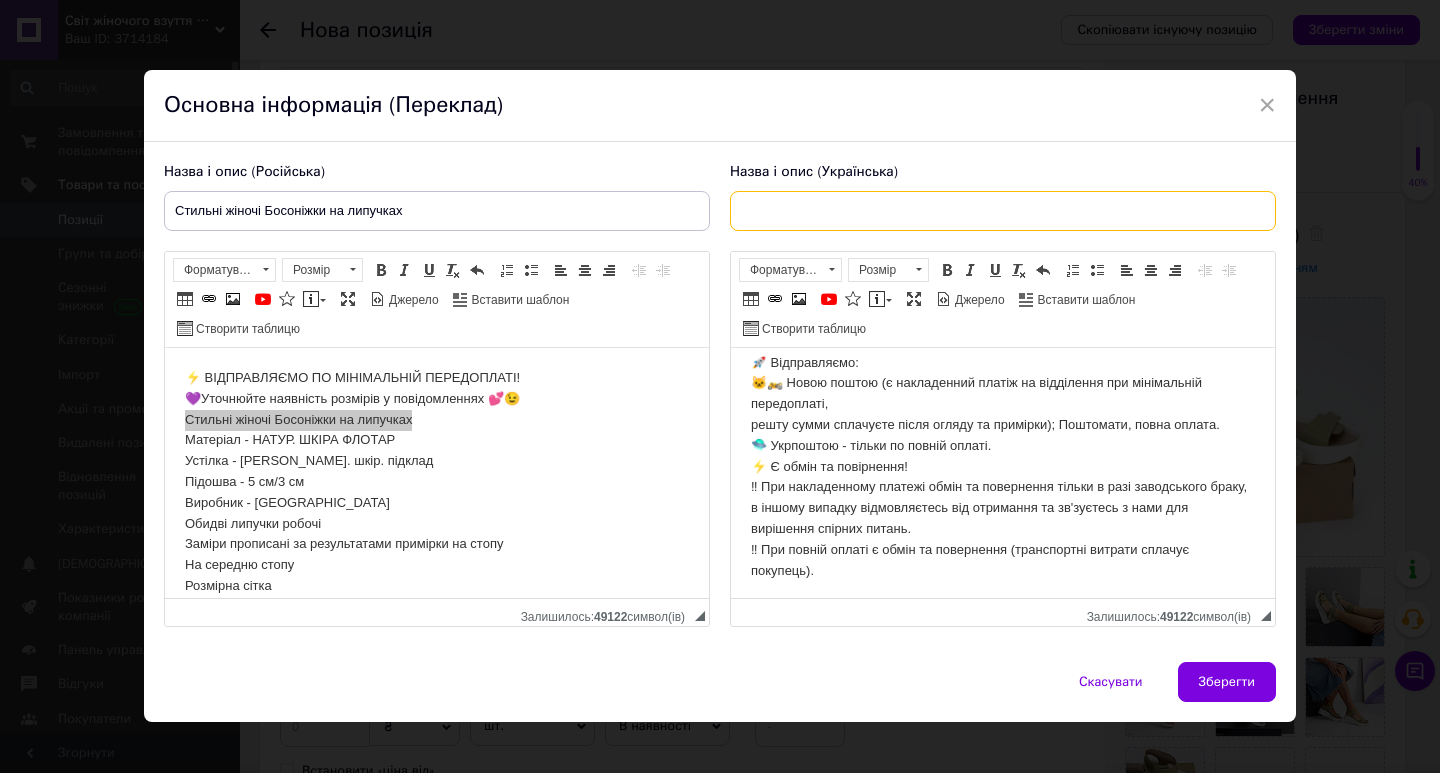 click at bounding box center (1003, 211) 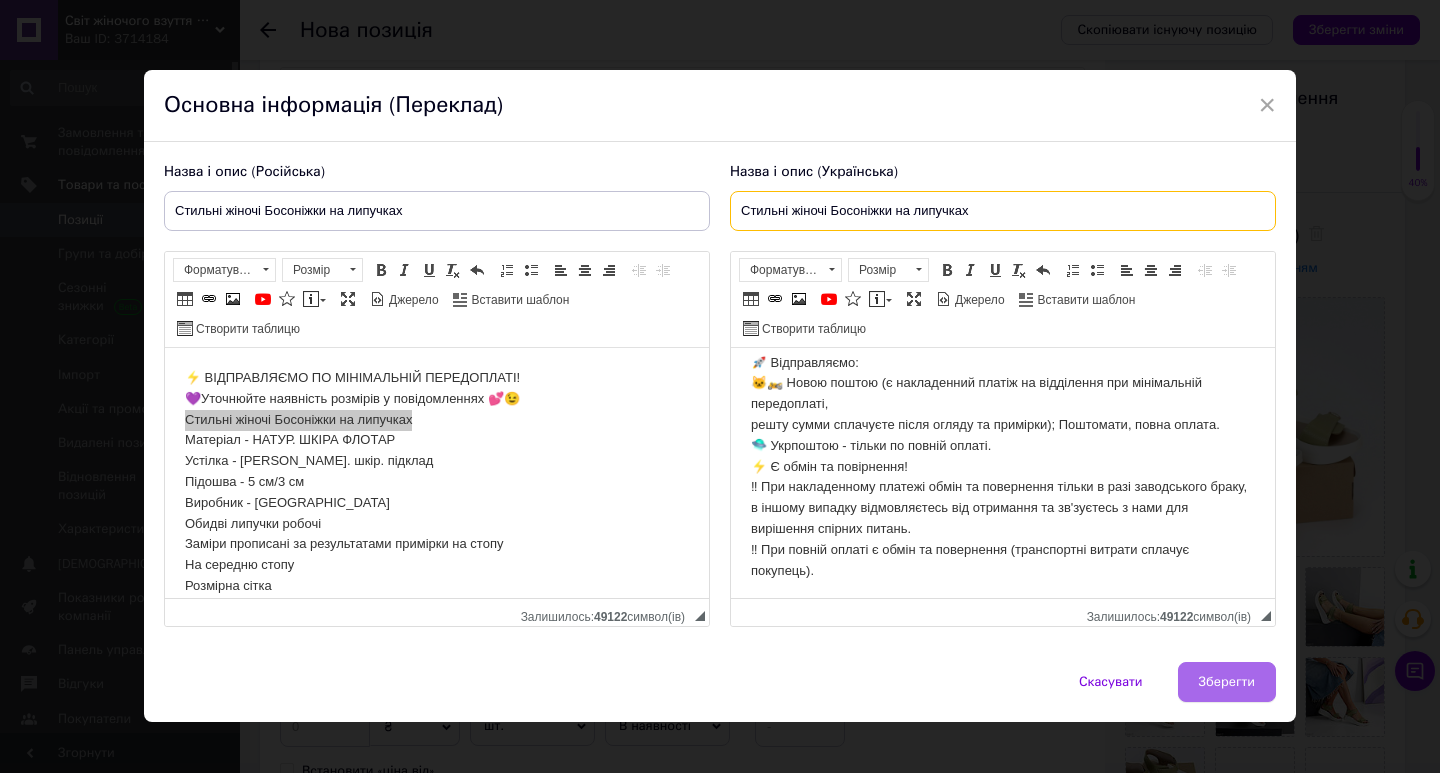 type on "Стильні жіночі Босоніжки на липучках" 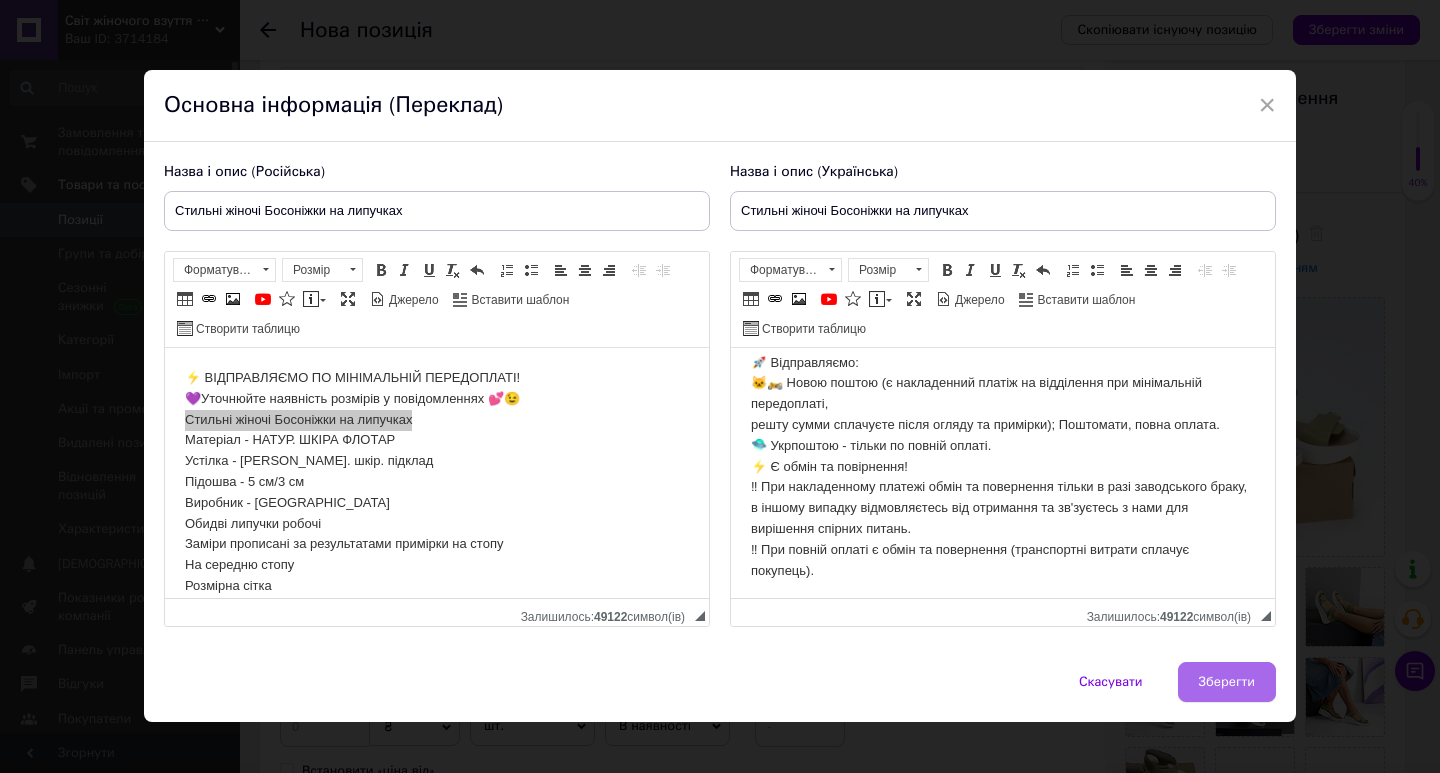 drag, startPoint x: 1234, startPoint y: 695, endPoint x: 1240, endPoint y: 641, distance: 54.33231 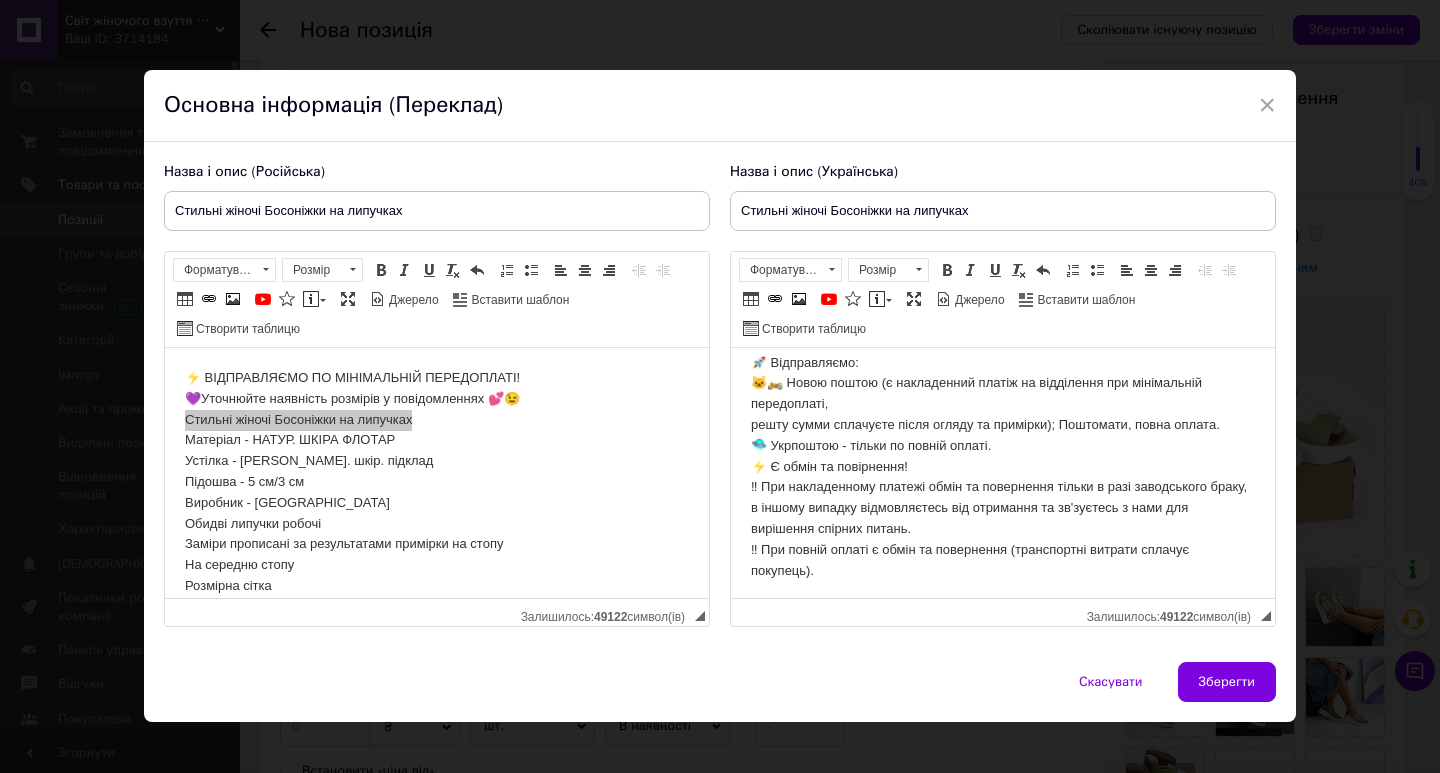 click on "Зберегти" at bounding box center (1227, 682) 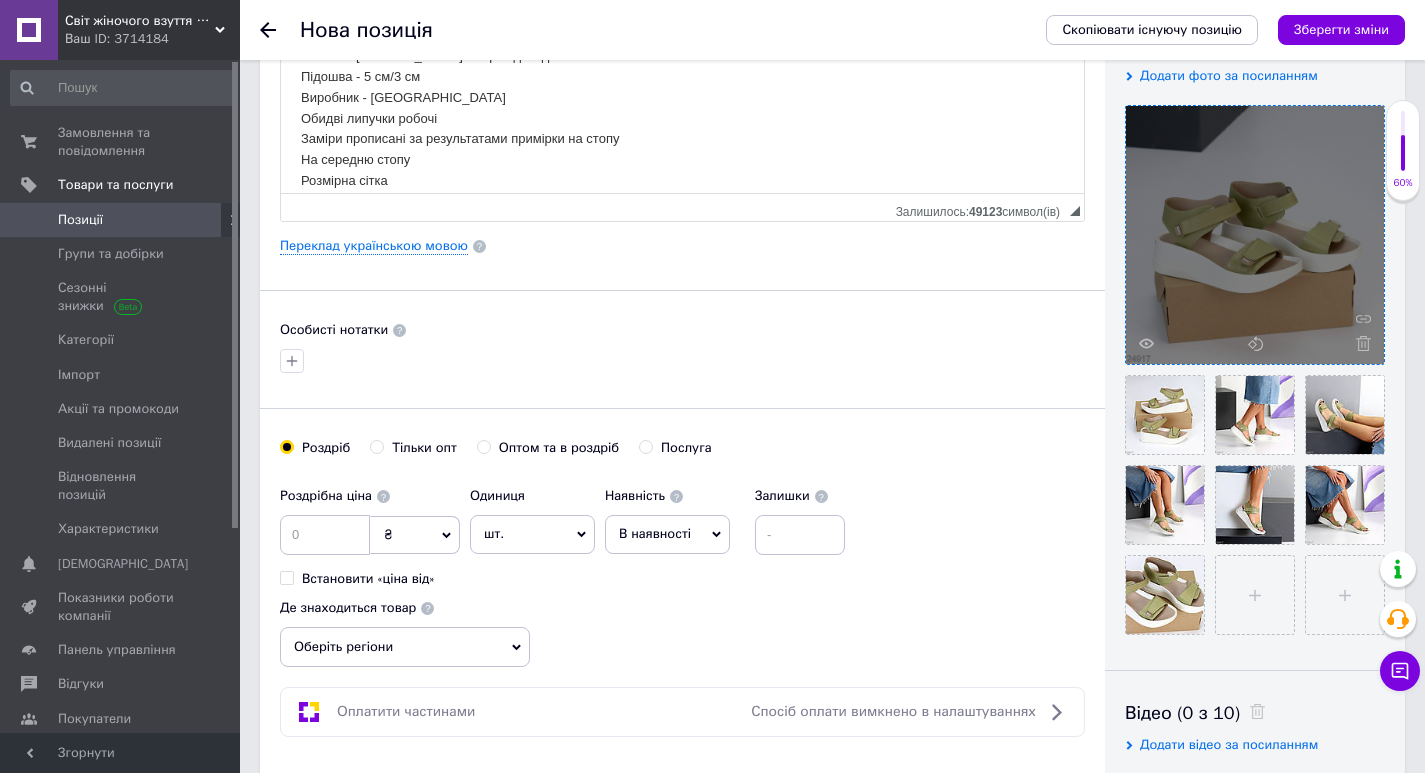 scroll, scrollTop: 400, scrollLeft: 0, axis: vertical 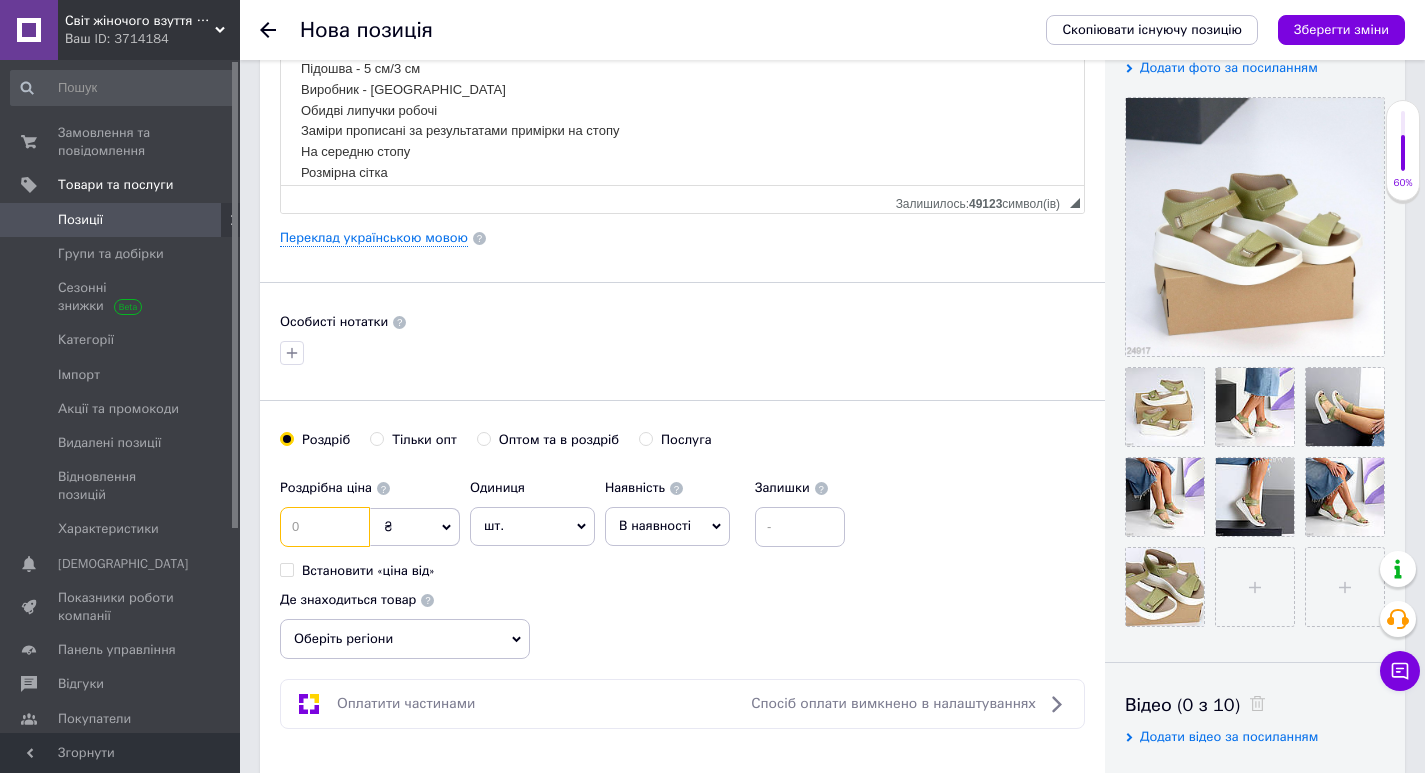 click at bounding box center [325, 527] 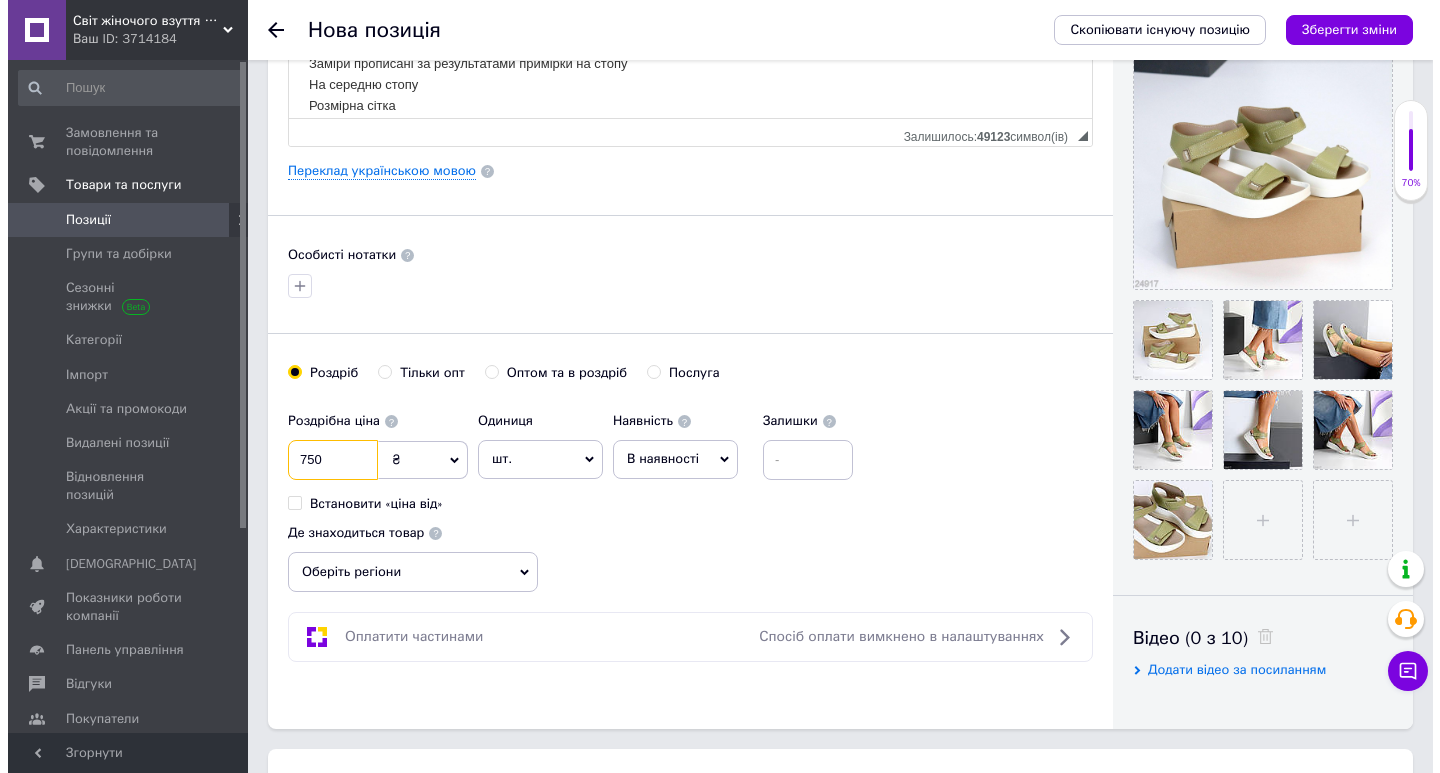 scroll, scrollTop: 700, scrollLeft: 0, axis: vertical 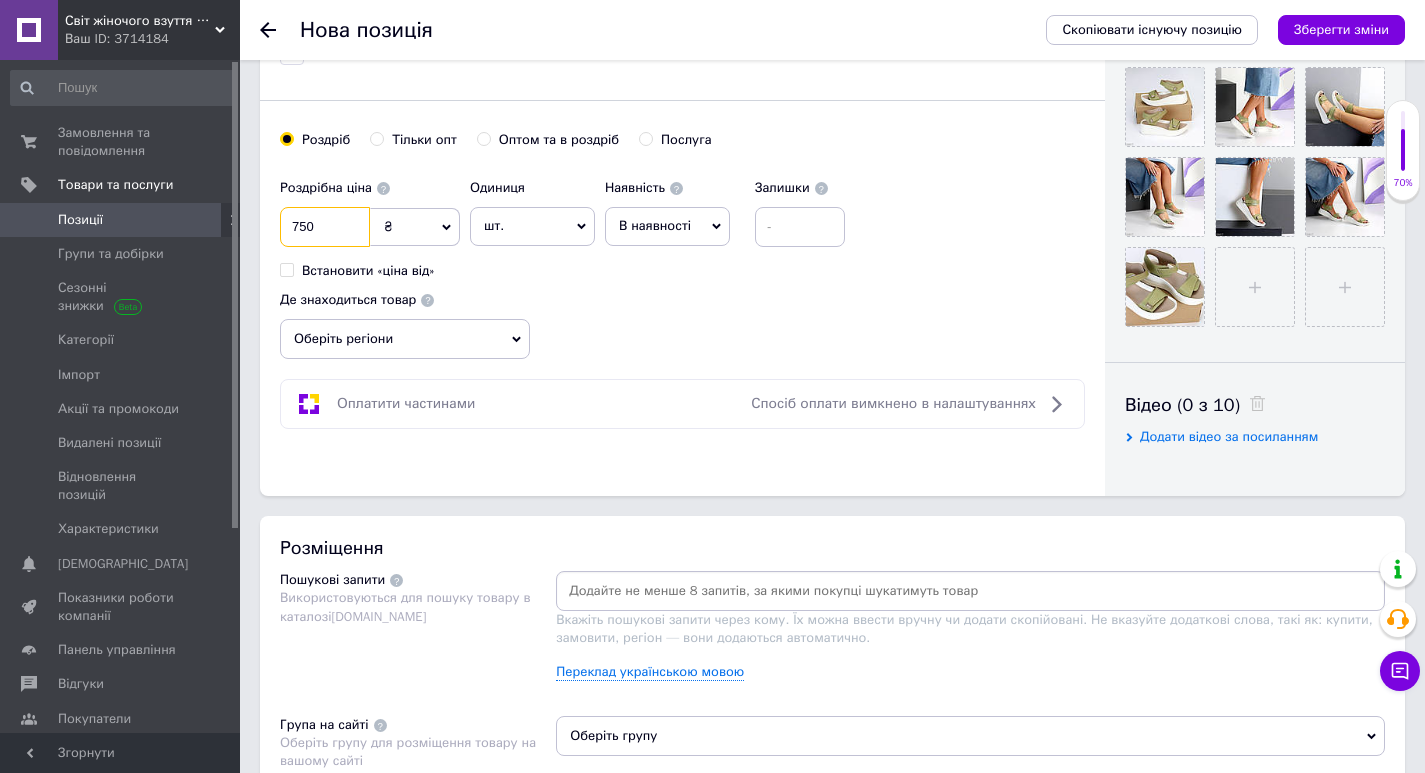 type on "750" 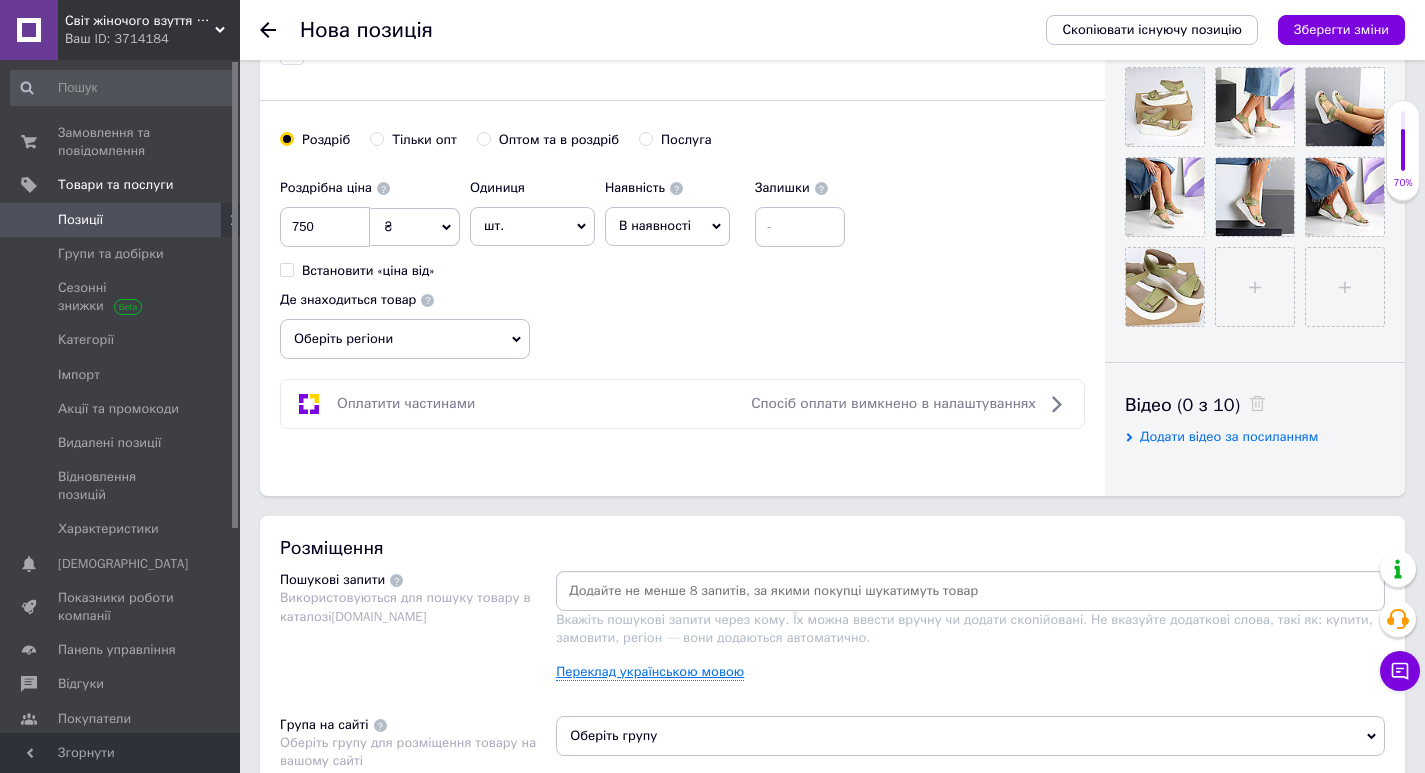 click on "Переклад українською мовою" at bounding box center [650, 672] 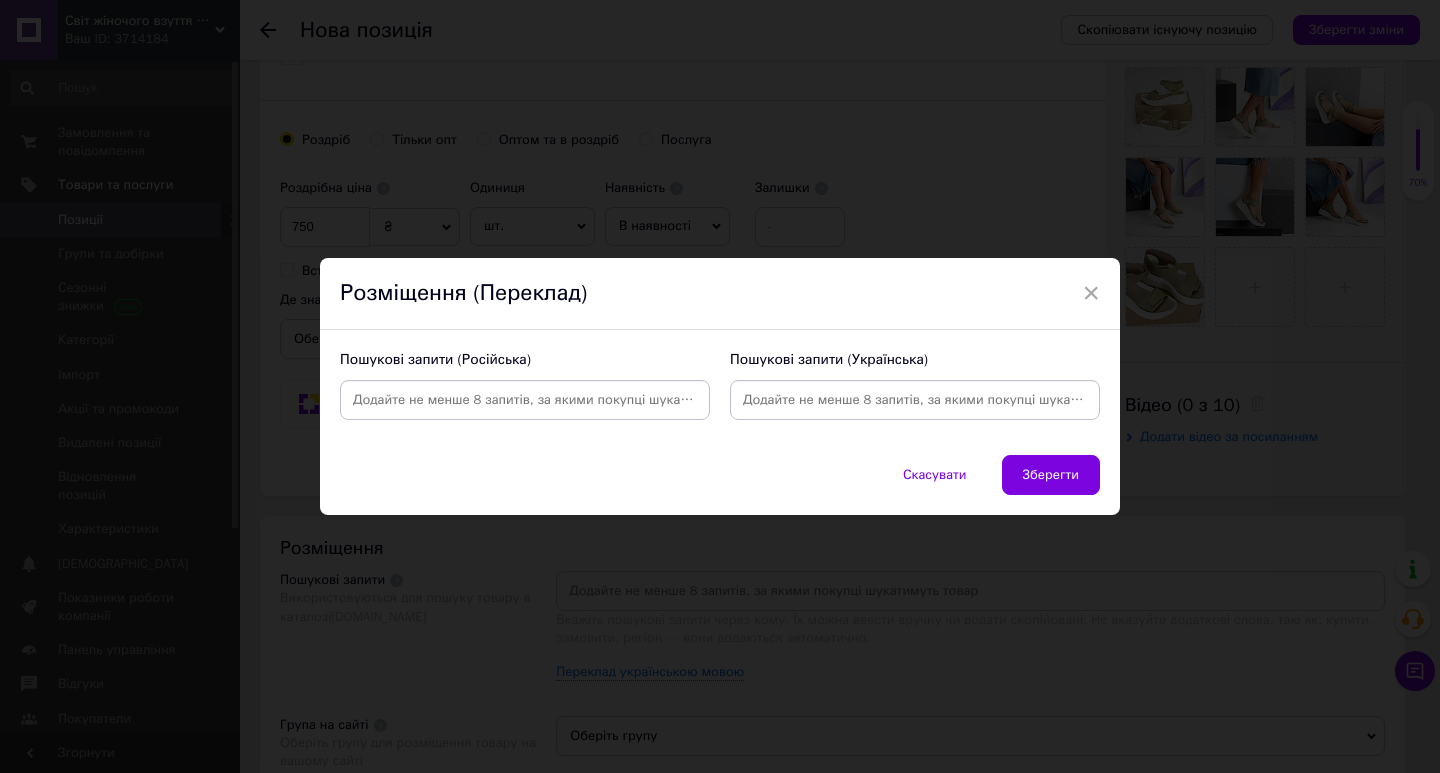 click at bounding box center (525, 400) 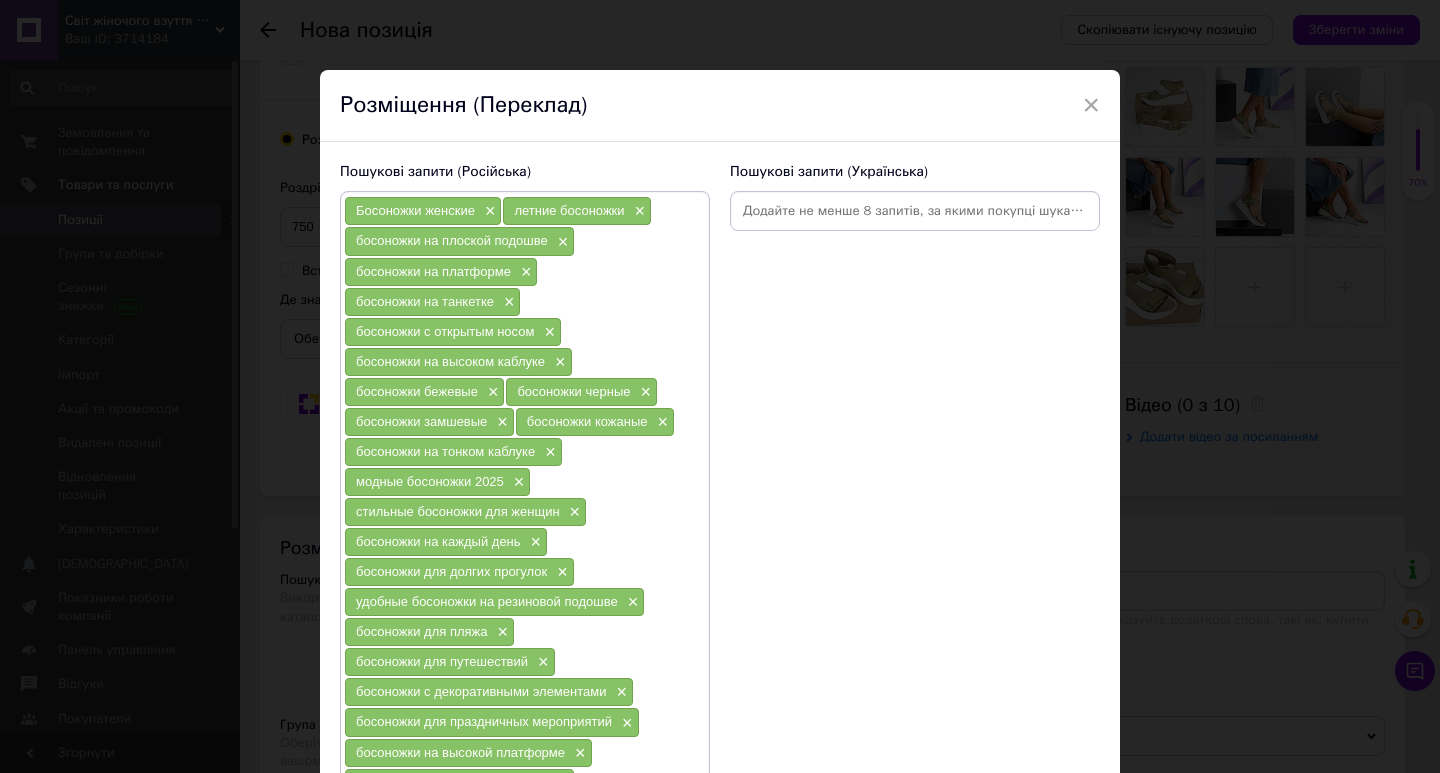 click at bounding box center (915, 211) 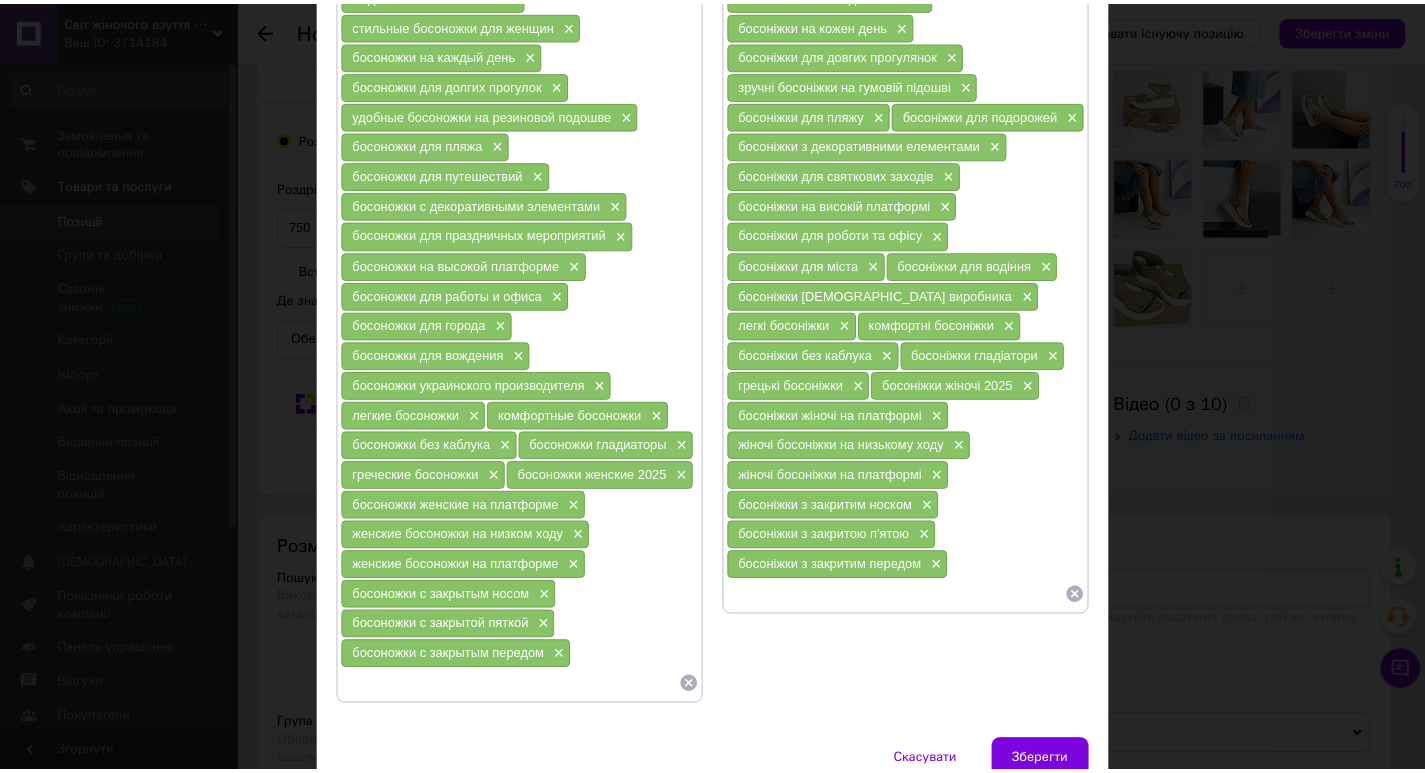 scroll, scrollTop: 587, scrollLeft: 0, axis: vertical 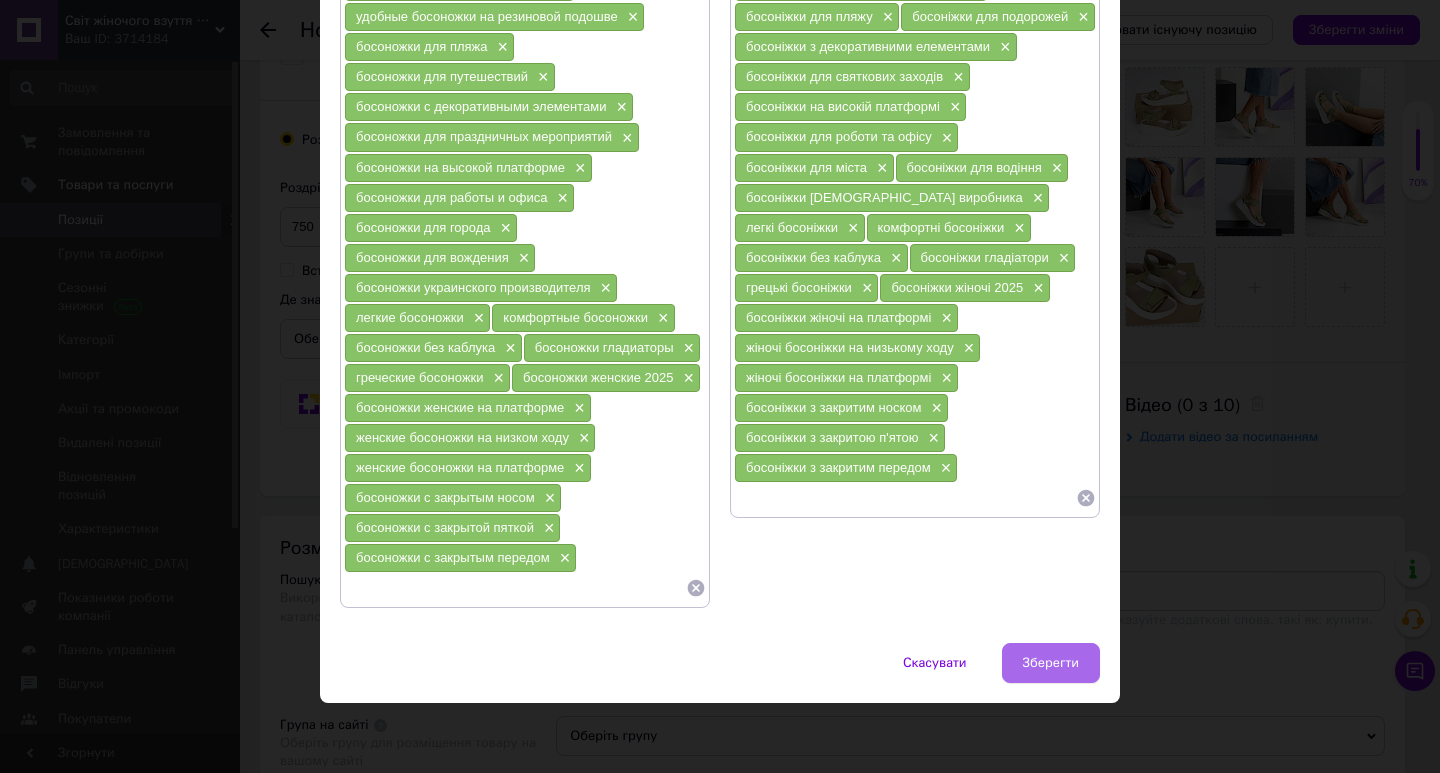 click on "Зберегти" at bounding box center [1051, 663] 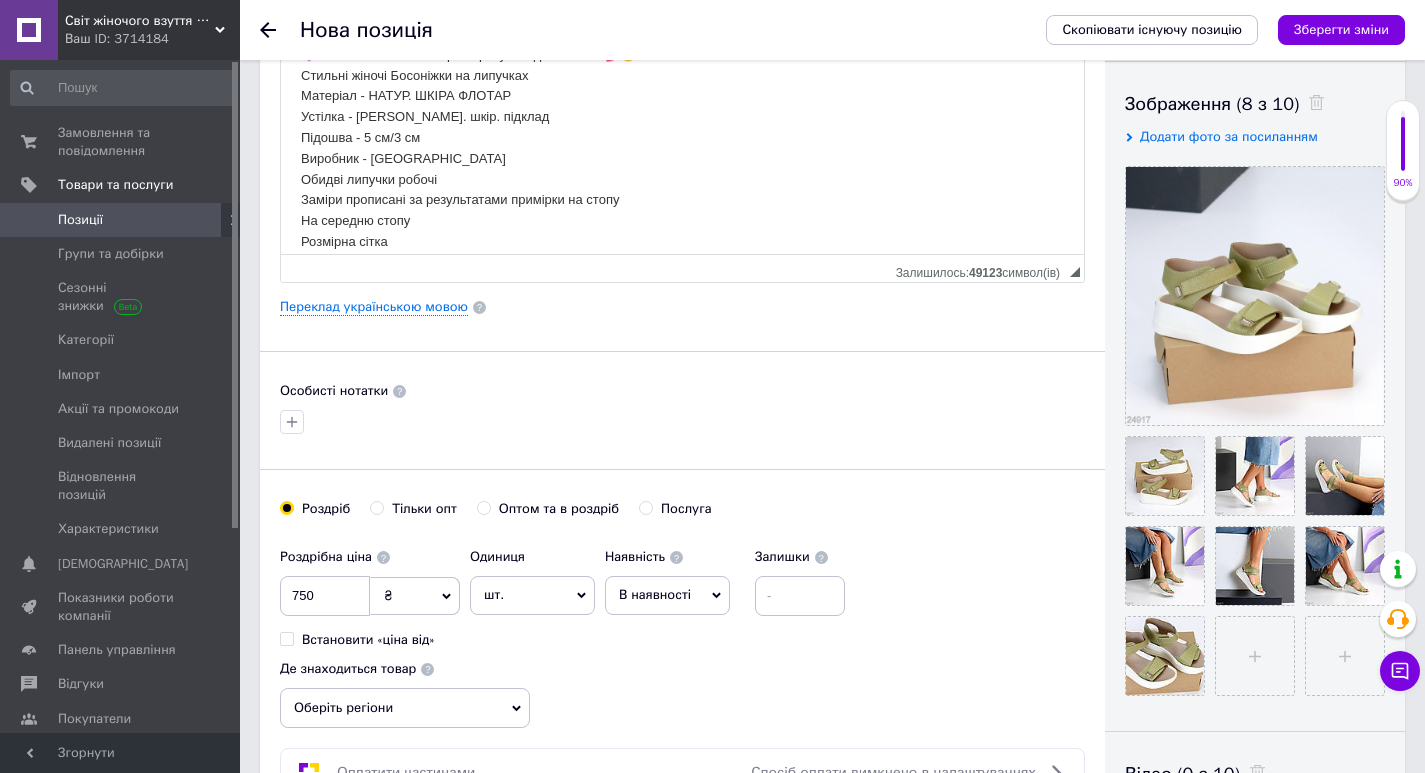 scroll, scrollTop: 300, scrollLeft: 0, axis: vertical 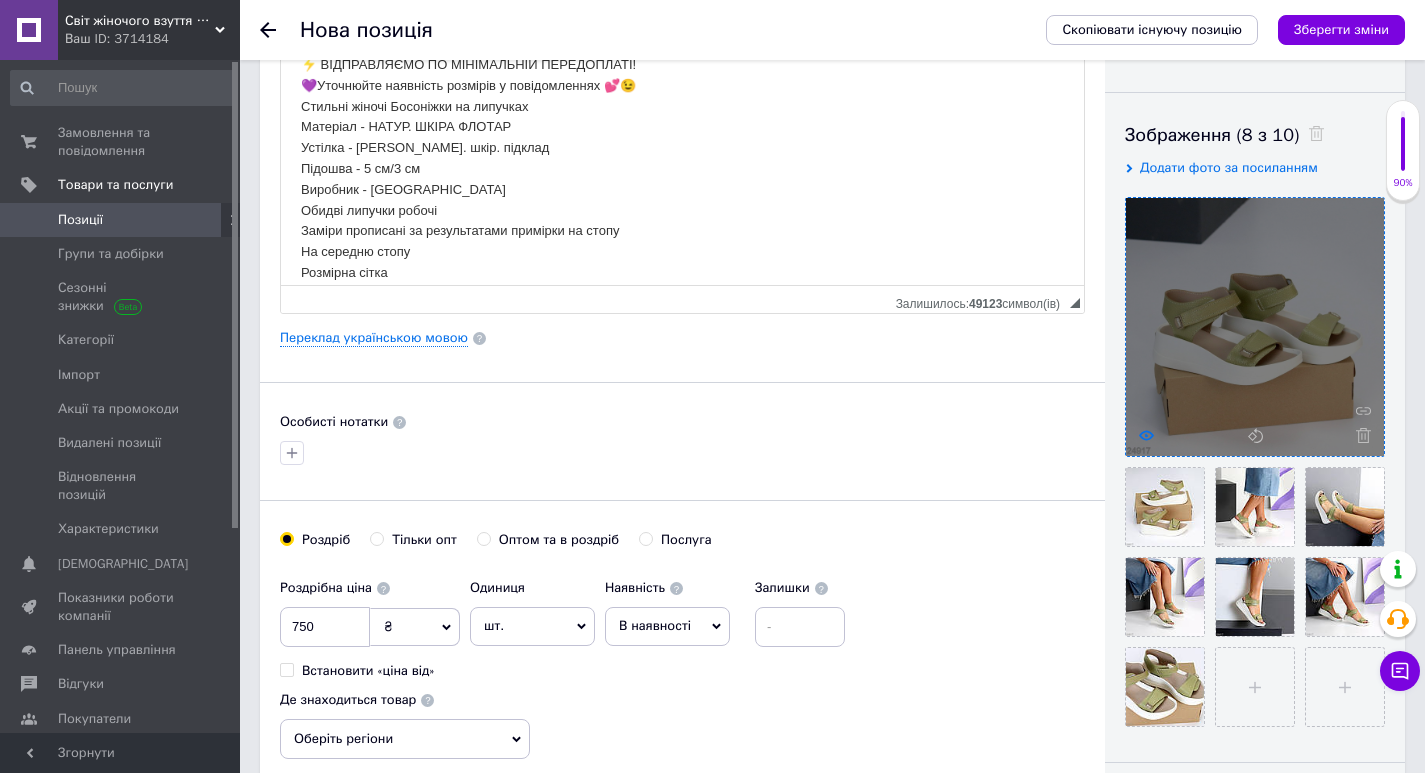 click 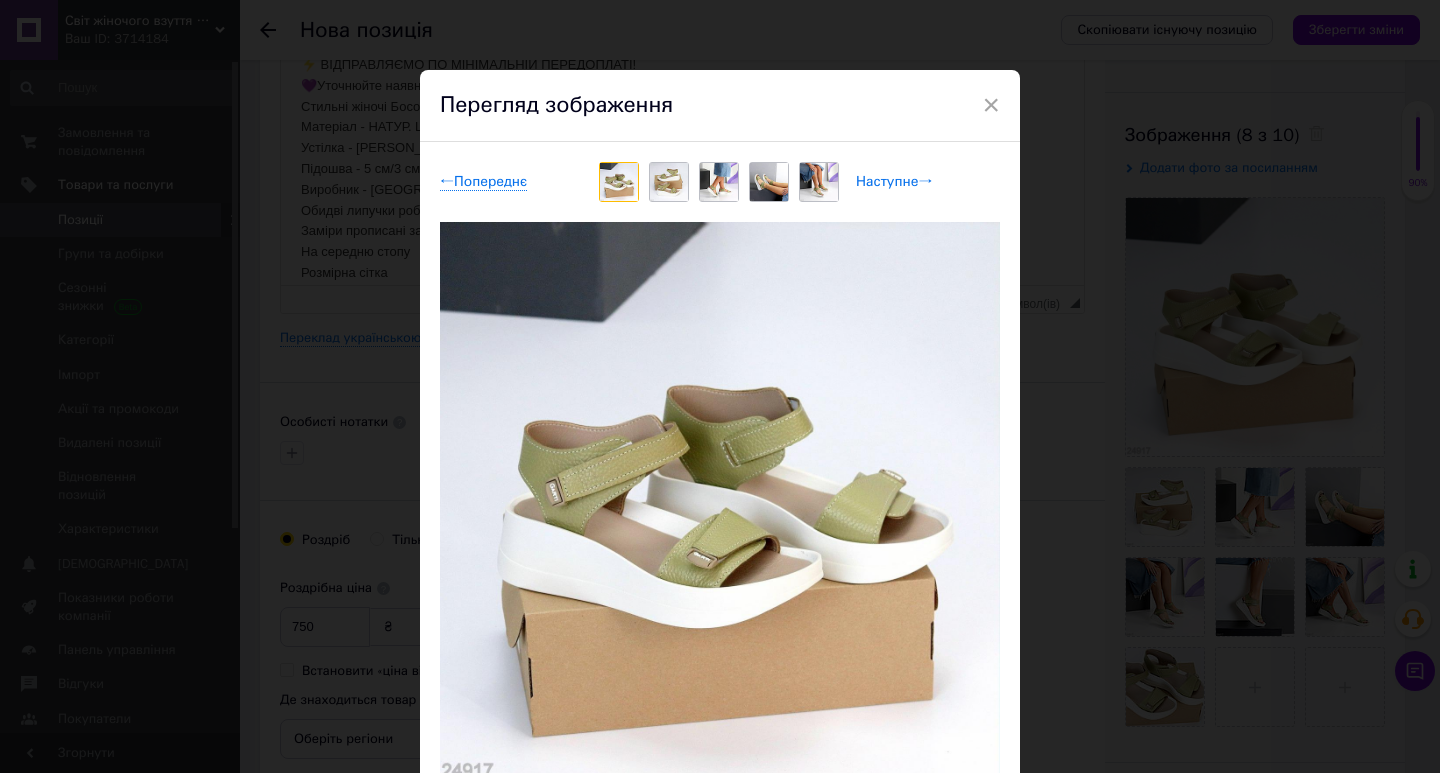 click on "Наступне →" at bounding box center (894, 182) 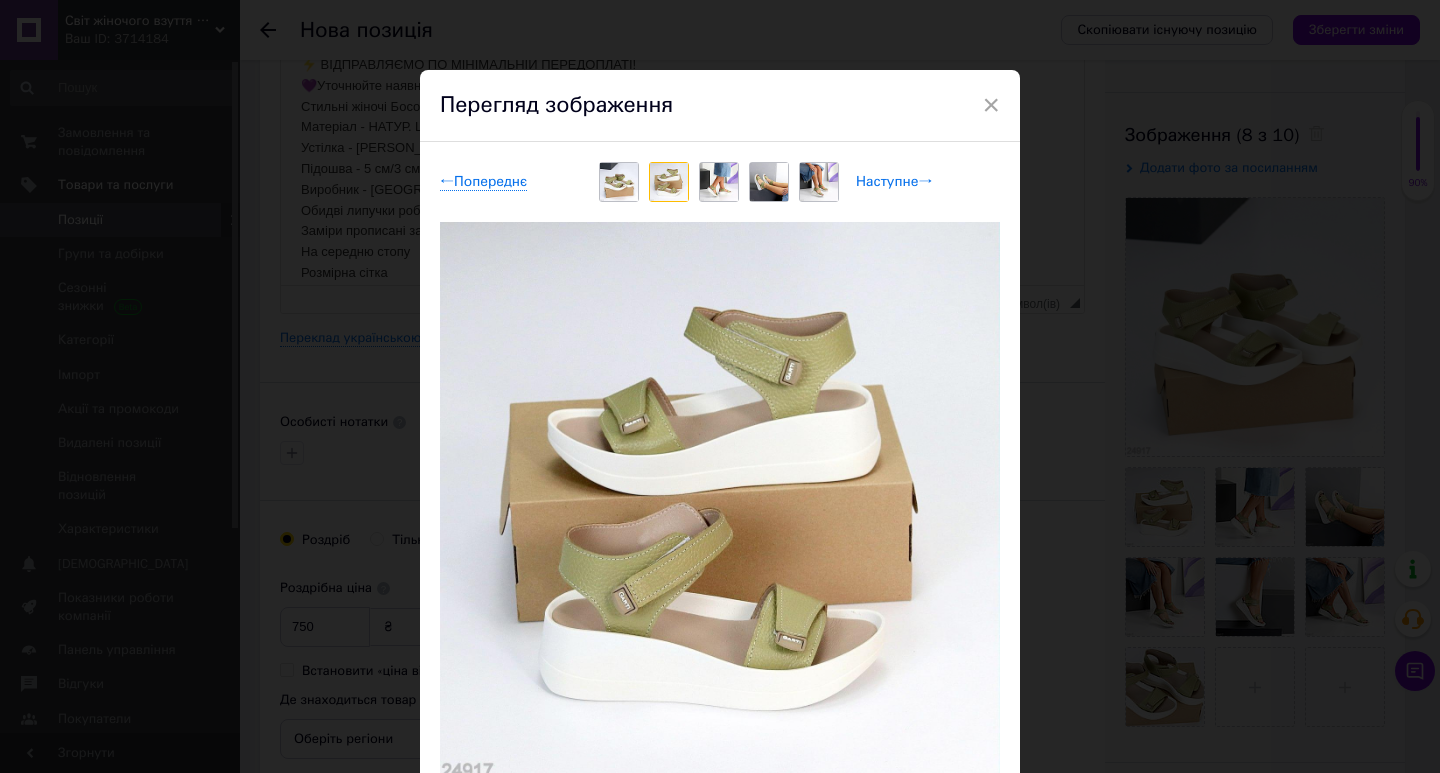 click on "Наступне →" at bounding box center (894, 182) 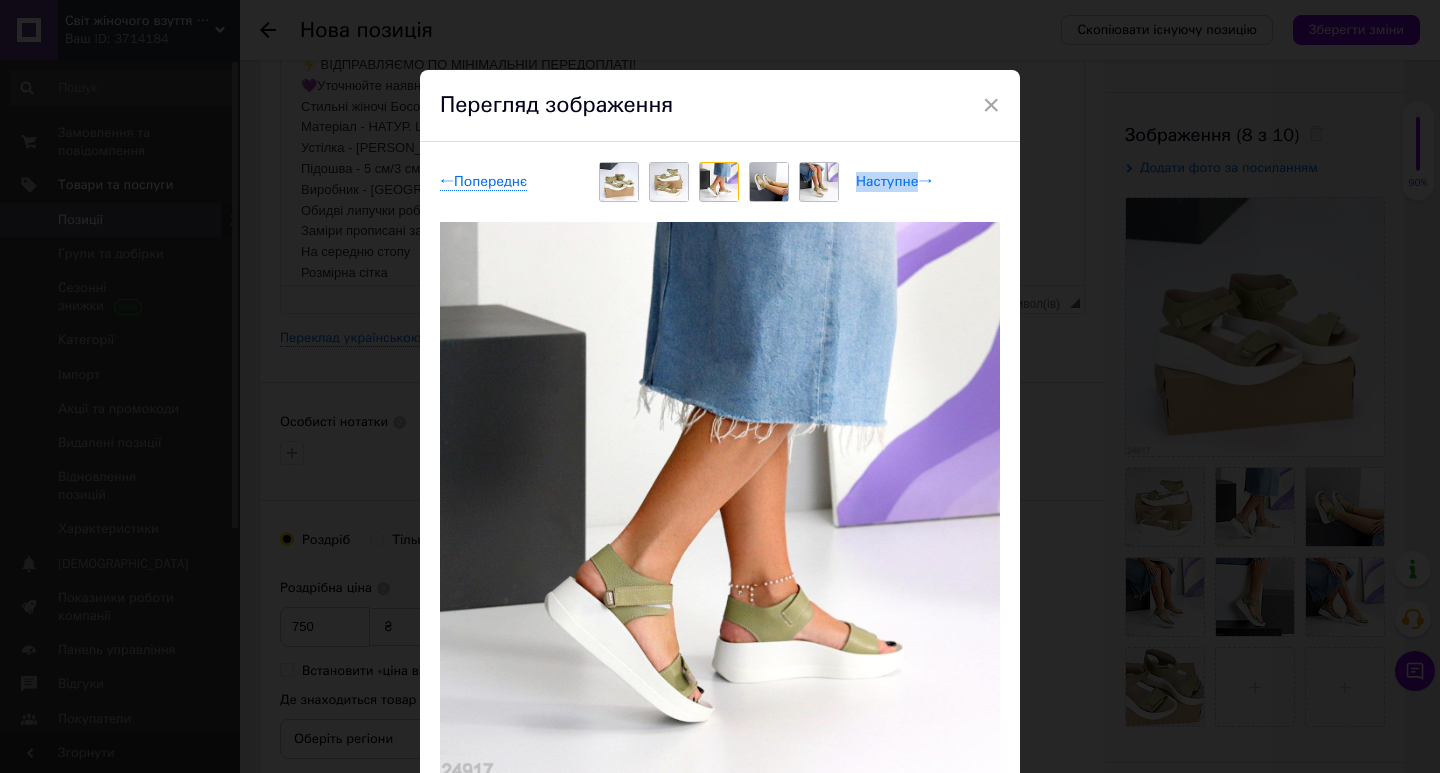 click on "Наступне →" at bounding box center (894, 182) 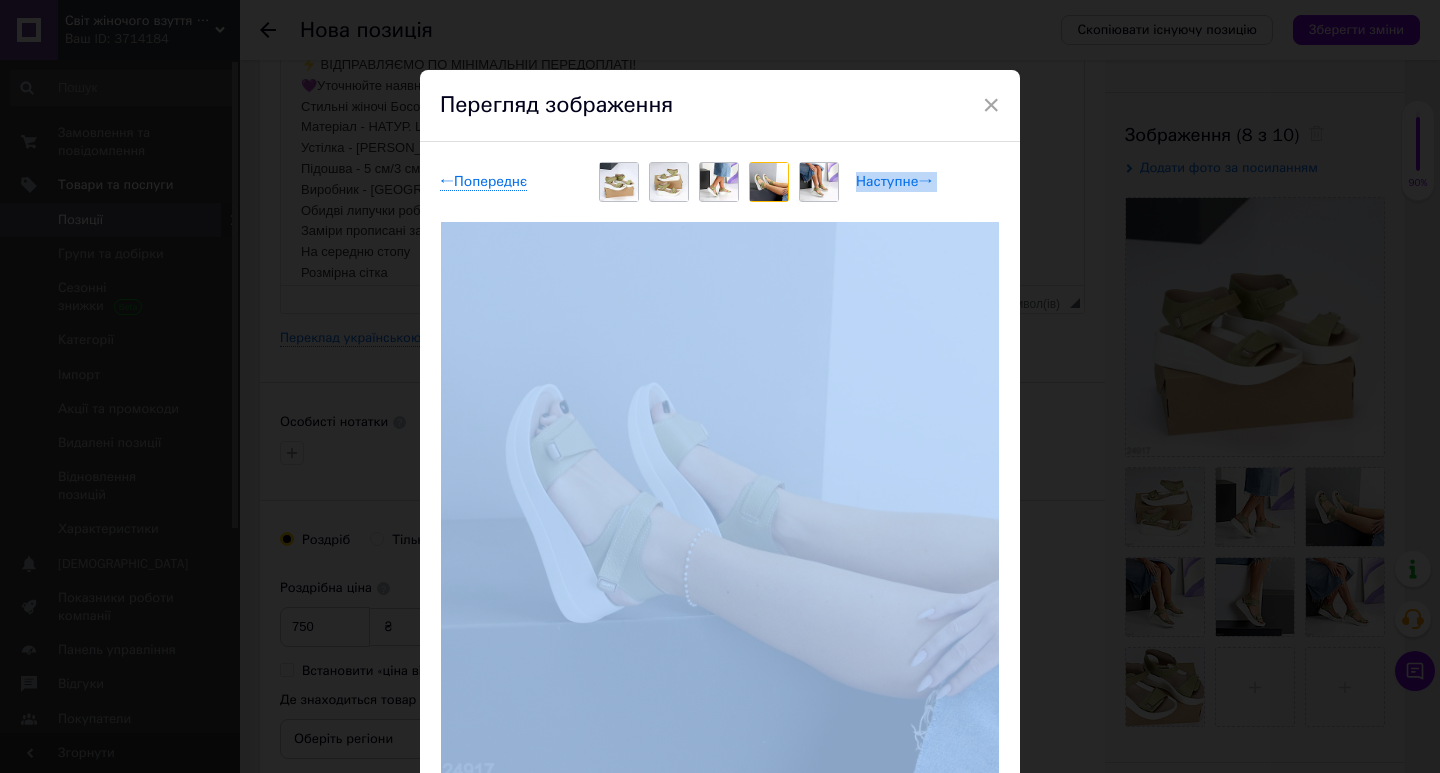 click on "Наступне →" at bounding box center (894, 182) 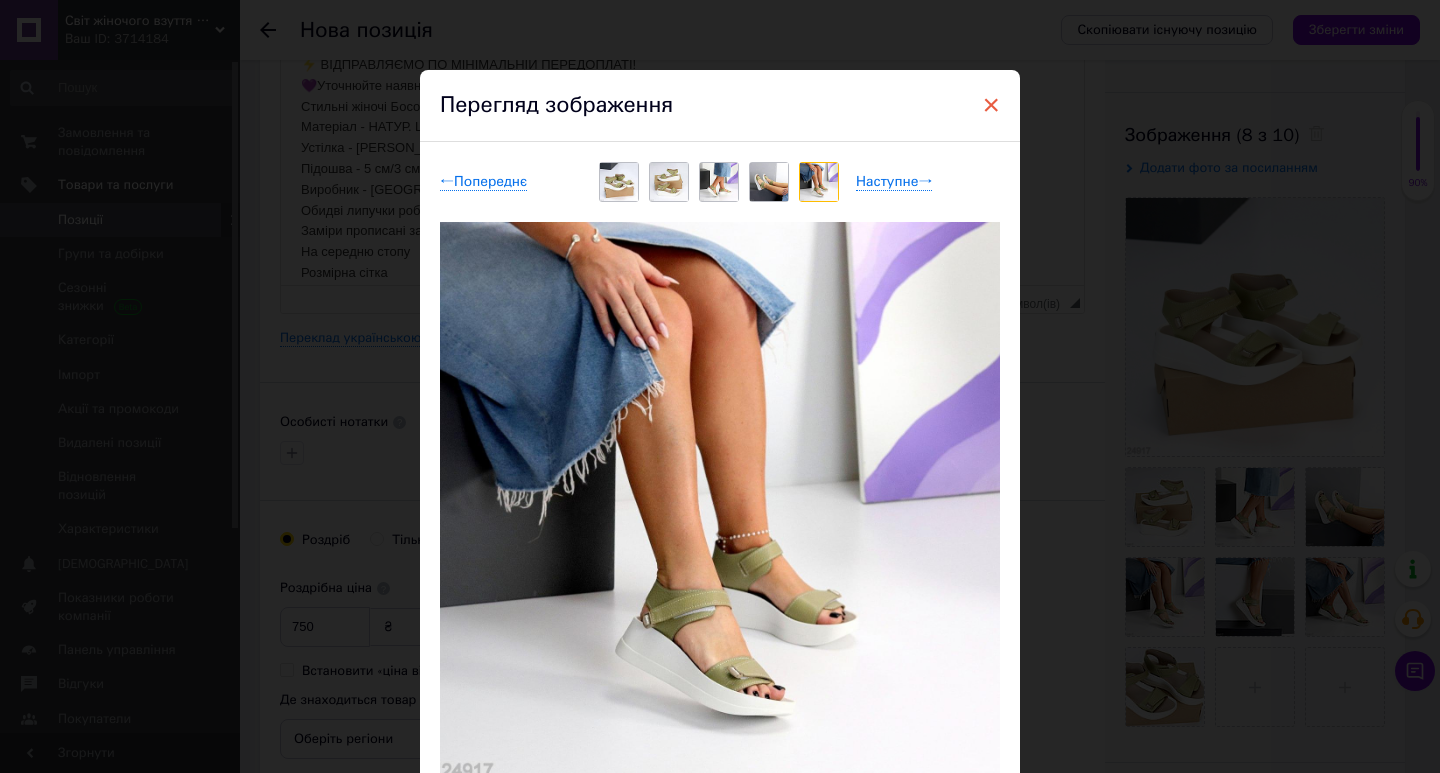 click on "×" at bounding box center (991, 105) 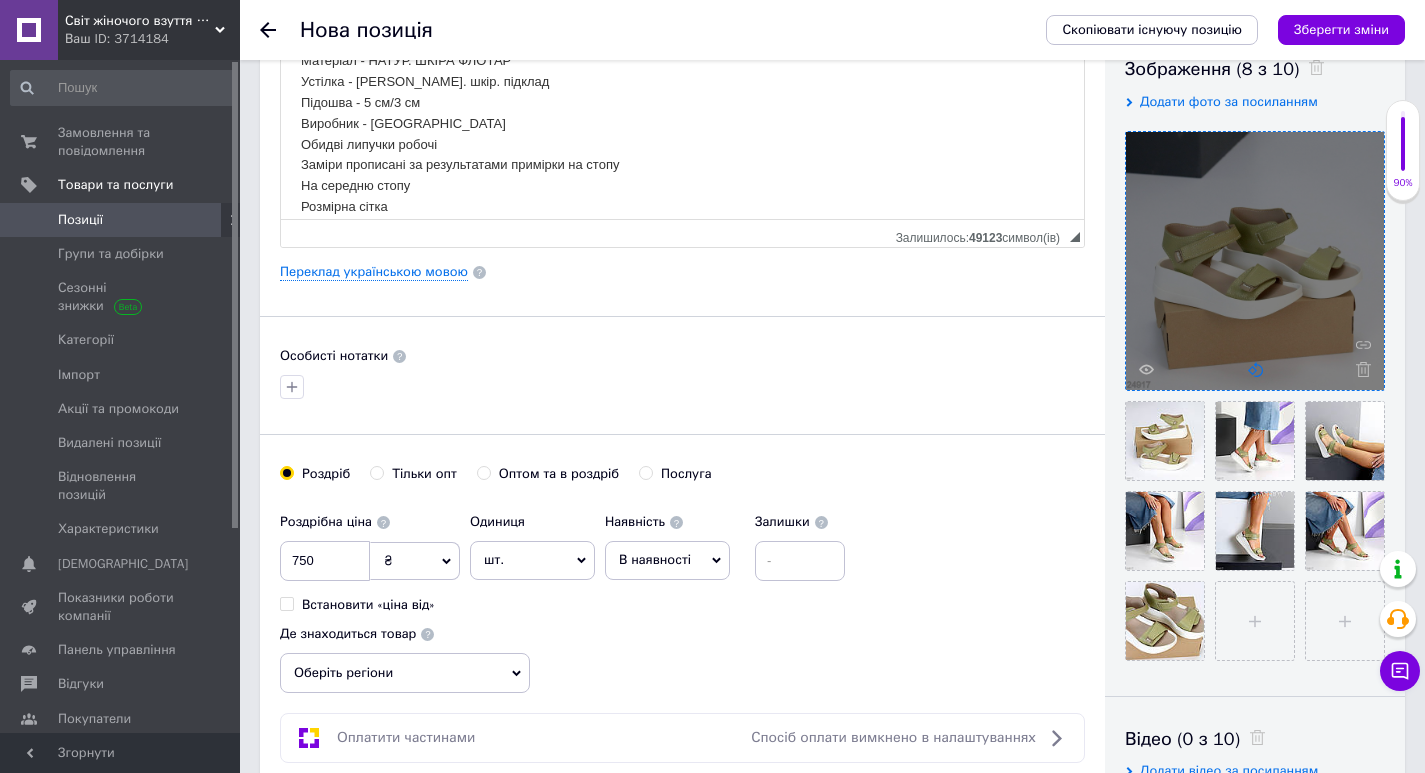 scroll, scrollTop: 500, scrollLeft: 0, axis: vertical 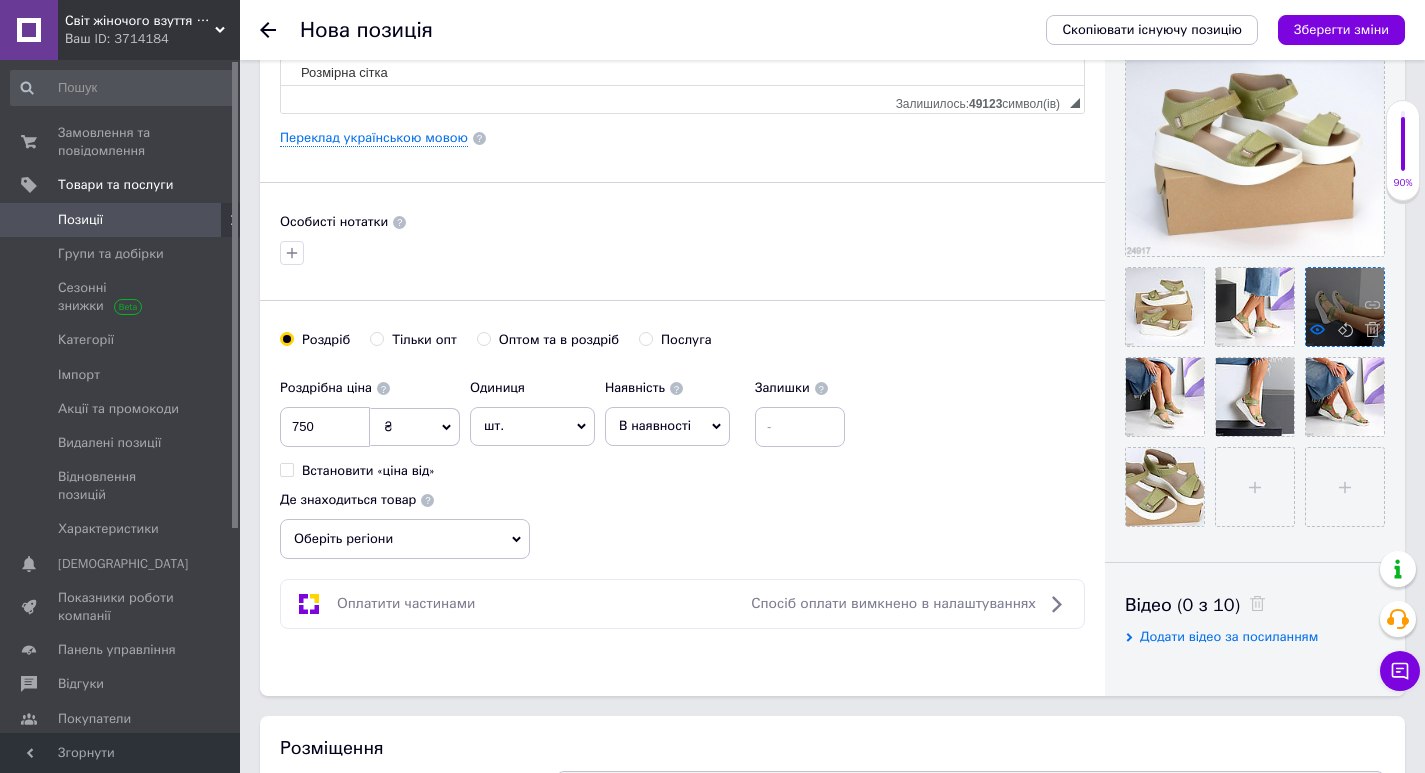 click at bounding box center (1345, 307) 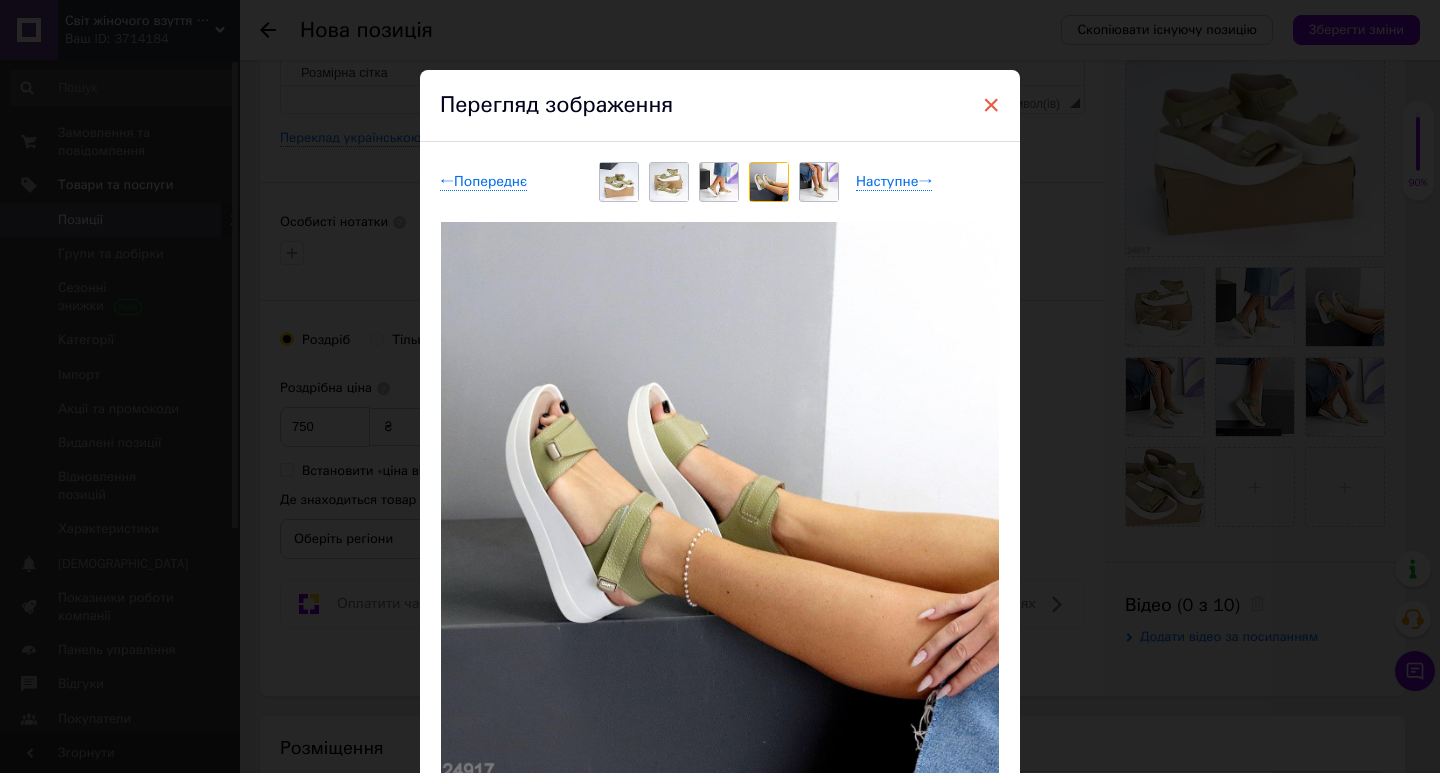 click on "×" at bounding box center (991, 105) 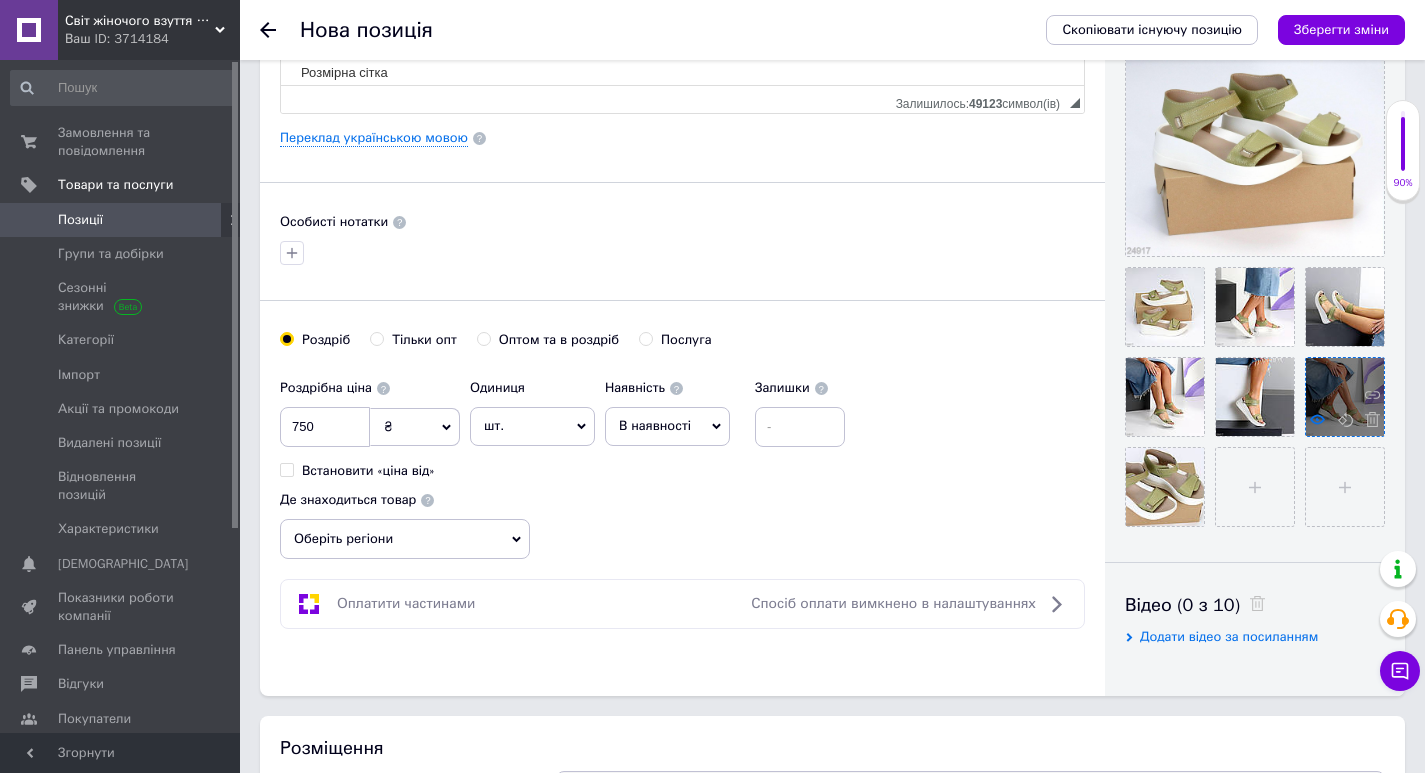 click 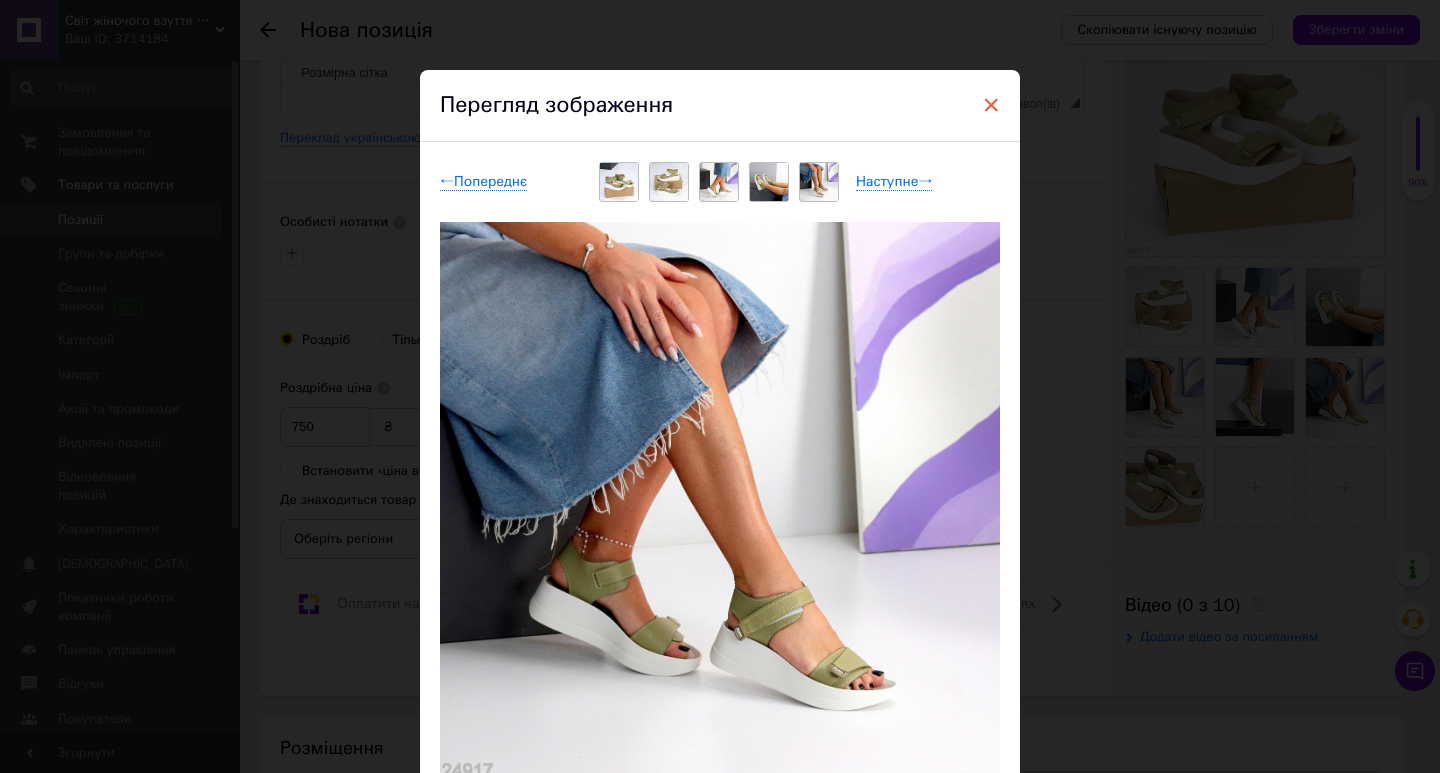 click on "×" at bounding box center (991, 105) 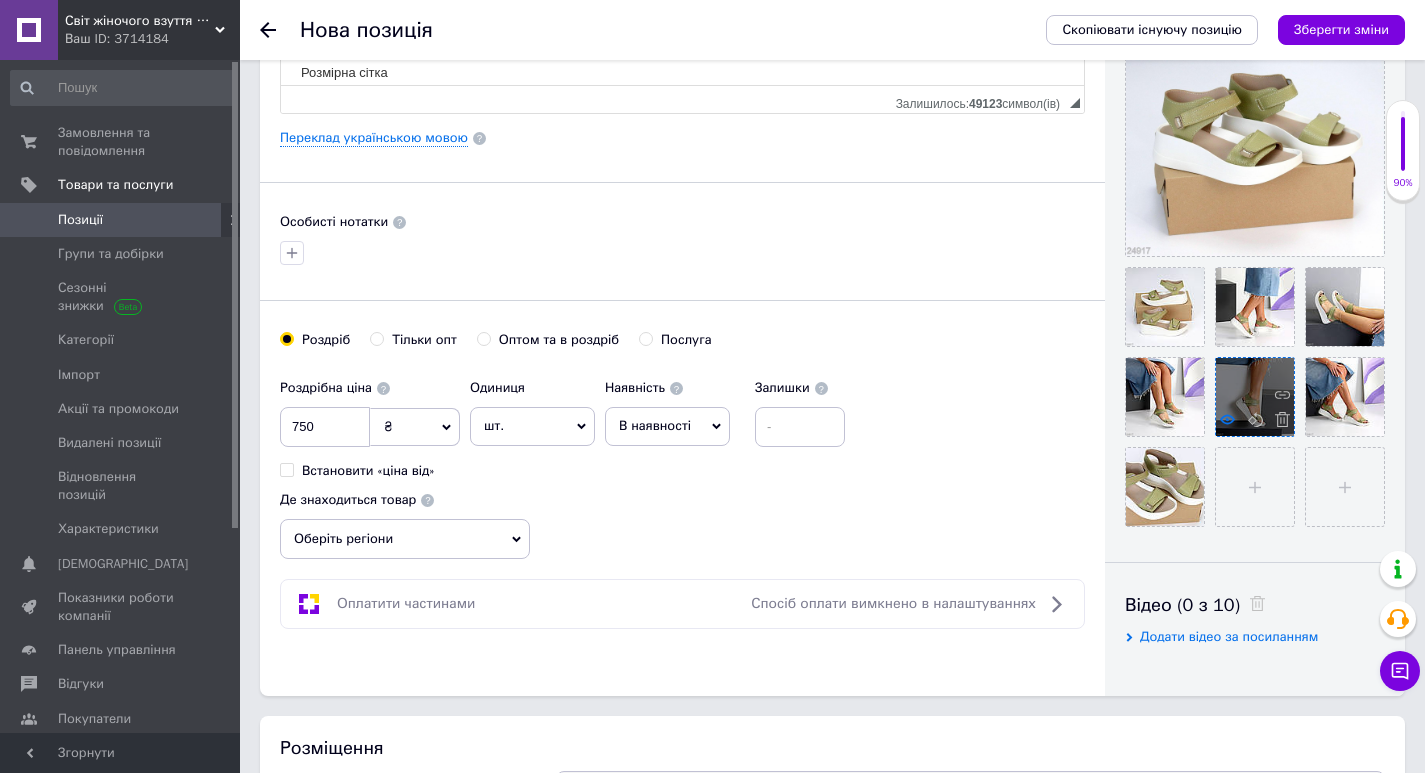 click 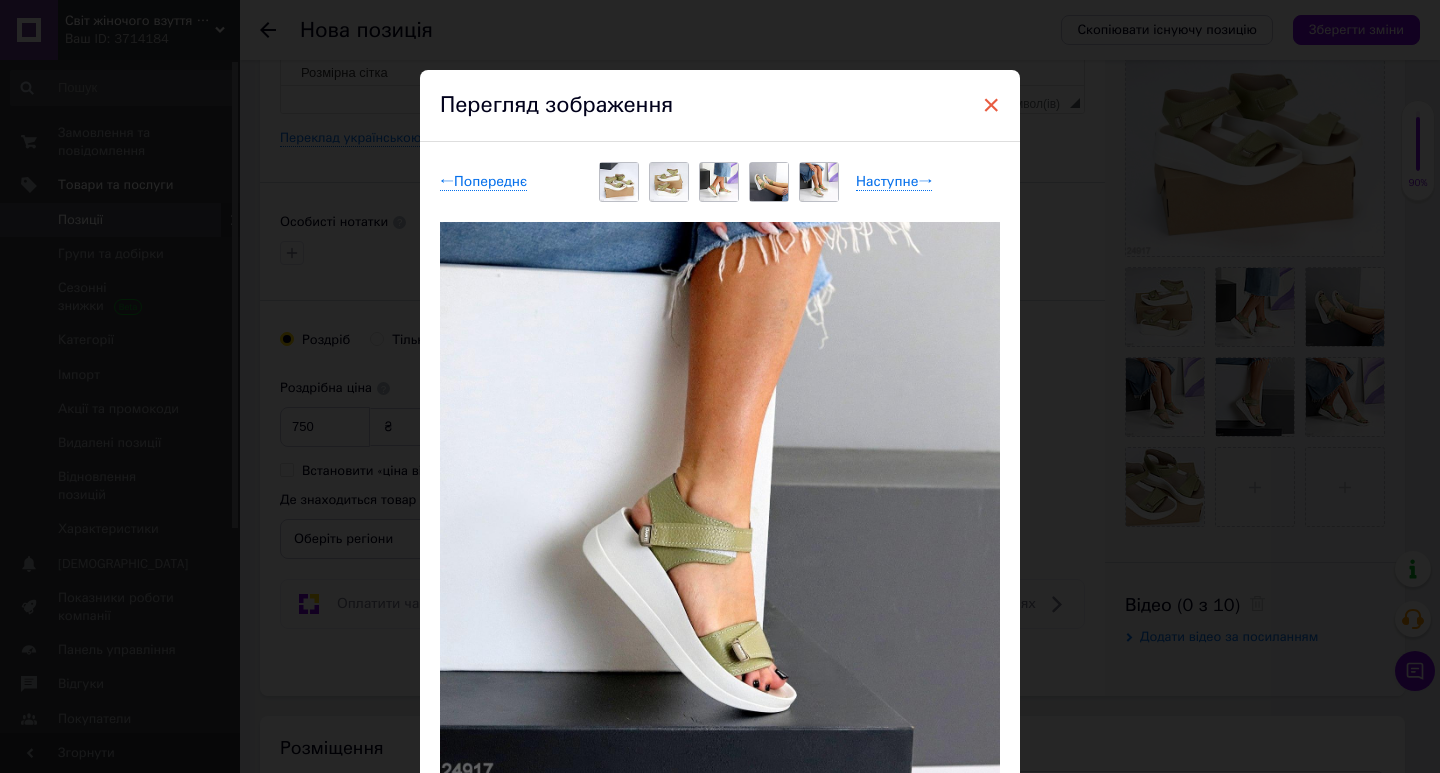 click on "×" at bounding box center (991, 105) 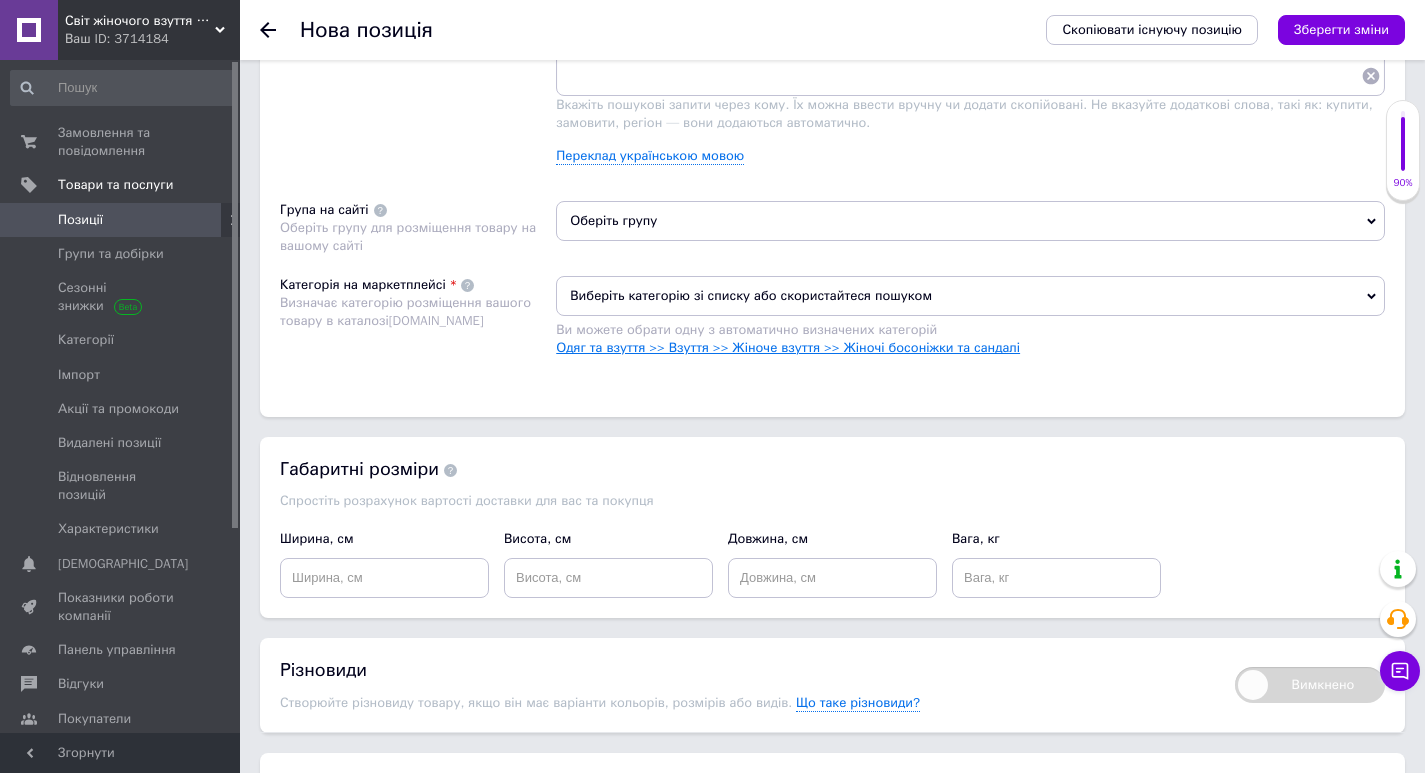 scroll, scrollTop: 1500, scrollLeft: 0, axis: vertical 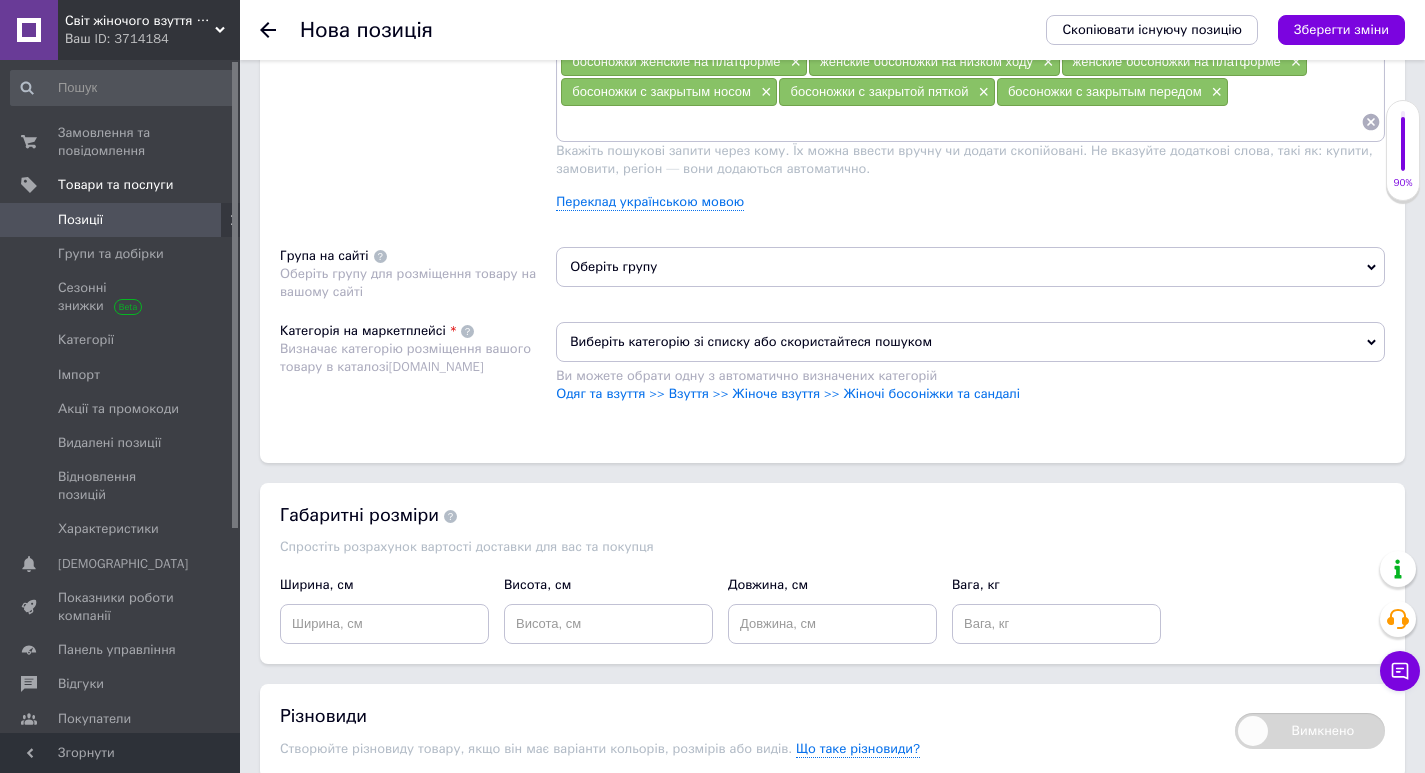 click on "Виберіть категорію зі списку або скористайтеся пошуком Ви можете обрати одну з автоматично визначених категорій Одяг та взуття >> Взуття >> Жіноче взуття  >> Жіночі босоніжки та сандалі" at bounding box center (970, 372) 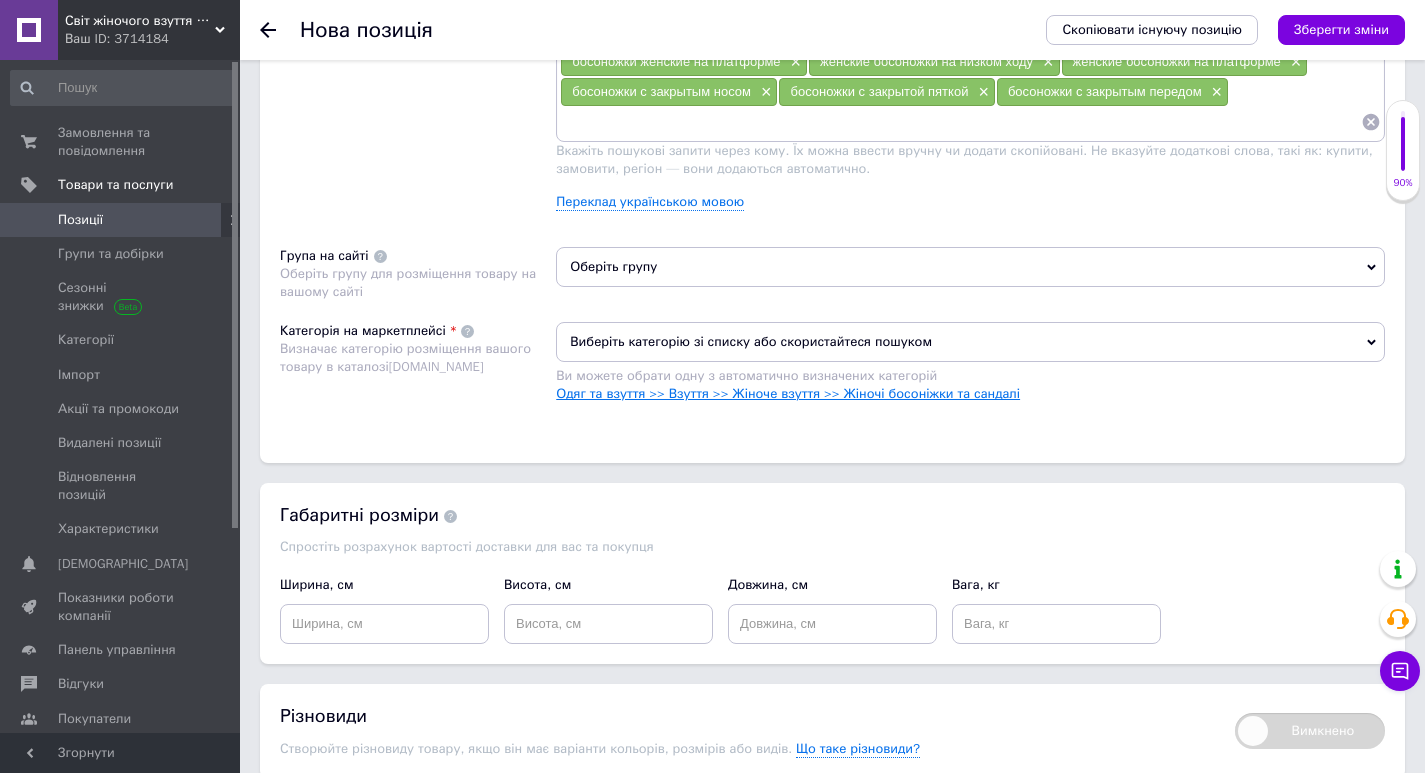 click on "Одяг та взуття >> Взуття >> Жіноче взуття  >> Жіночі босоніжки та сандалі" at bounding box center (788, 393) 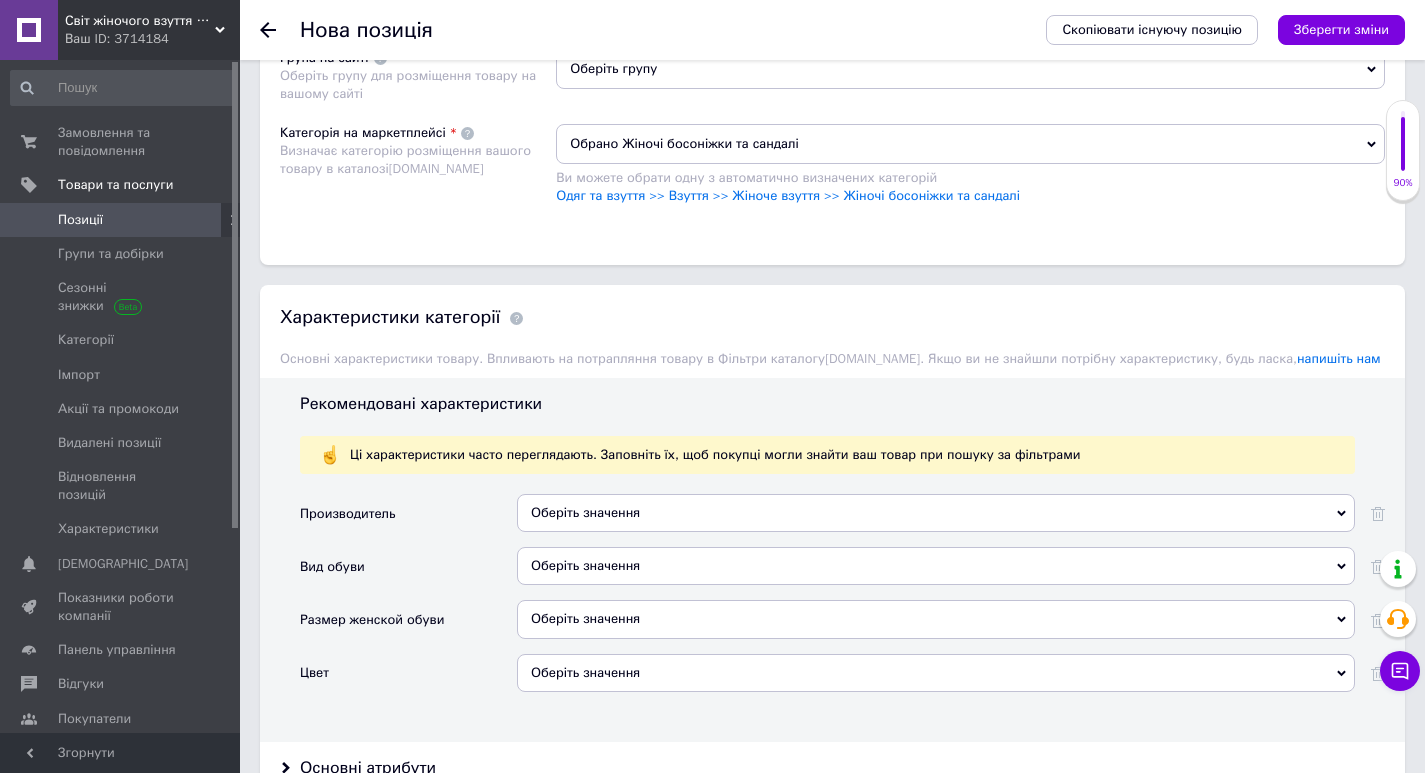 scroll, scrollTop: 1700, scrollLeft: 0, axis: vertical 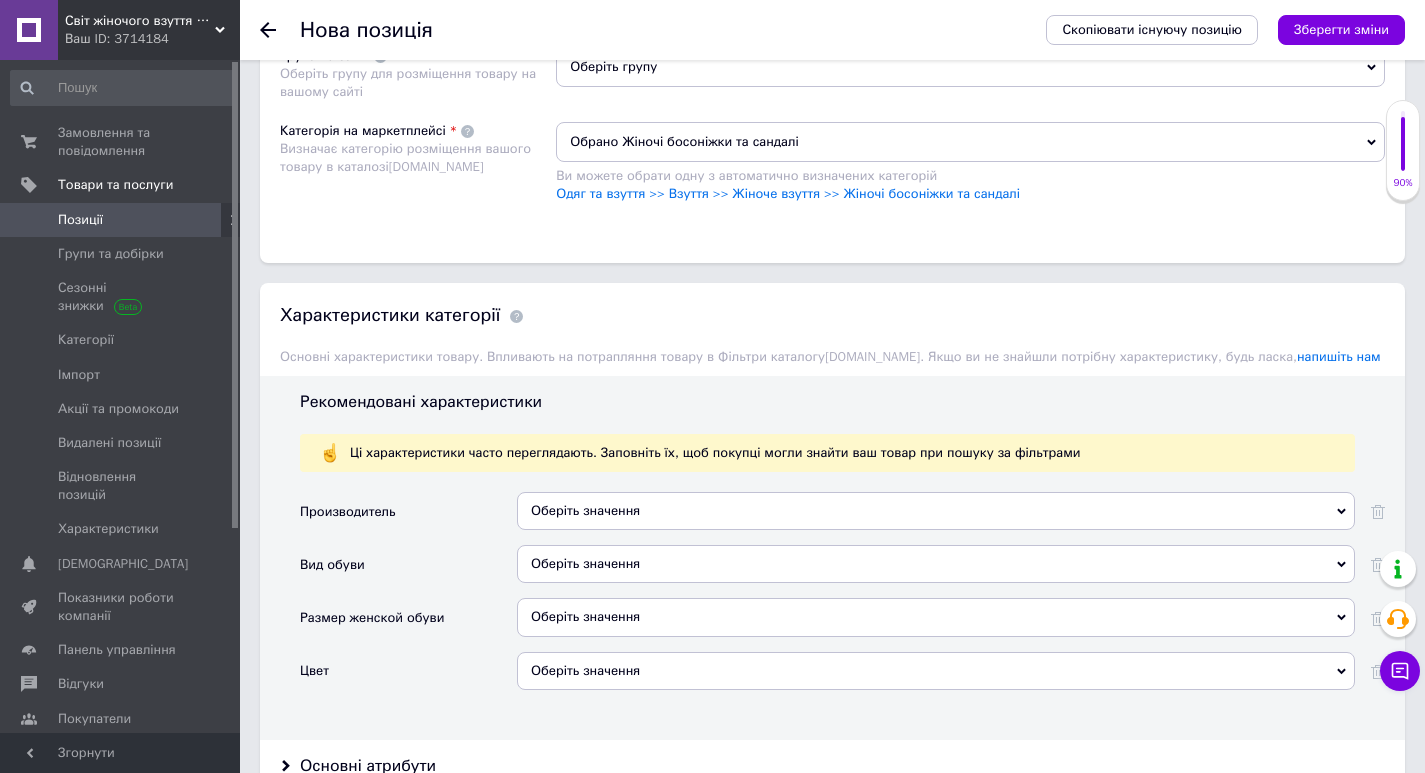 click on "Оберіть значення" at bounding box center [936, 564] 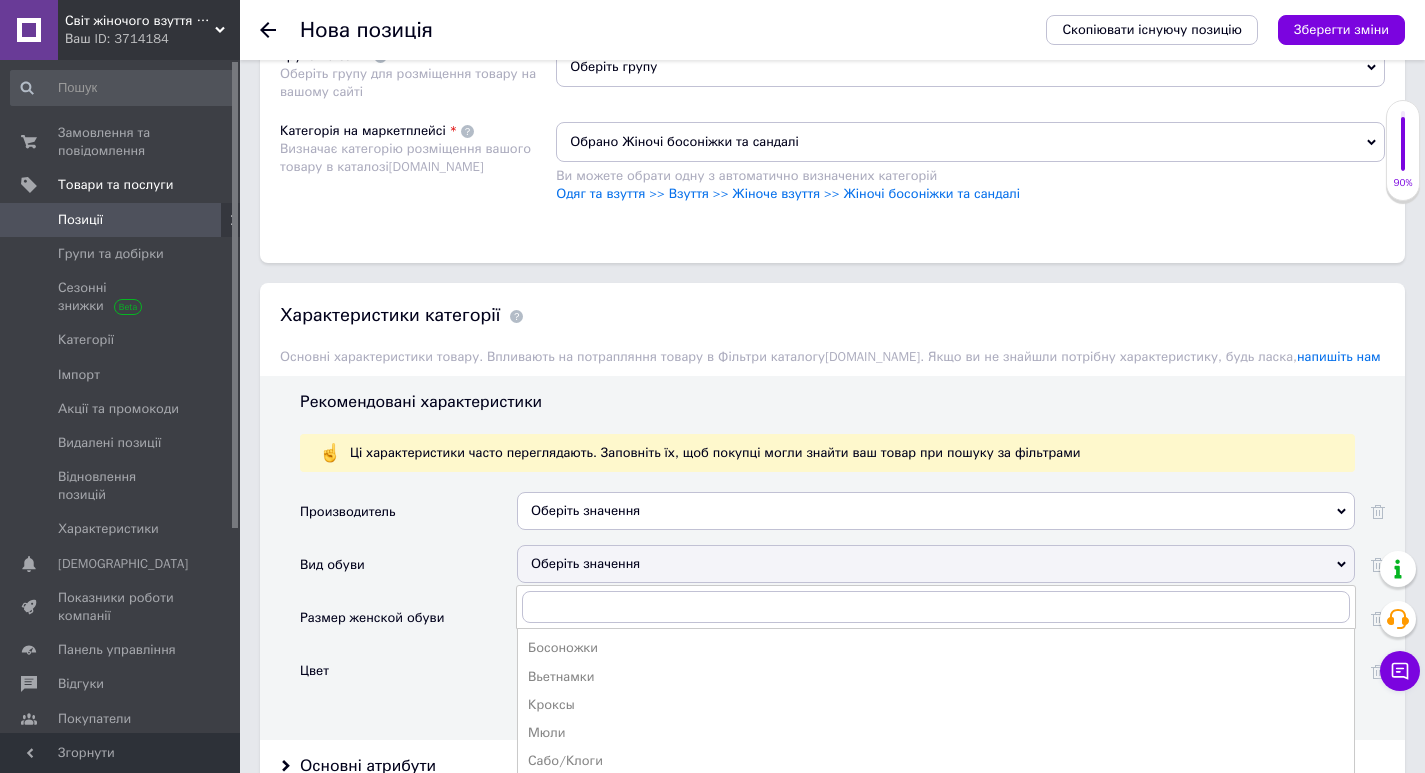 click on "Босоножки" at bounding box center [936, 648] 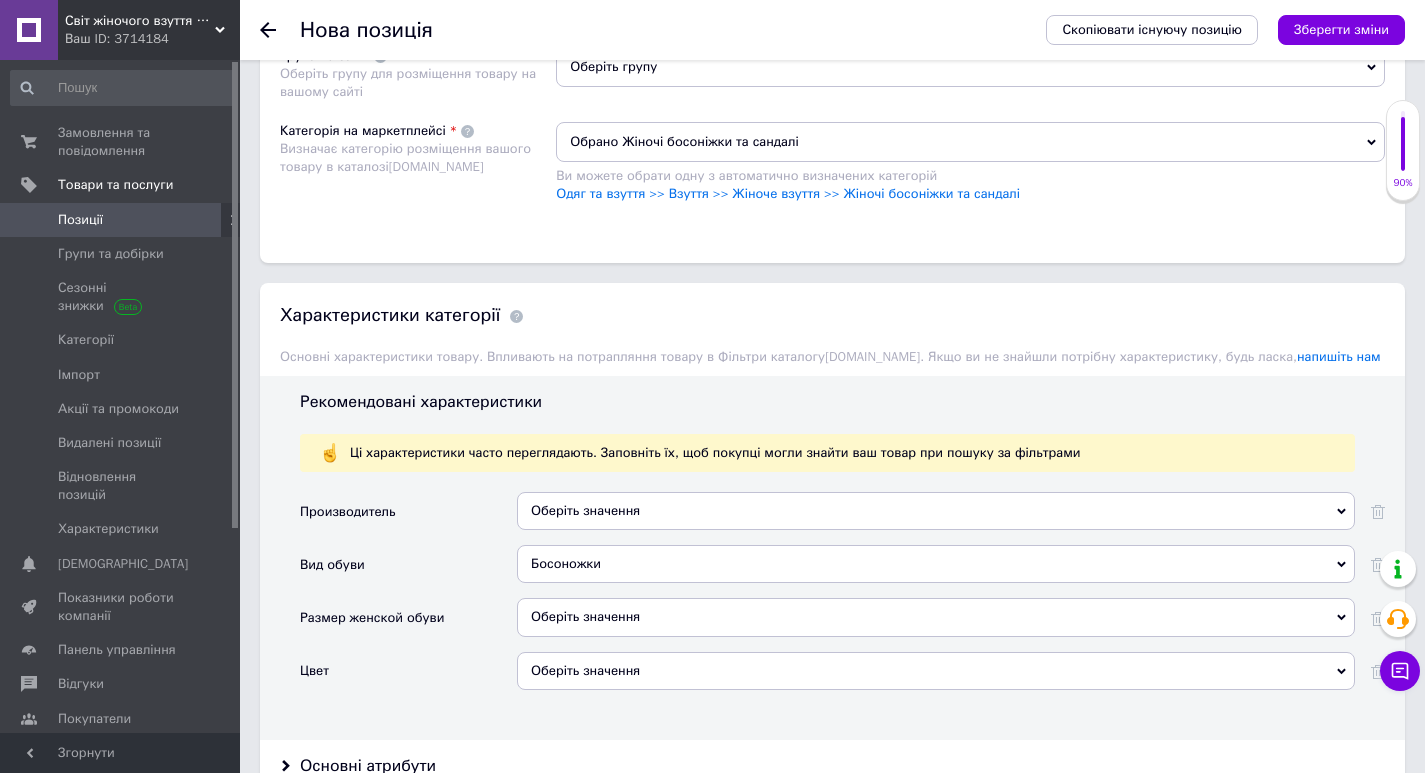 click on "Оберіть значення" at bounding box center (936, 617) 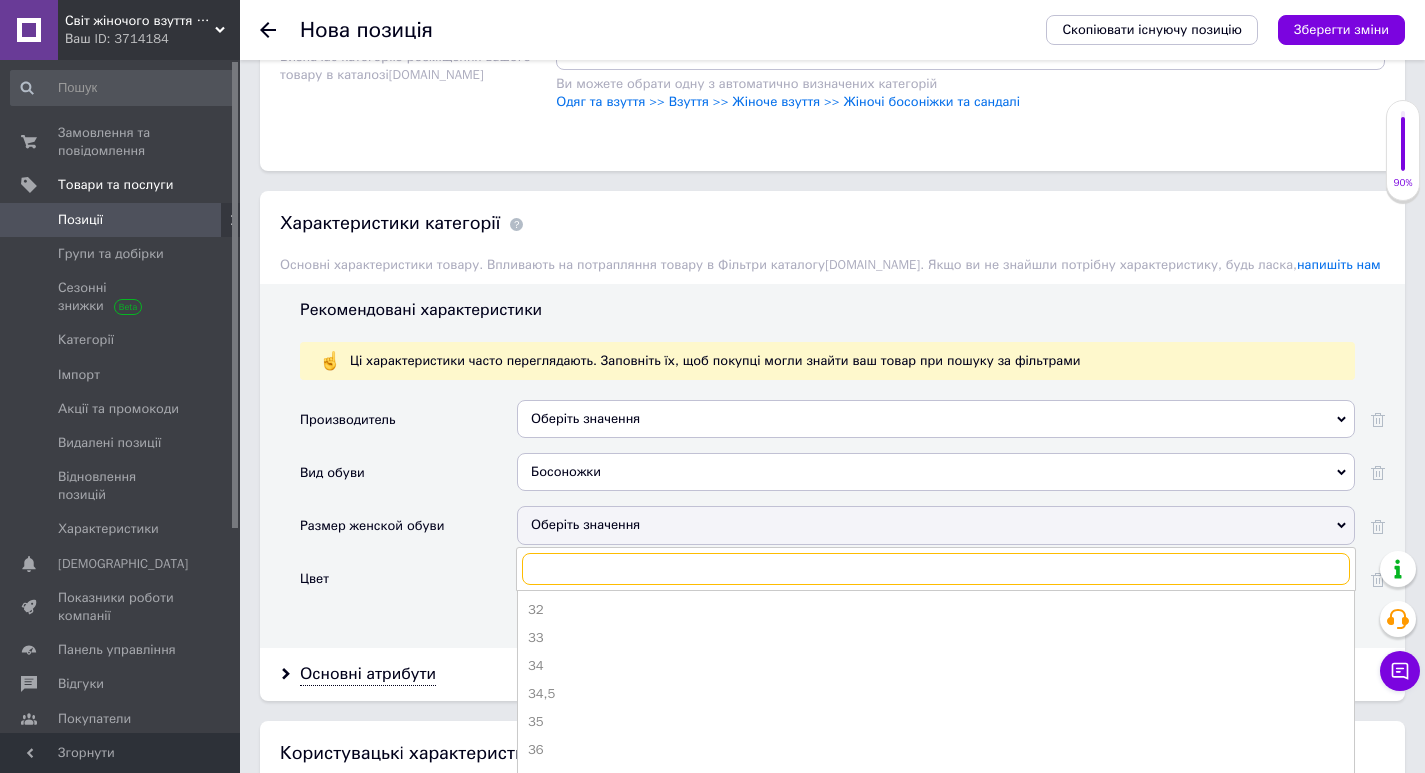 scroll, scrollTop: 1800, scrollLeft: 0, axis: vertical 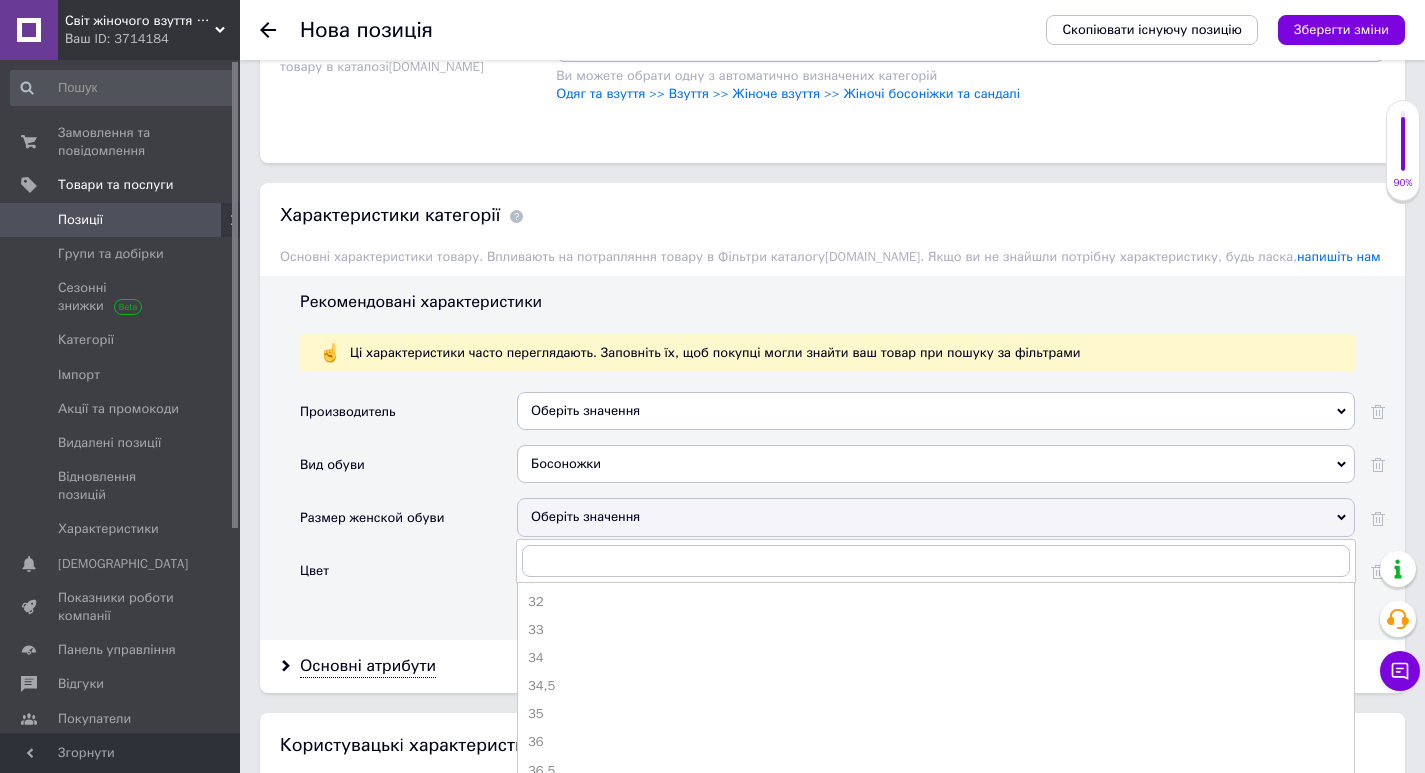 drag, startPoint x: 560, startPoint y: 737, endPoint x: 562, endPoint y: 717, distance: 20.09975 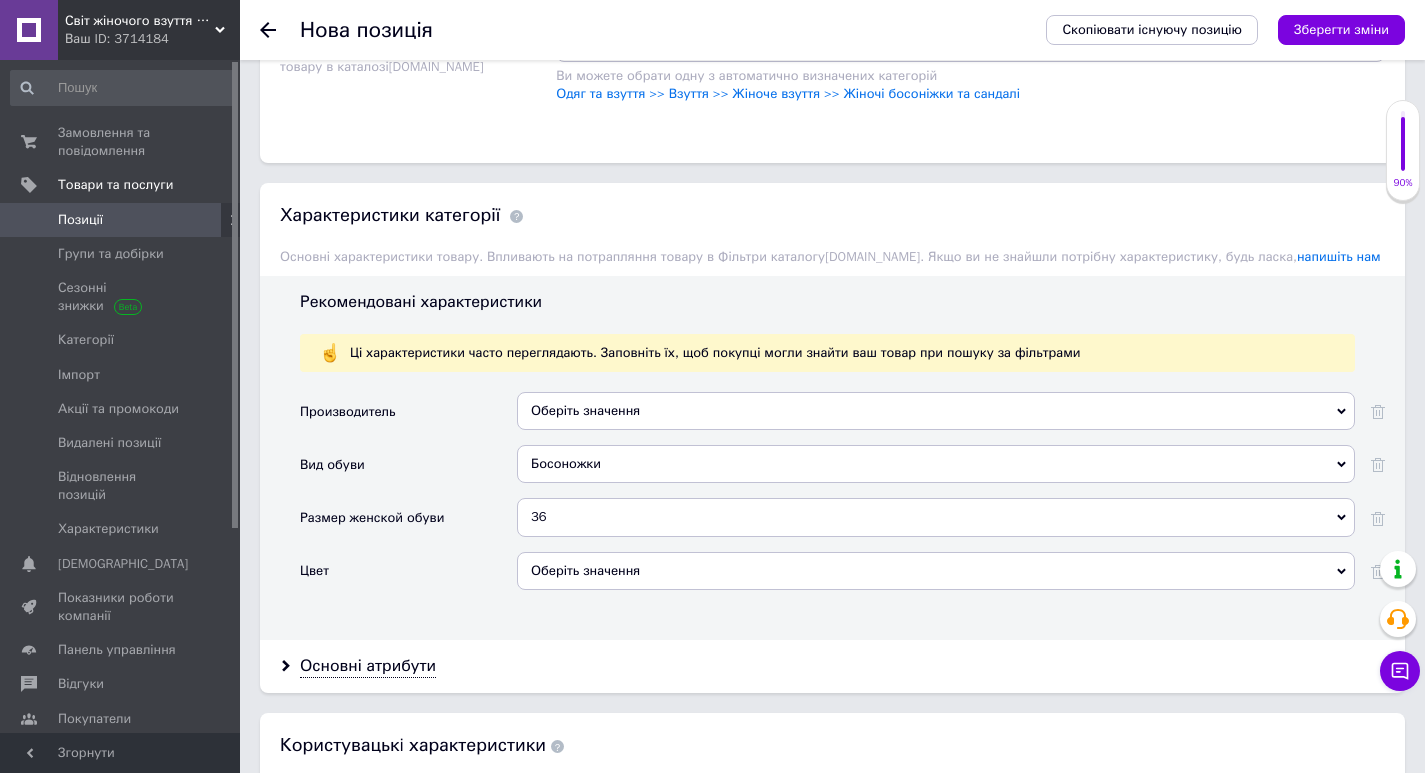 click on "Оберіть значення" at bounding box center (936, 571) 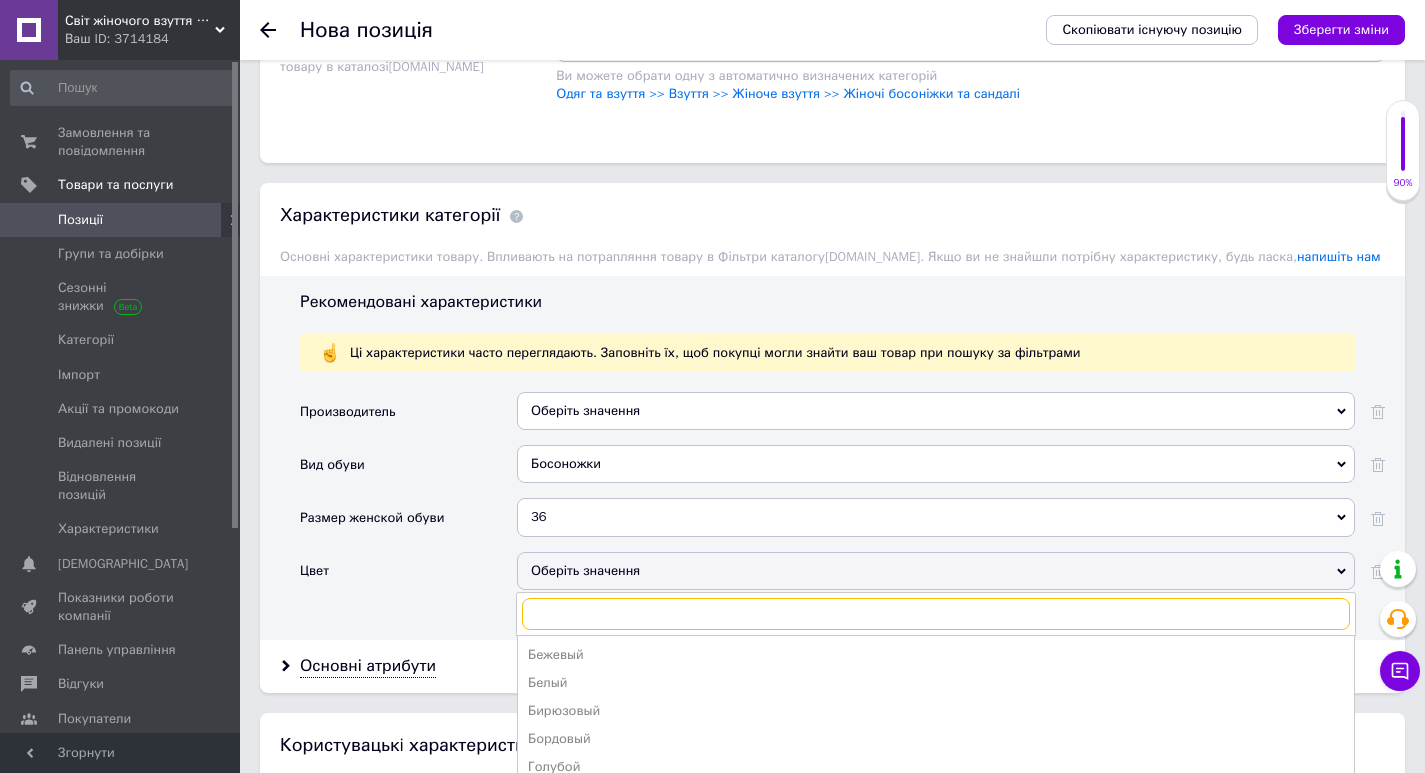 type on "о" 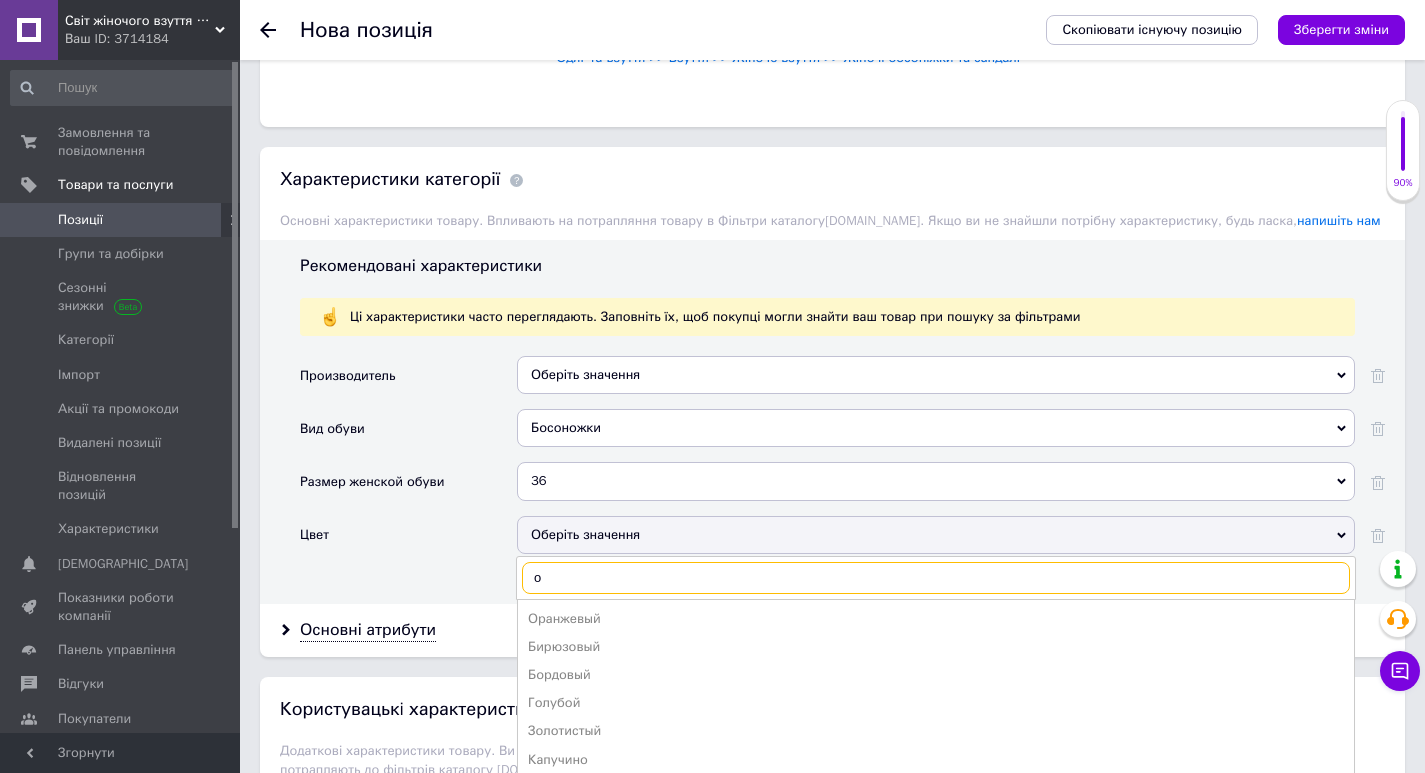 scroll, scrollTop: 1900, scrollLeft: 0, axis: vertical 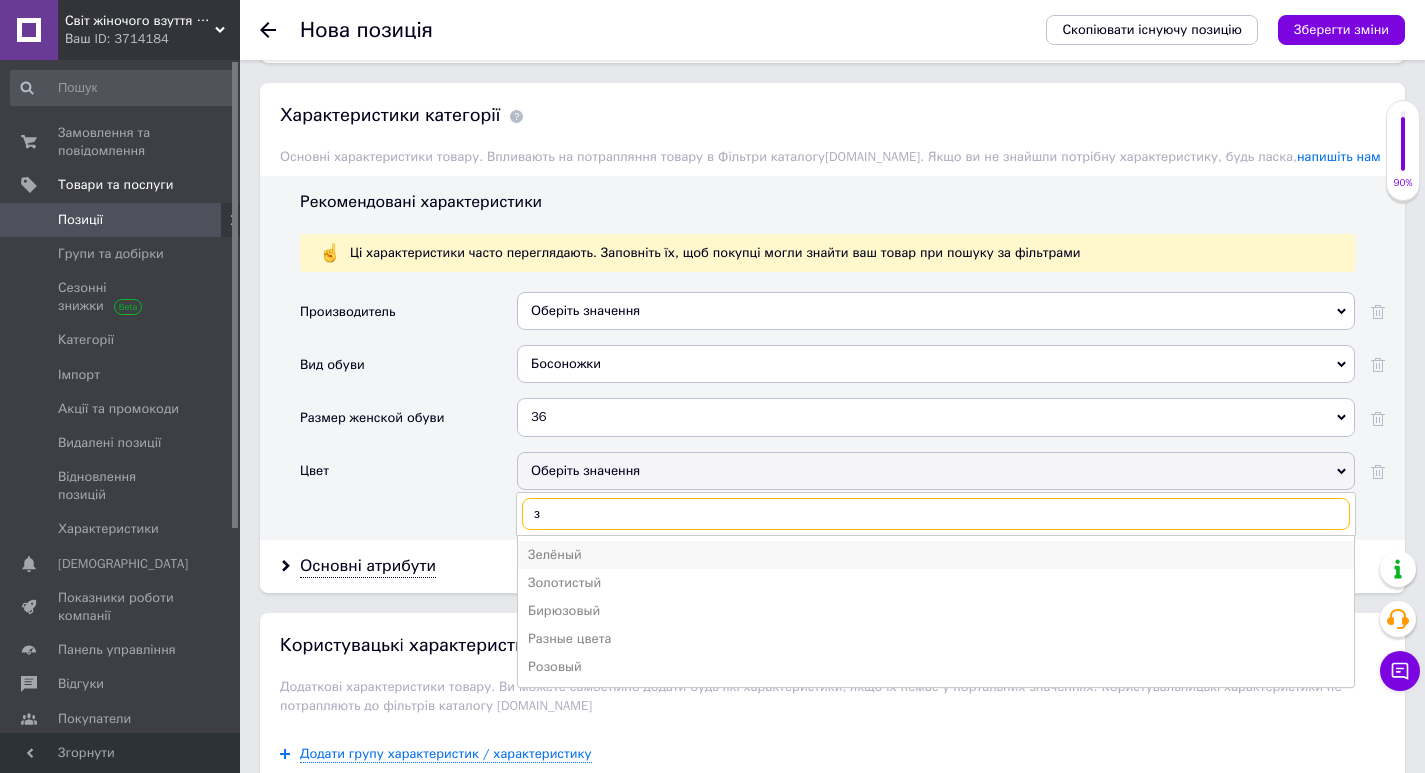 type on "з" 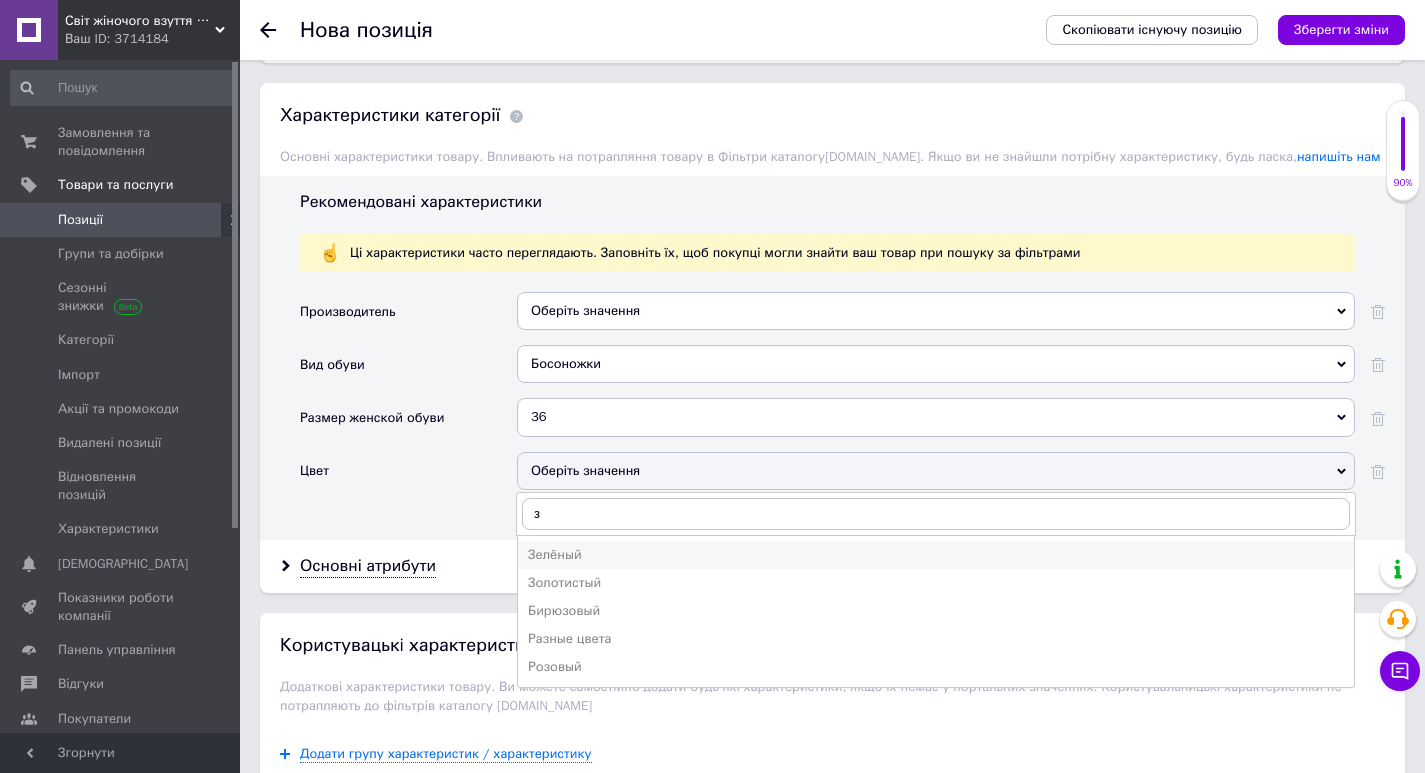 click on "Зелёный" at bounding box center [936, 555] 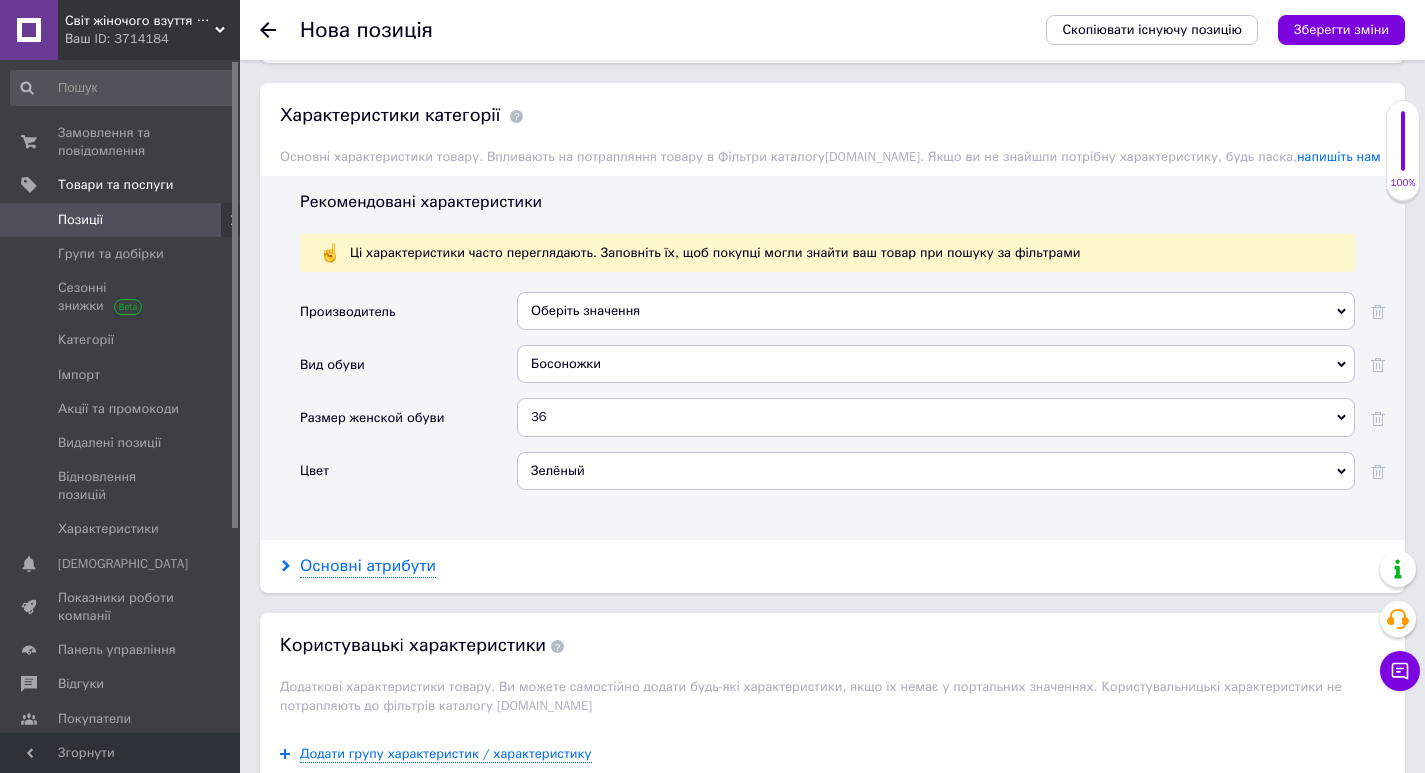click on "Основні атрибути" at bounding box center [368, 566] 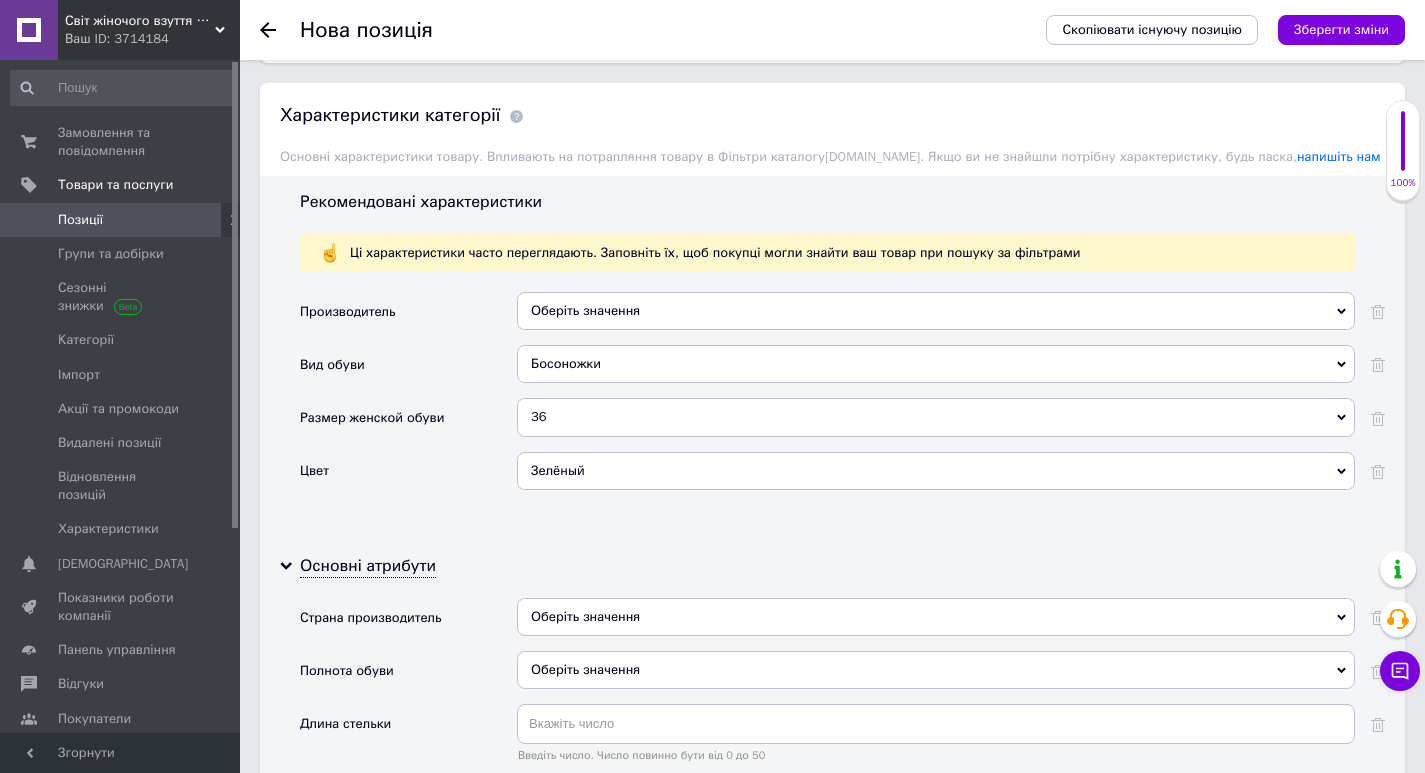 drag, startPoint x: 561, startPoint y: 591, endPoint x: 570, endPoint y: 607, distance: 18.35756 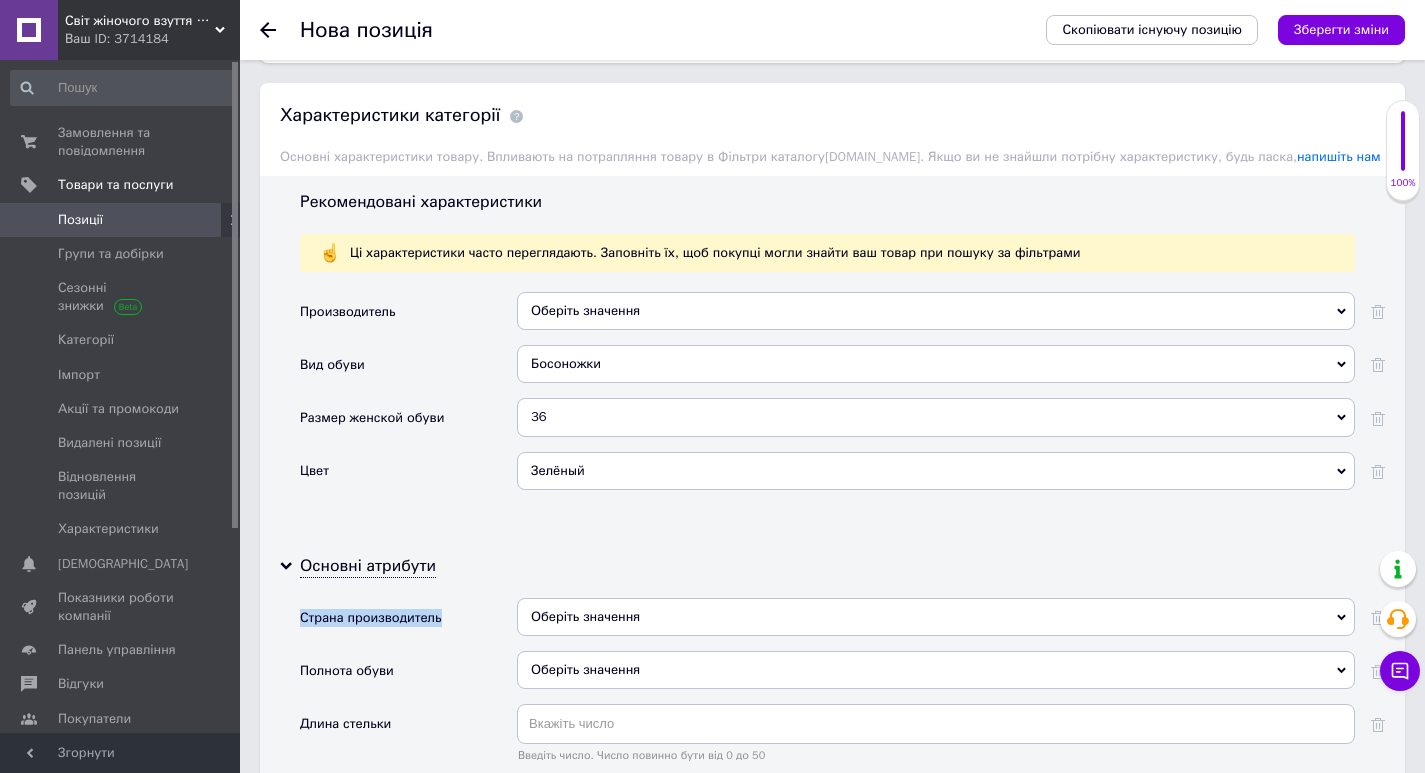 click on "Оберіть значення" at bounding box center (936, 617) 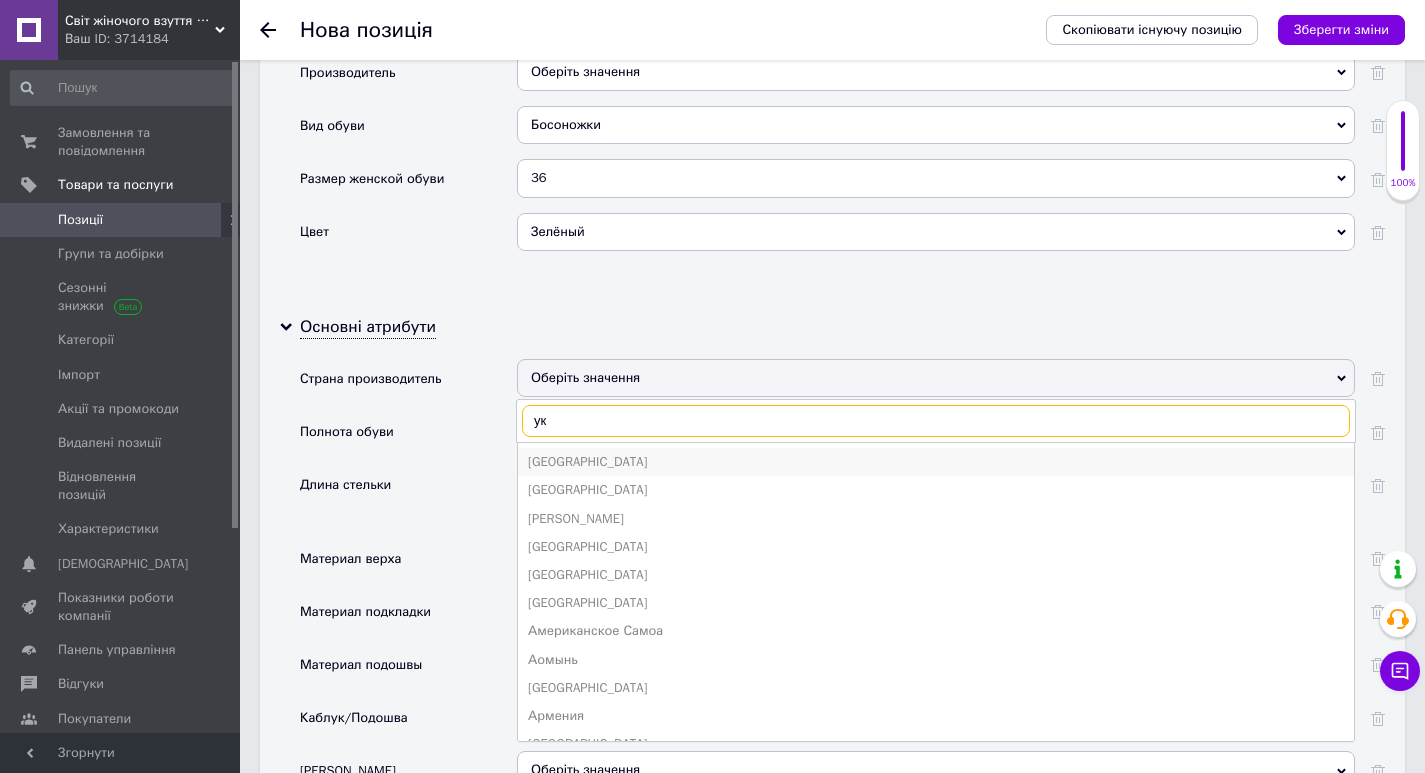 scroll, scrollTop: 2200, scrollLeft: 0, axis: vertical 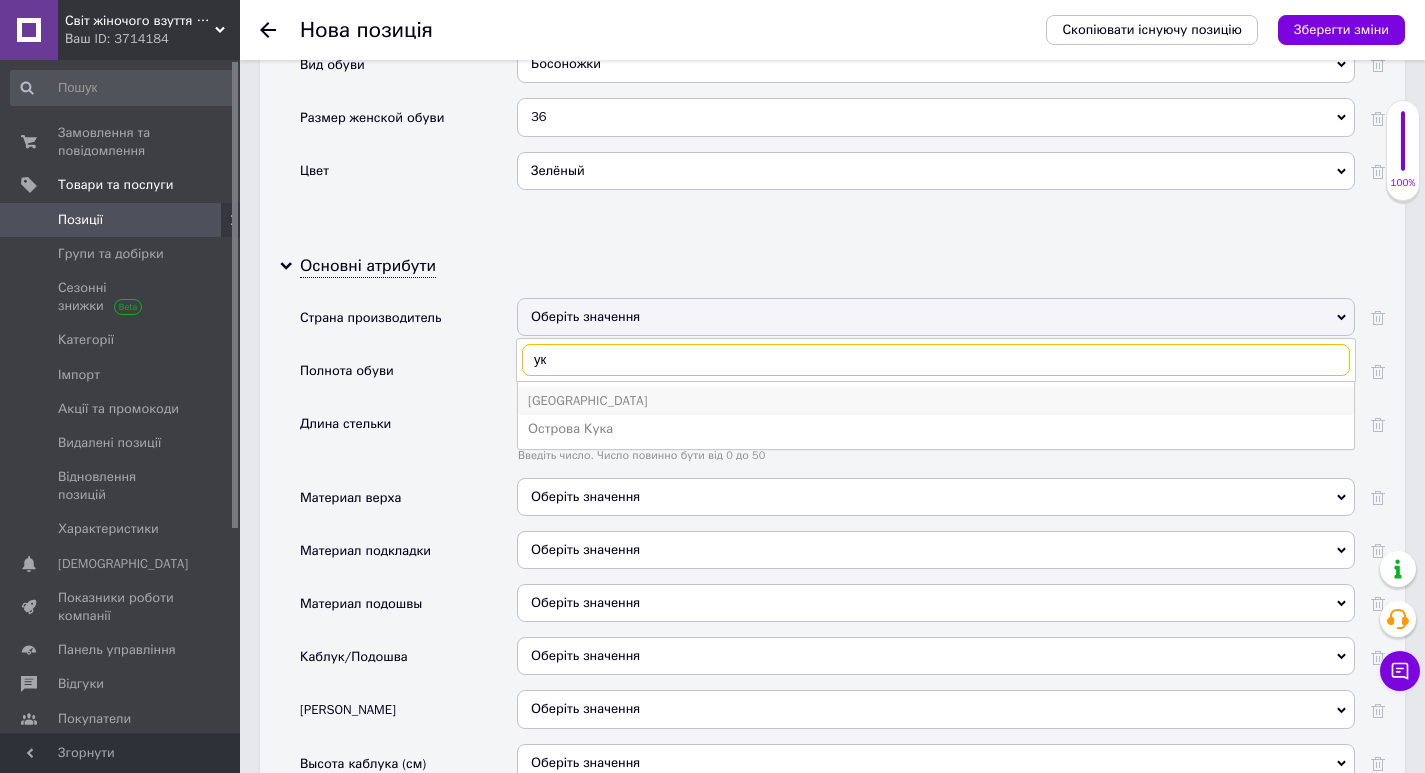 type on "ук" 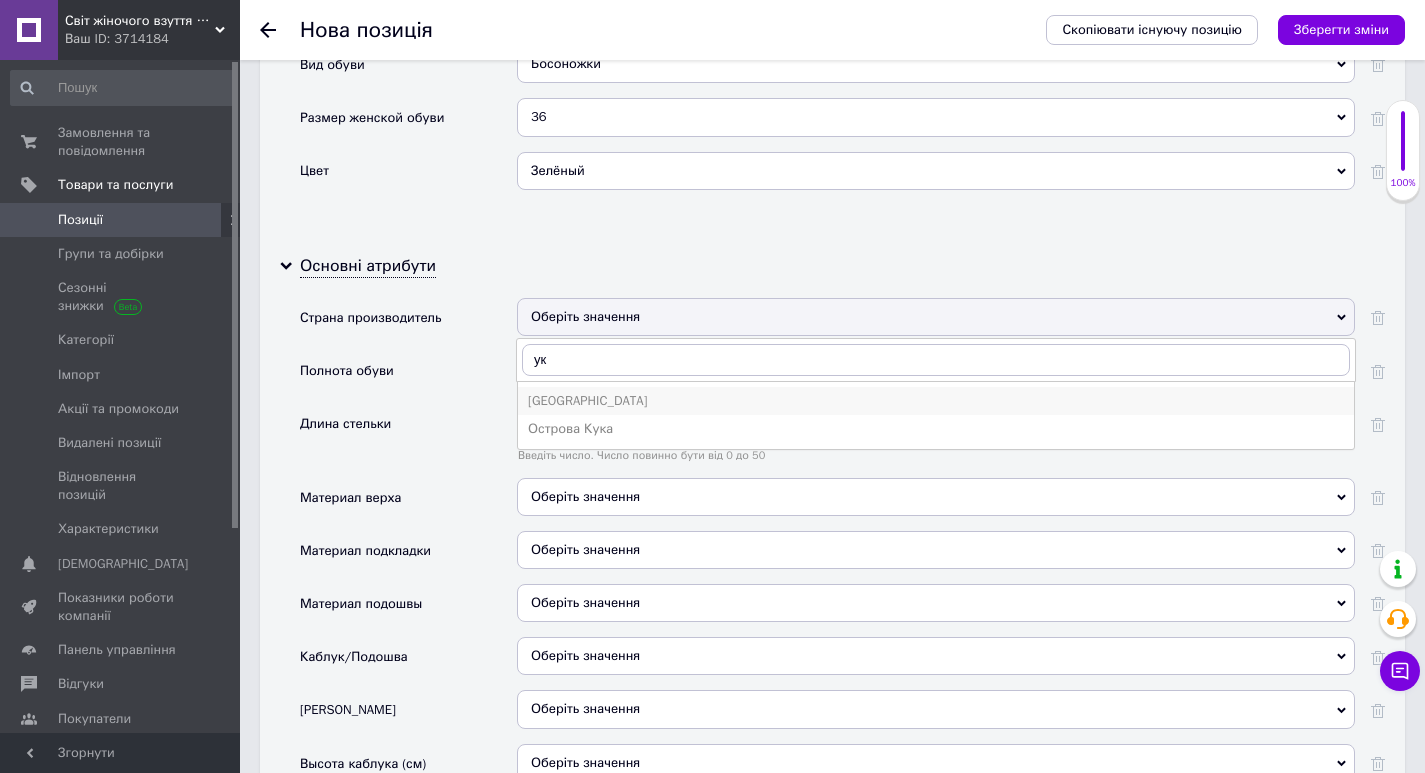 click on "Украина" at bounding box center (936, 401) 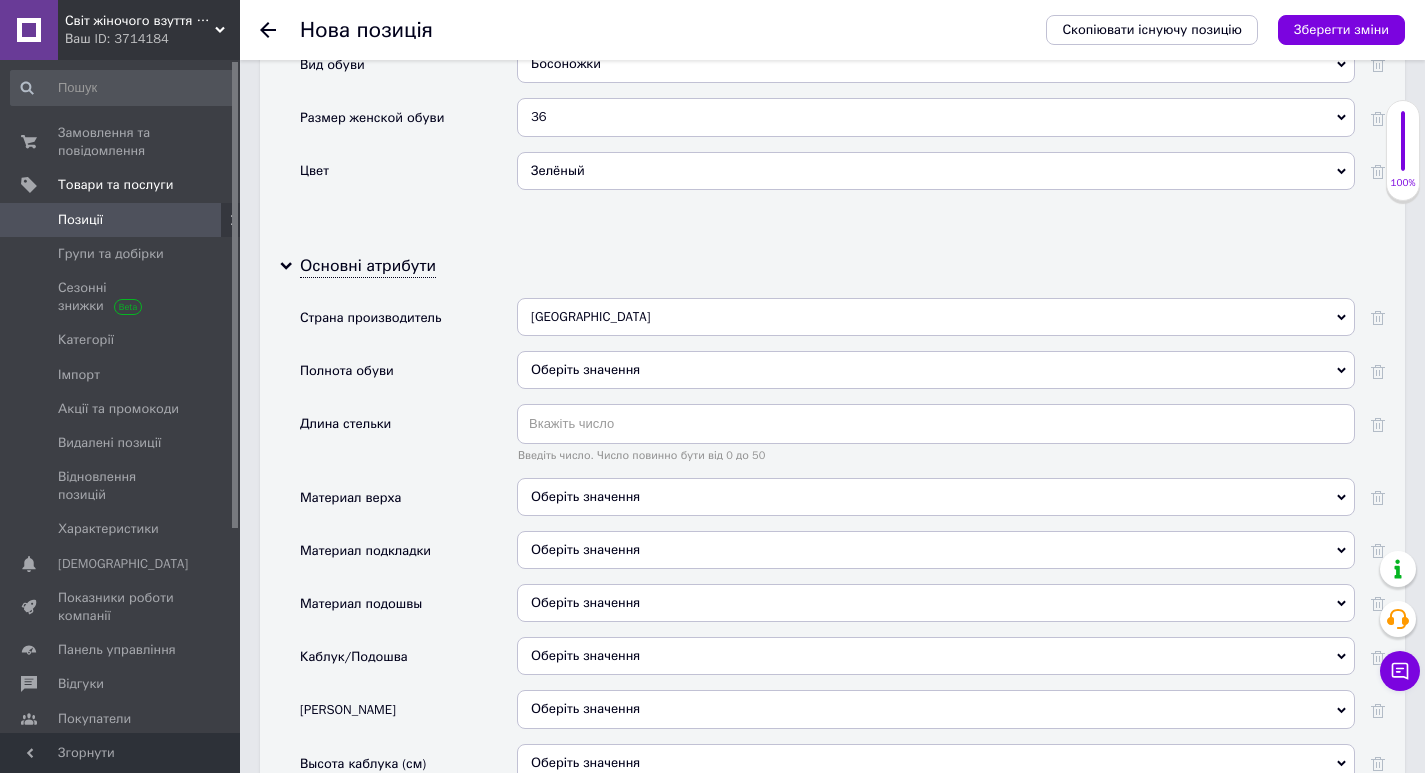 click on "Оберіть значення" at bounding box center [936, 370] 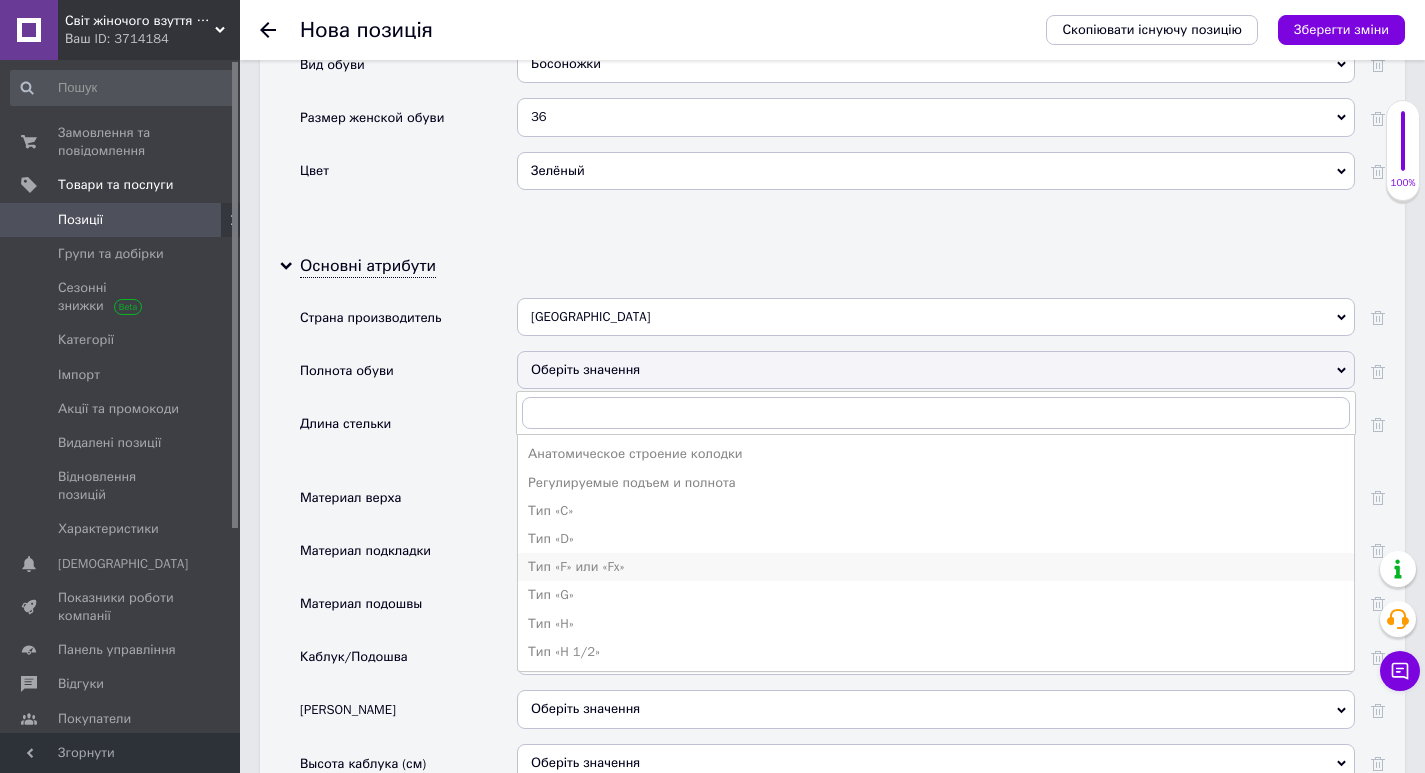 click on "Тип «F» или «Fx»" at bounding box center (936, 567) 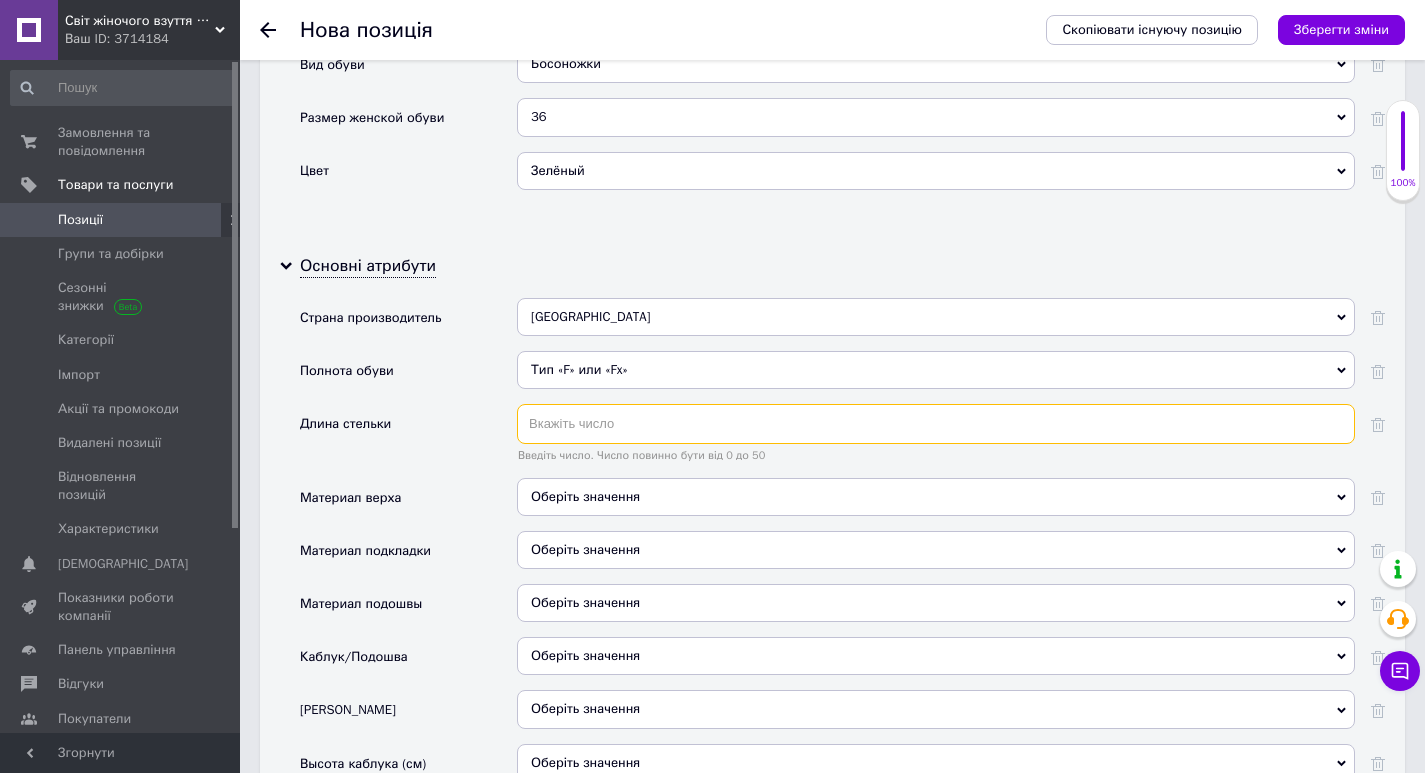 click at bounding box center (936, 424) 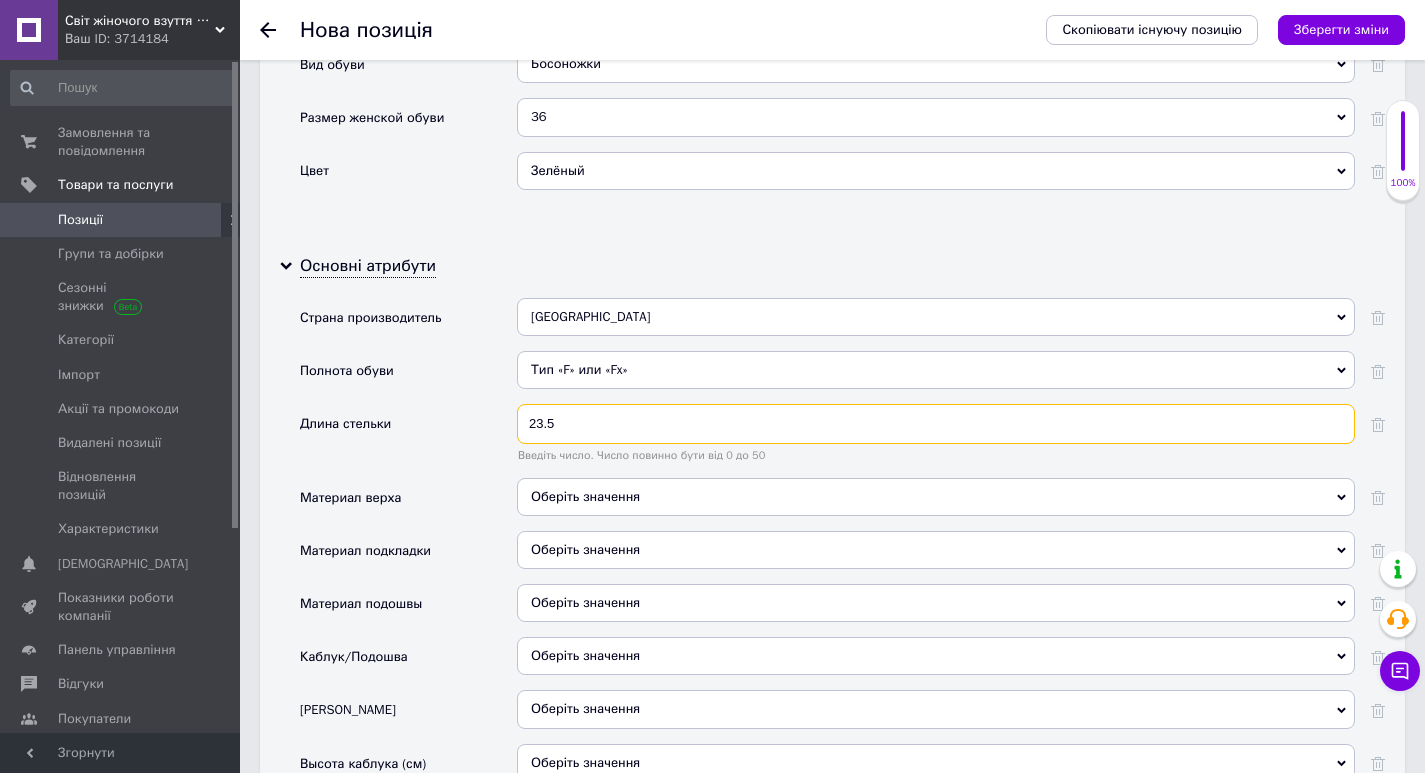 type on "23.5" 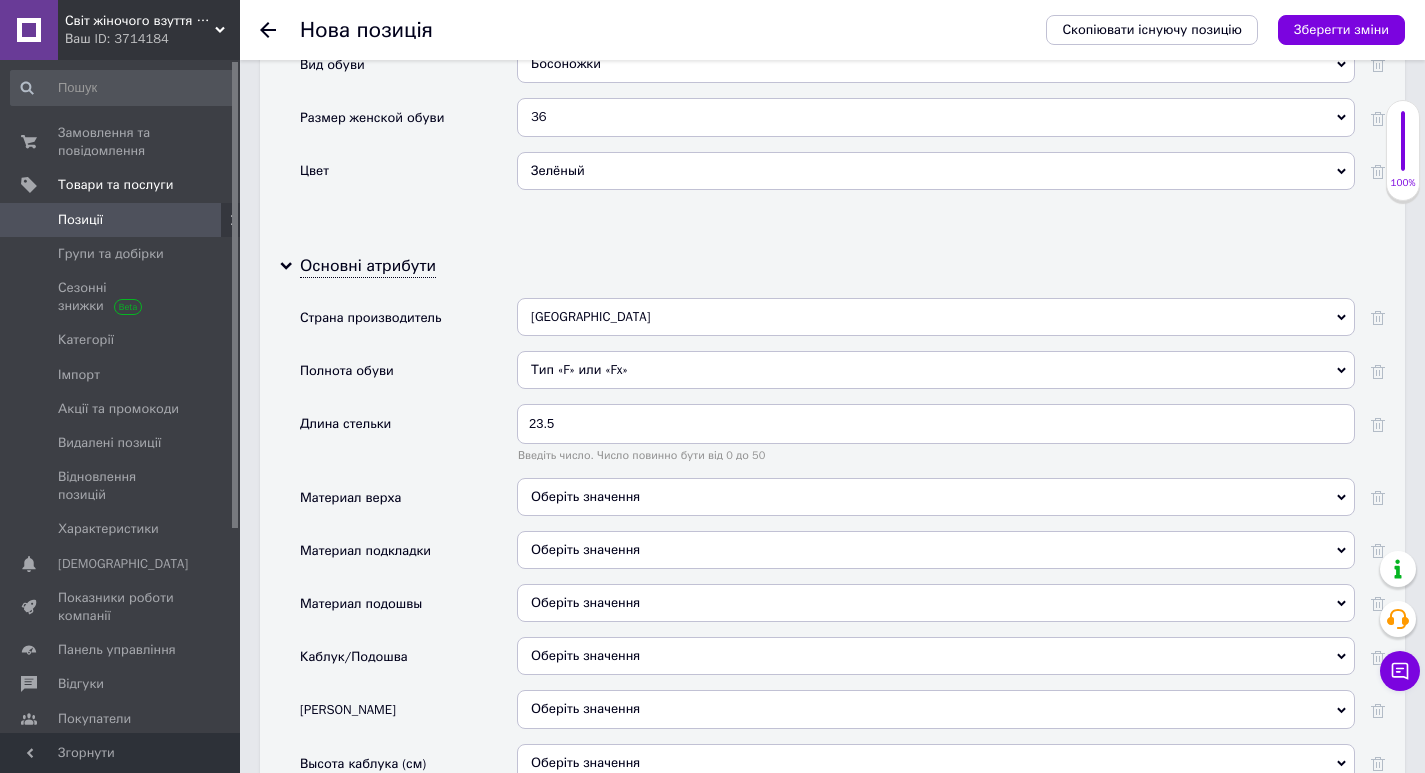 click on "Оберіть значення" at bounding box center [936, 497] 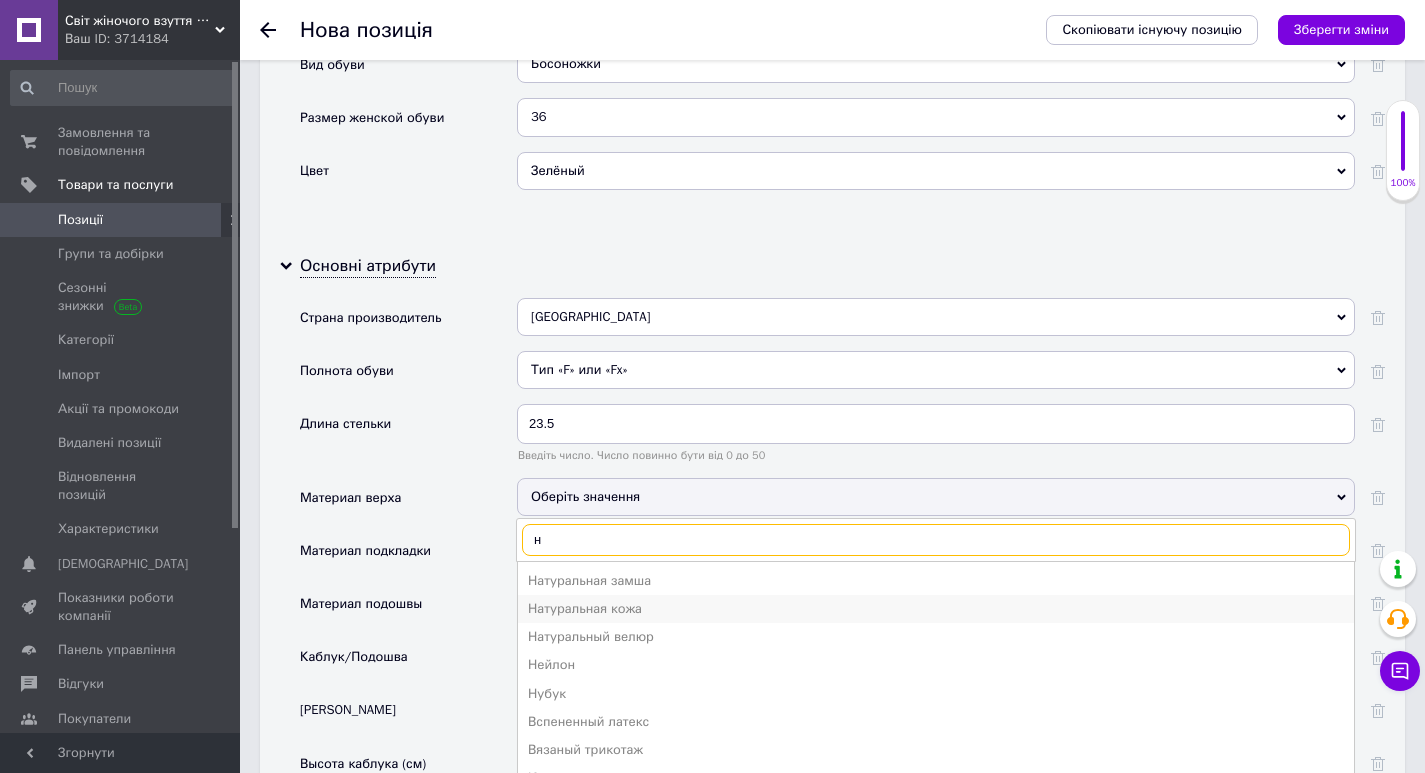 type on "н" 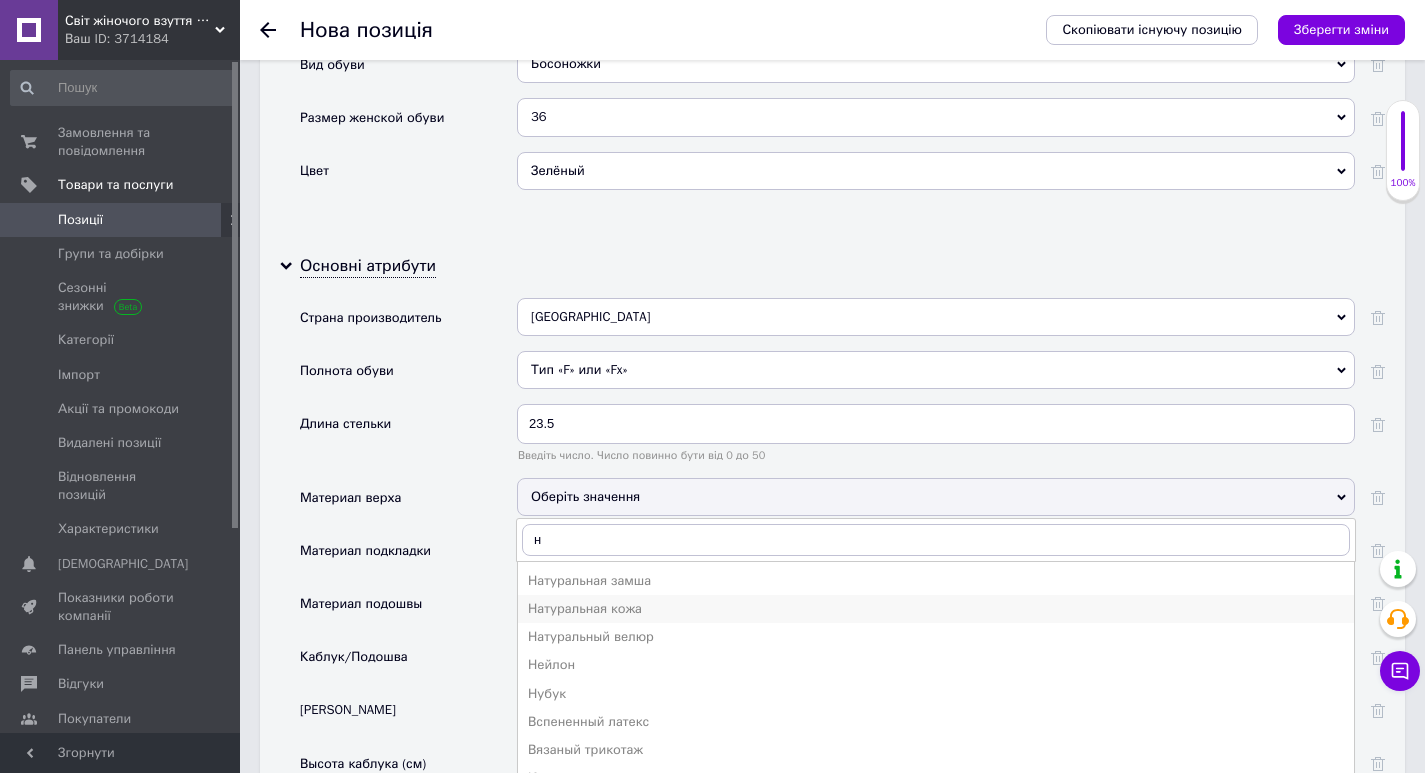 click on "Натуральная кожа" at bounding box center [936, 609] 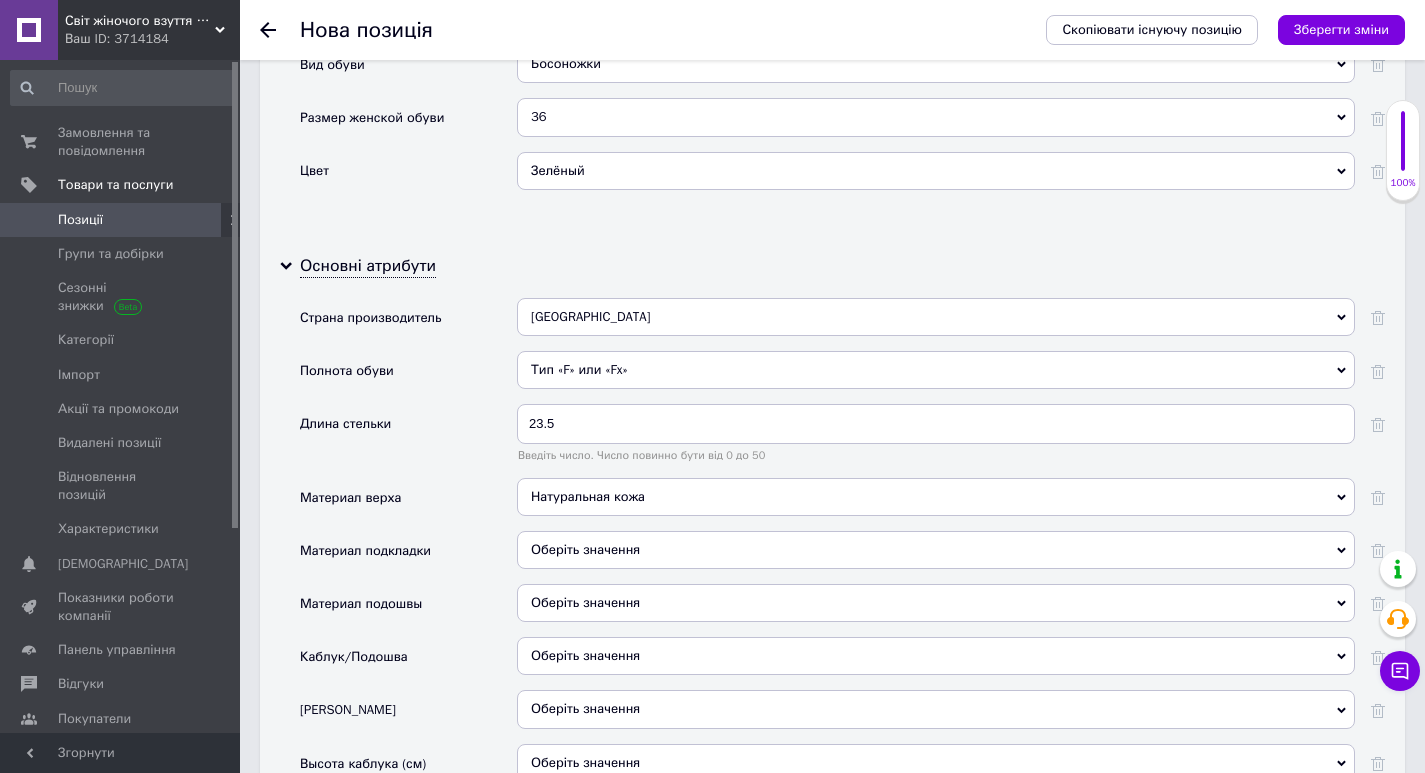click on "Оберіть значення" at bounding box center (936, 550) 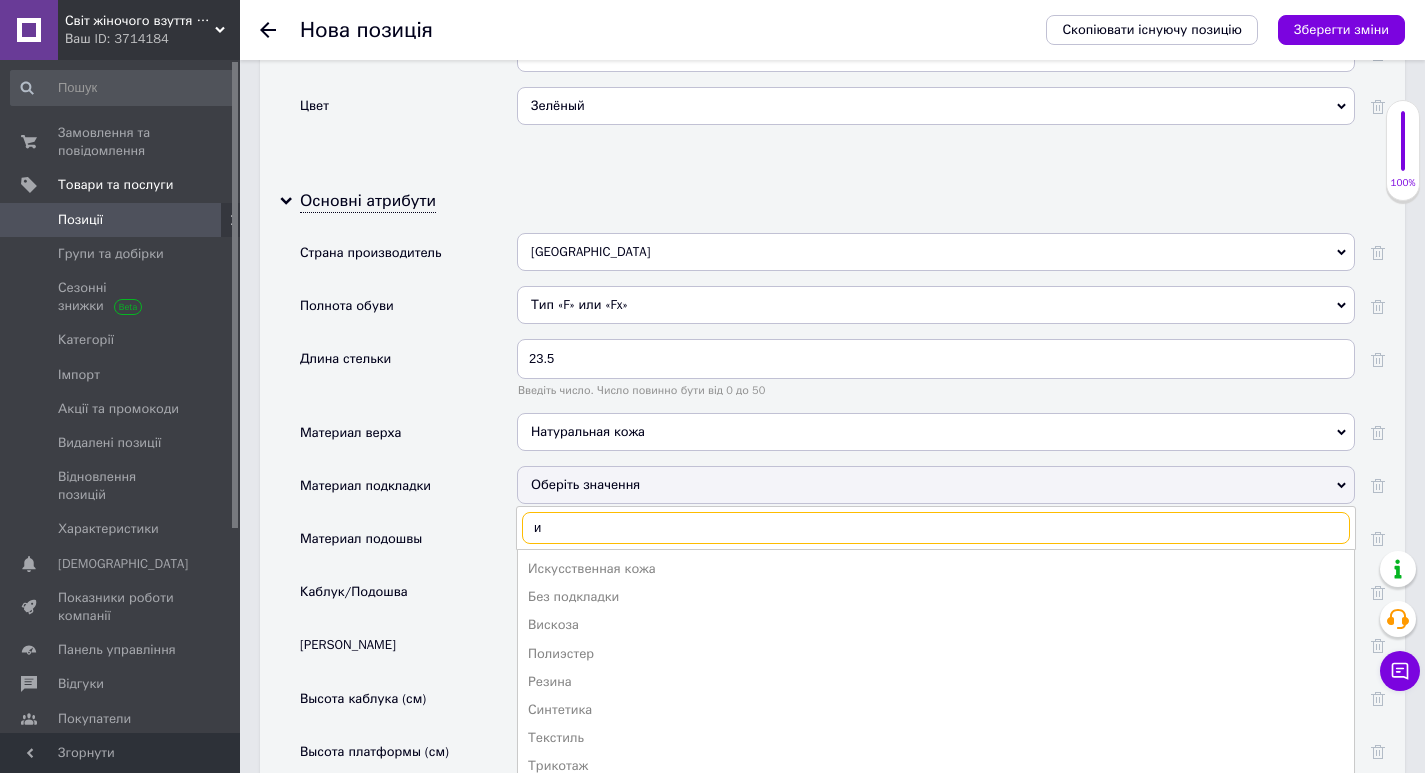 scroll, scrollTop: 2300, scrollLeft: 0, axis: vertical 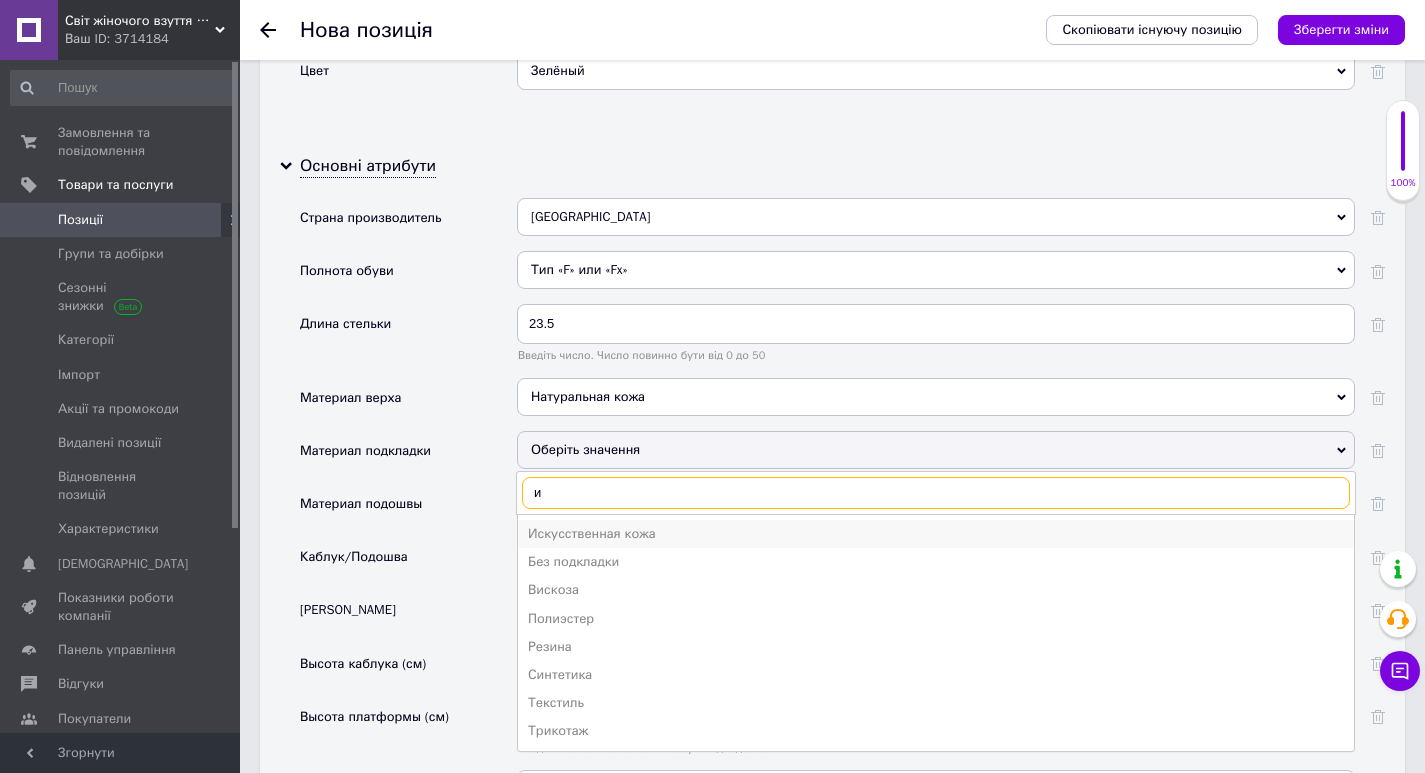type on "и" 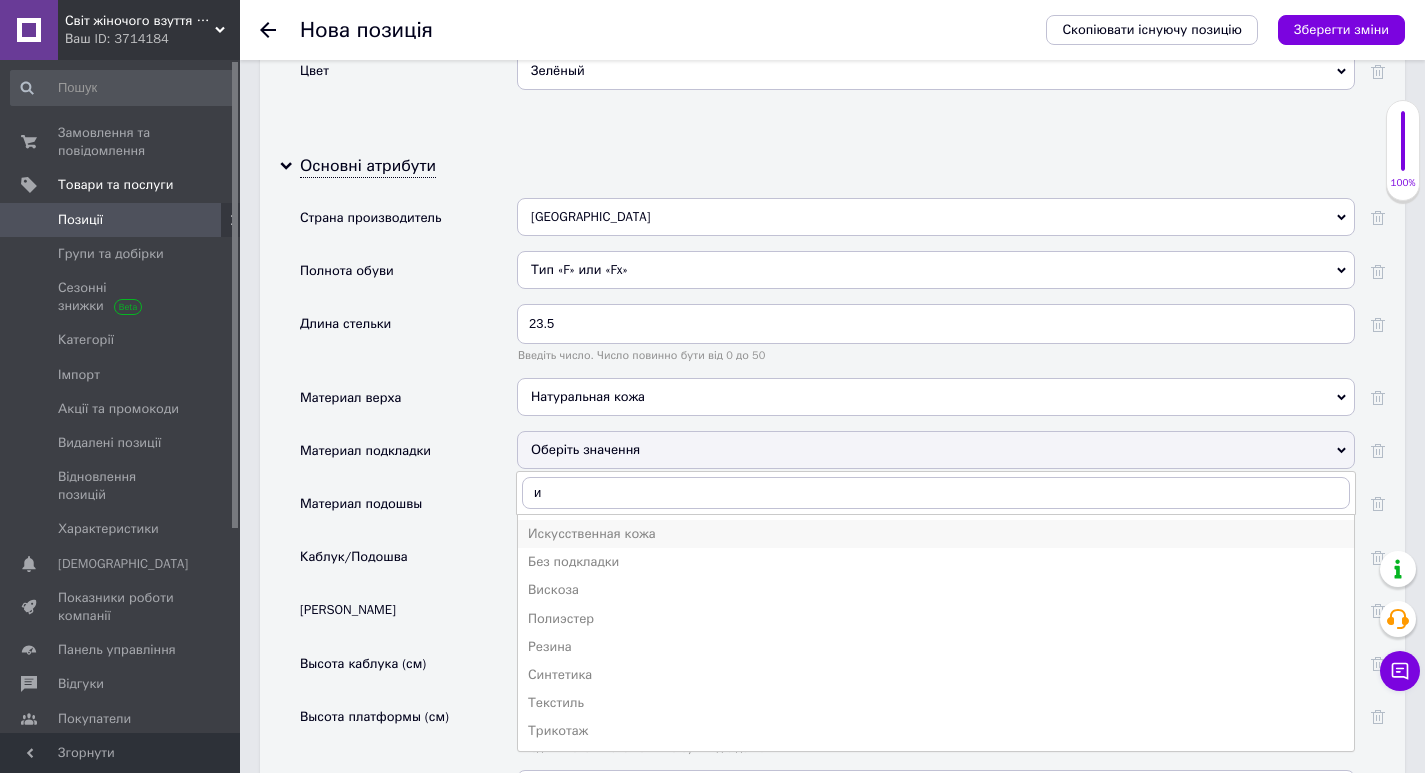 click on "Искусственная кожа" at bounding box center (936, 534) 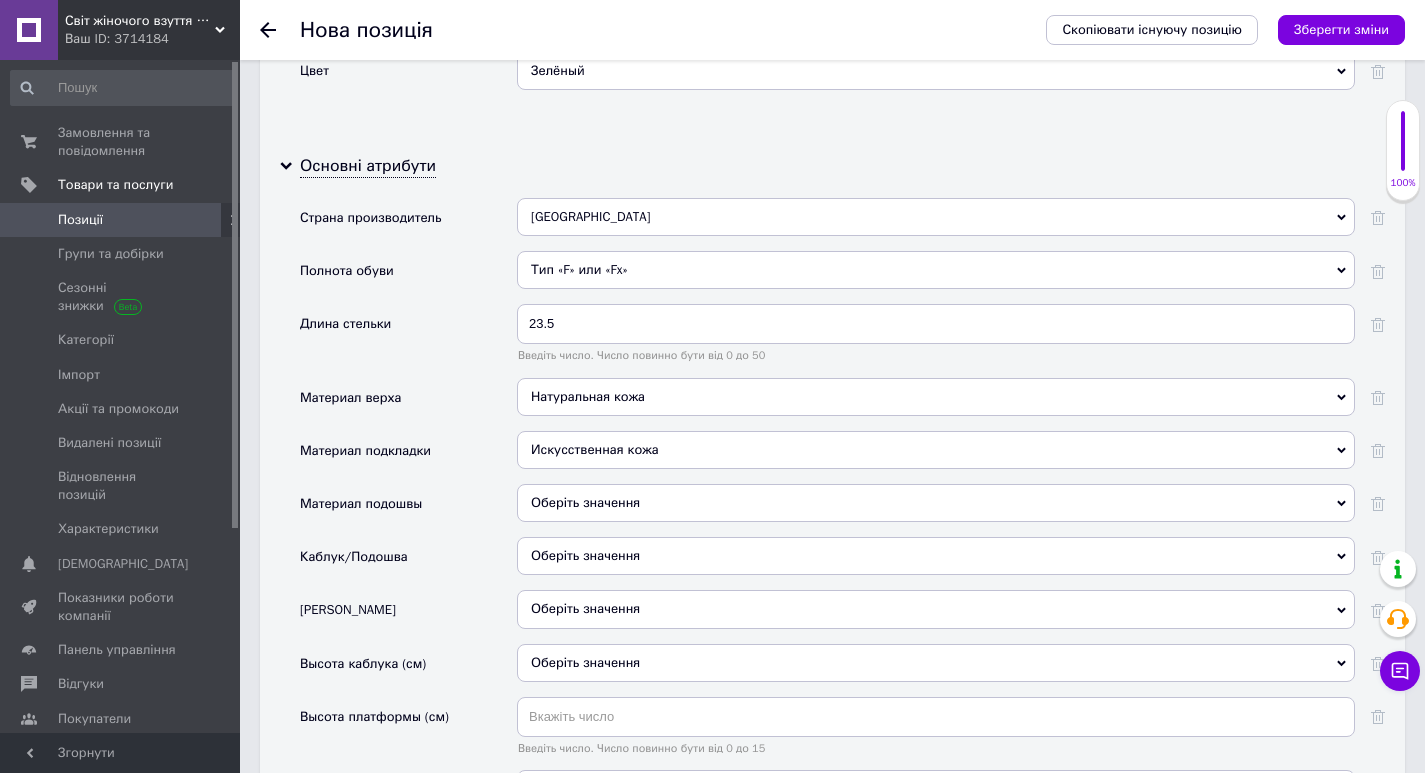 click on "Оберіть значення" at bounding box center [936, 503] 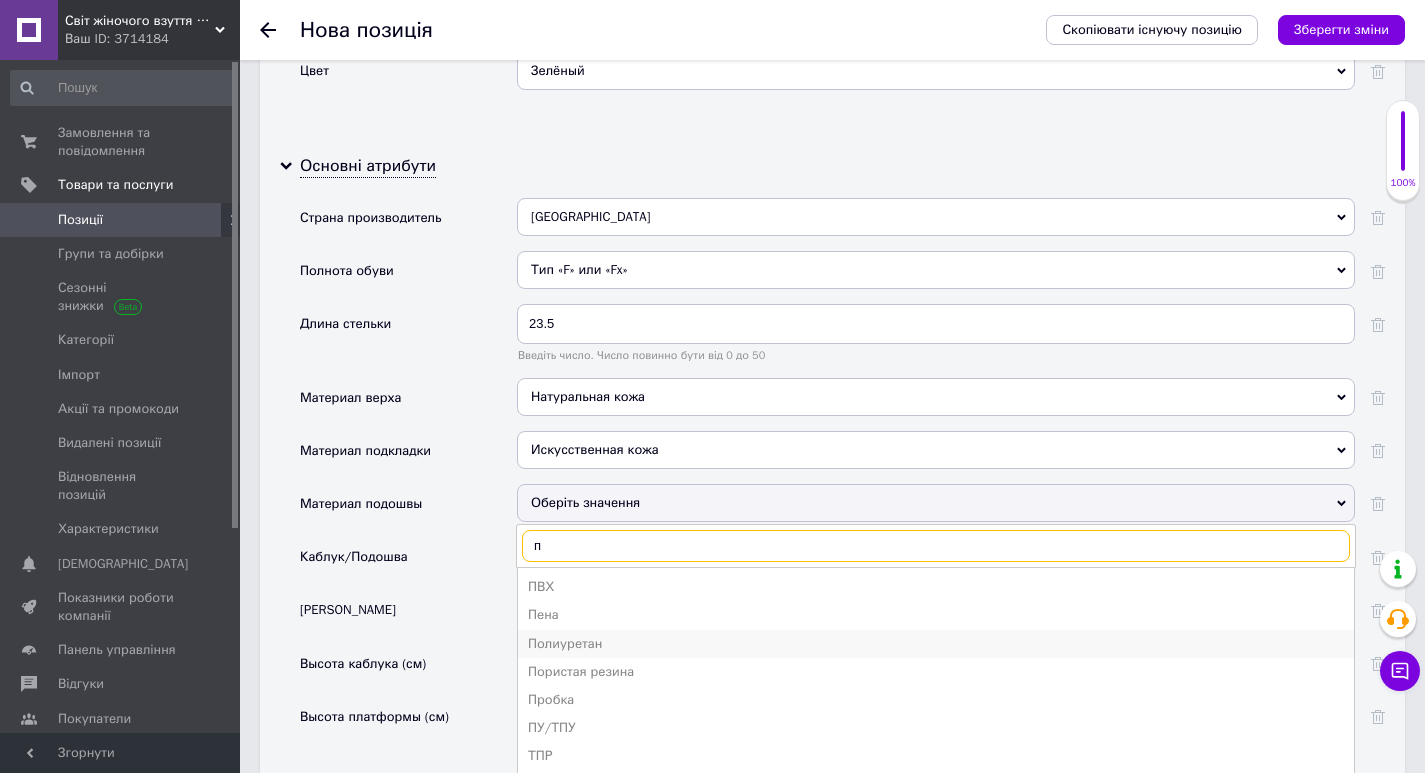 type on "п" 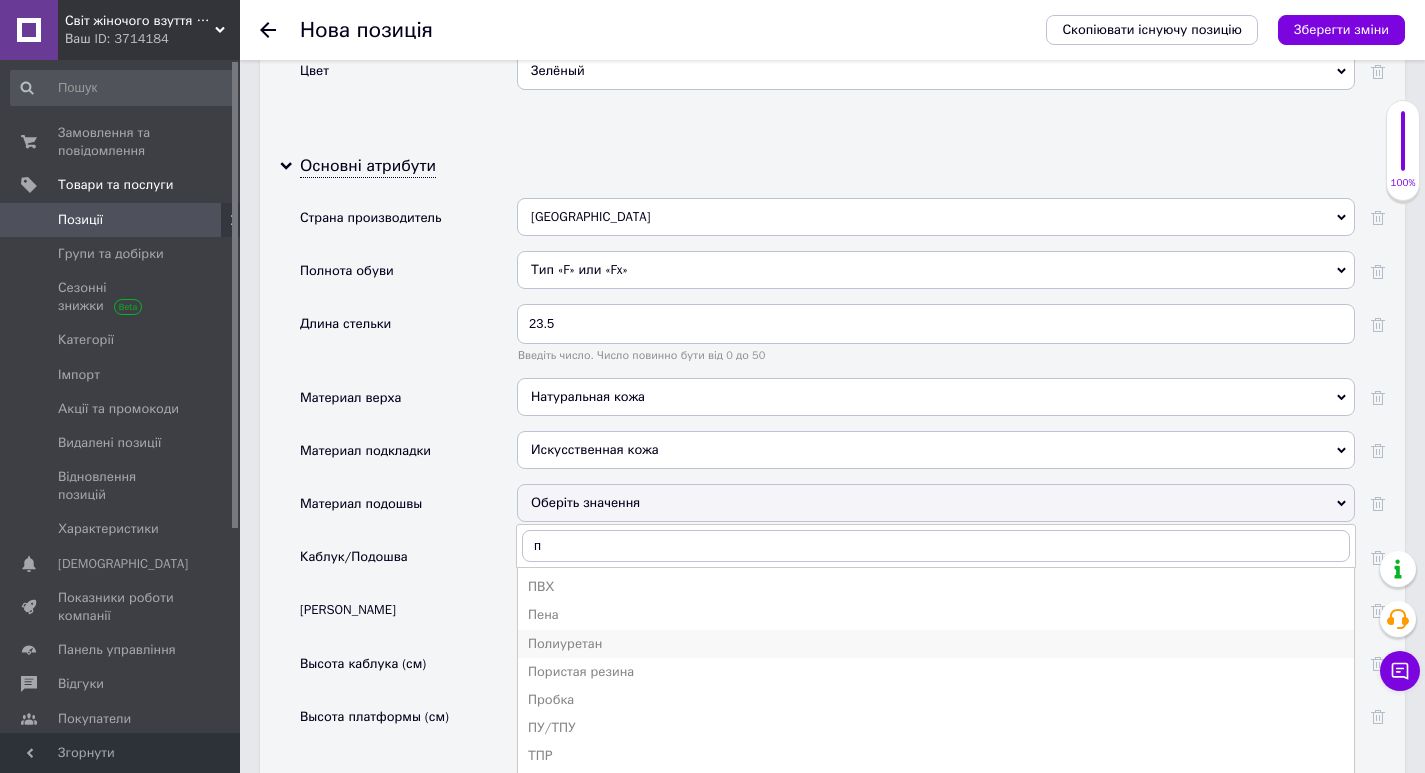 click on "Полиуретан" at bounding box center [936, 644] 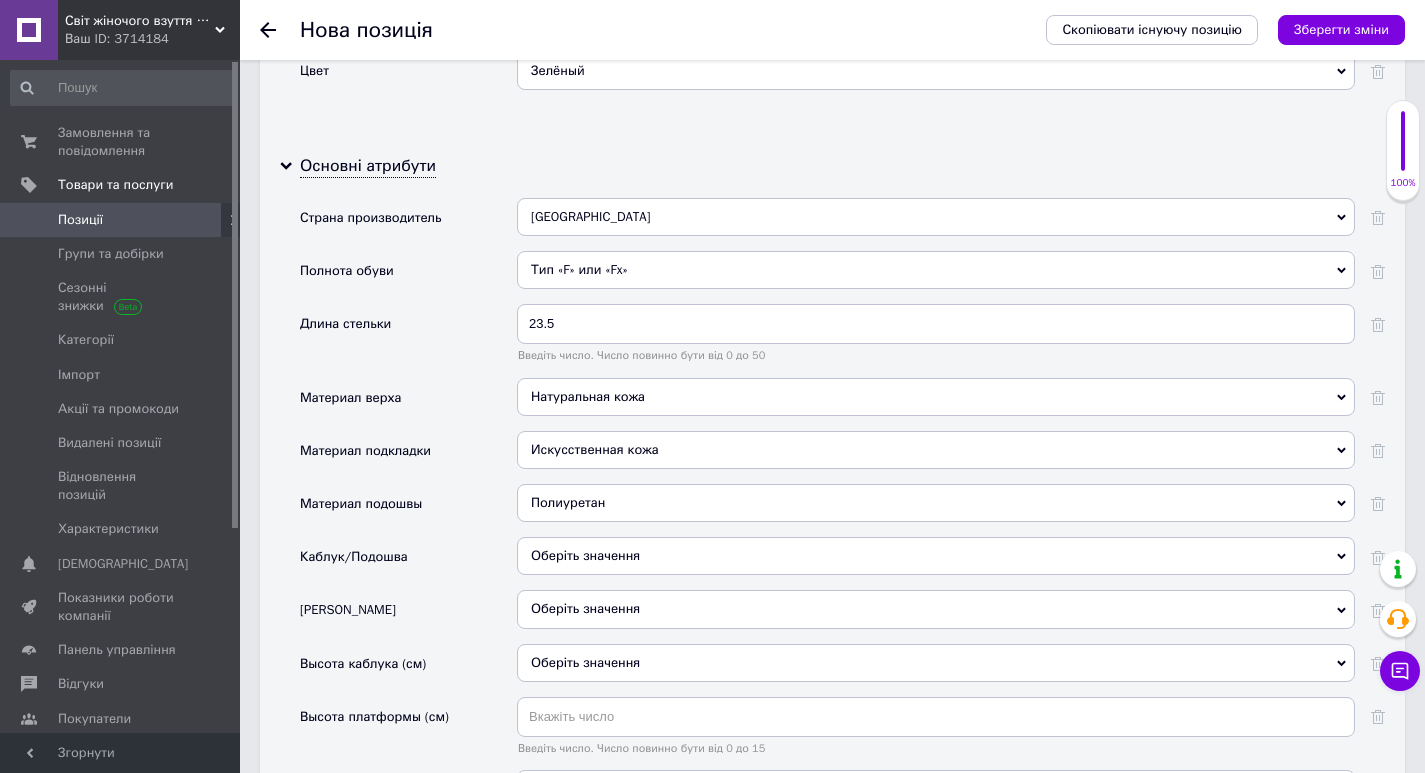click on "Оберіть значення" at bounding box center [936, 556] 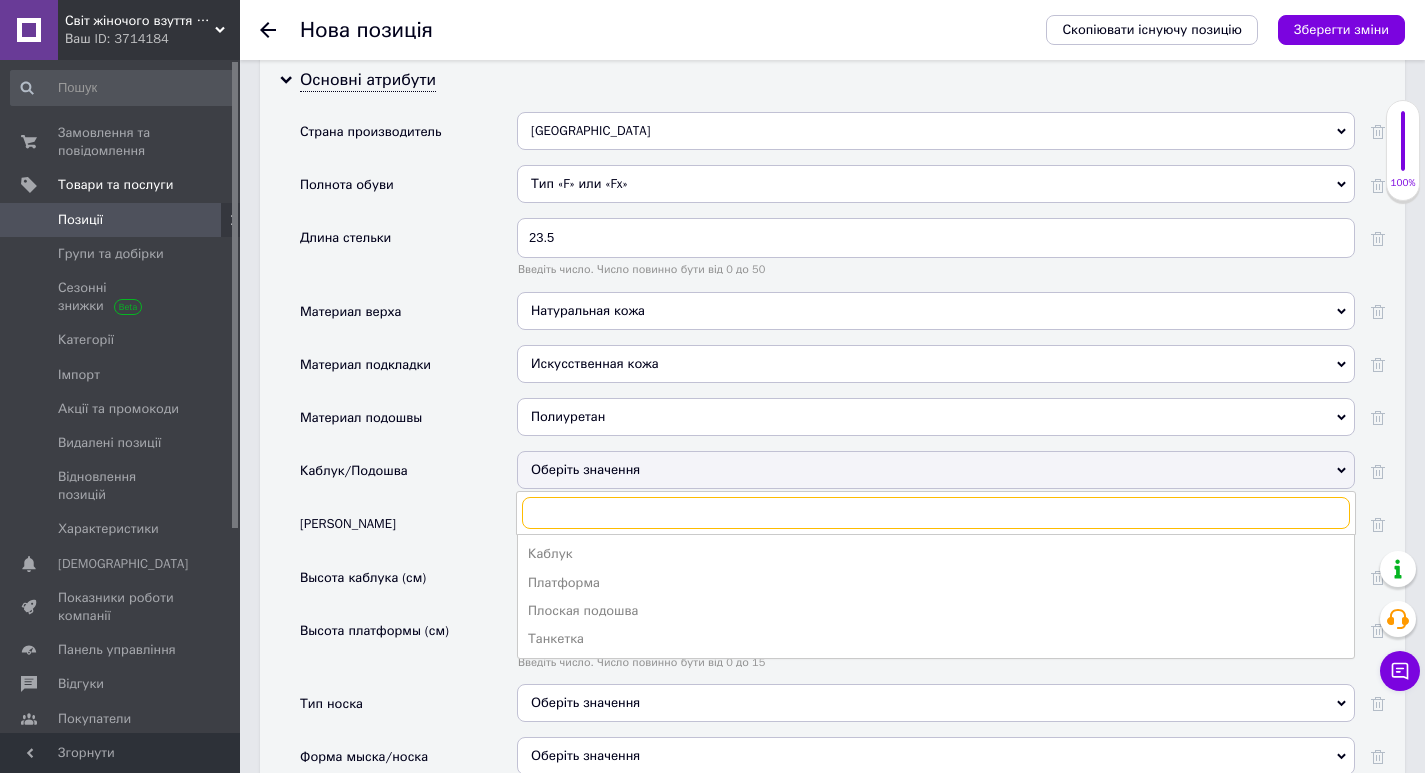scroll, scrollTop: 2500, scrollLeft: 0, axis: vertical 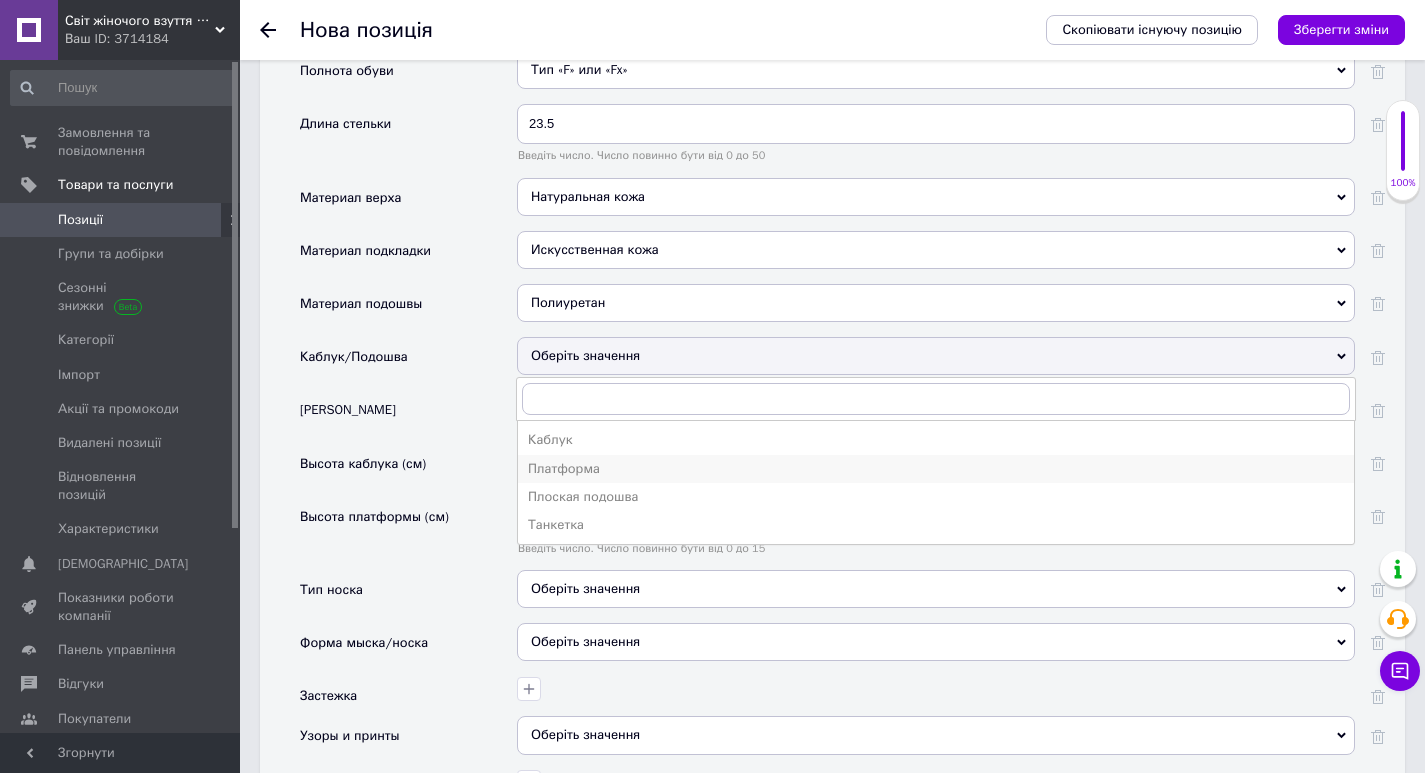 click on "Платформа" at bounding box center [936, 469] 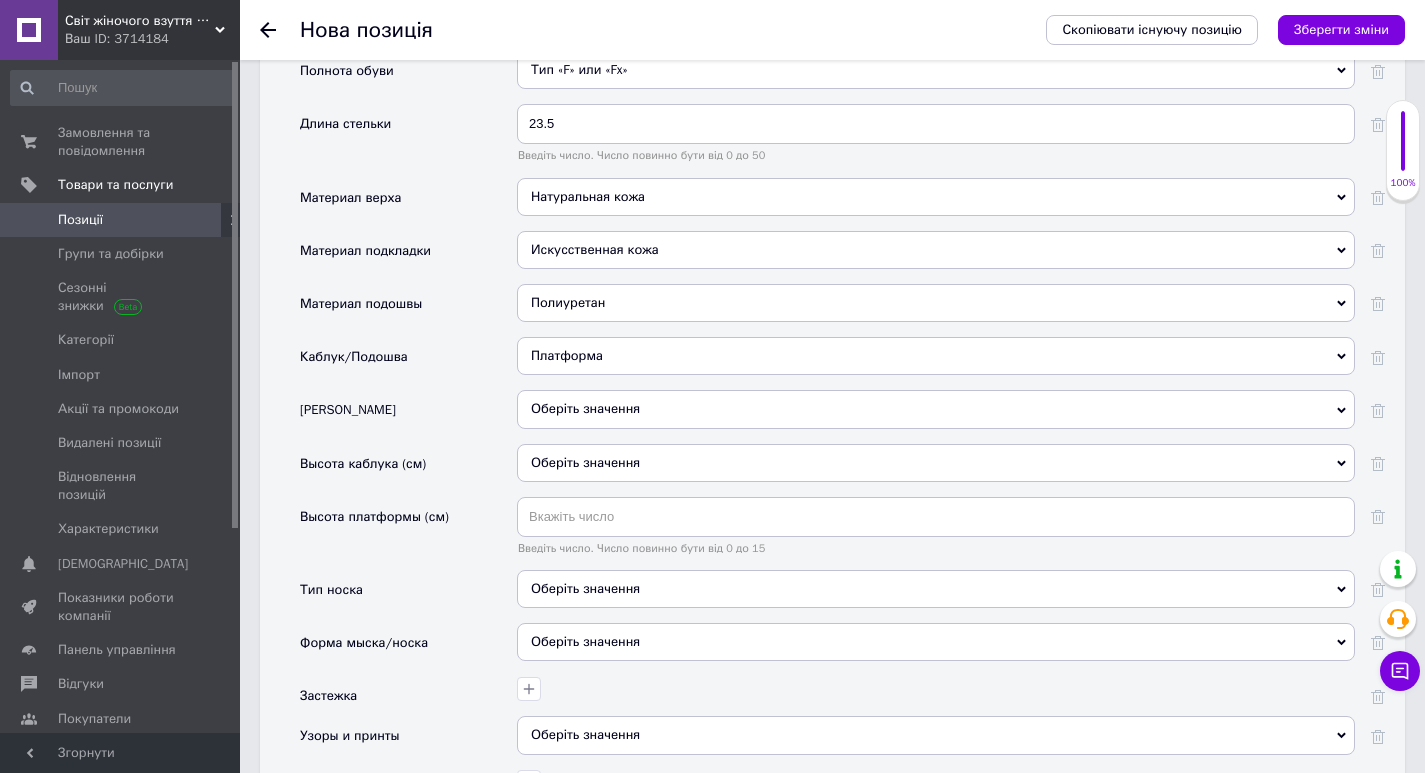 click on "Оберіть значення" at bounding box center (936, 463) 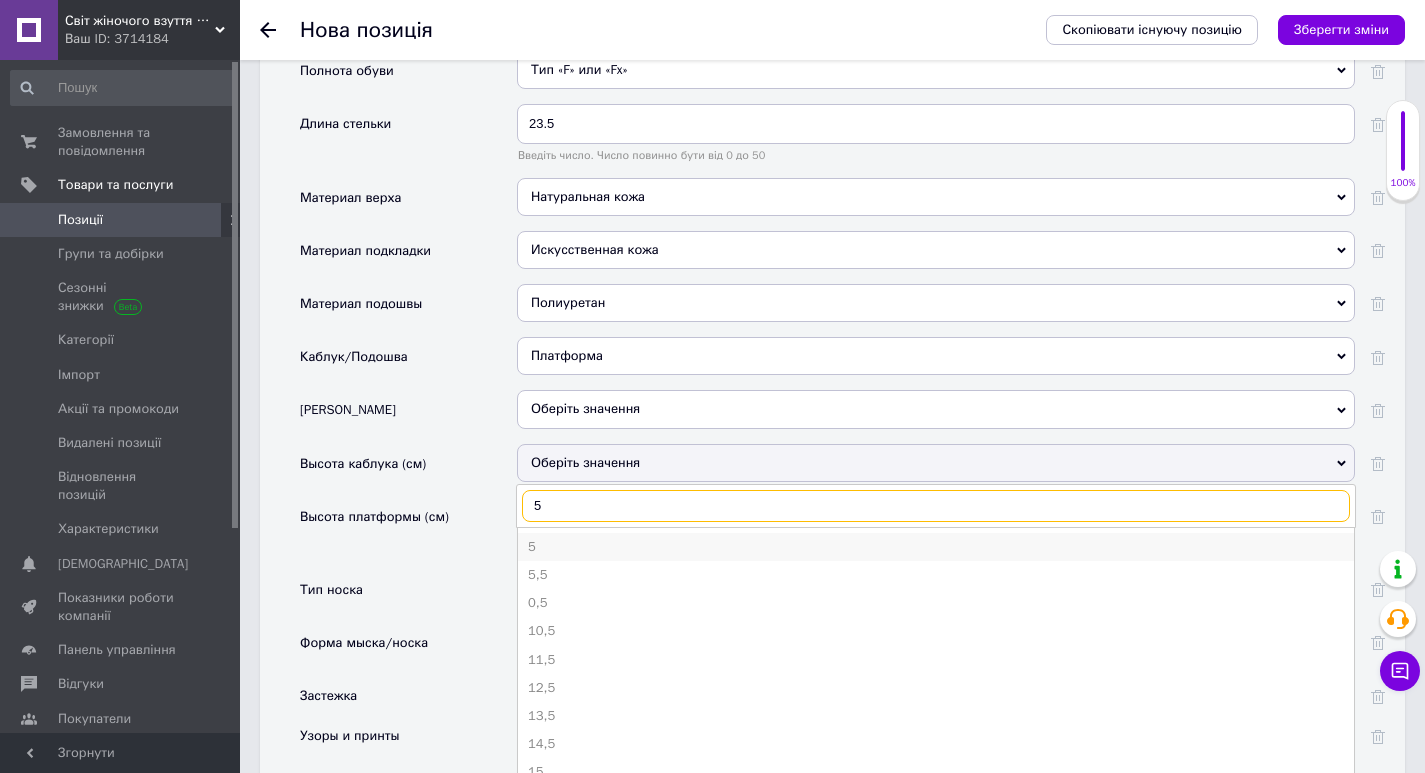 type on "5" 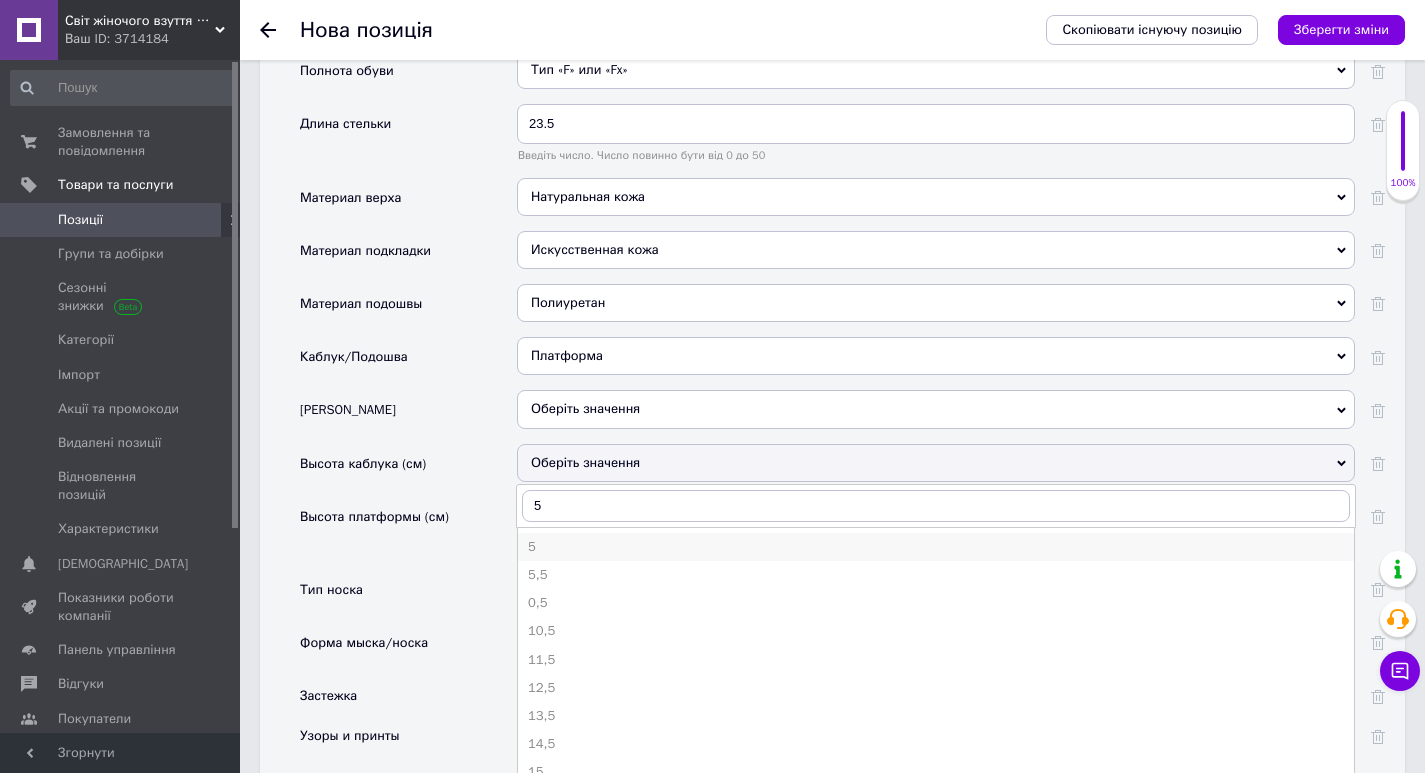 click on "5" at bounding box center [936, 547] 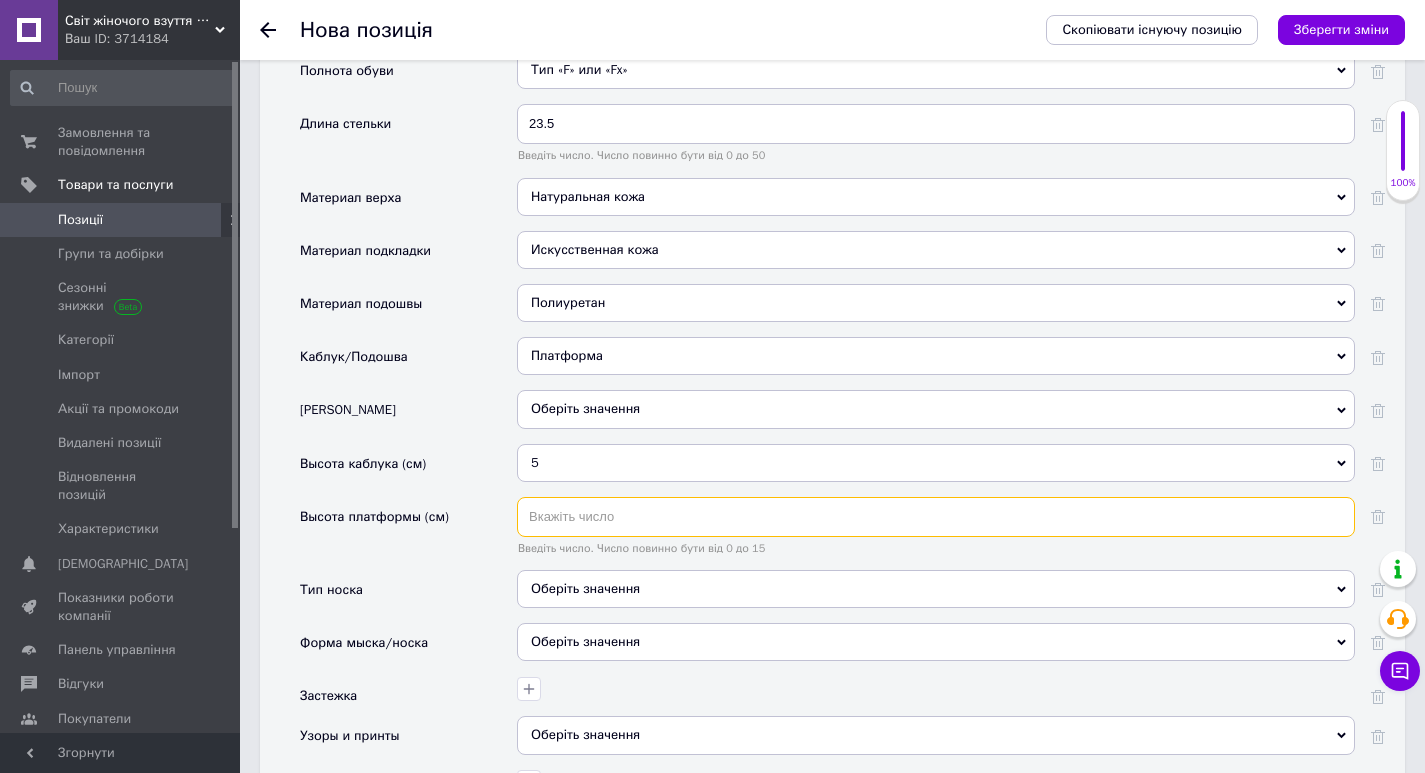 click at bounding box center (936, 517) 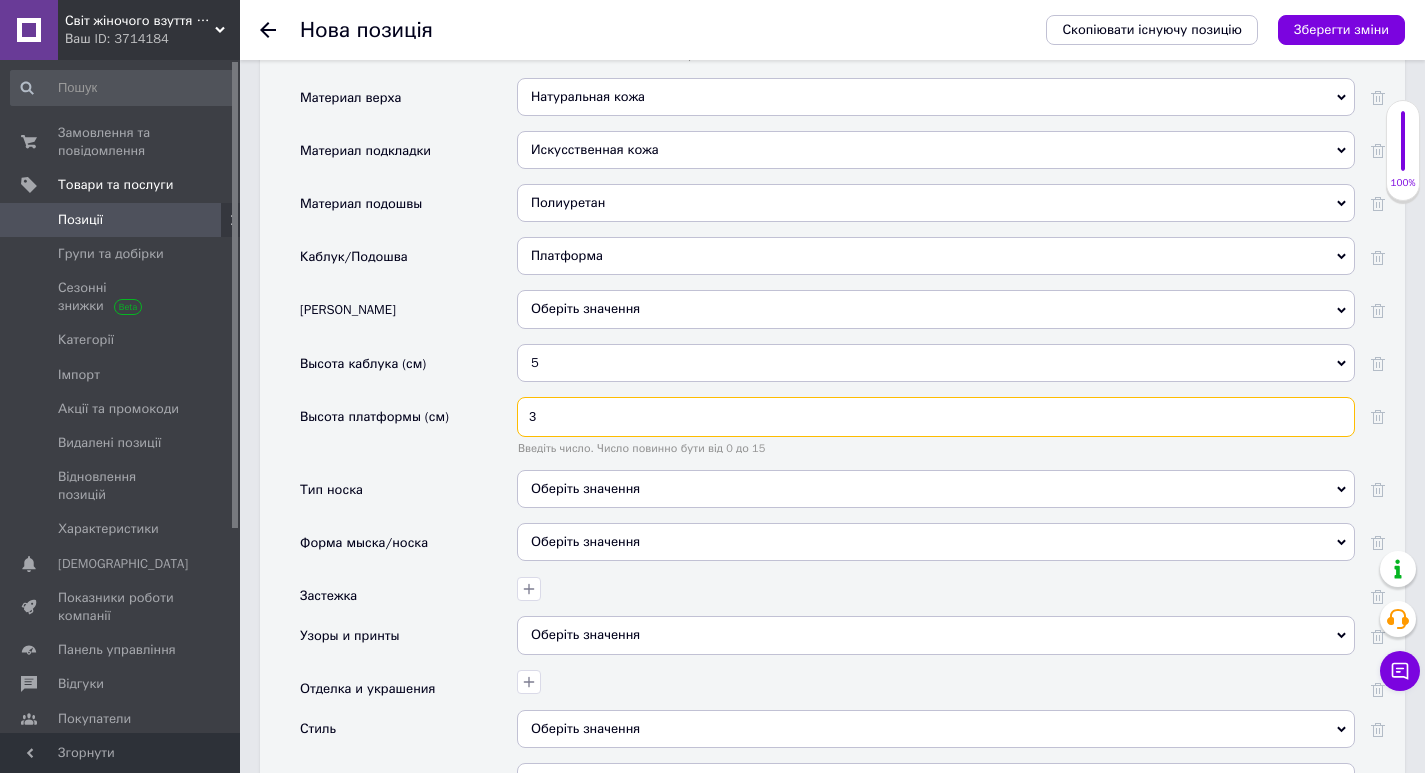 type on "3" 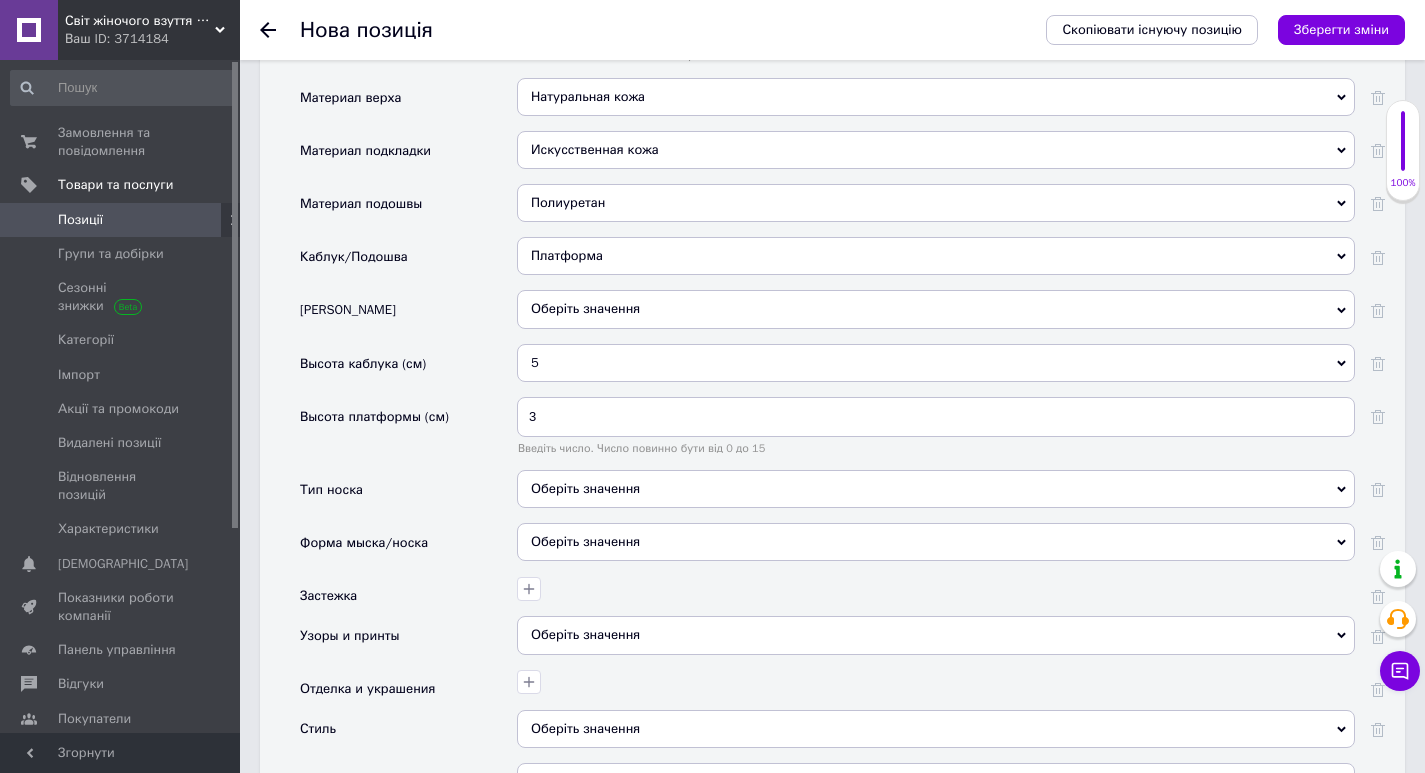 click on "Оберіть значення" at bounding box center [936, 489] 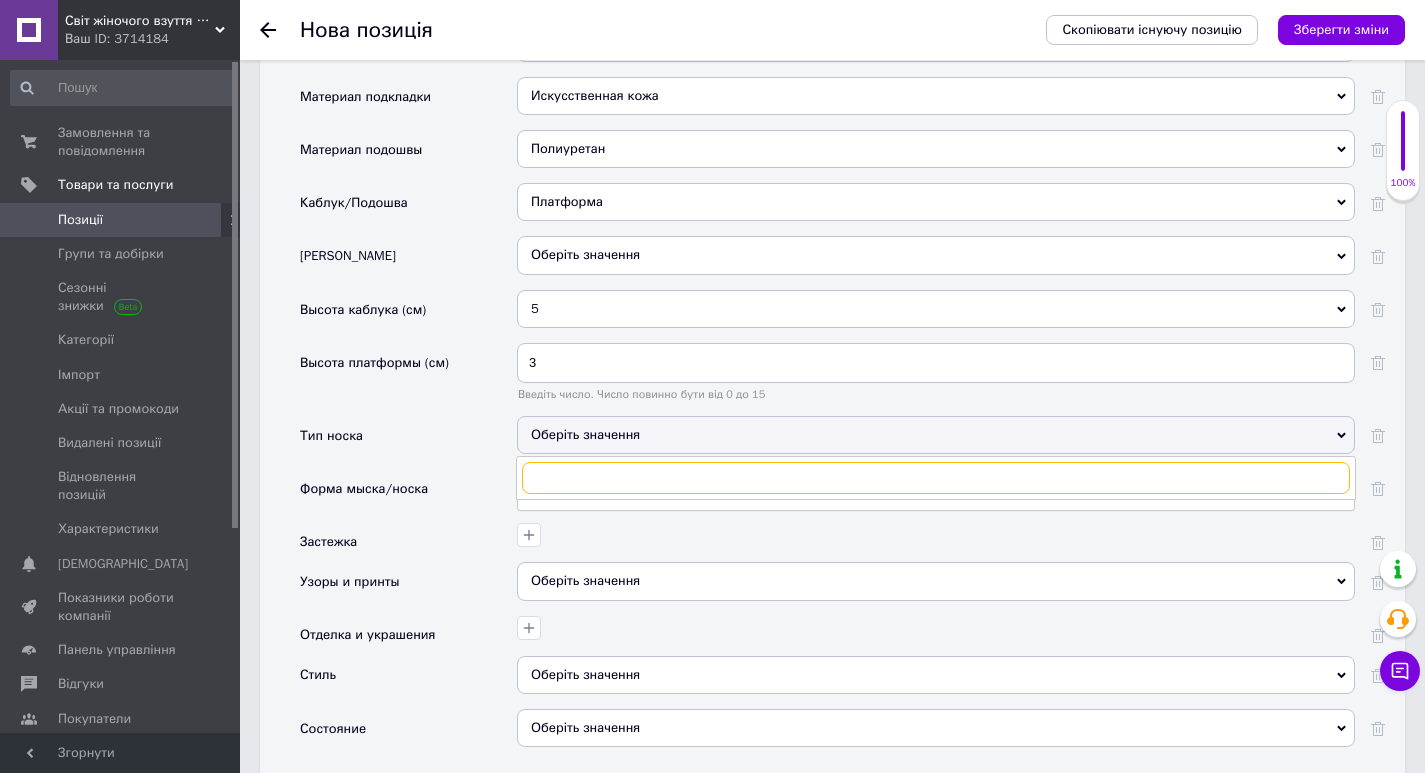 scroll, scrollTop: 2700, scrollLeft: 0, axis: vertical 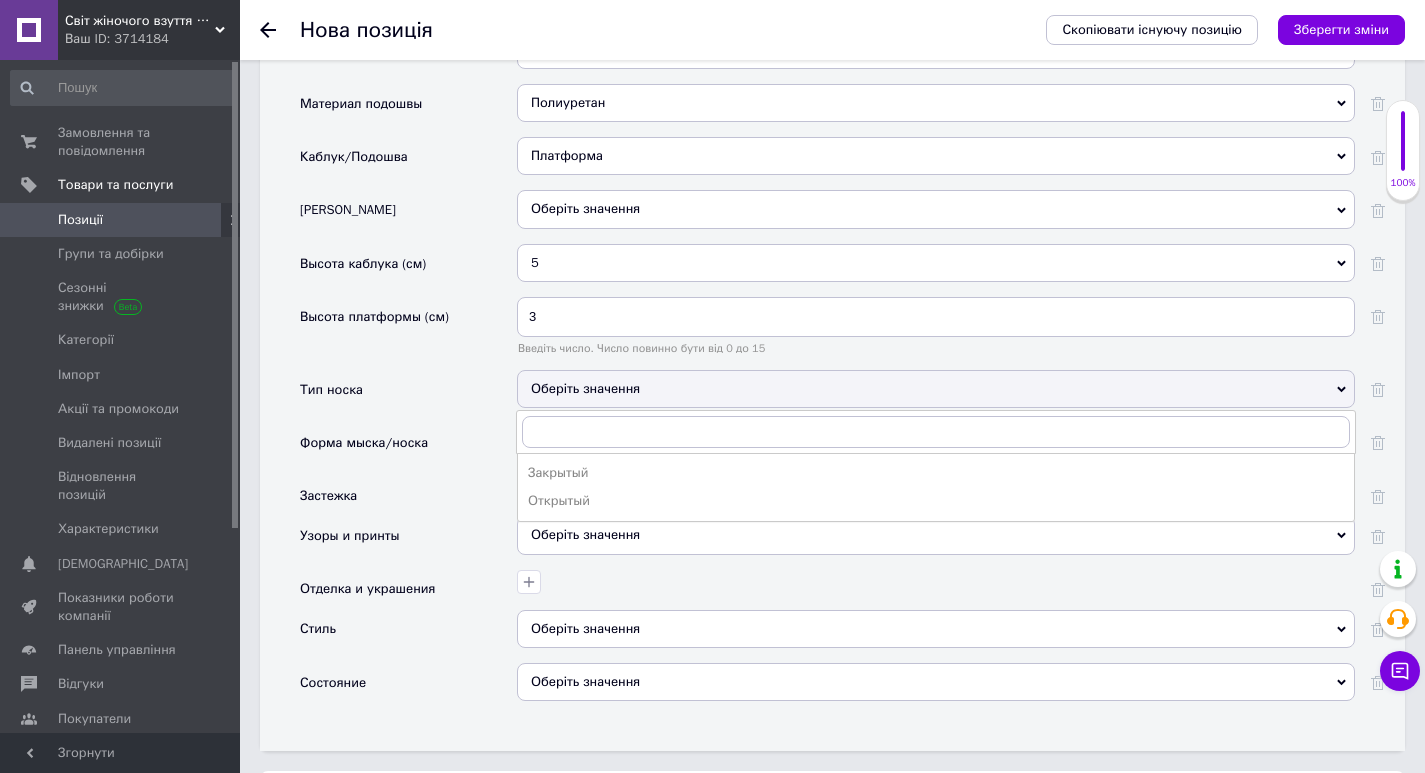 drag, startPoint x: 588, startPoint y: 497, endPoint x: 584, endPoint y: 461, distance: 36.221542 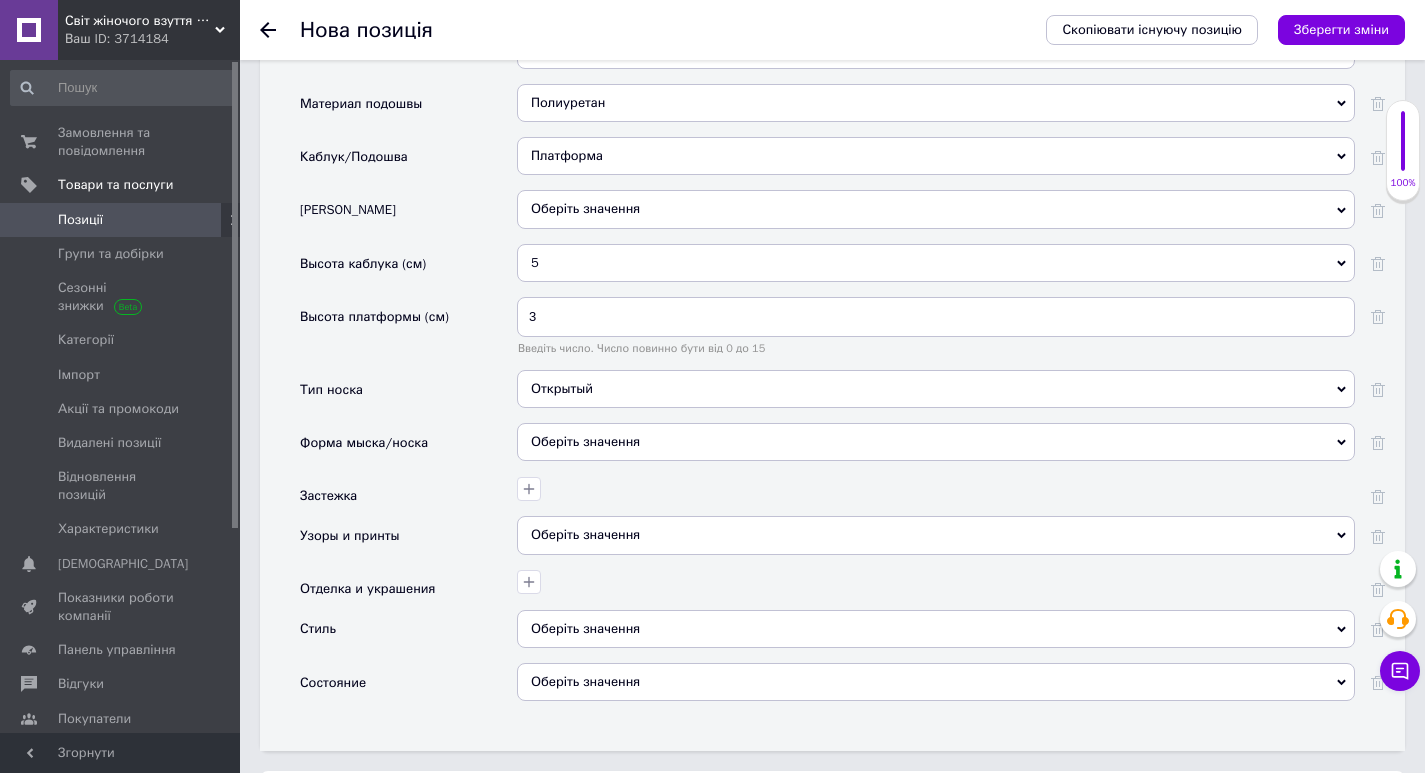 click on "Оберіть значення" at bounding box center [936, 442] 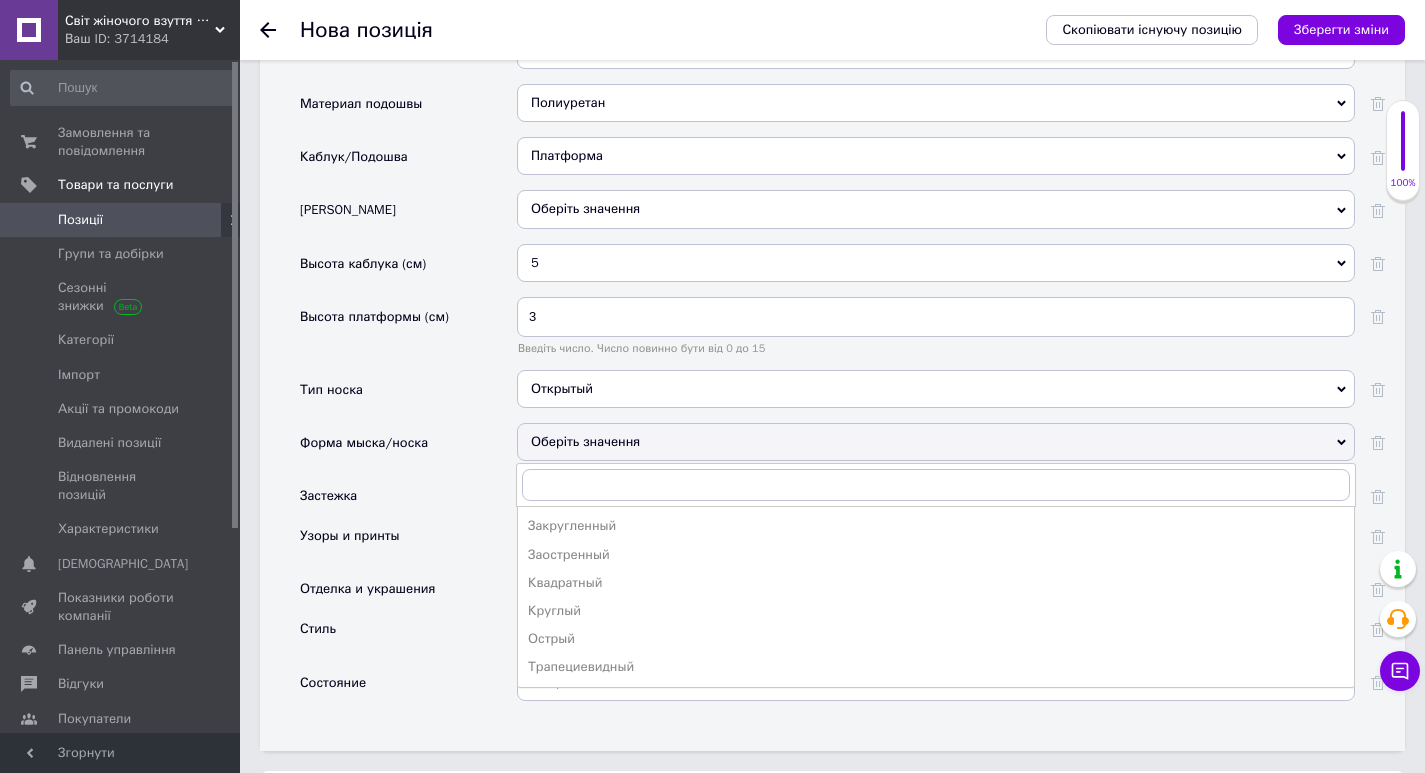 click on "Закругленный" at bounding box center [936, 526] 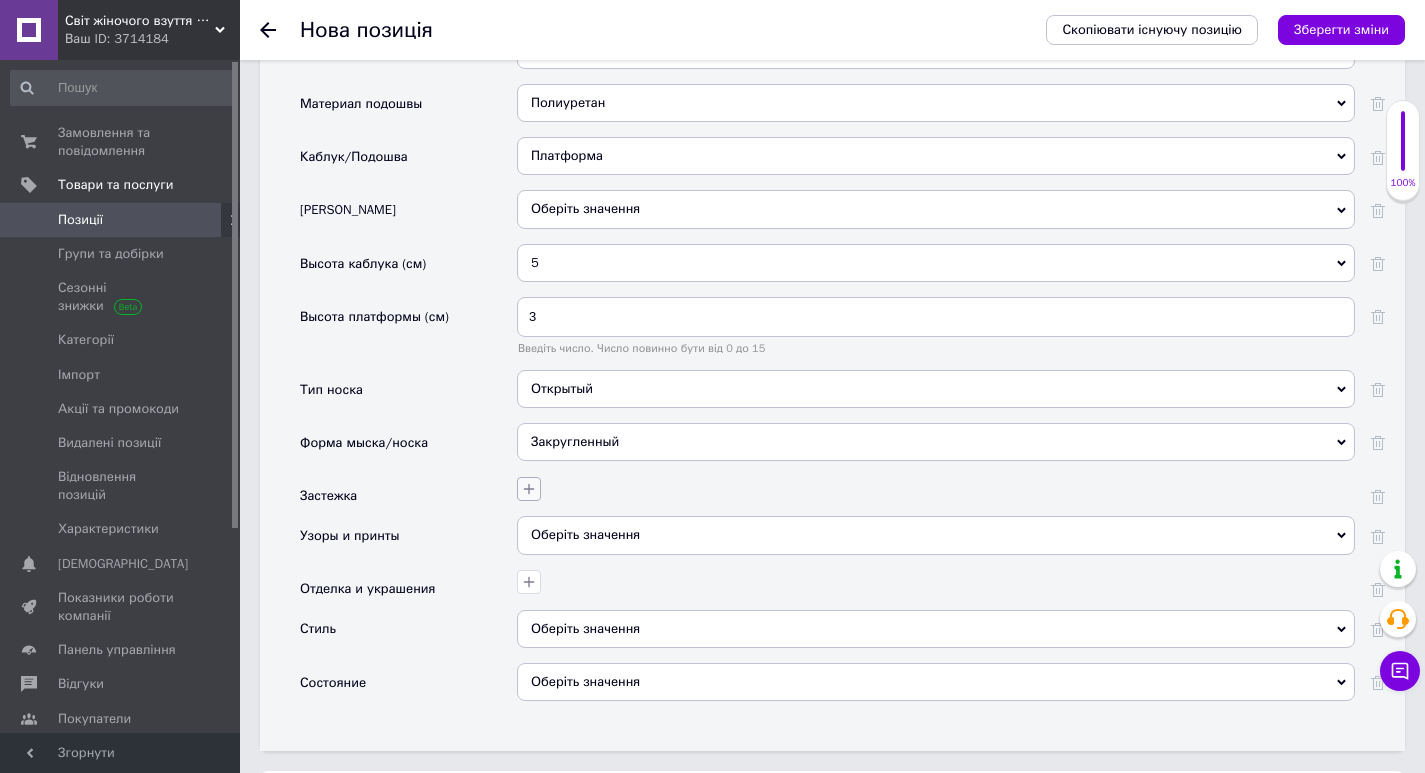 click 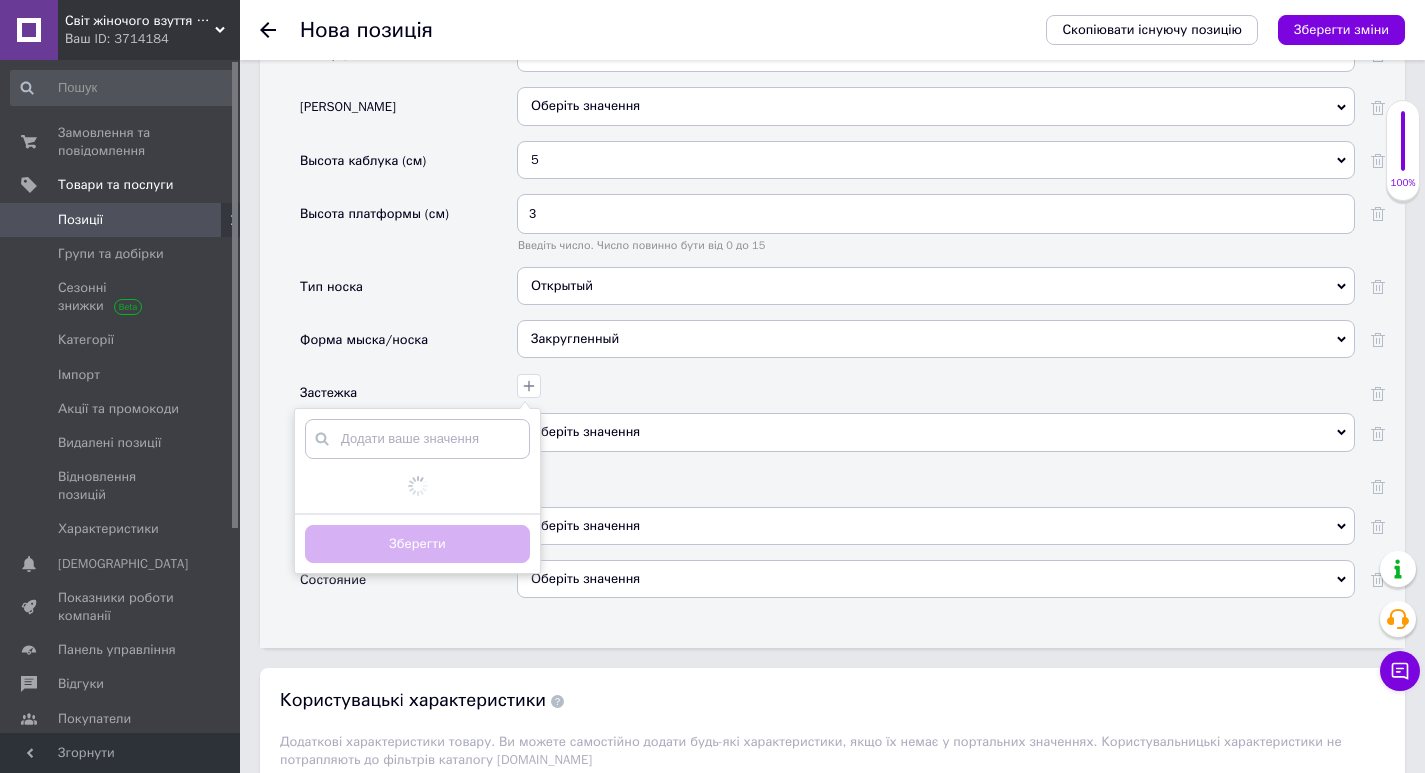 scroll, scrollTop: 2900, scrollLeft: 0, axis: vertical 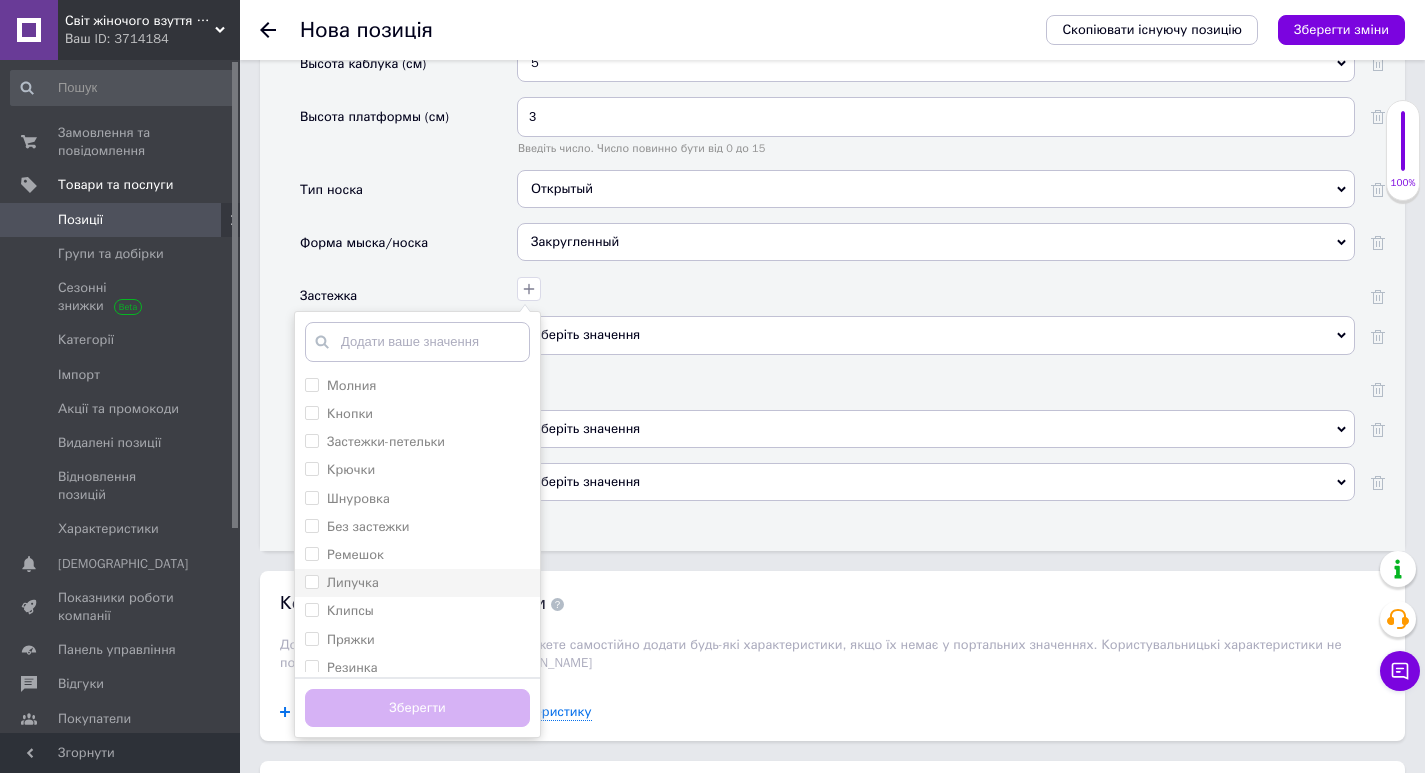 click on "Липучка" at bounding box center (417, 583) 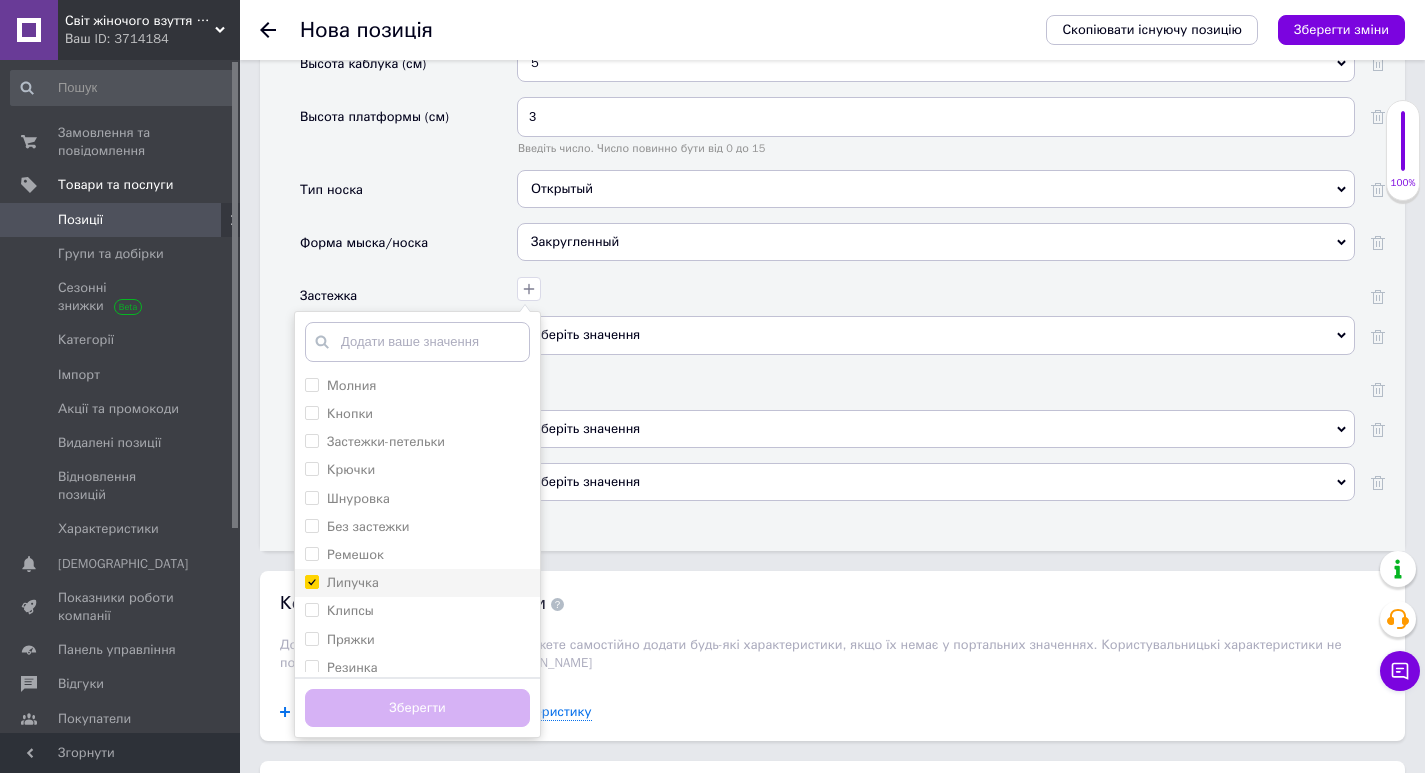 checkbox on "true" 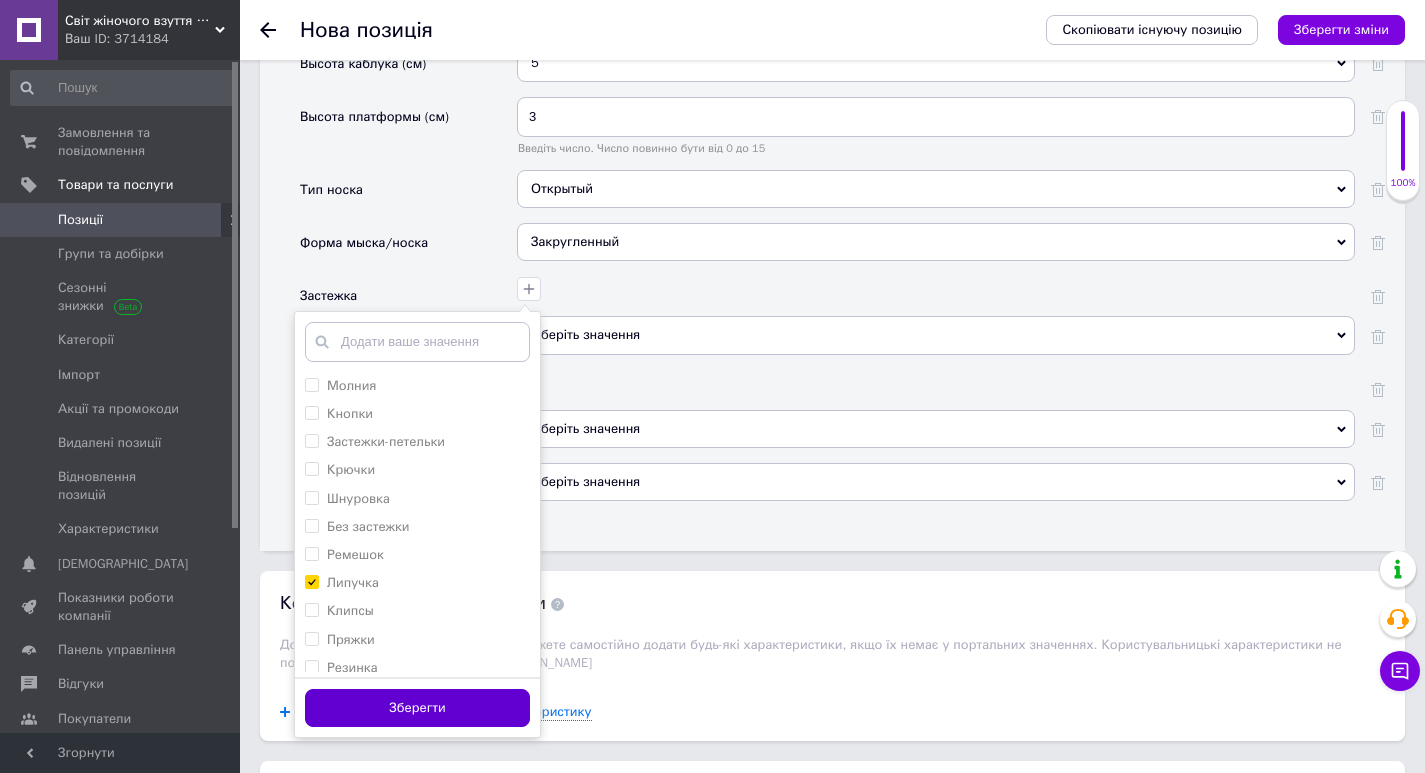 click on "Зберегти" at bounding box center [417, 708] 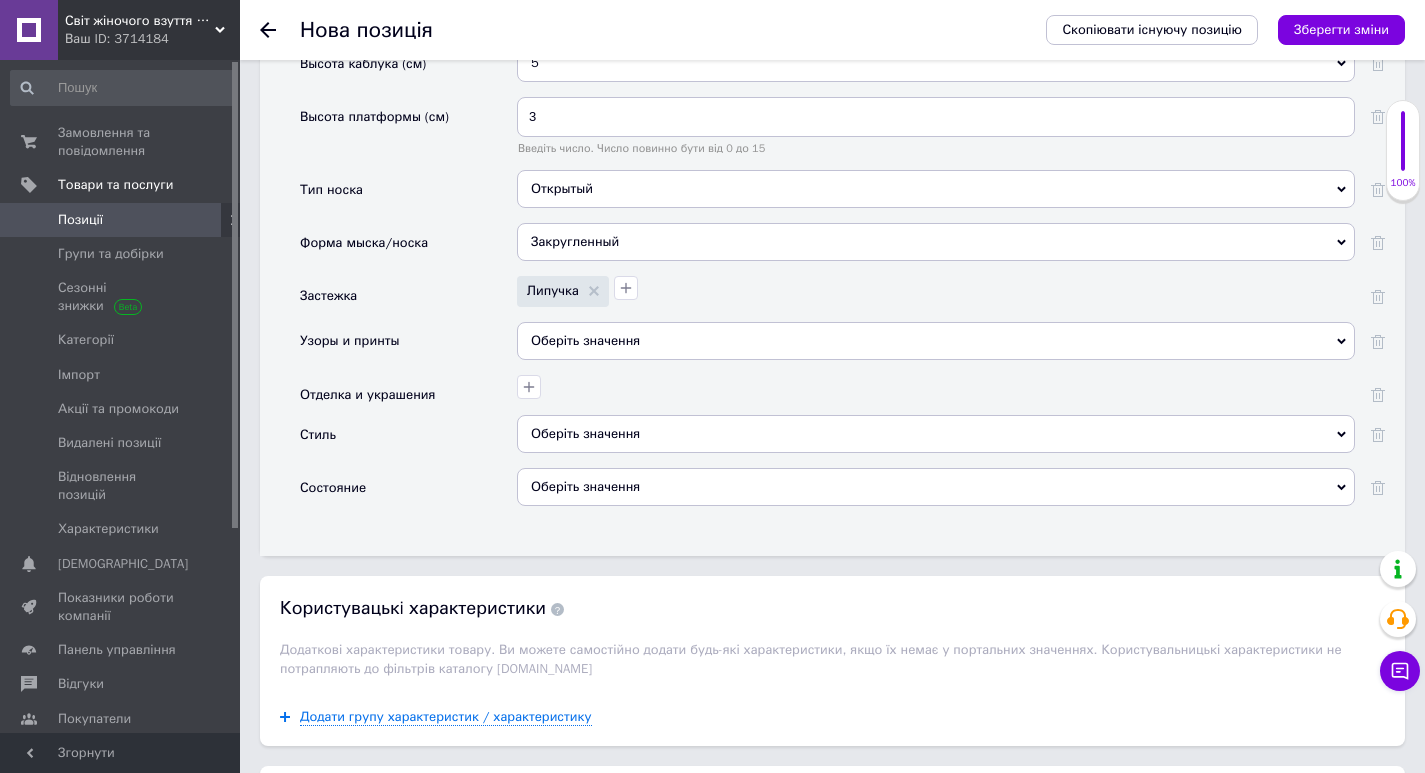 click on "Оберіть значення" at bounding box center [936, 341] 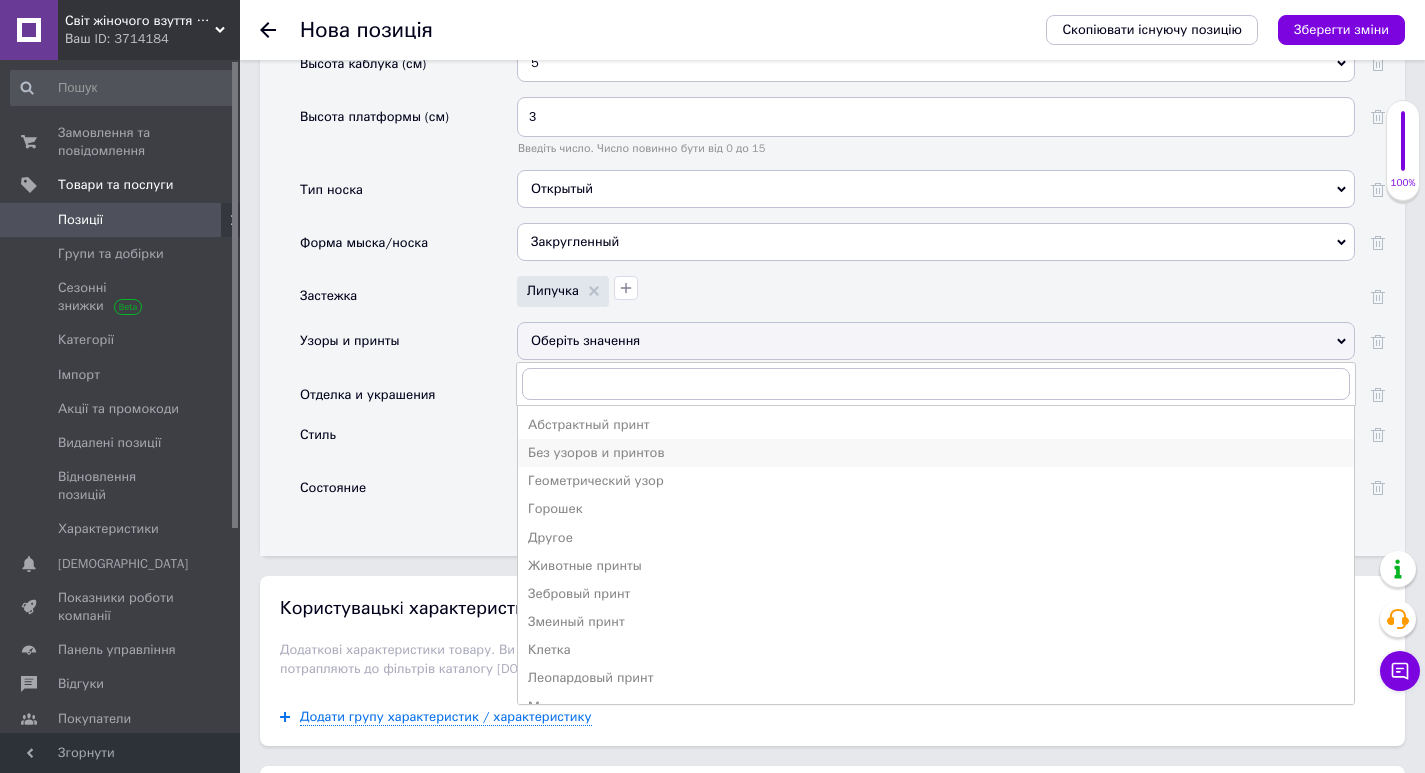 click on "Без узоров и принтов" at bounding box center (936, 453) 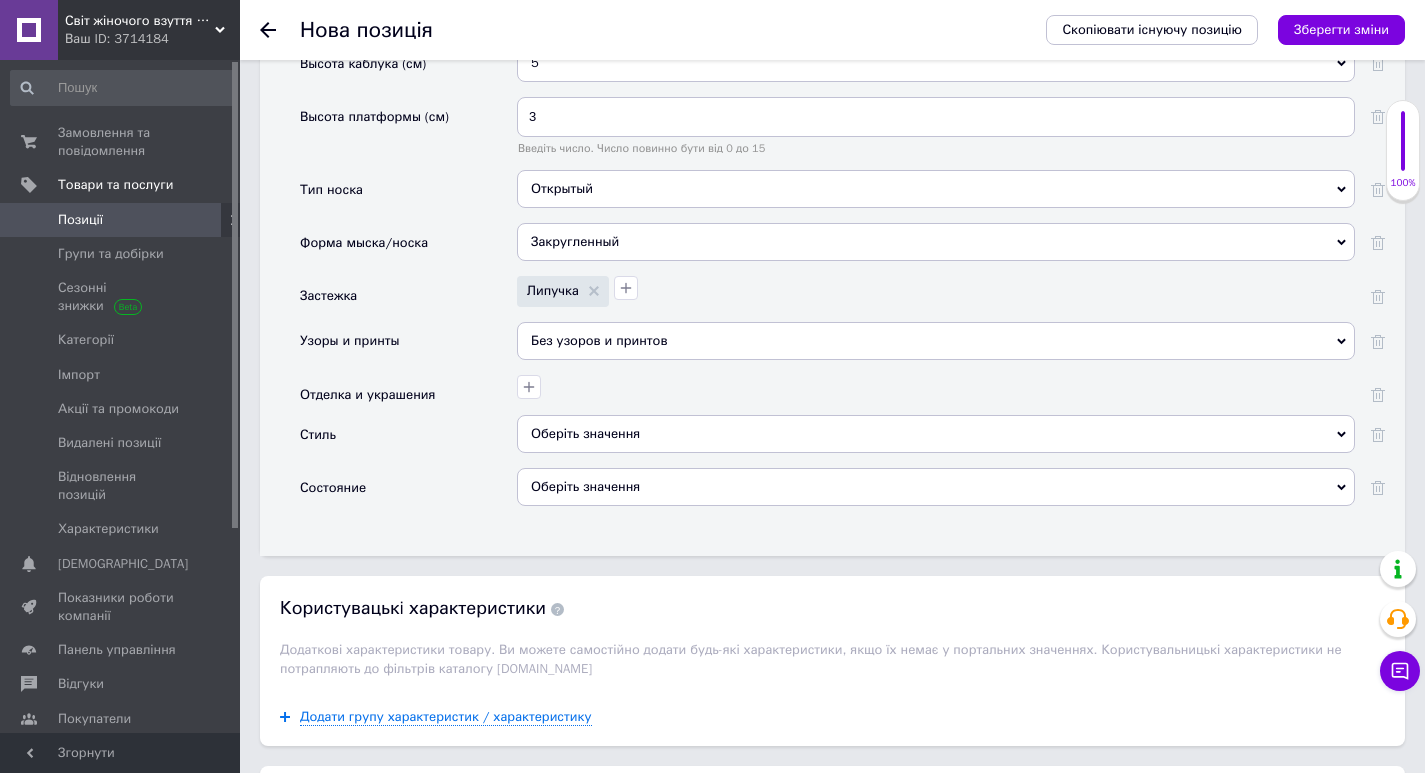 click on "Оберіть значення" at bounding box center (936, 434) 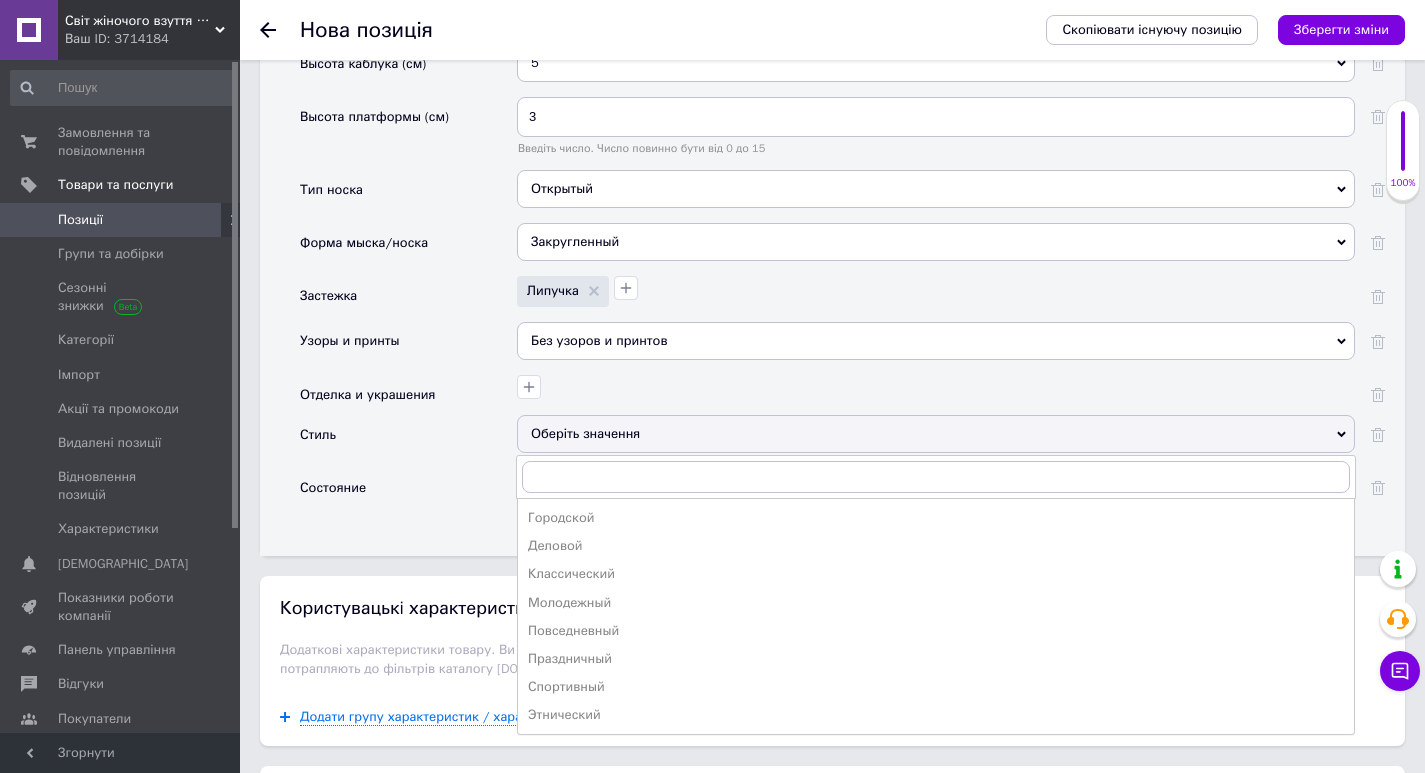 drag, startPoint x: 597, startPoint y: 625, endPoint x: 576, endPoint y: 560, distance: 68.30813 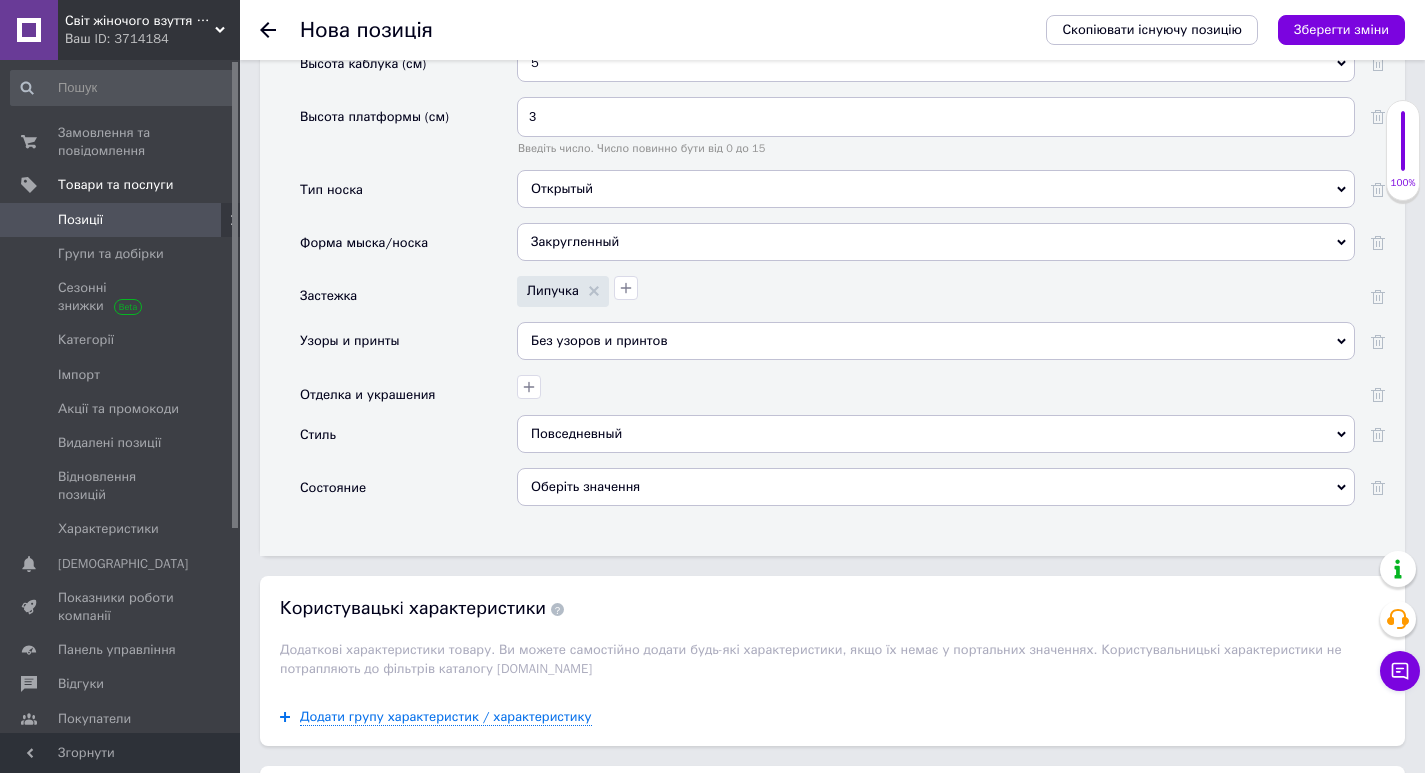 drag, startPoint x: 574, startPoint y: 510, endPoint x: 570, endPoint y: 497, distance: 13.601471 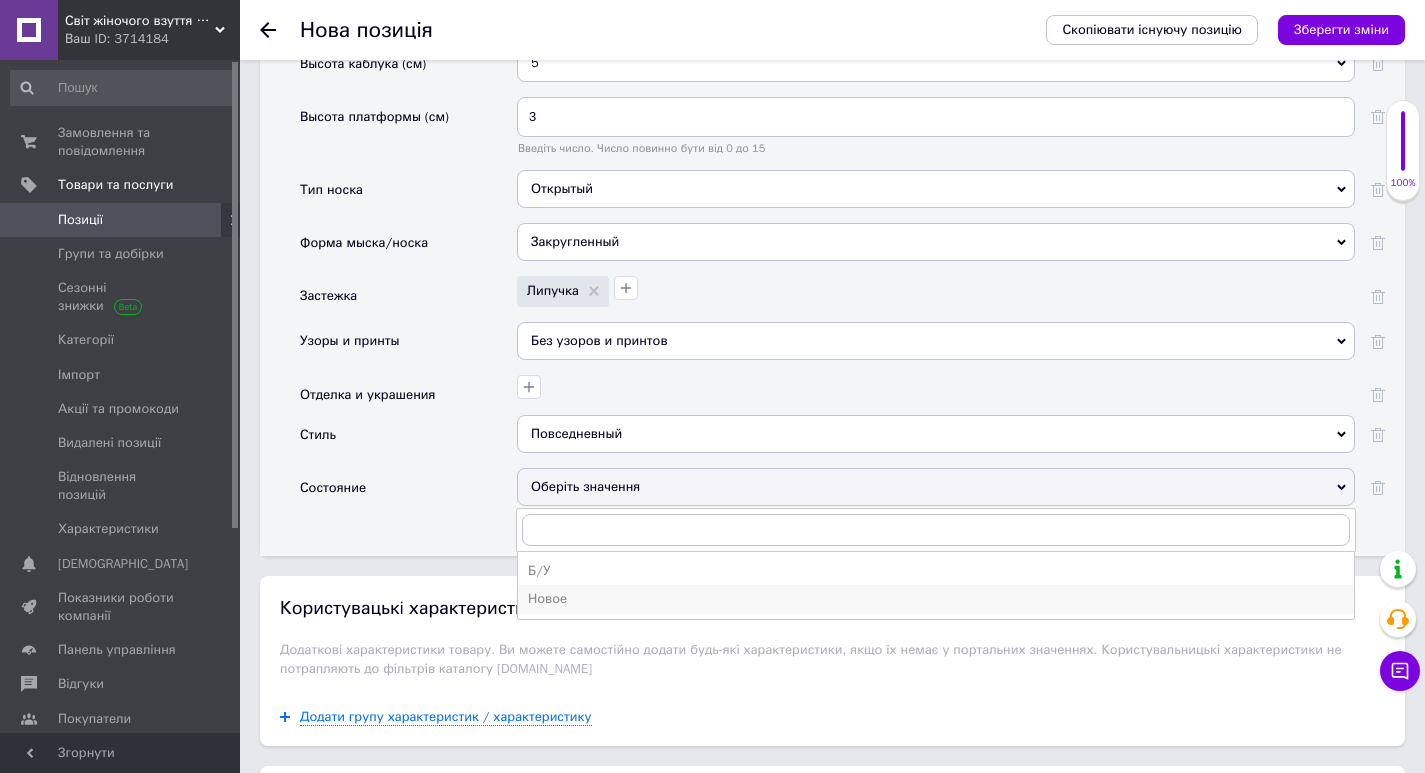 click on "Новое" at bounding box center (936, 599) 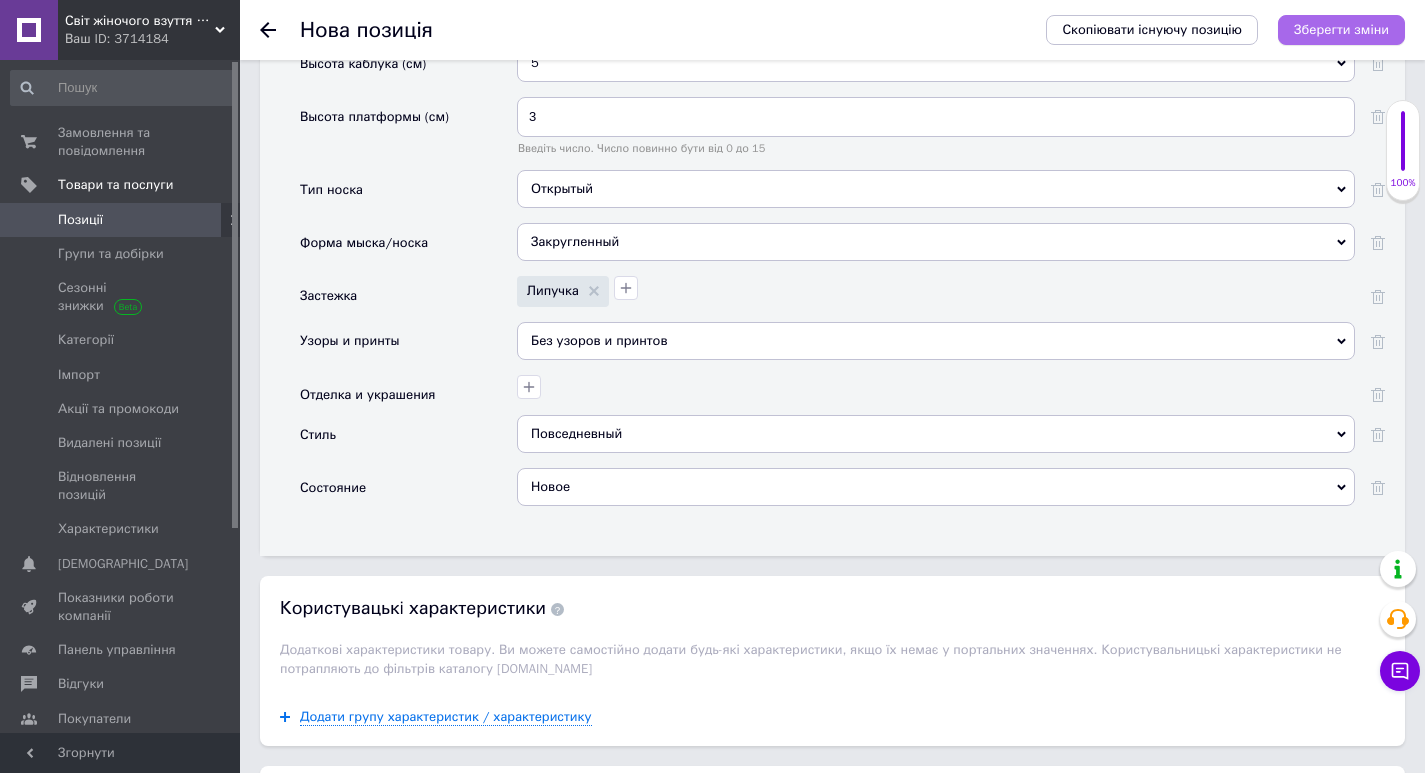 click on "Зберегти зміни" at bounding box center (1341, 29) 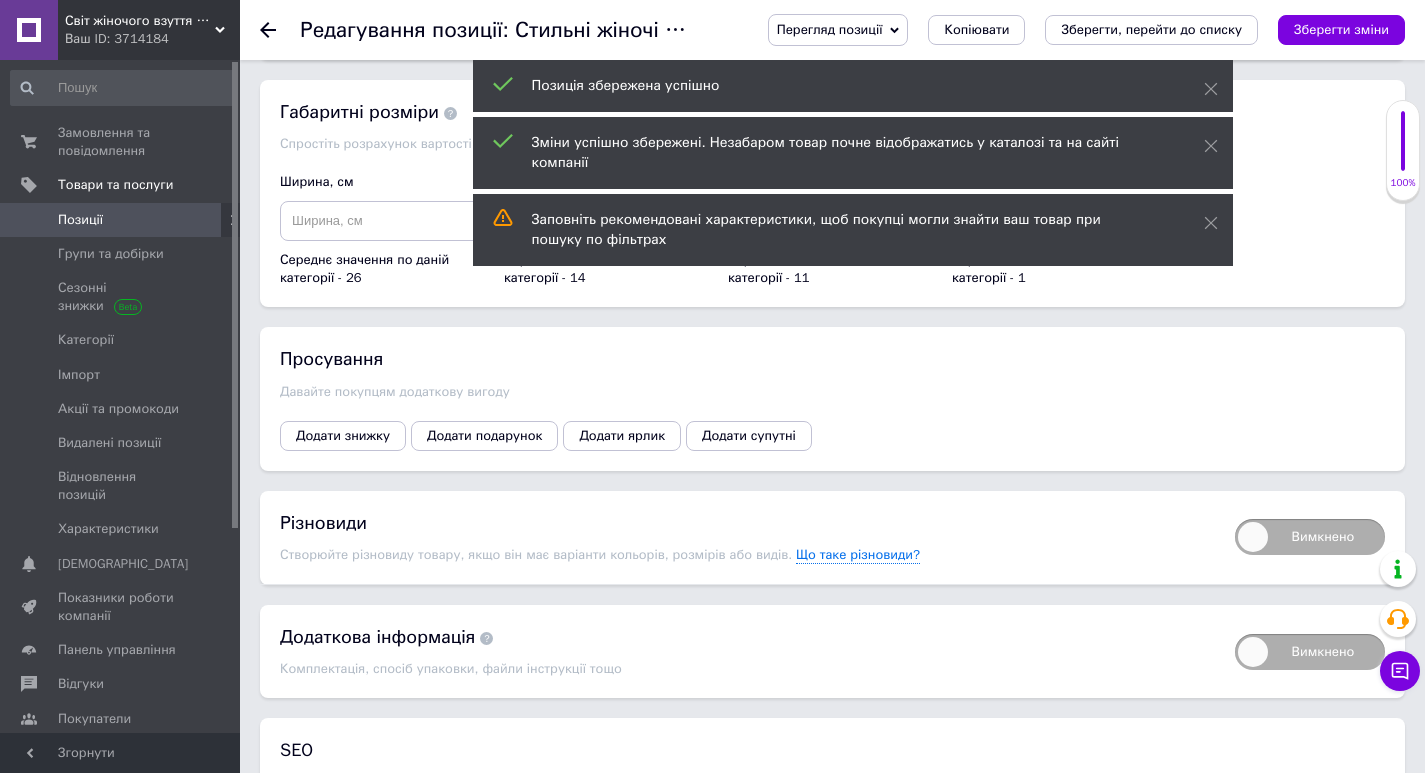 scroll, scrollTop: 2900, scrollLeft: 0, axis: vertical 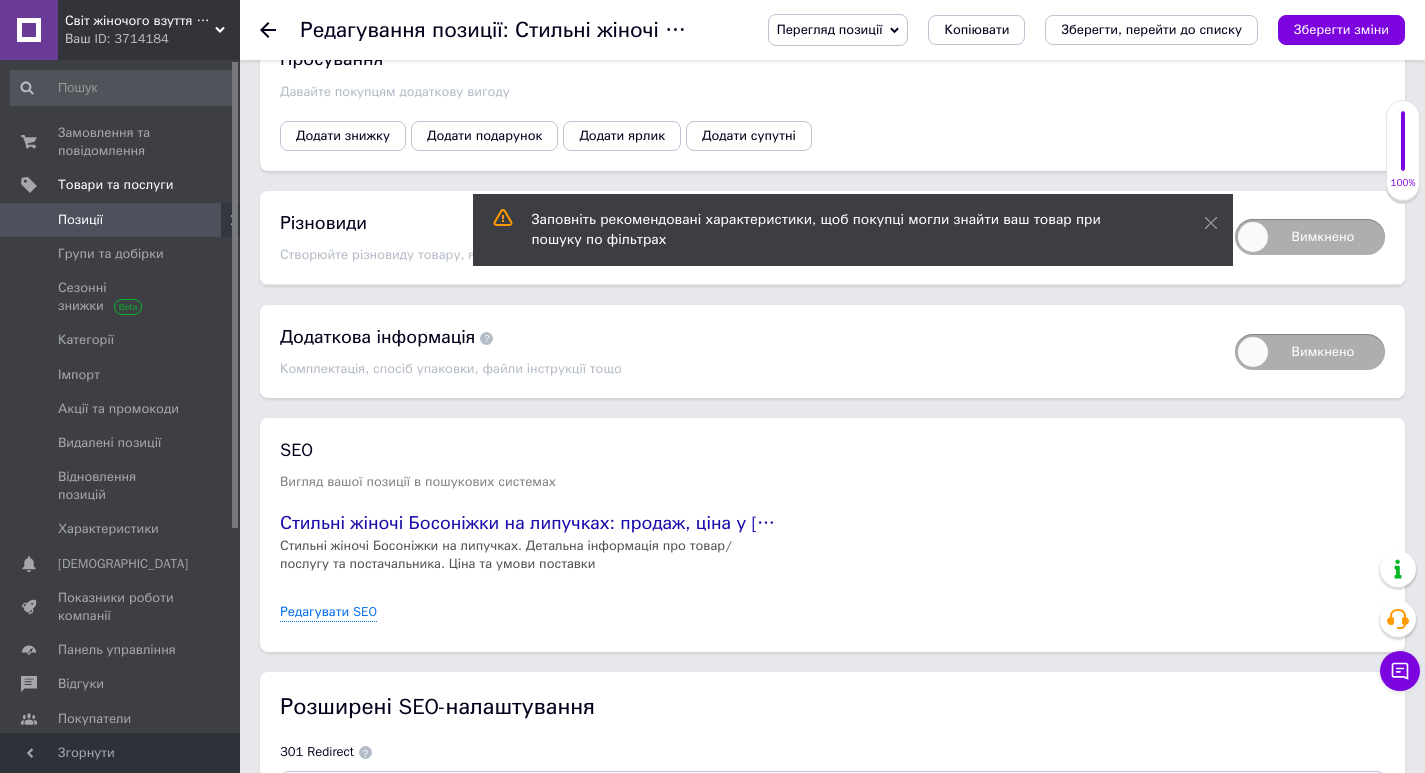 click on "Вимкнено" at bounding box center (1310, 237) 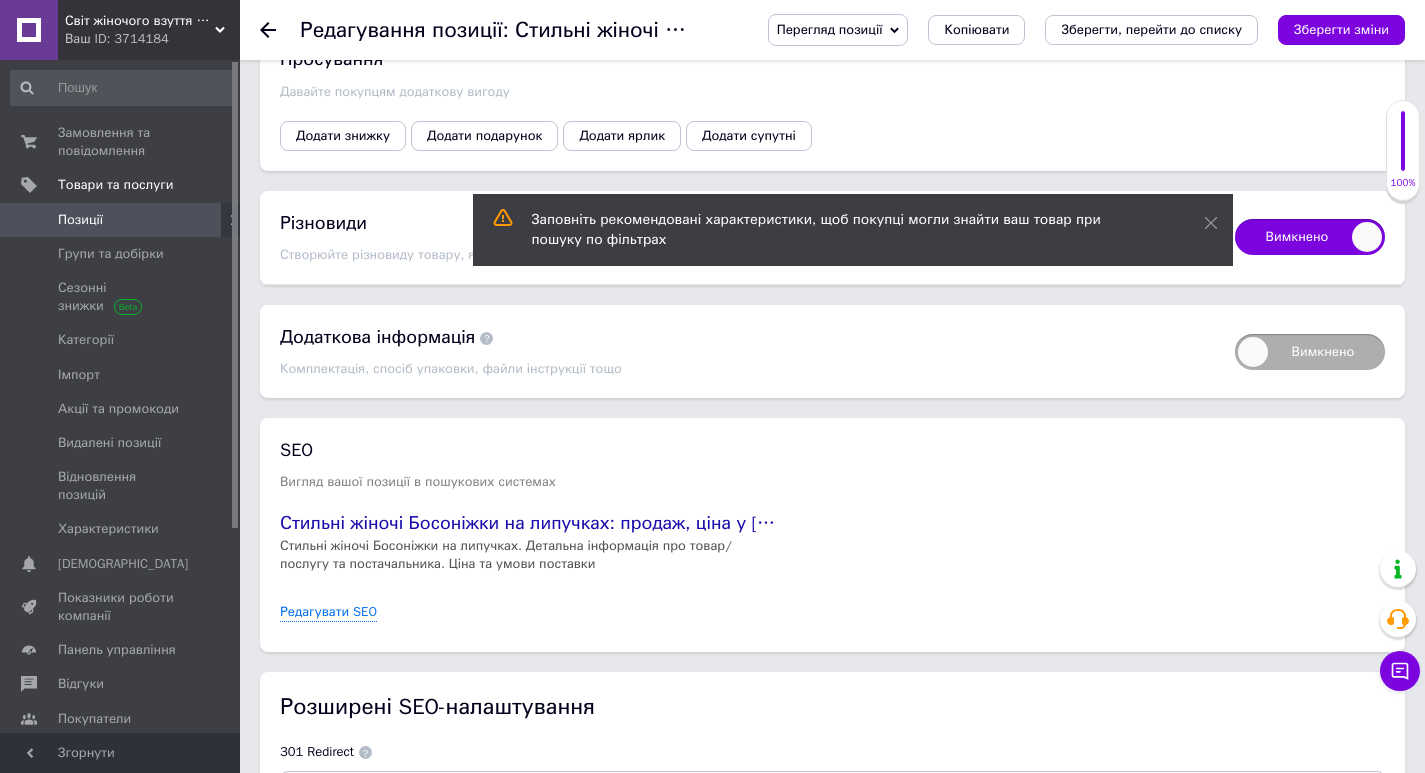 checkbox on "true" 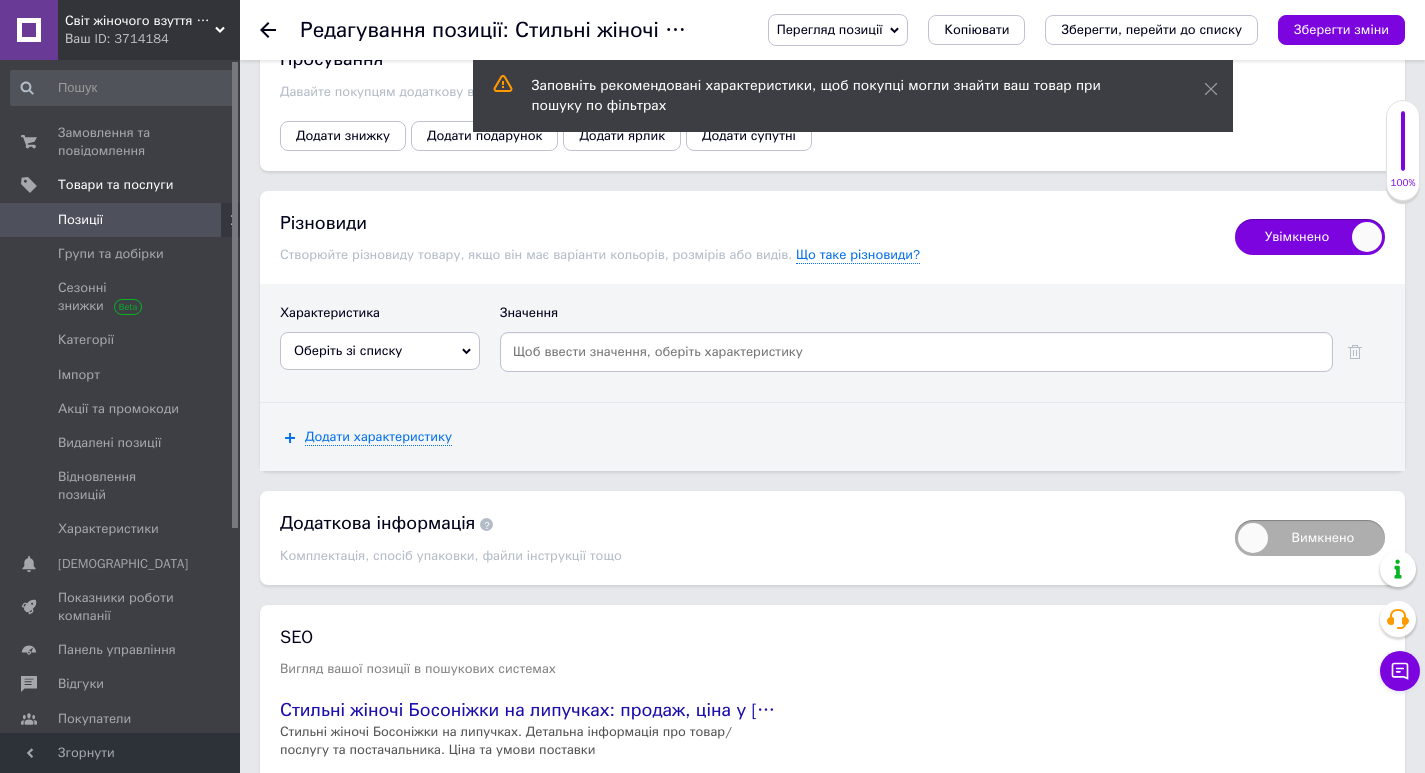 click 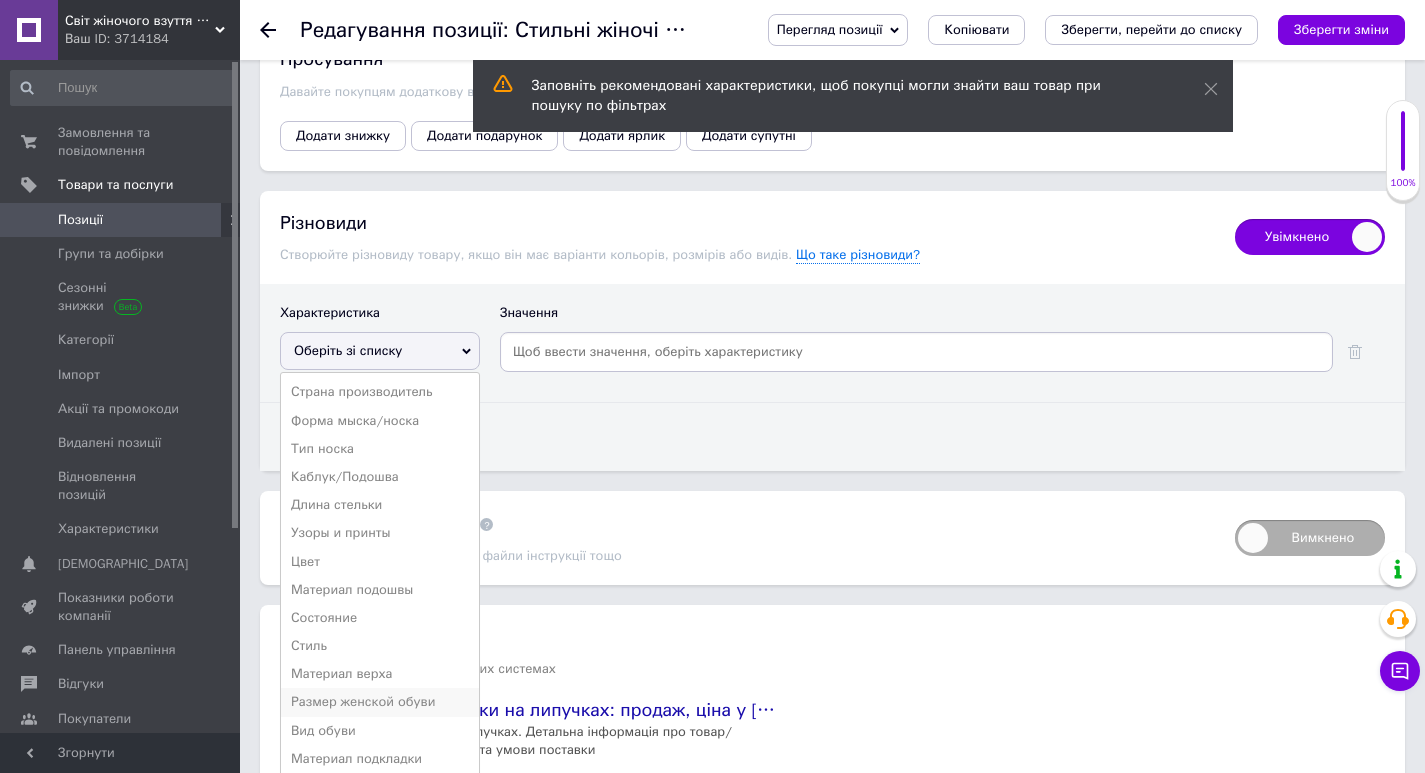 click on "Размер женской обуви" at bounding box center [380, 702] 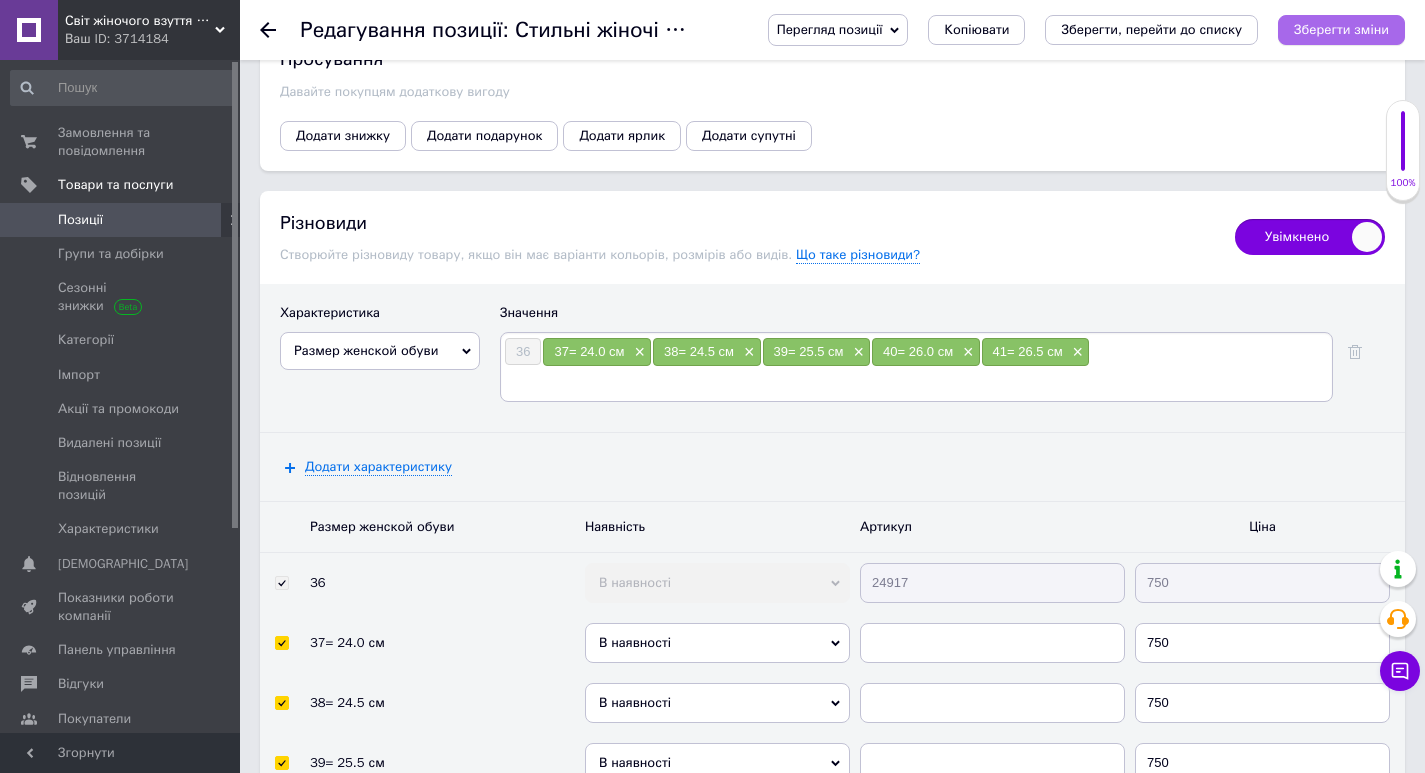 click on "Зберегти зміни" at bounding box center [1341, 29] 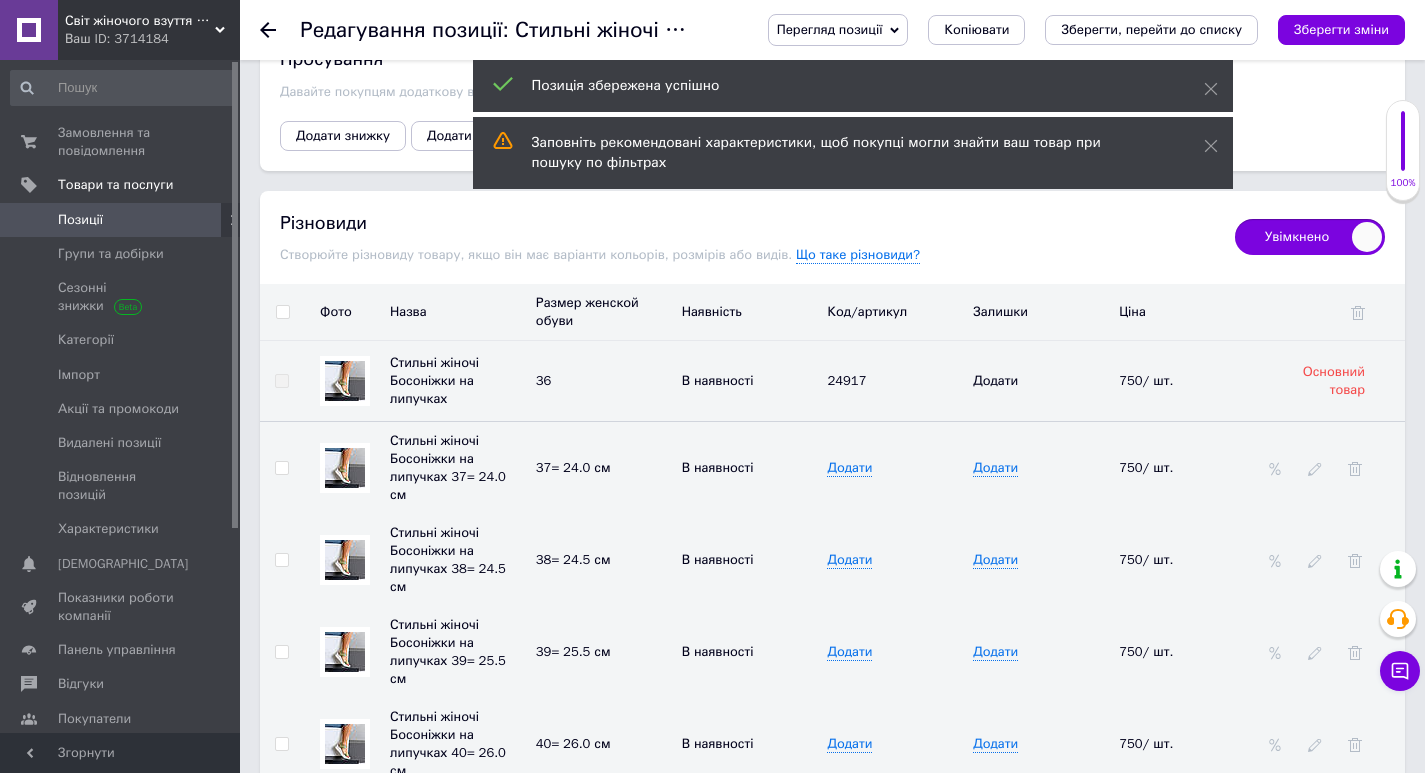 click at bounding box center [282, 312] 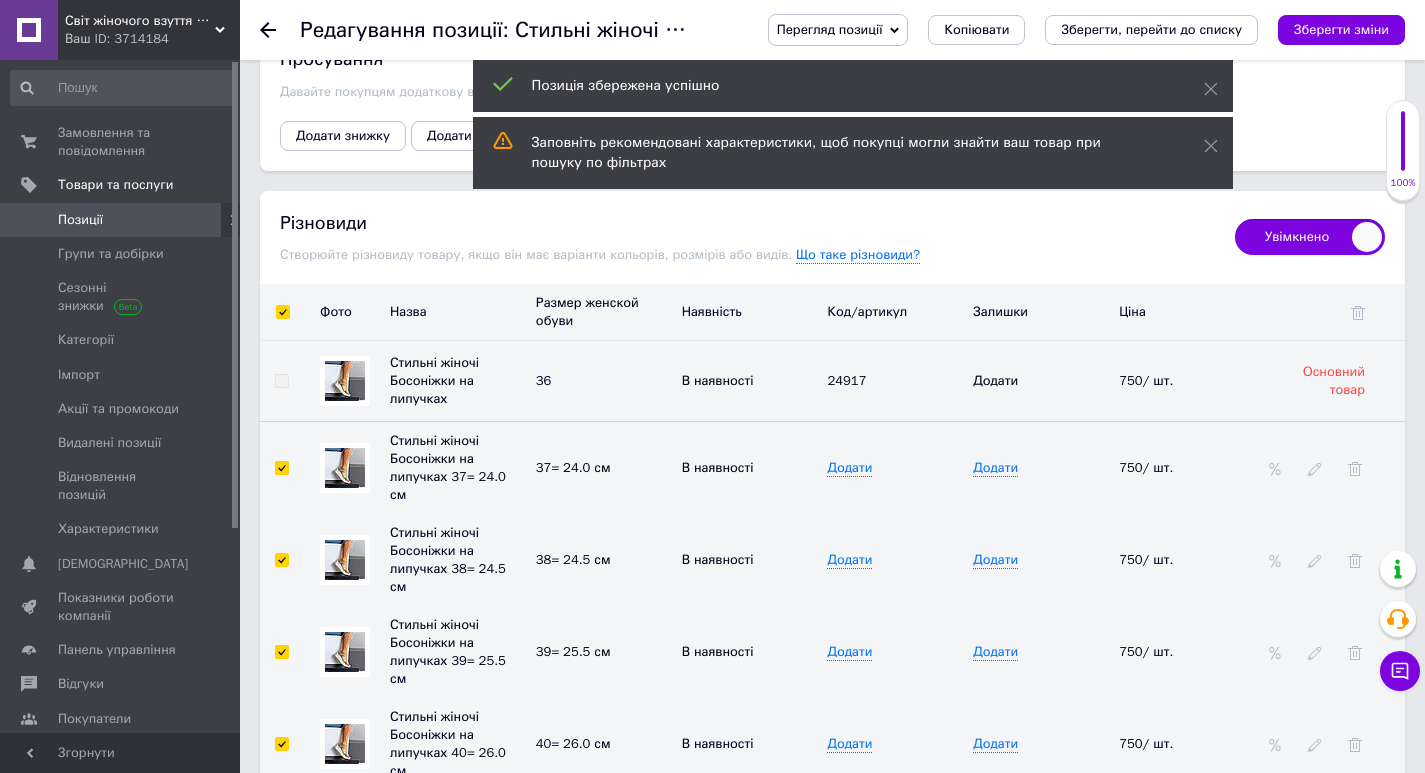 checkbox on "true" 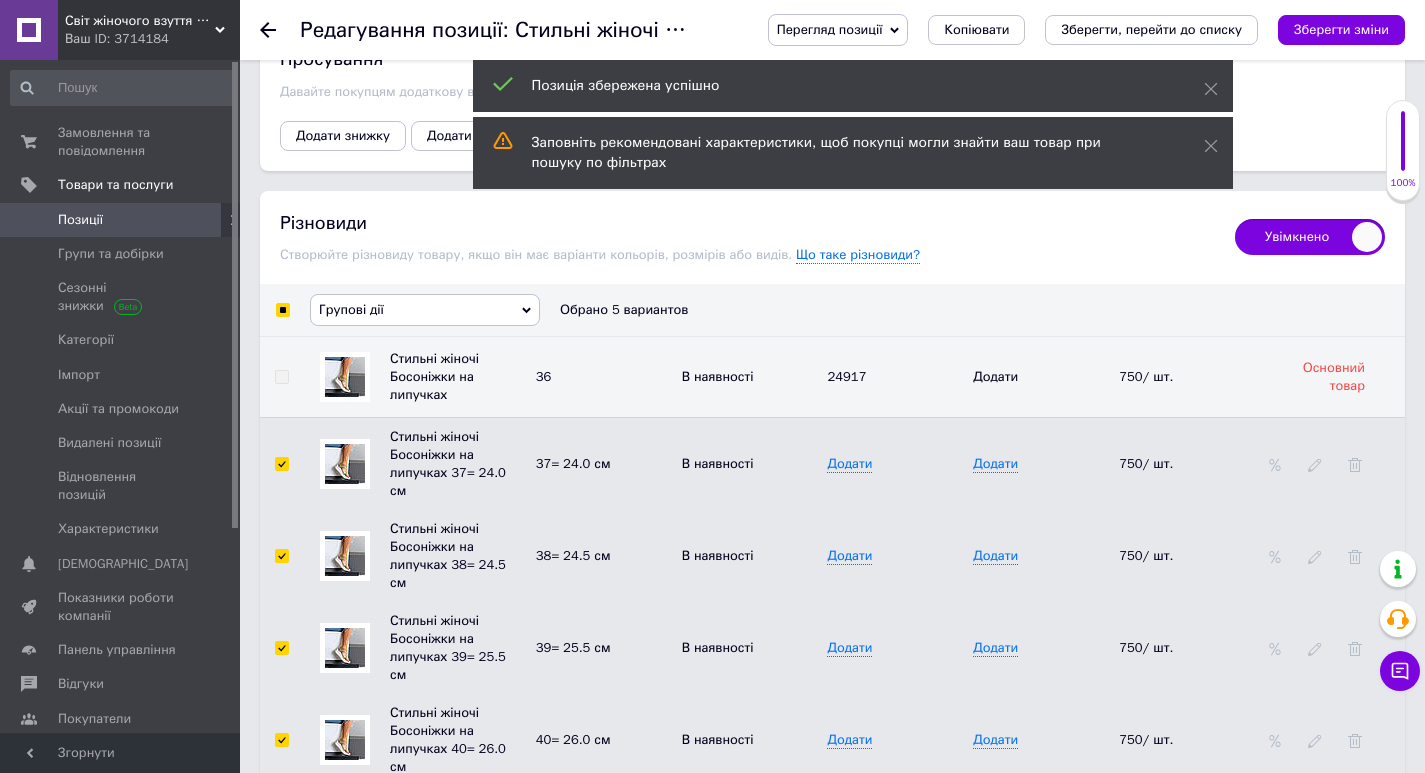 drag, startPoint x: 334, startPoint y: 307, endPoint x: 347, endPoint y: 347, distance: 42.059483 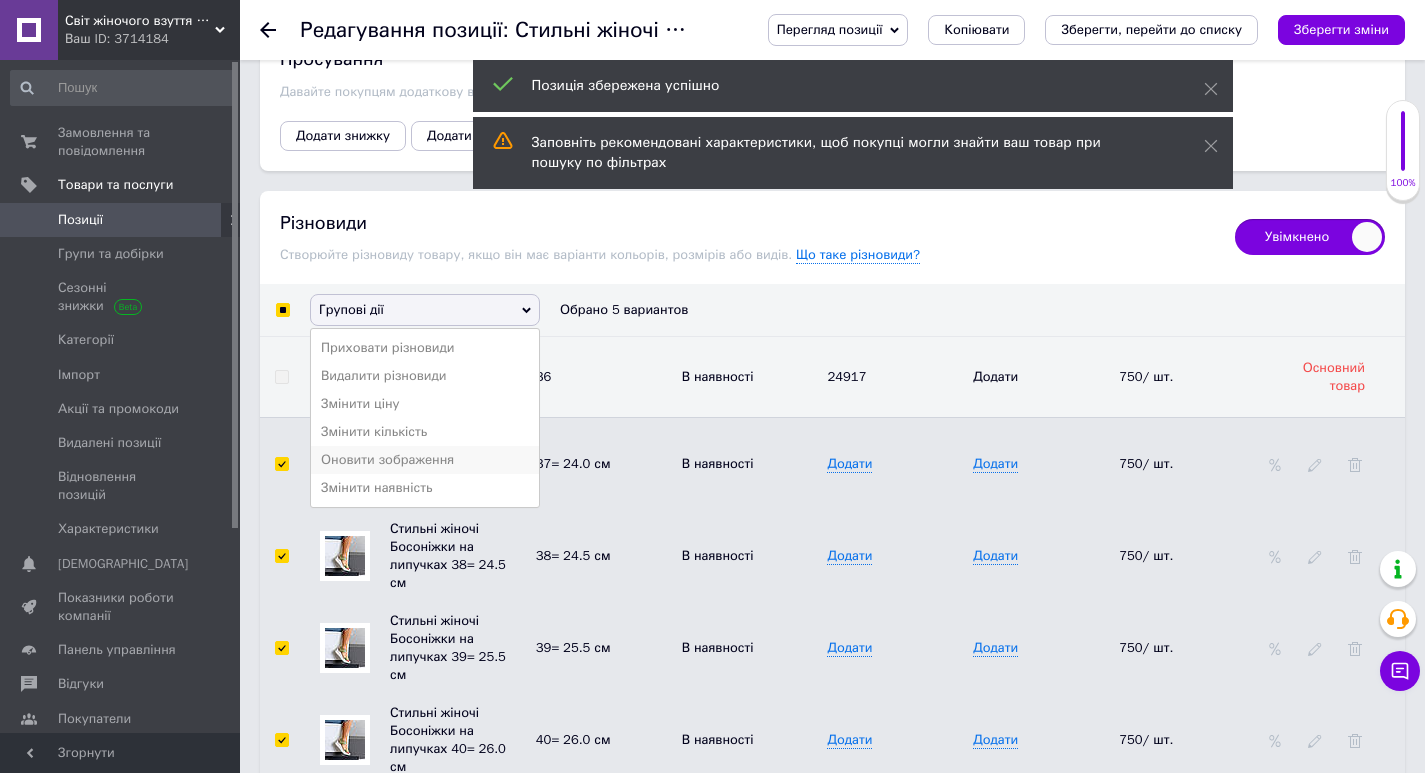 click on "Оновити зображення" at bounding box center (425, 460) 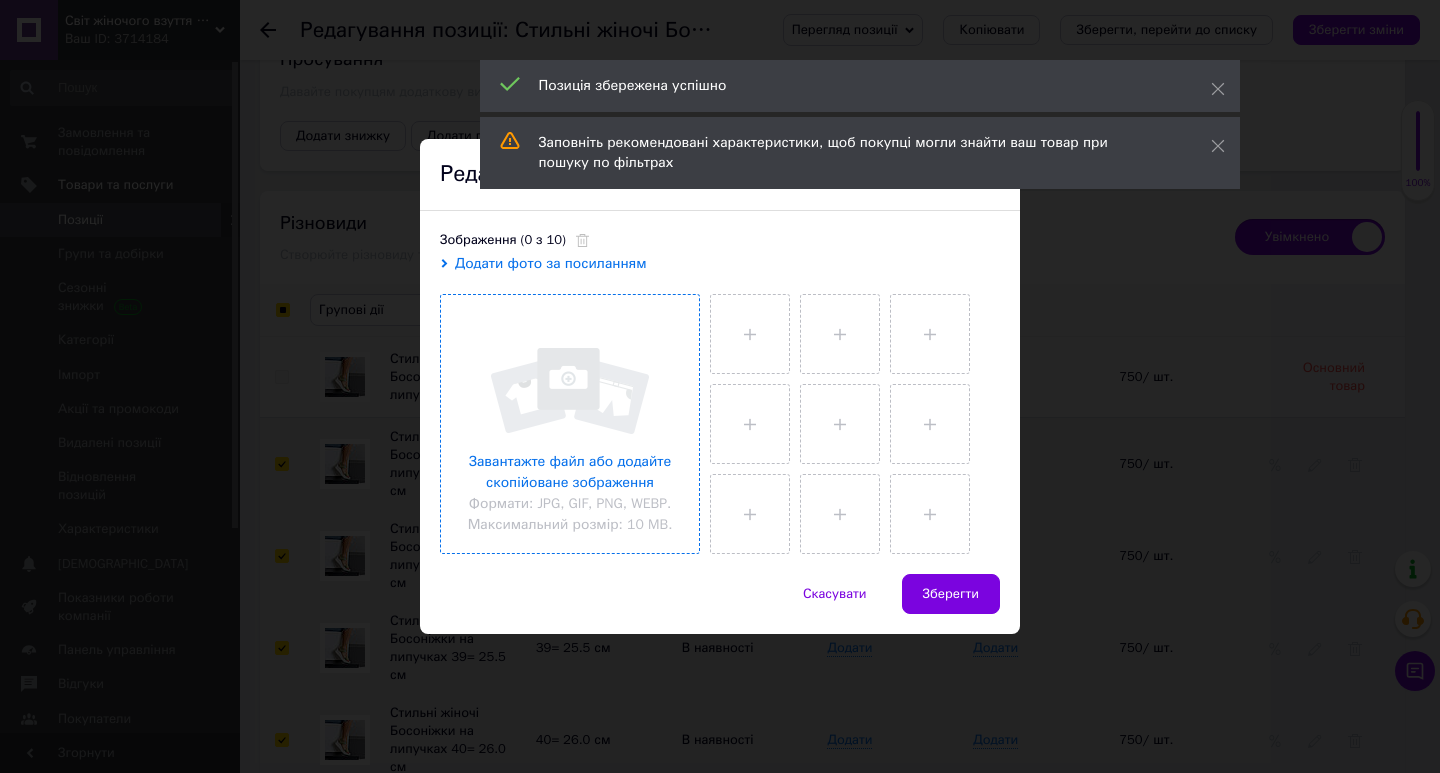 drag, startPoint x: 604, startPoint y: 390, endPoint x: 629, endPoint y: 388, distance: 25.079872 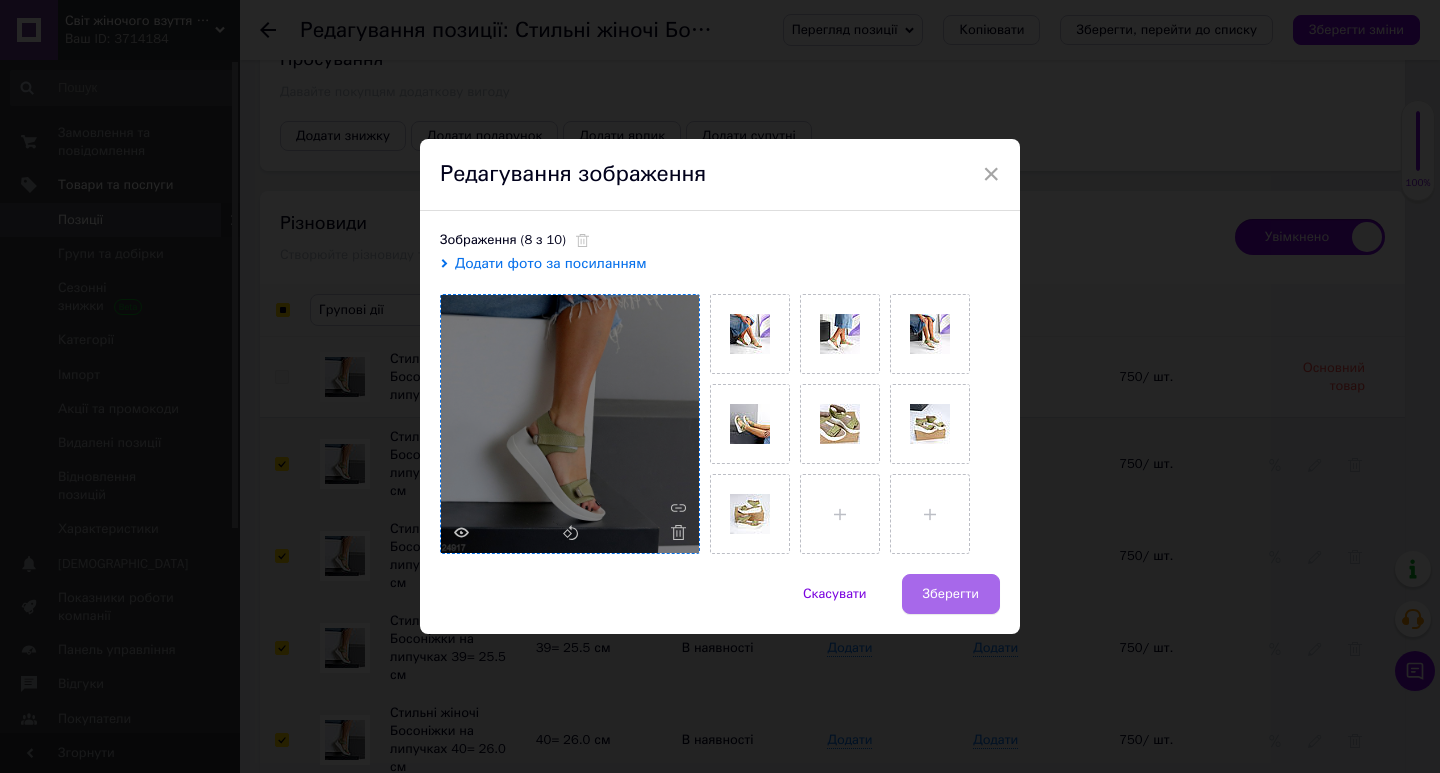 click on "Зберегти" at bounding box center [951, 594] 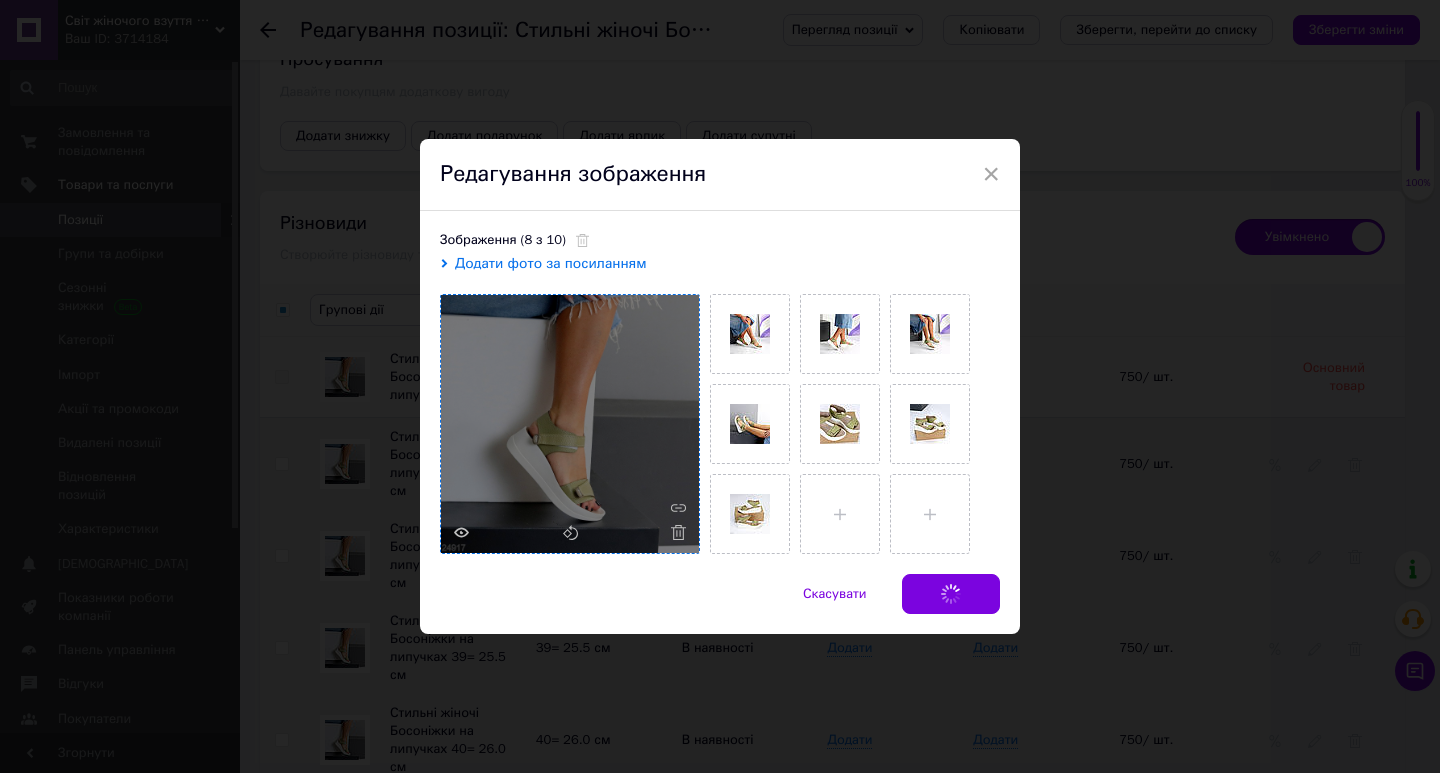 checkbox on "false" 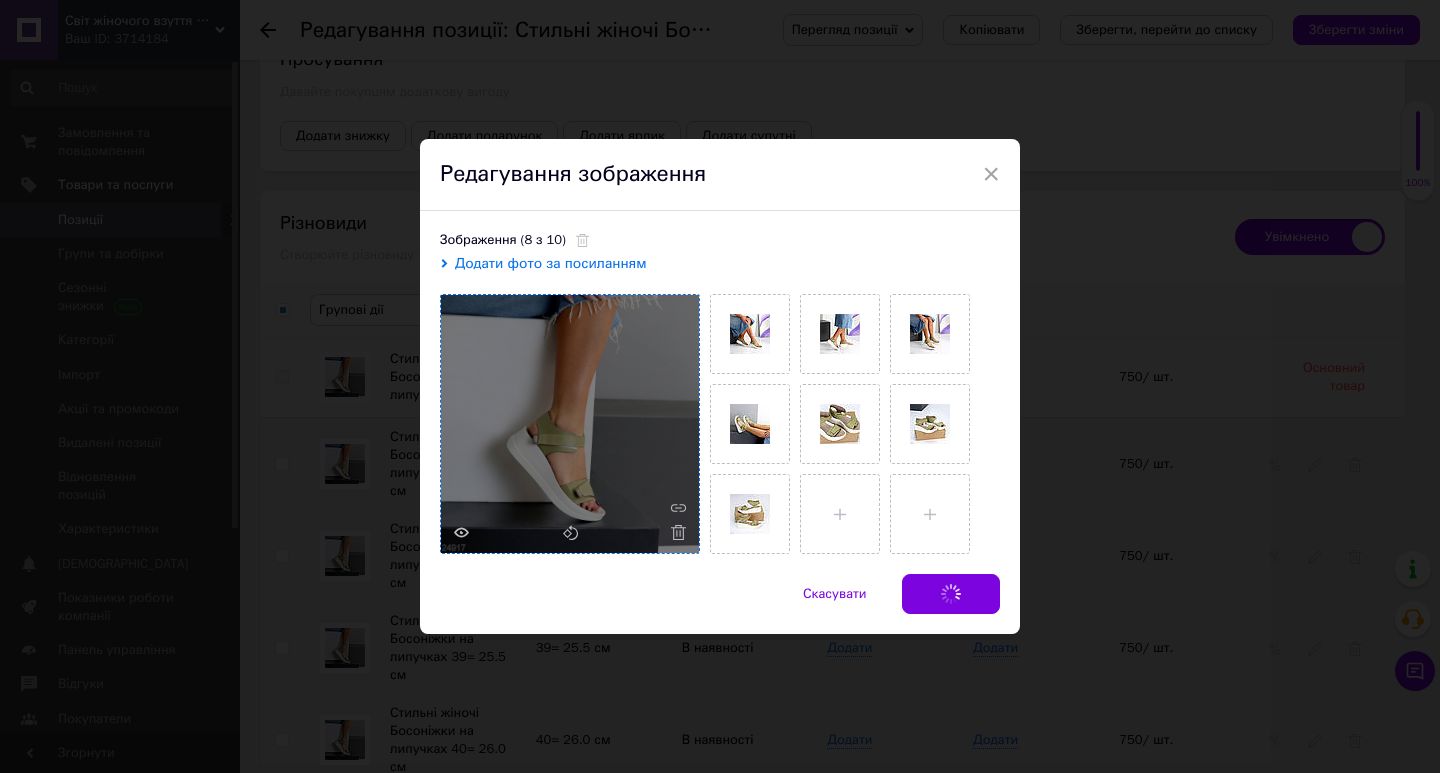 checkbox on "false" 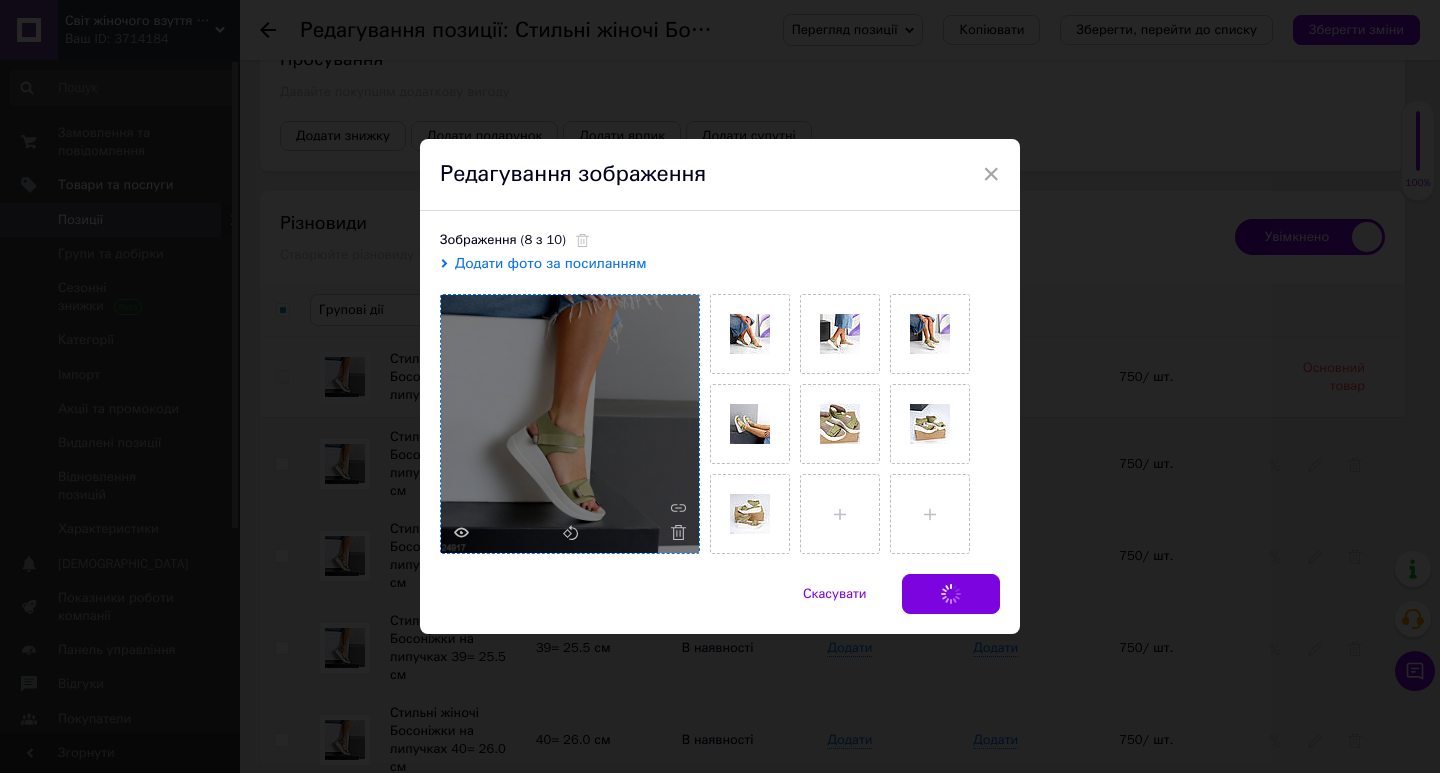 checkbox on "false" 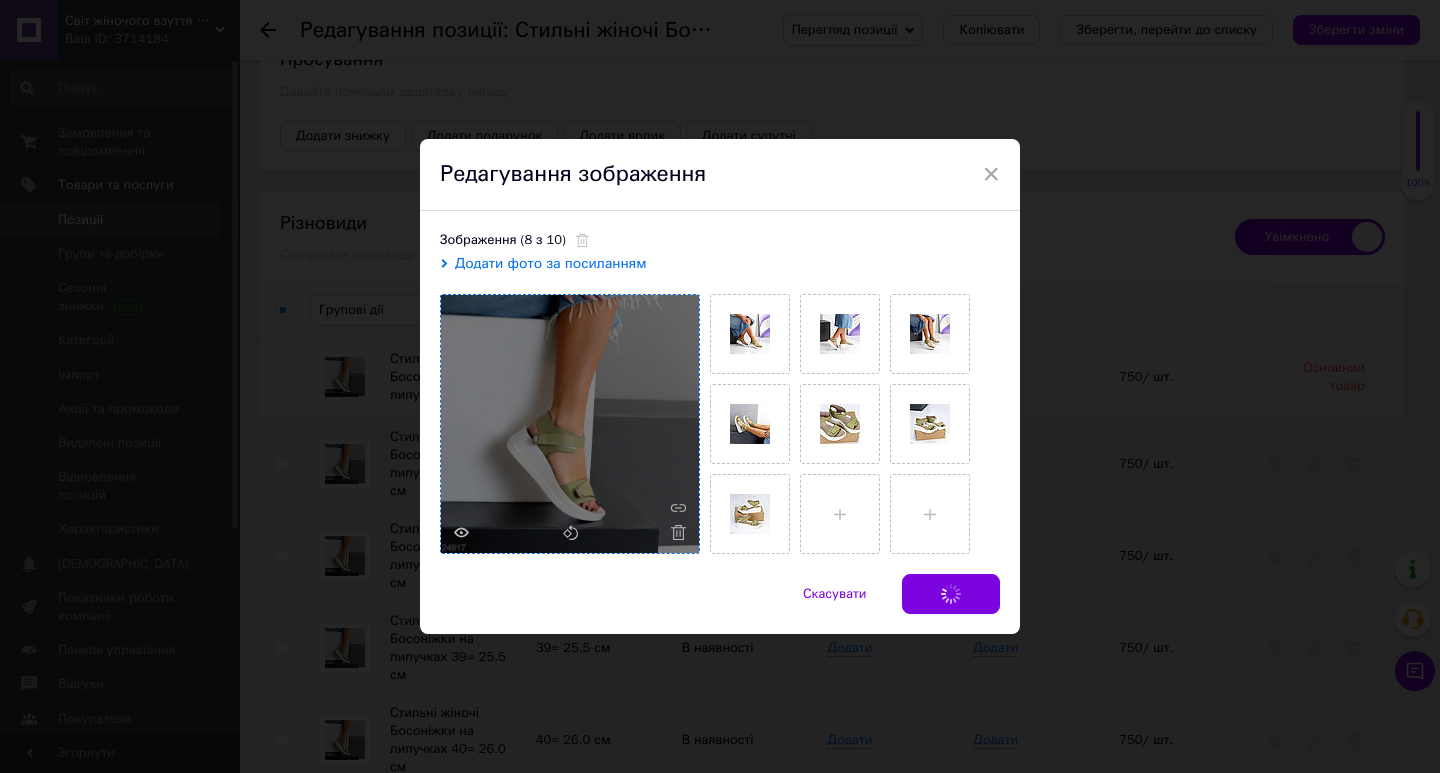 checkbox on "false" 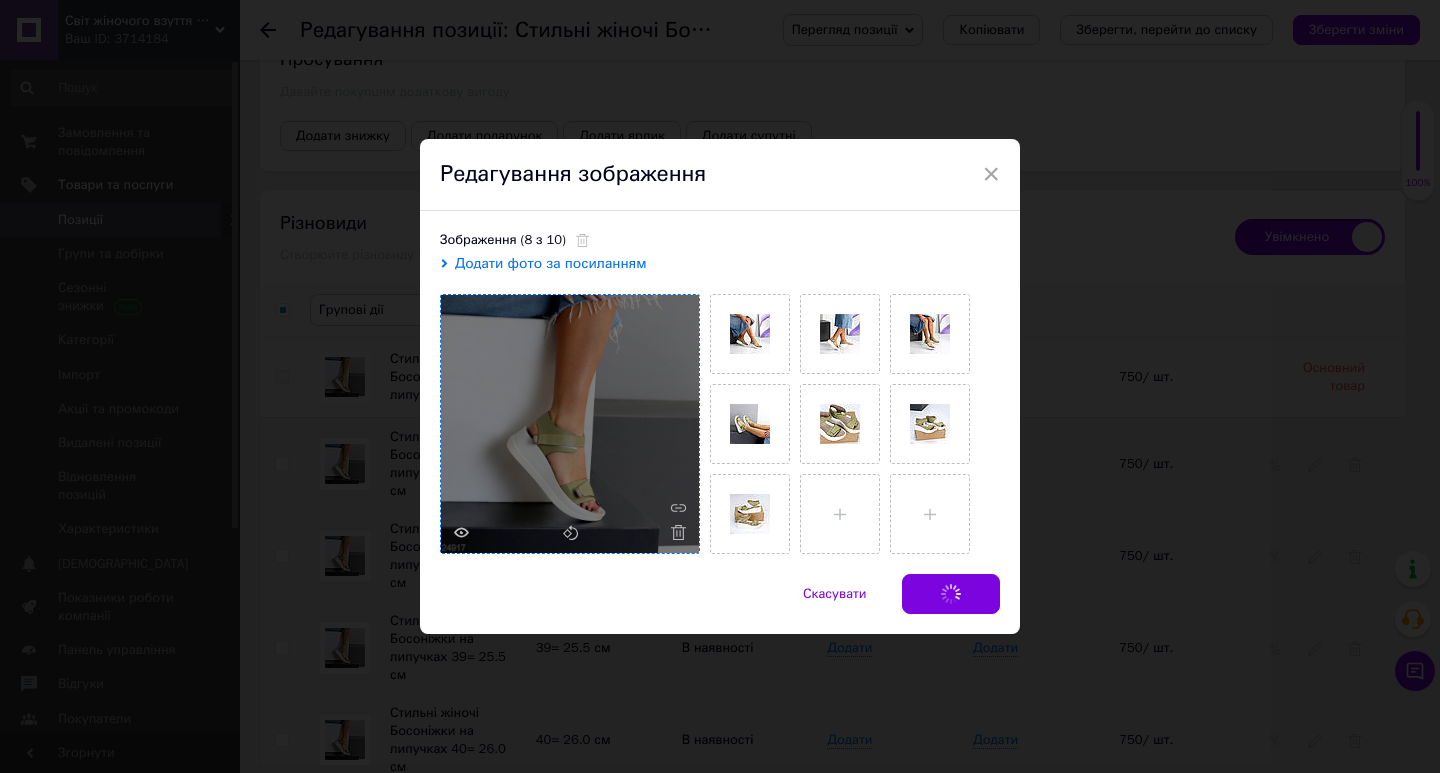 checkbox on "false" 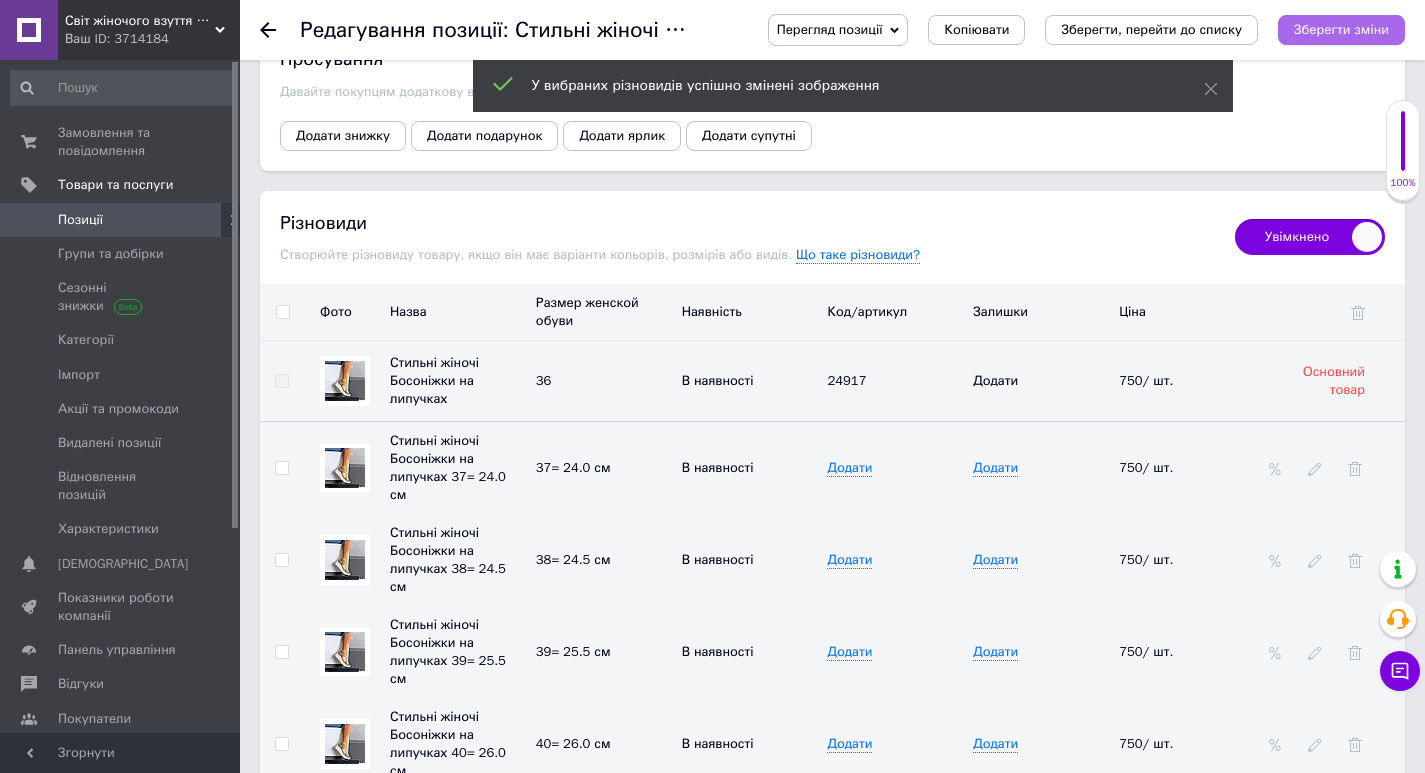 click on "Зберегти зміни" at bounding box center [1341, 29] 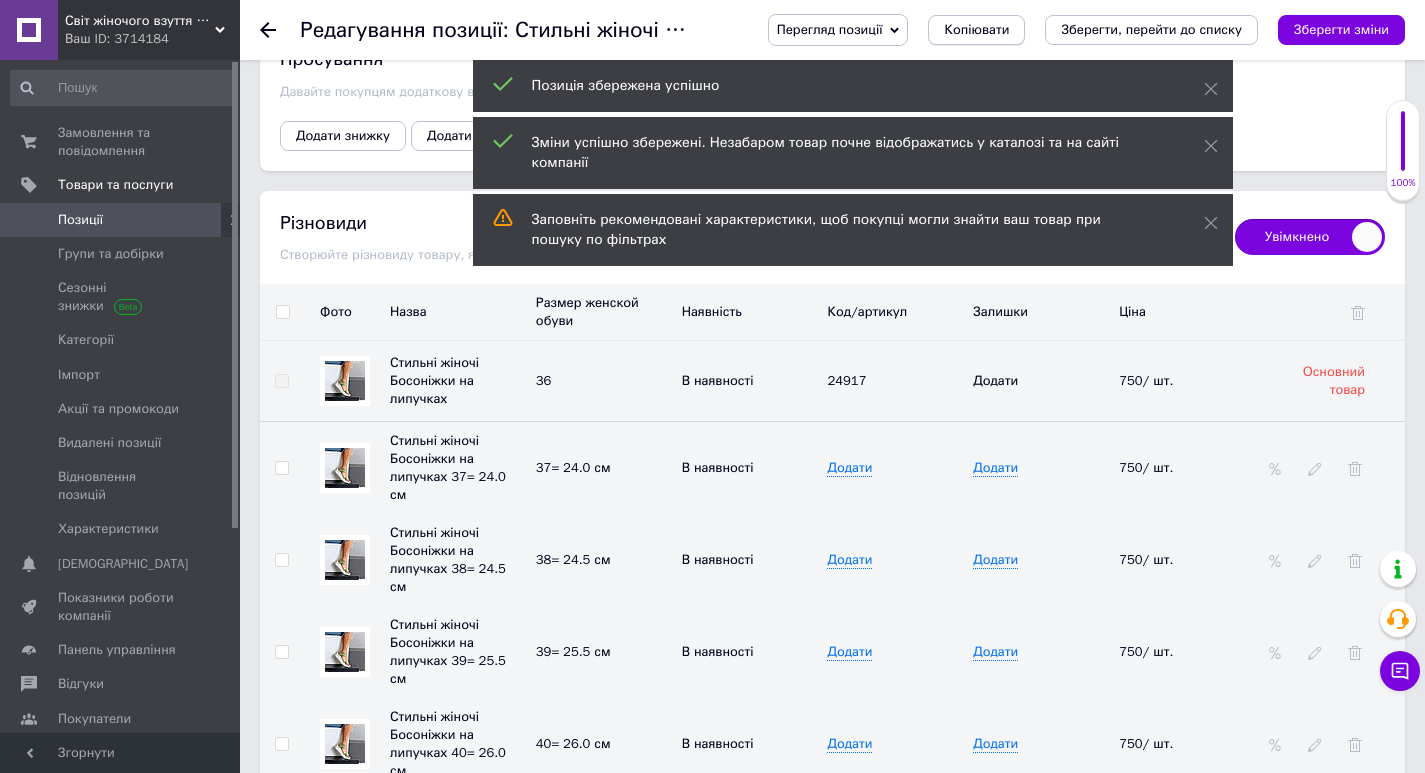 click on "Копіювати" at bounding box center [976, 30] 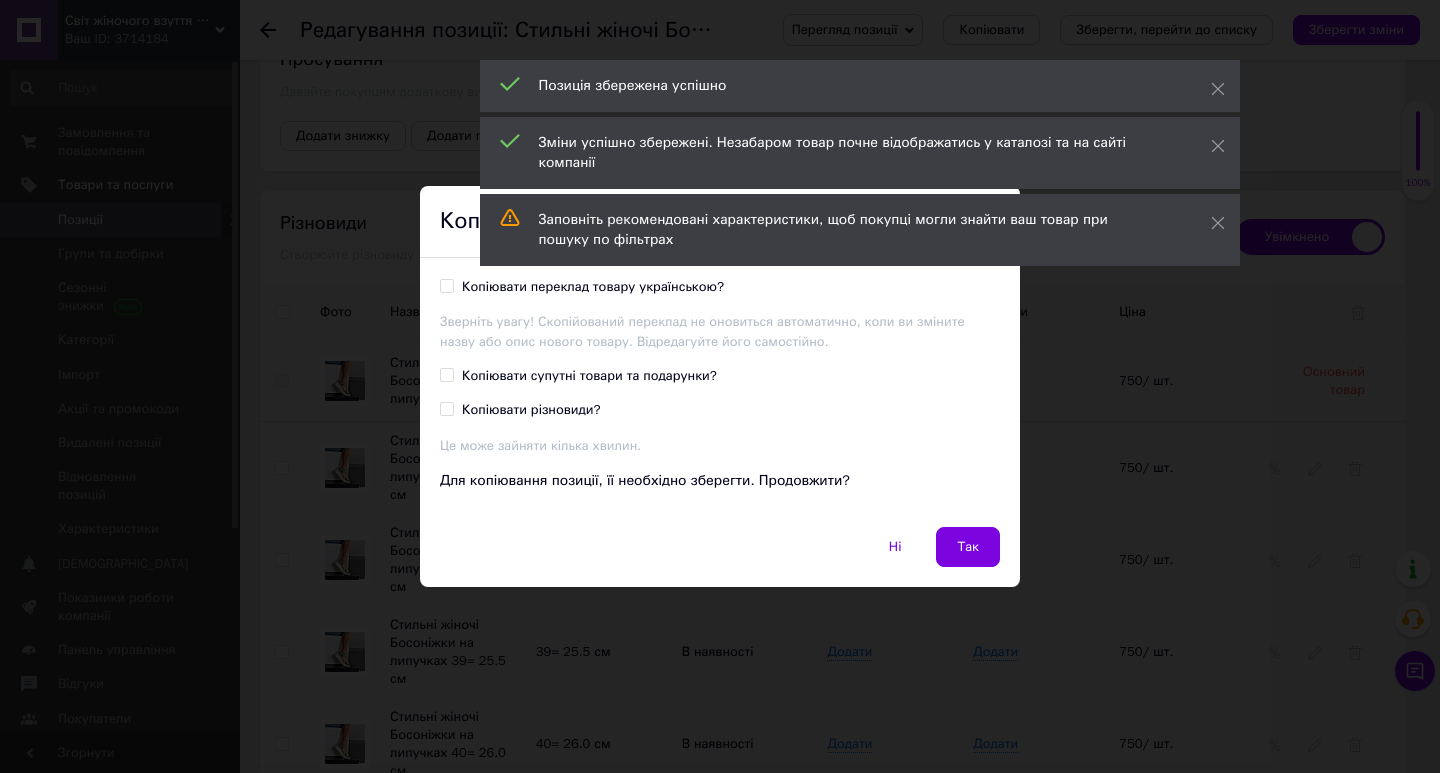 click on "Копіювати переклад товару українською?" at bounding box center [582, 287] 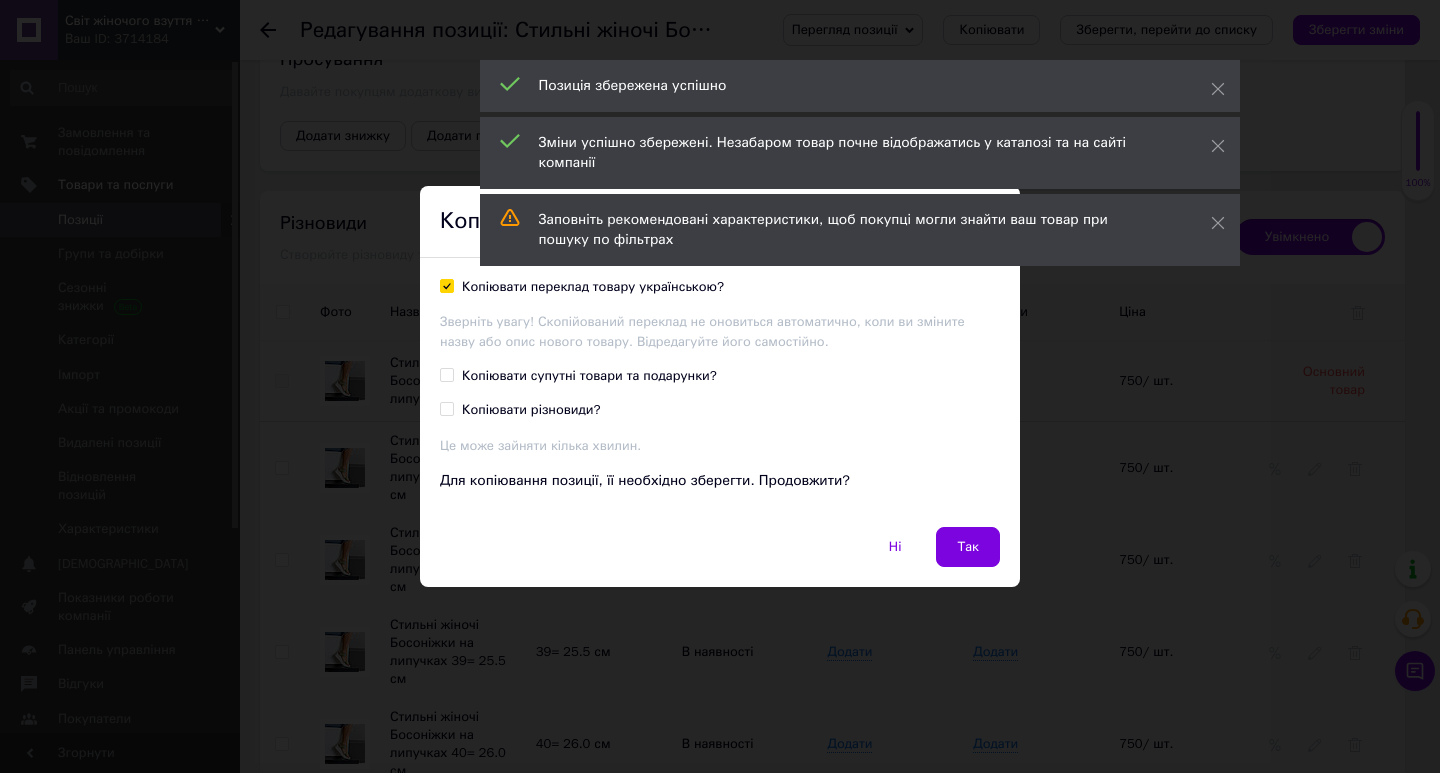 checkbox on "true" 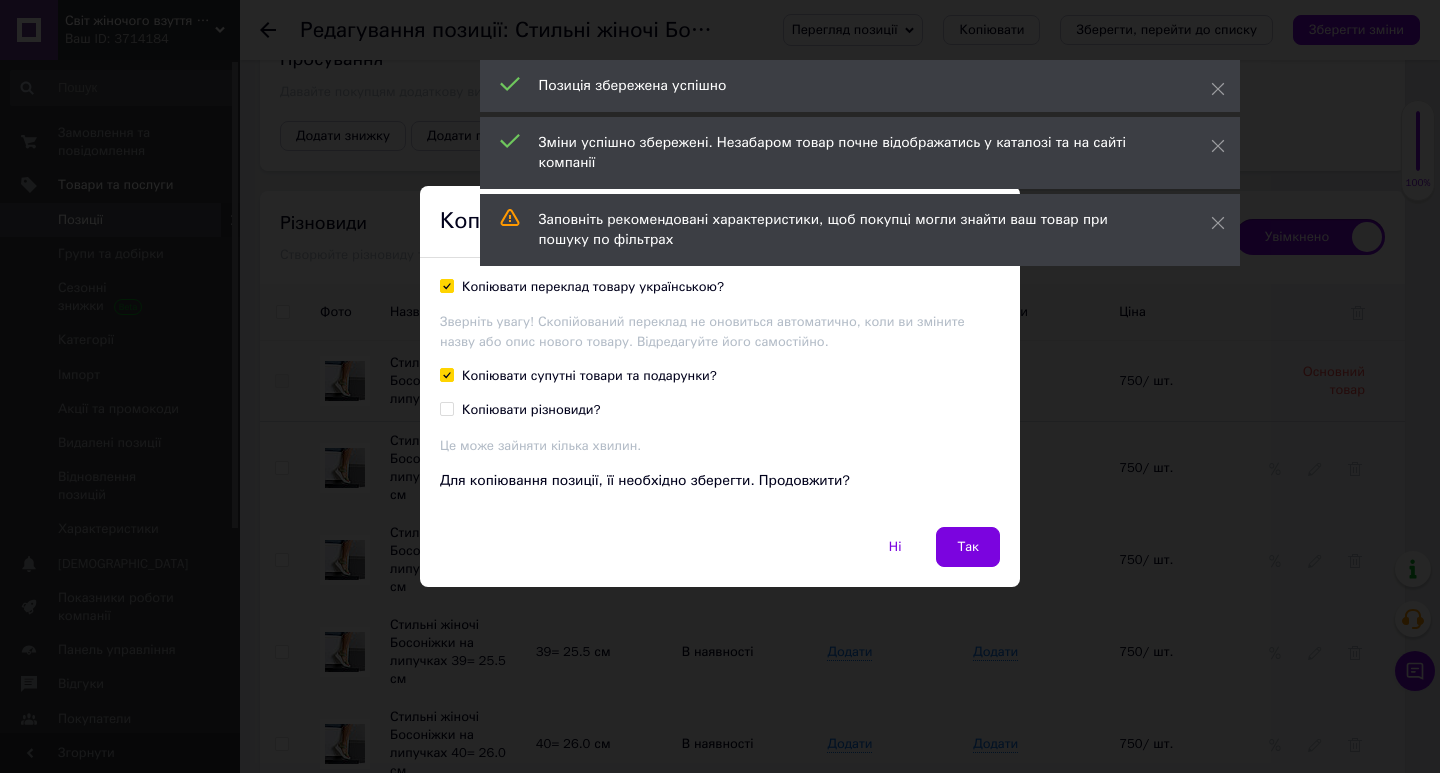 checkbox on "true" 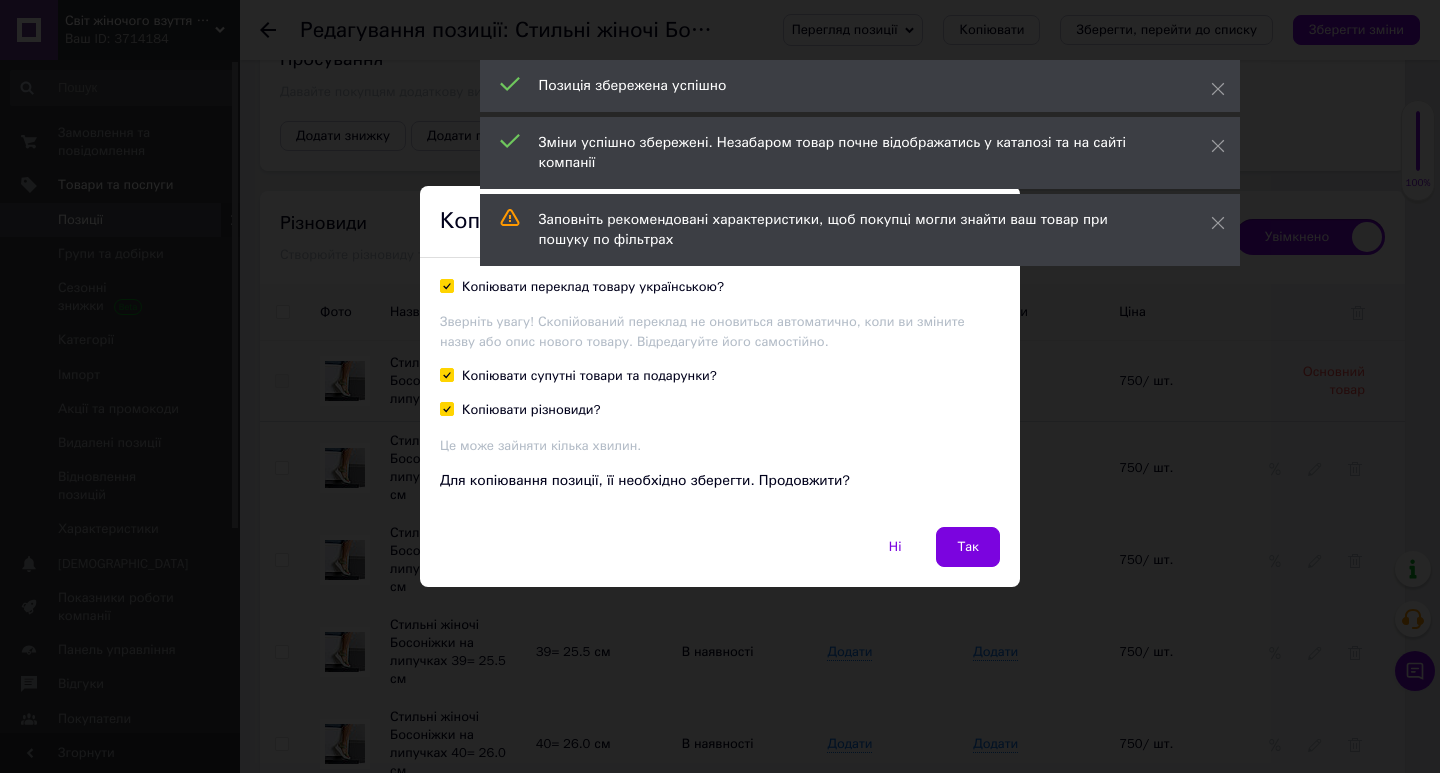 checkbox on "true" 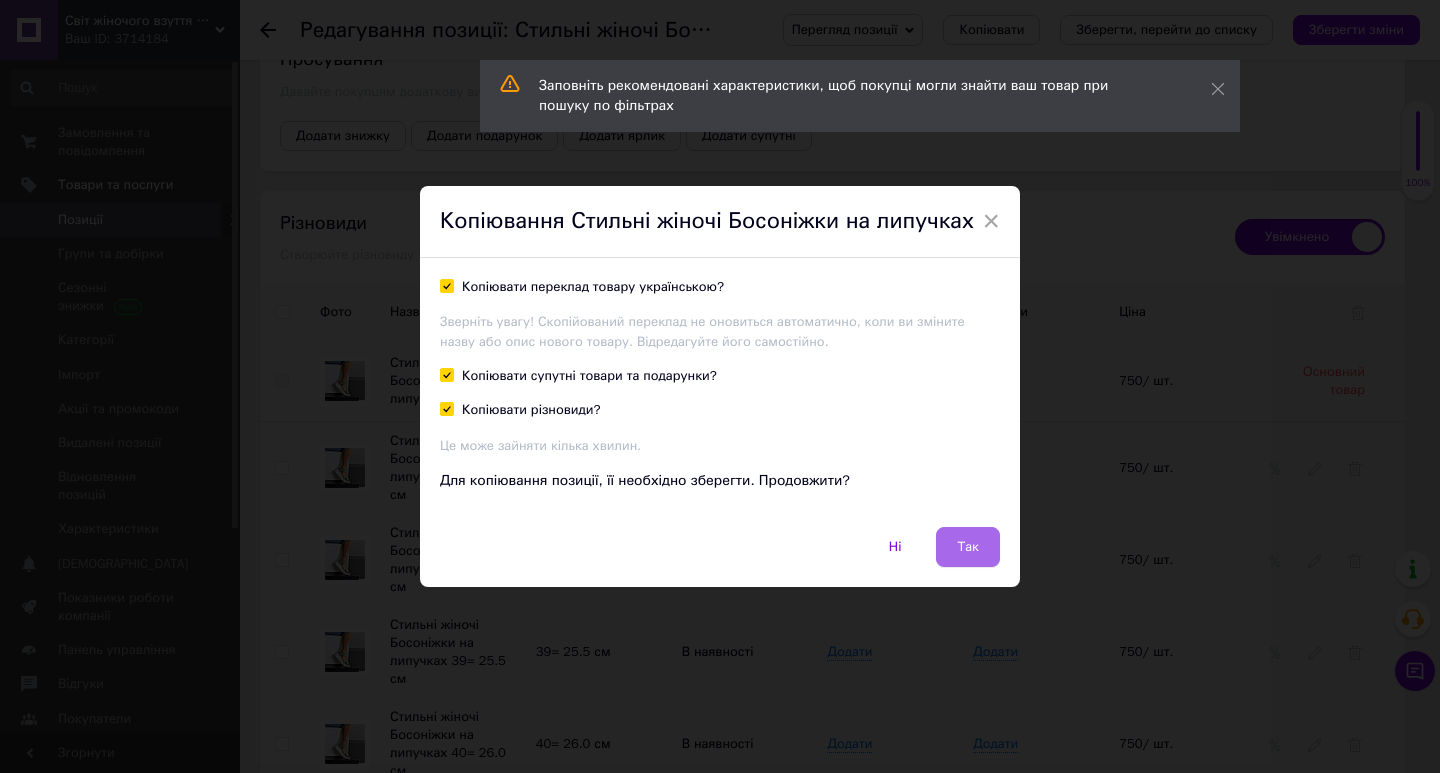 click on "Так" at bounding box center [968, 547] 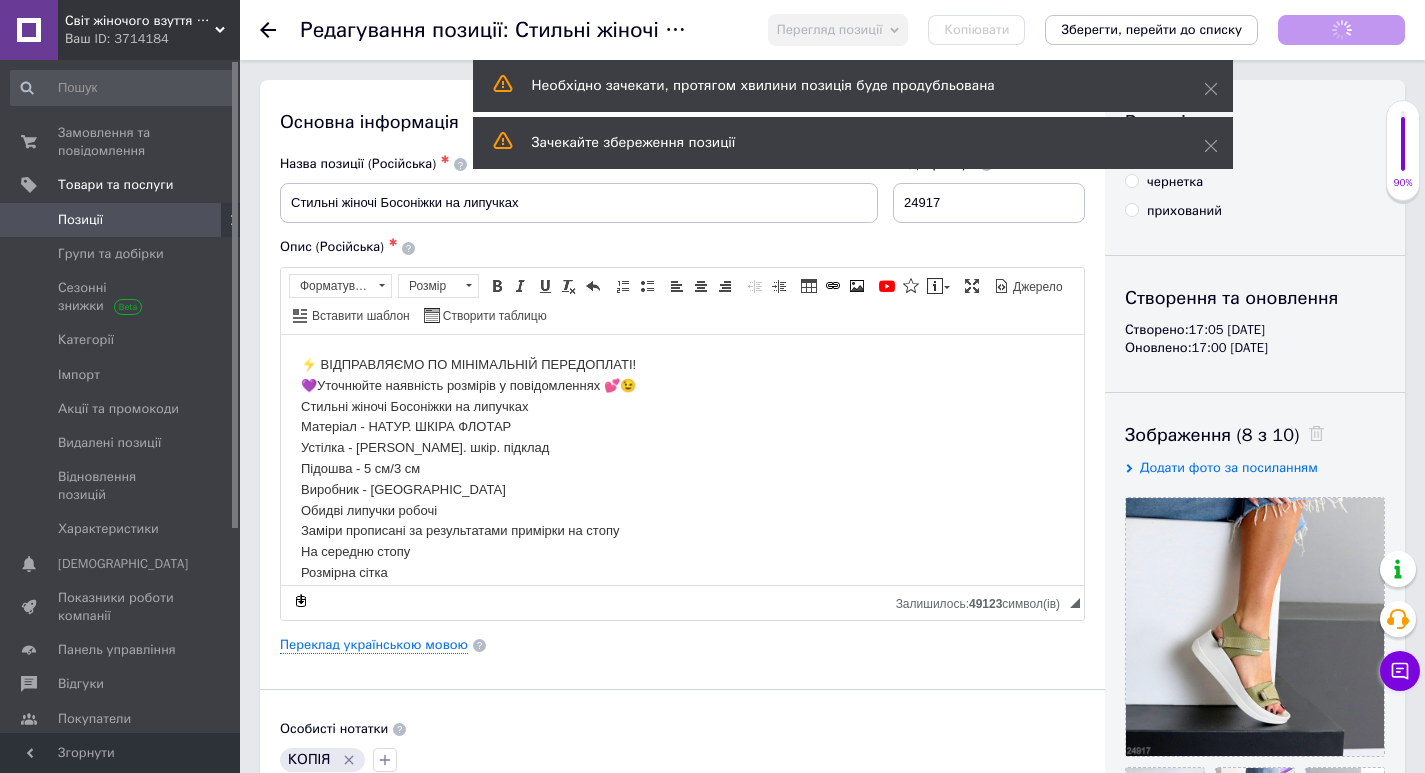 scroll, scrollTop: 0, scrollLeft: 0, axis: both 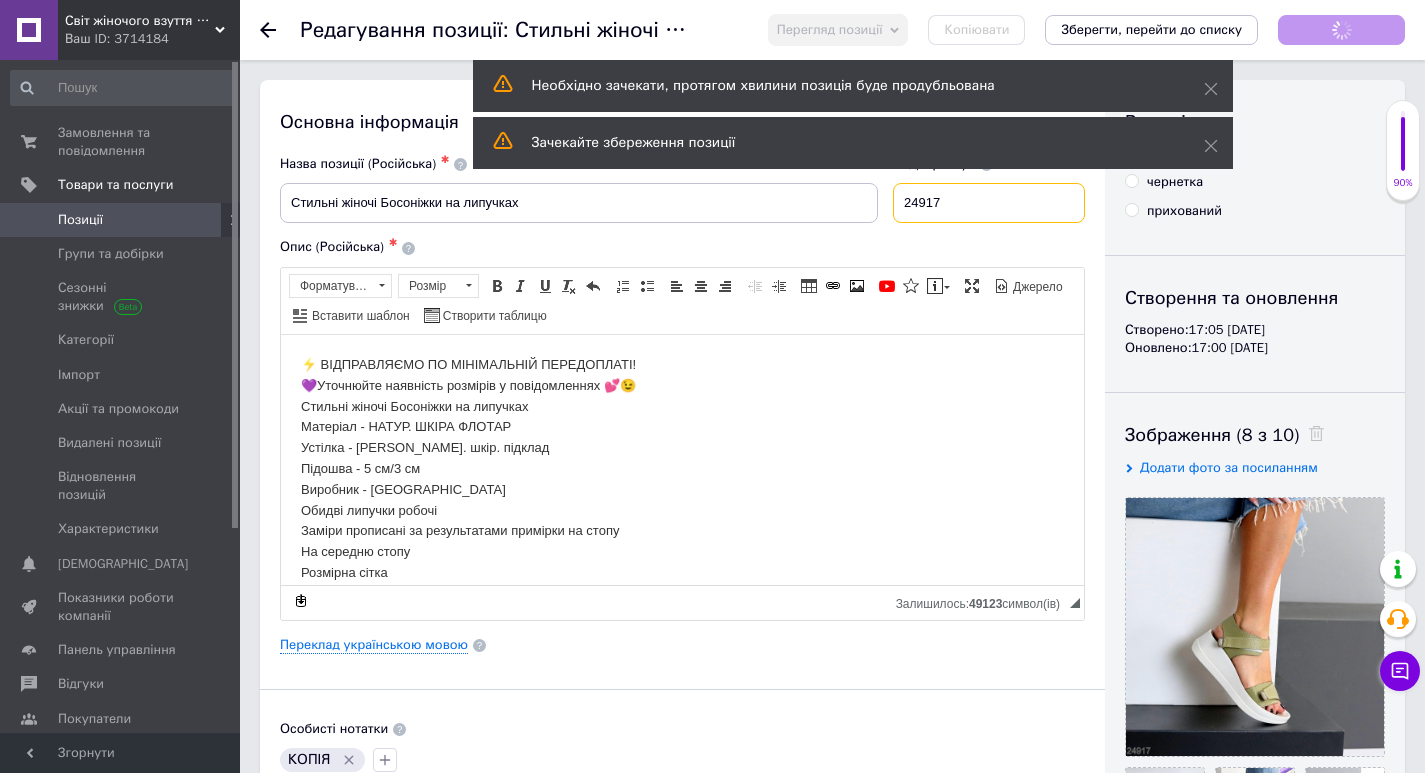 click on "24917" at bounding box center [989, 203] 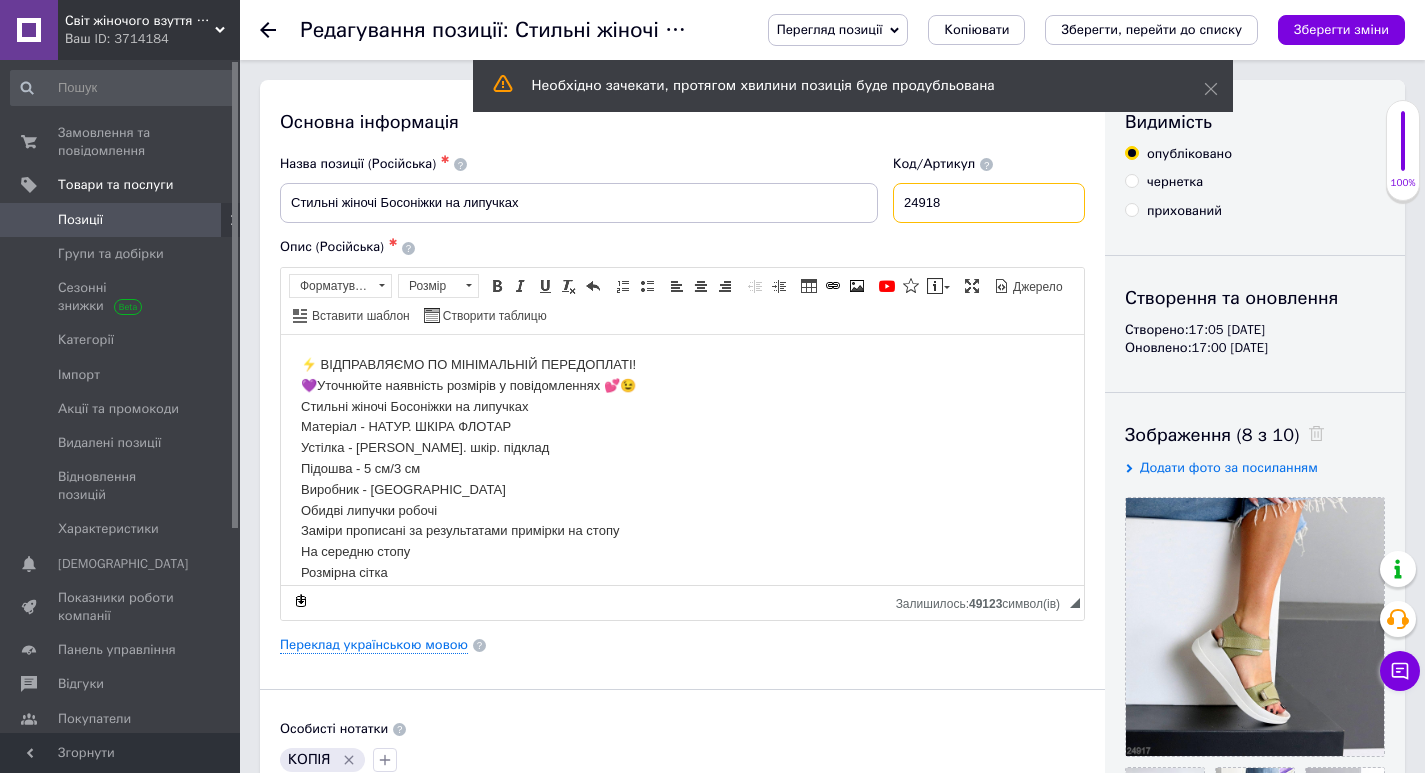 type on "24918" 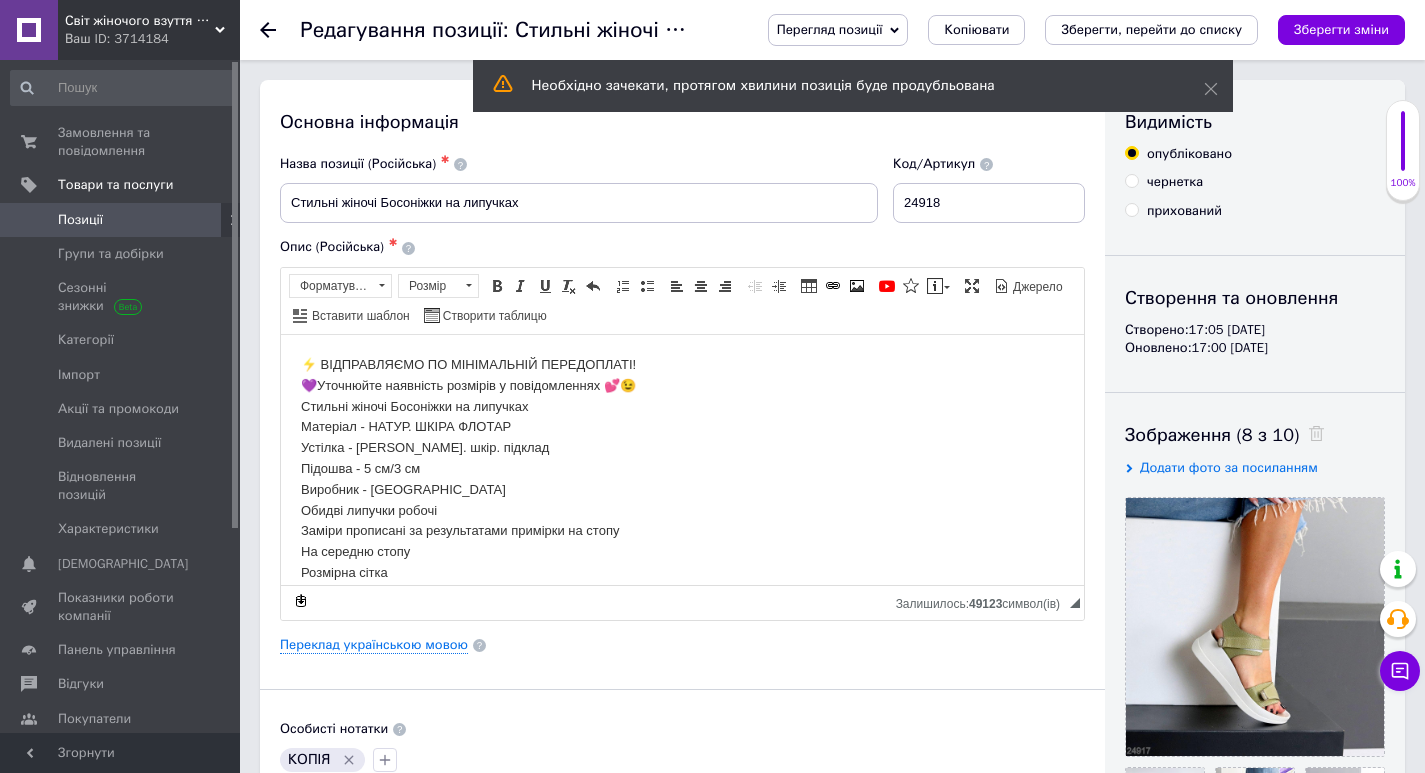 click 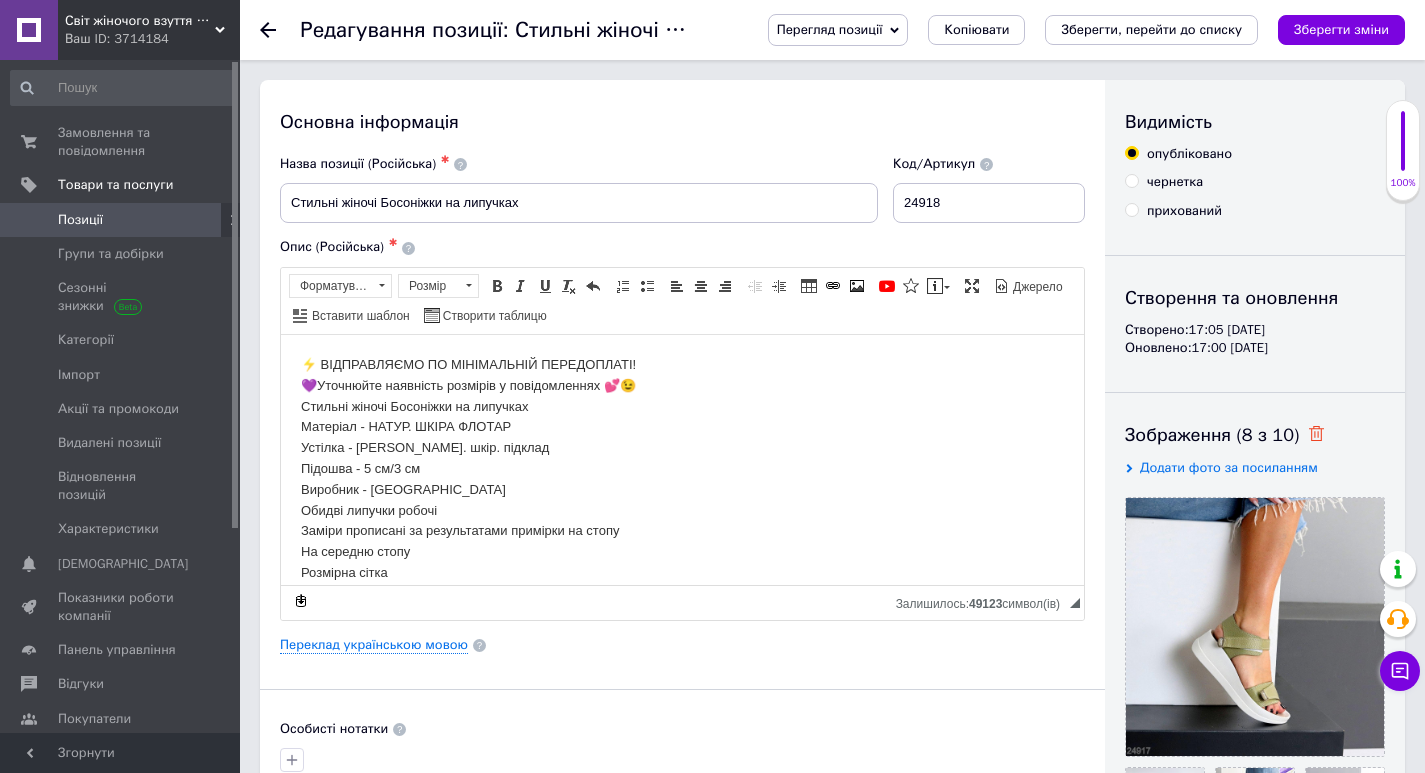 click 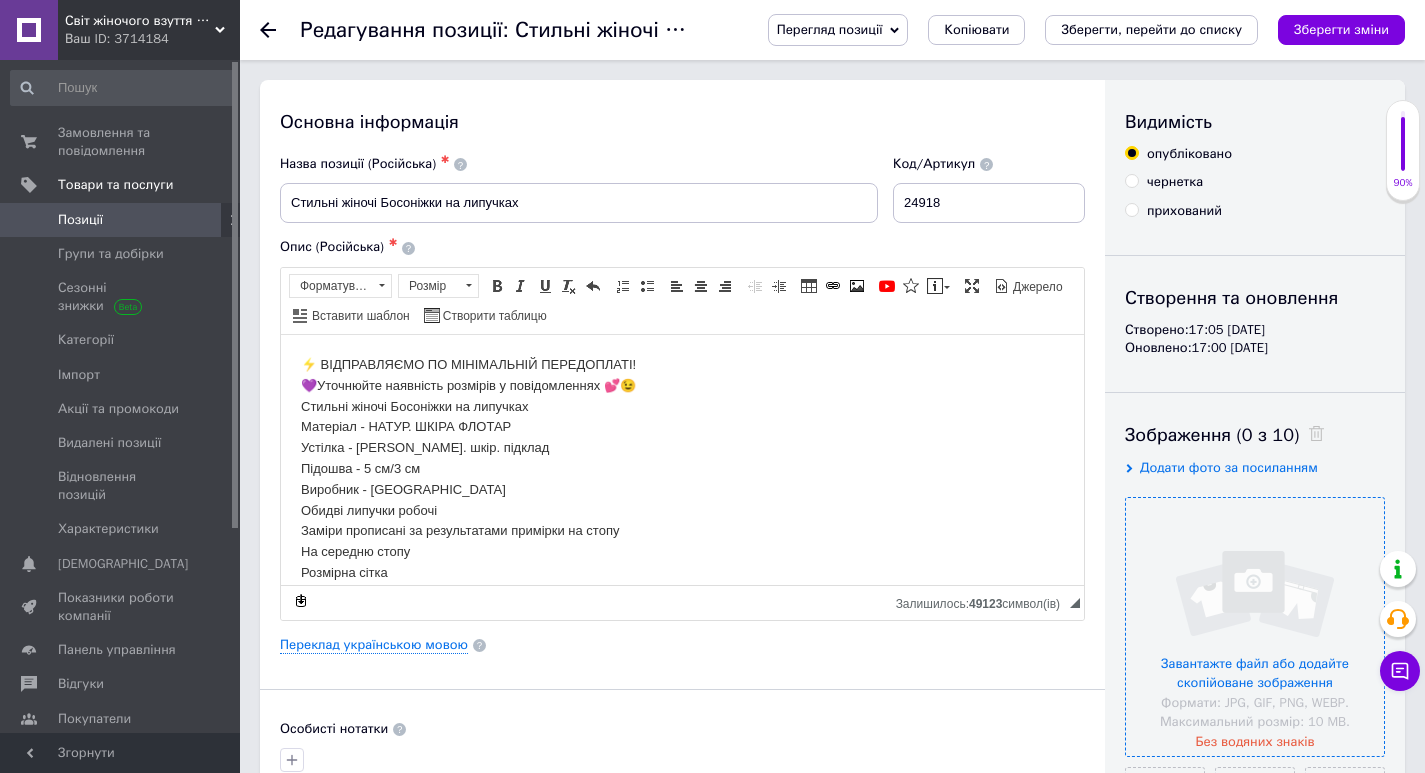 click at bounding box center (1255, 627) 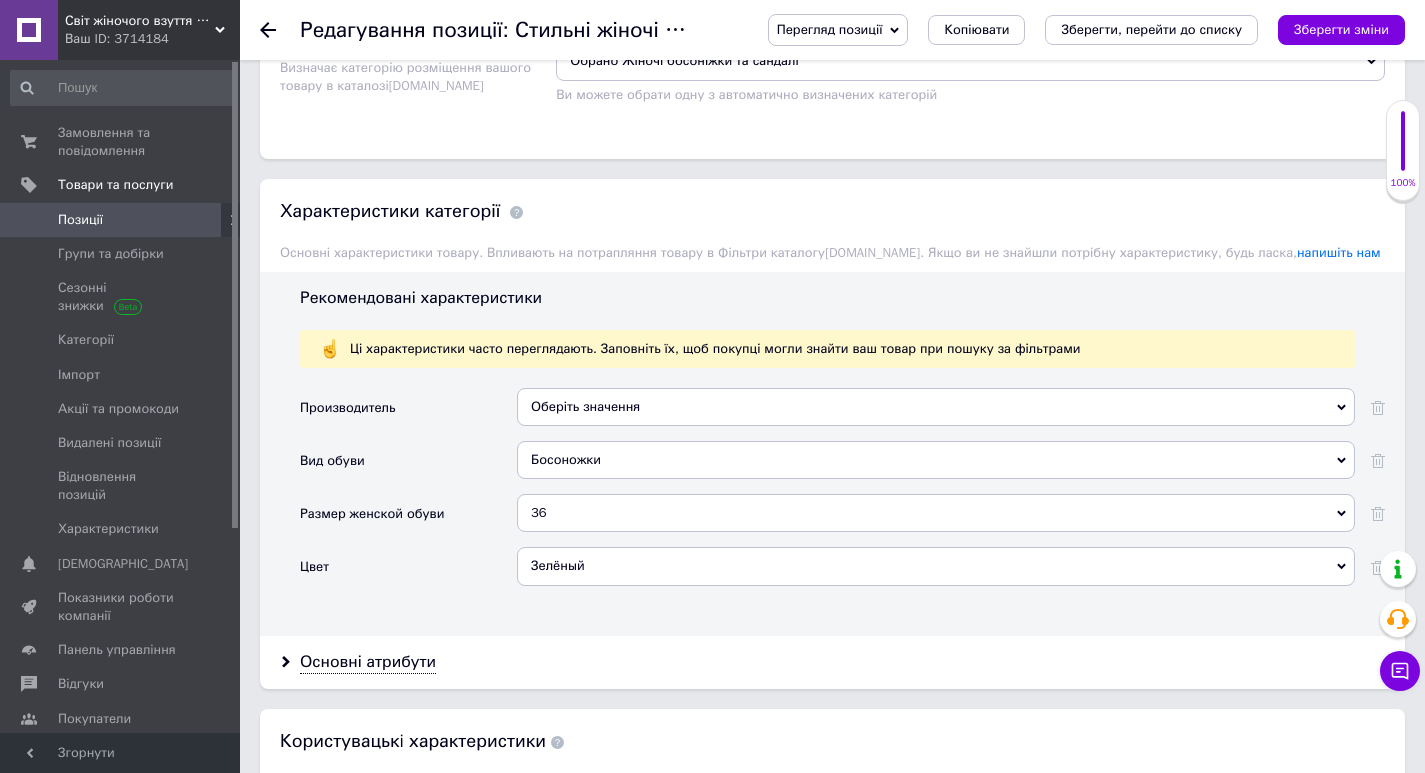 scroll, scrollTop: 2000, scrollLeft: 0, axis: vertical 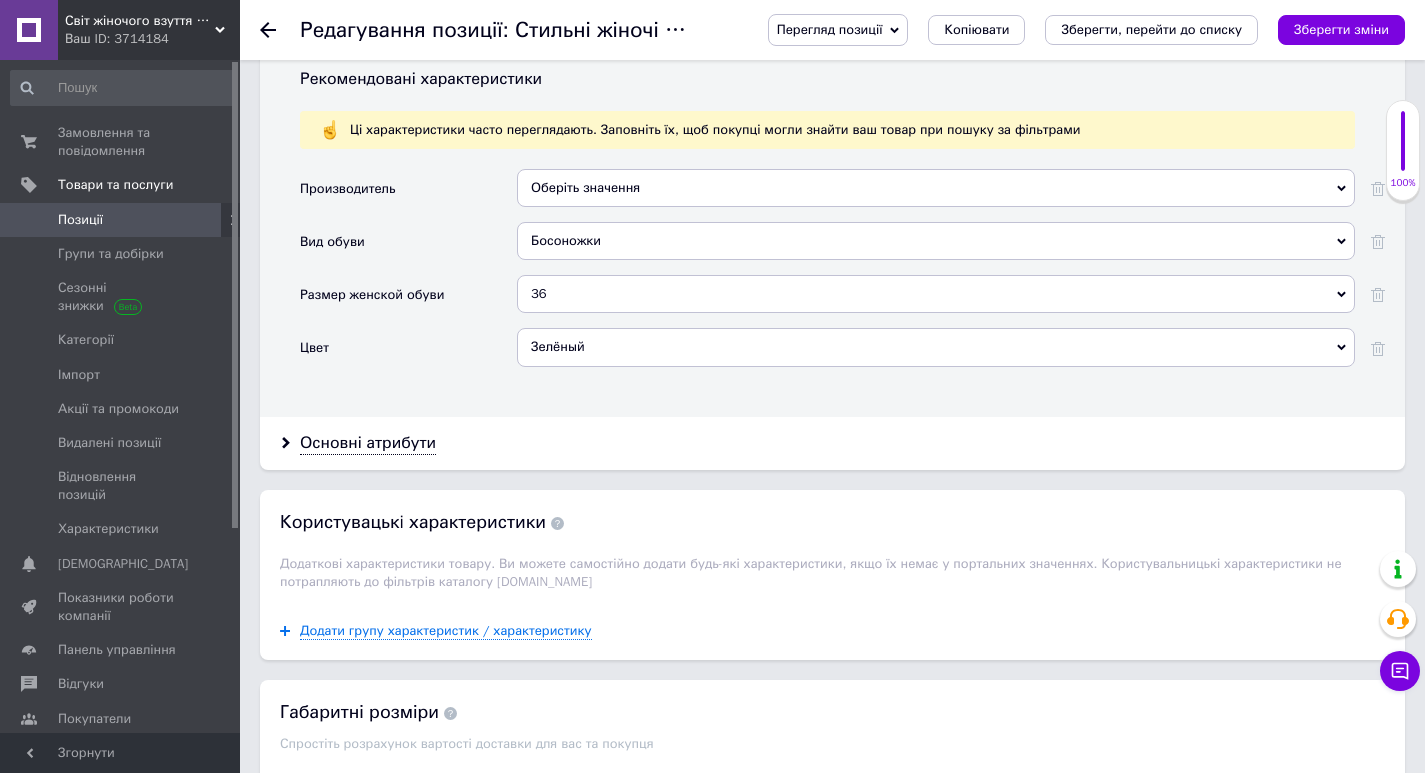 click on "Зелёный Зелёный" at bounding box center (936, 354) 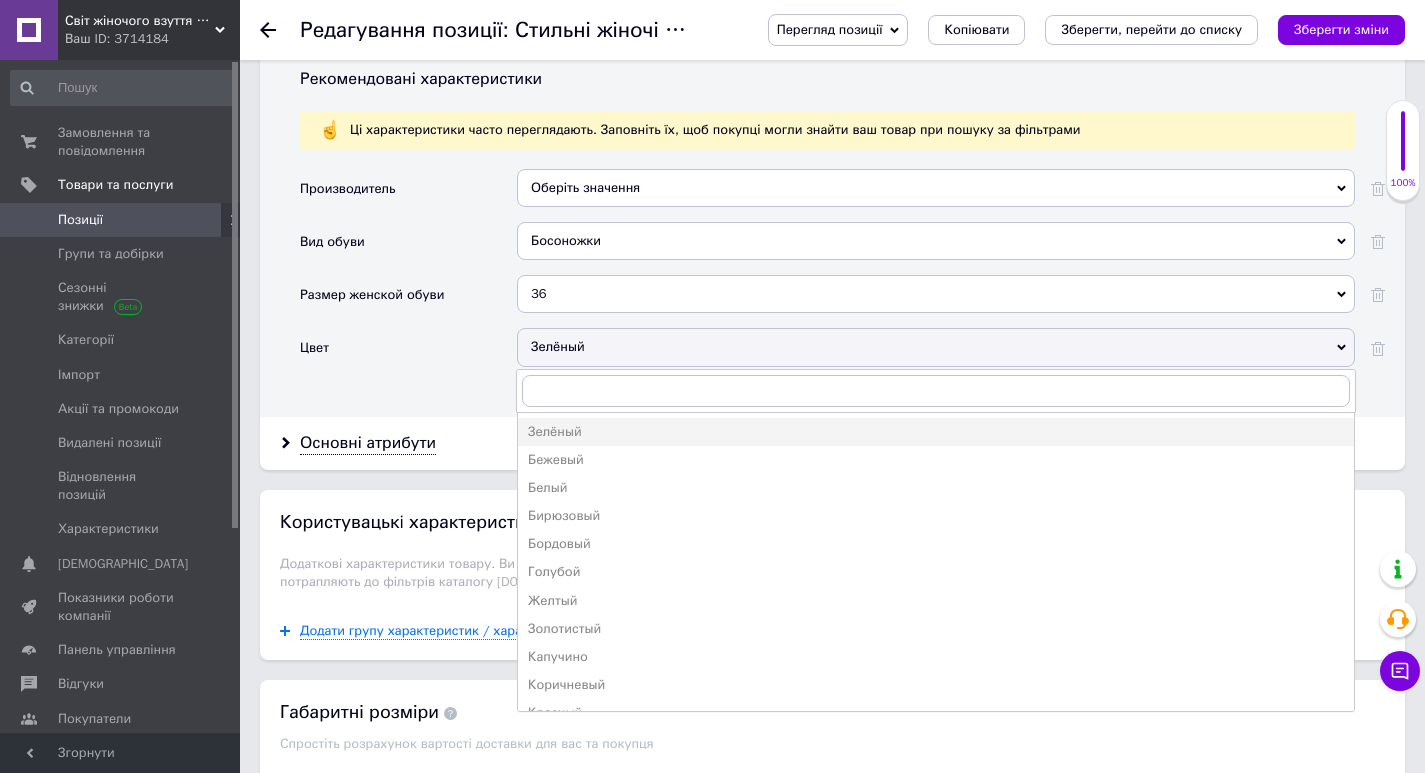 click on "Бежевый" at bounding box center [936, 460] 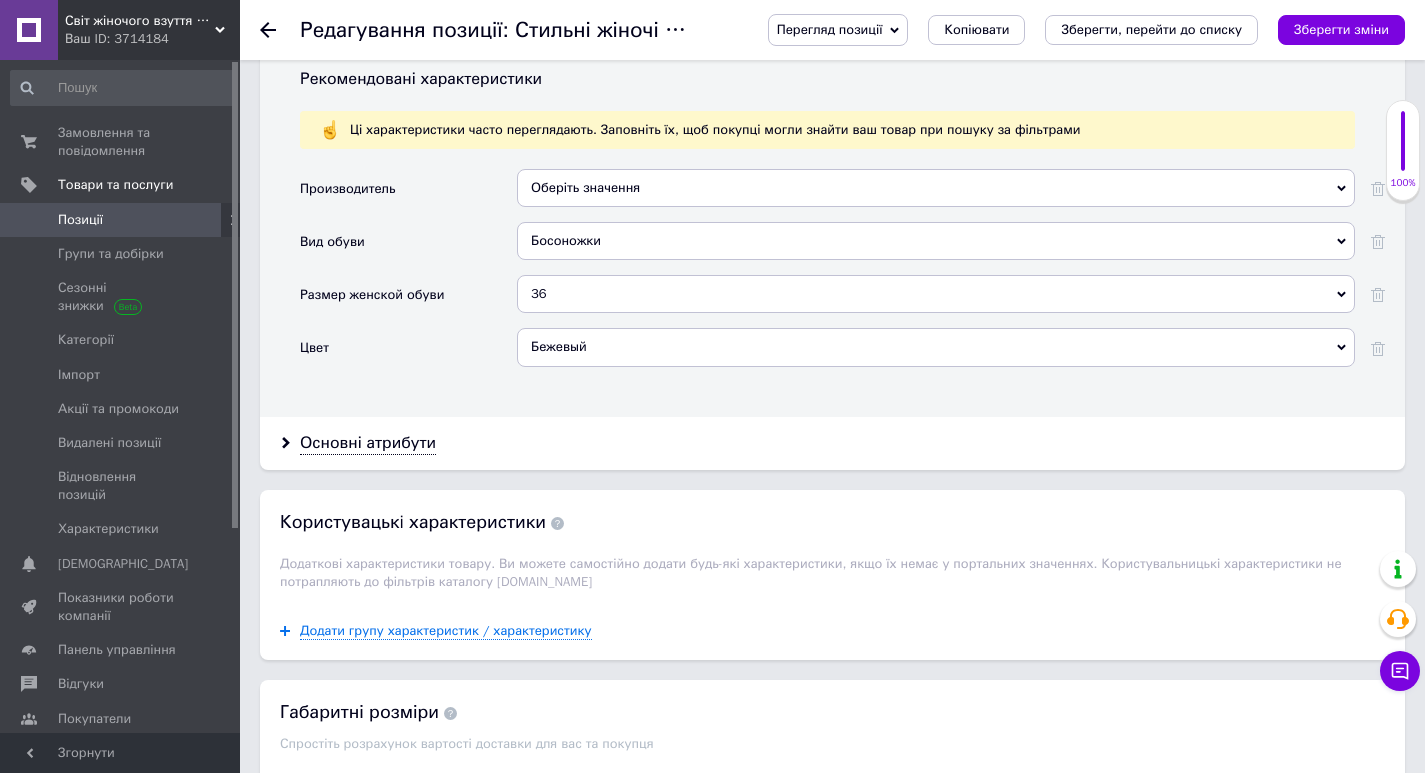 drag, startPoint x: 1287, startPoint y: 29, endPoint x: 1291, endPoint y: 46, distance: 17.464249 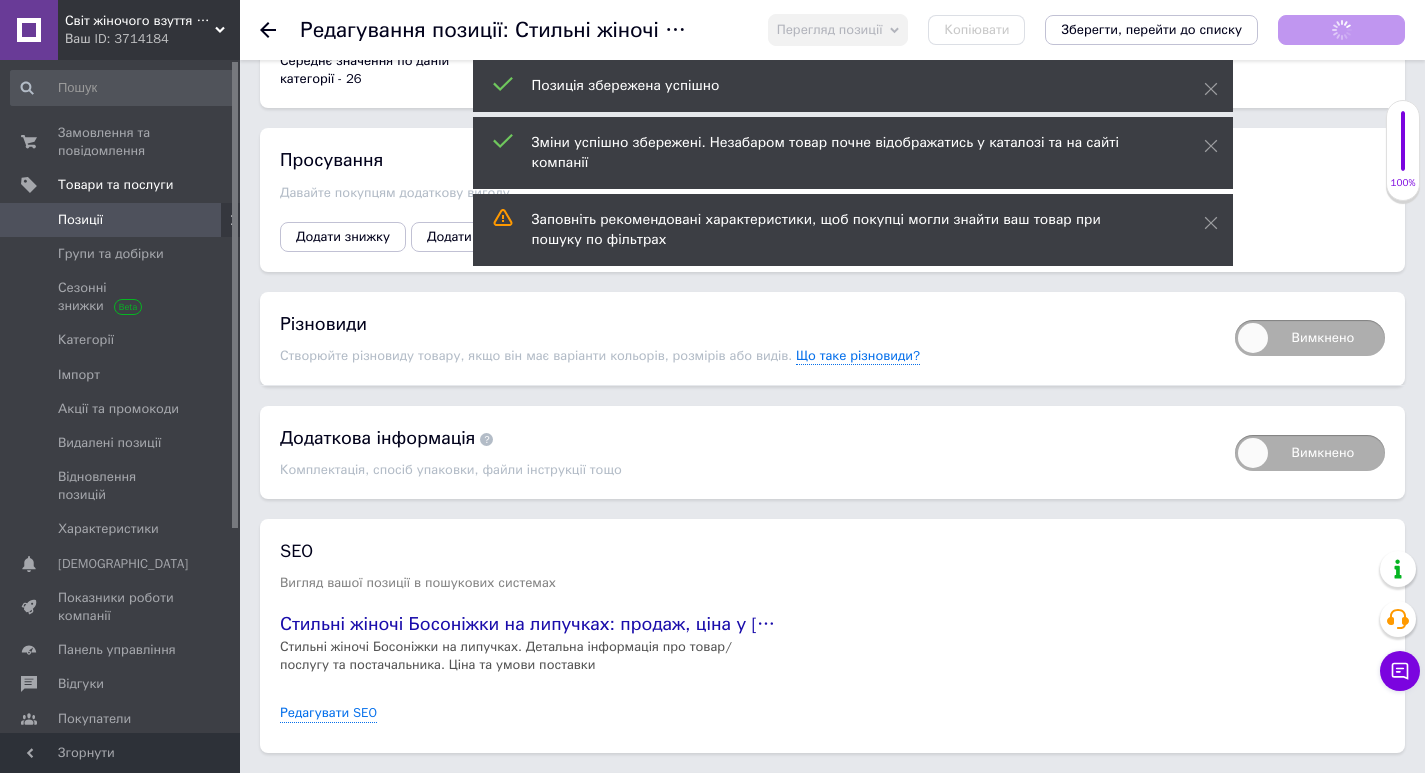 scroll, scrollTop: 2800, scrollLeft: 0, axis: vertical 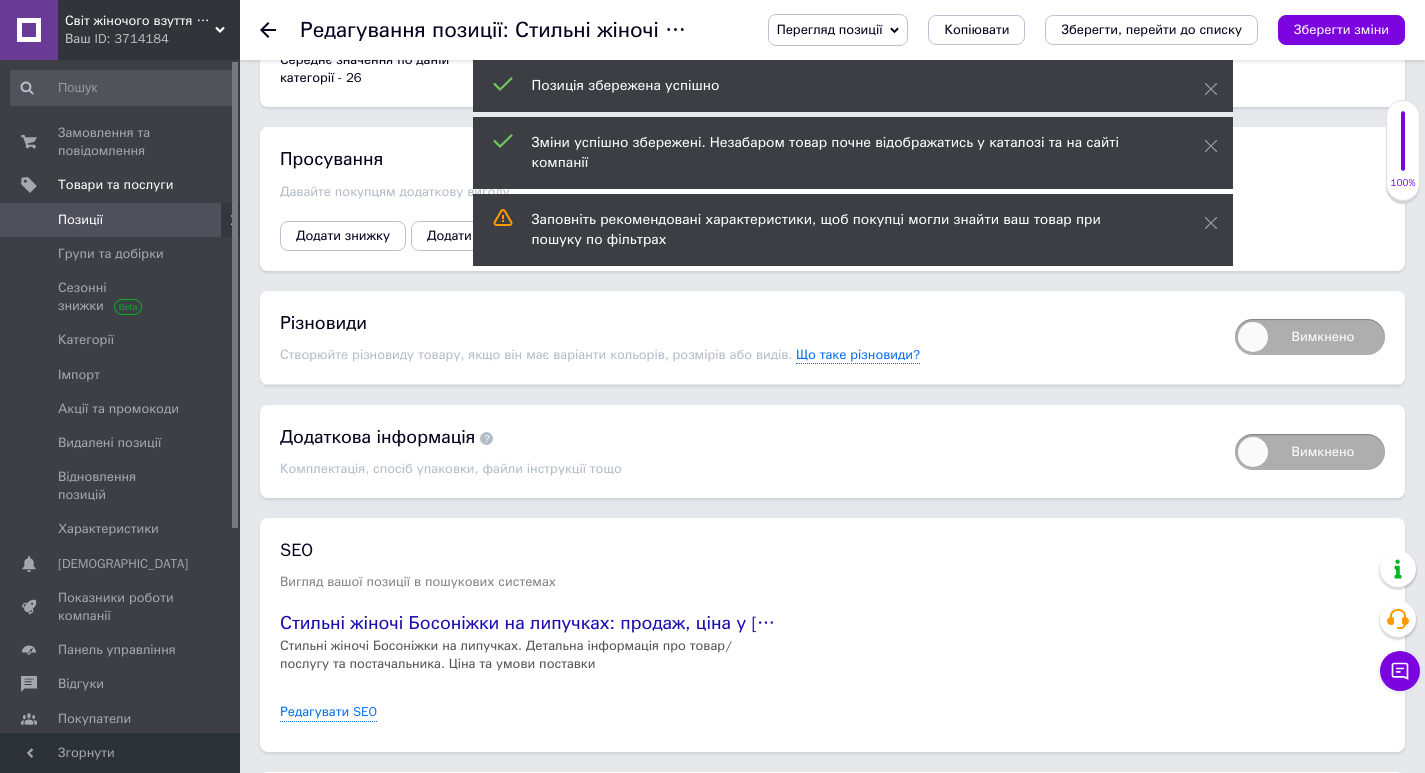 click on "Вимкнено" at bounding box center [1310, 337] 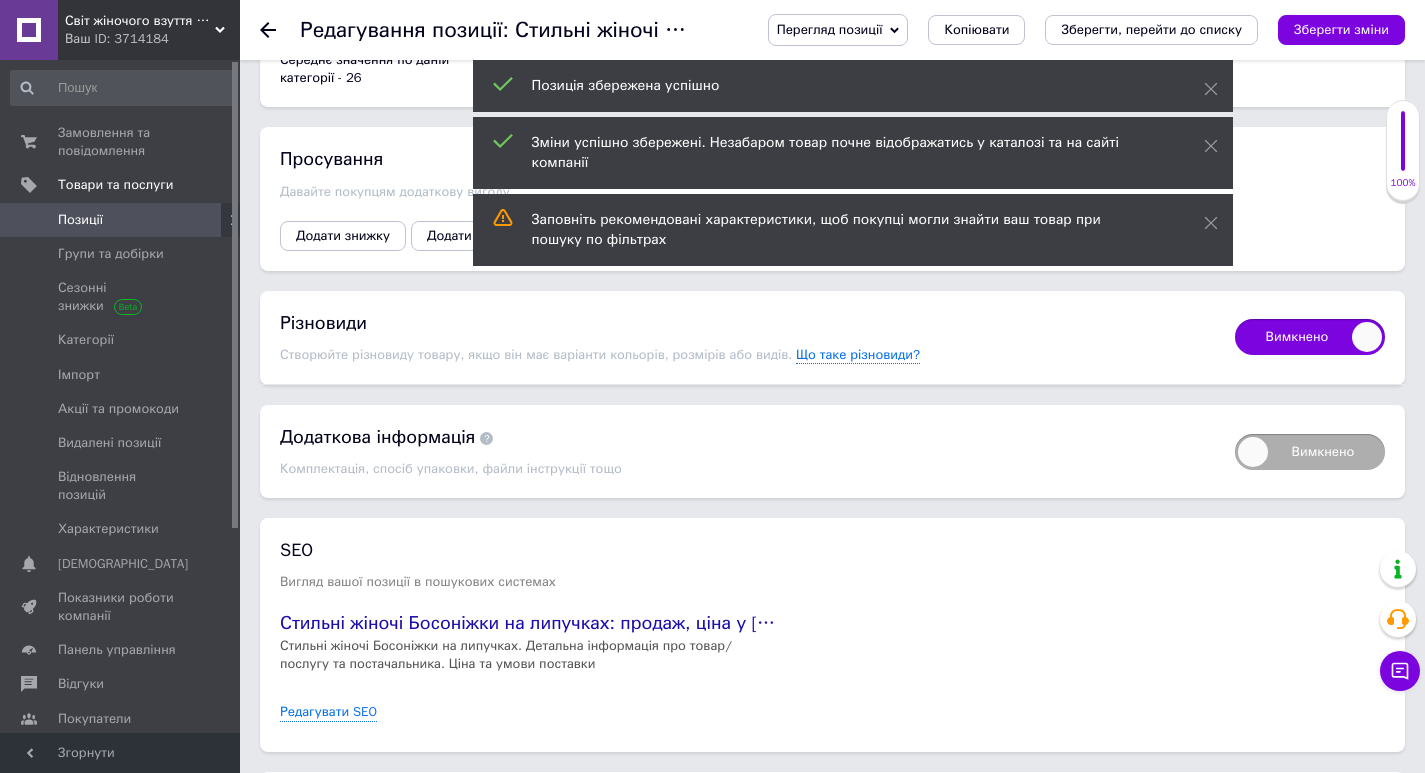 checkbox on "true" 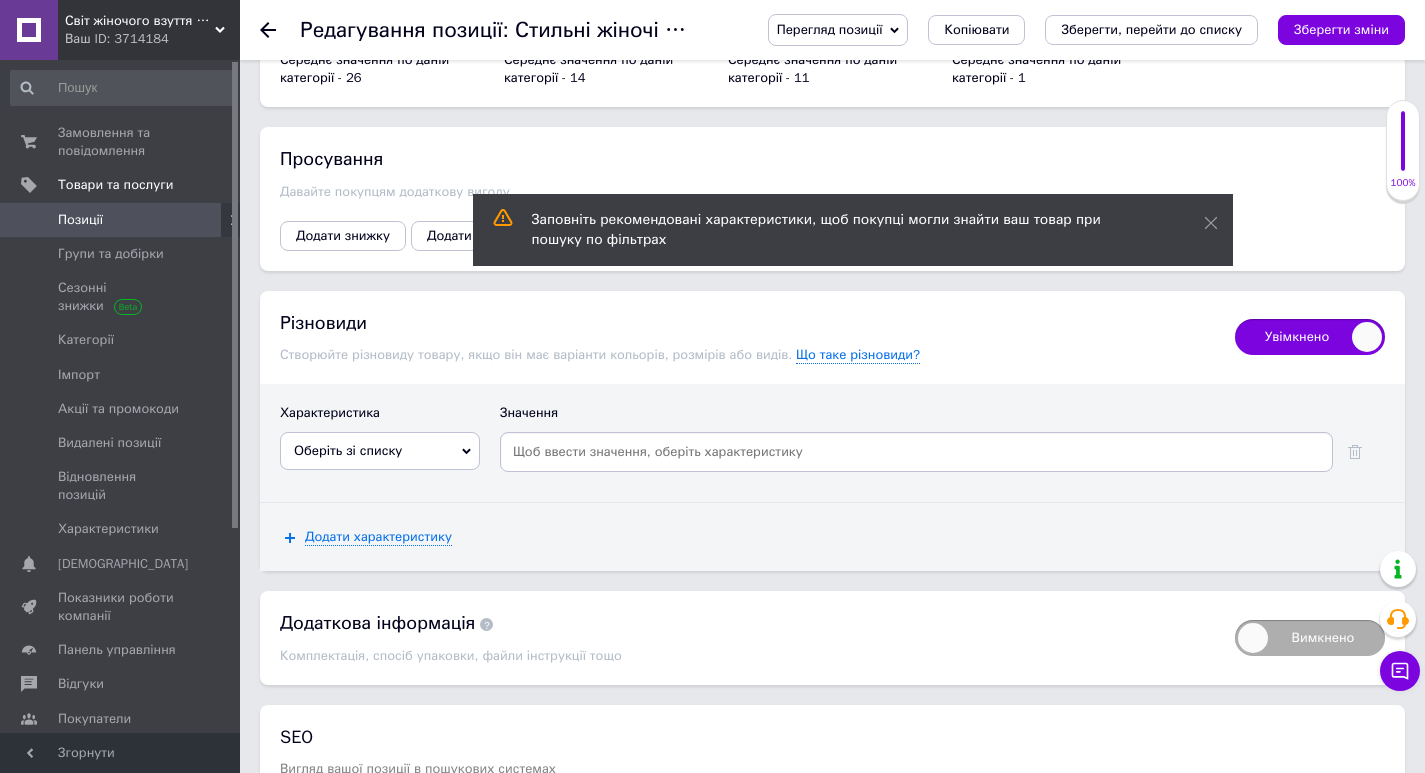 click on "Оберіть зі списку" at bounding box center [380, 451] 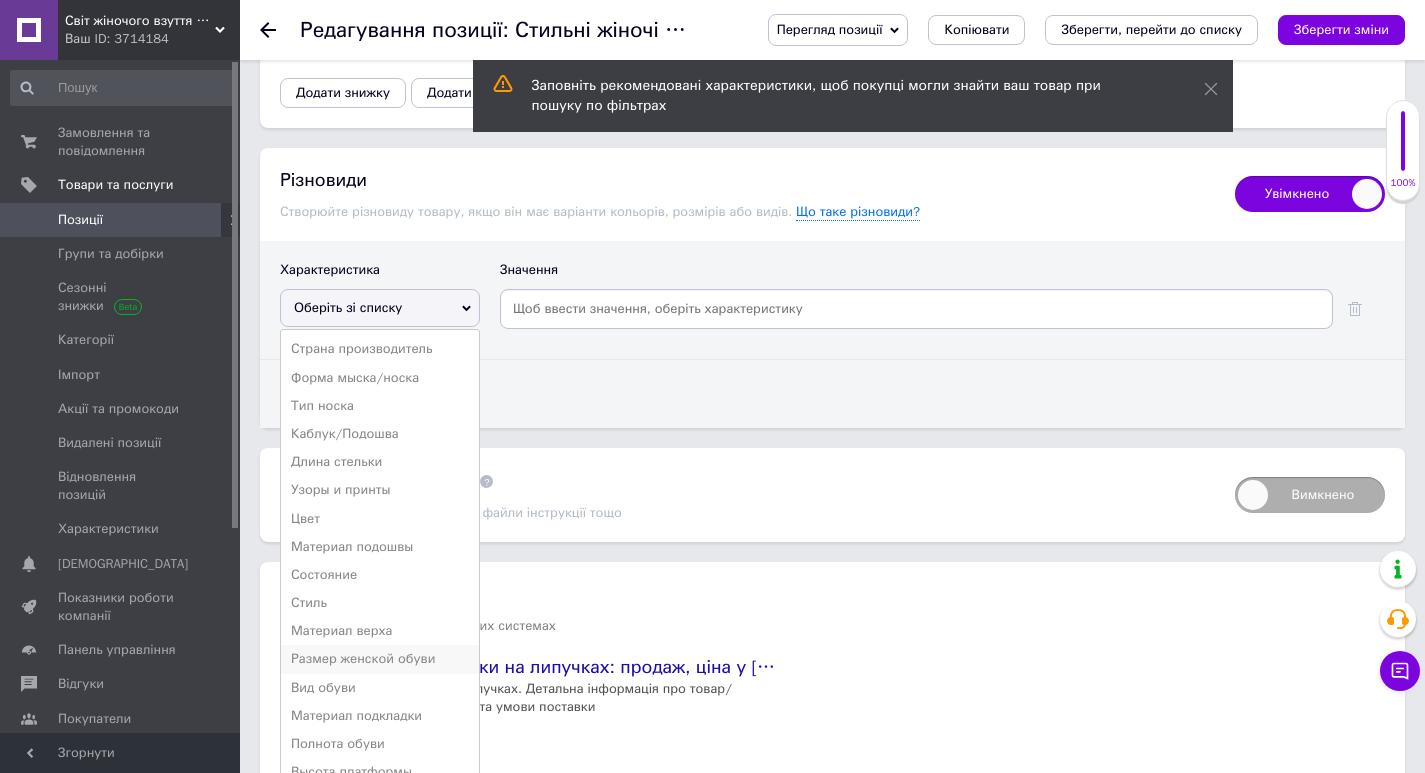 scroll, scrollTop: 3000, scrollLeft: 0, axis: vertical 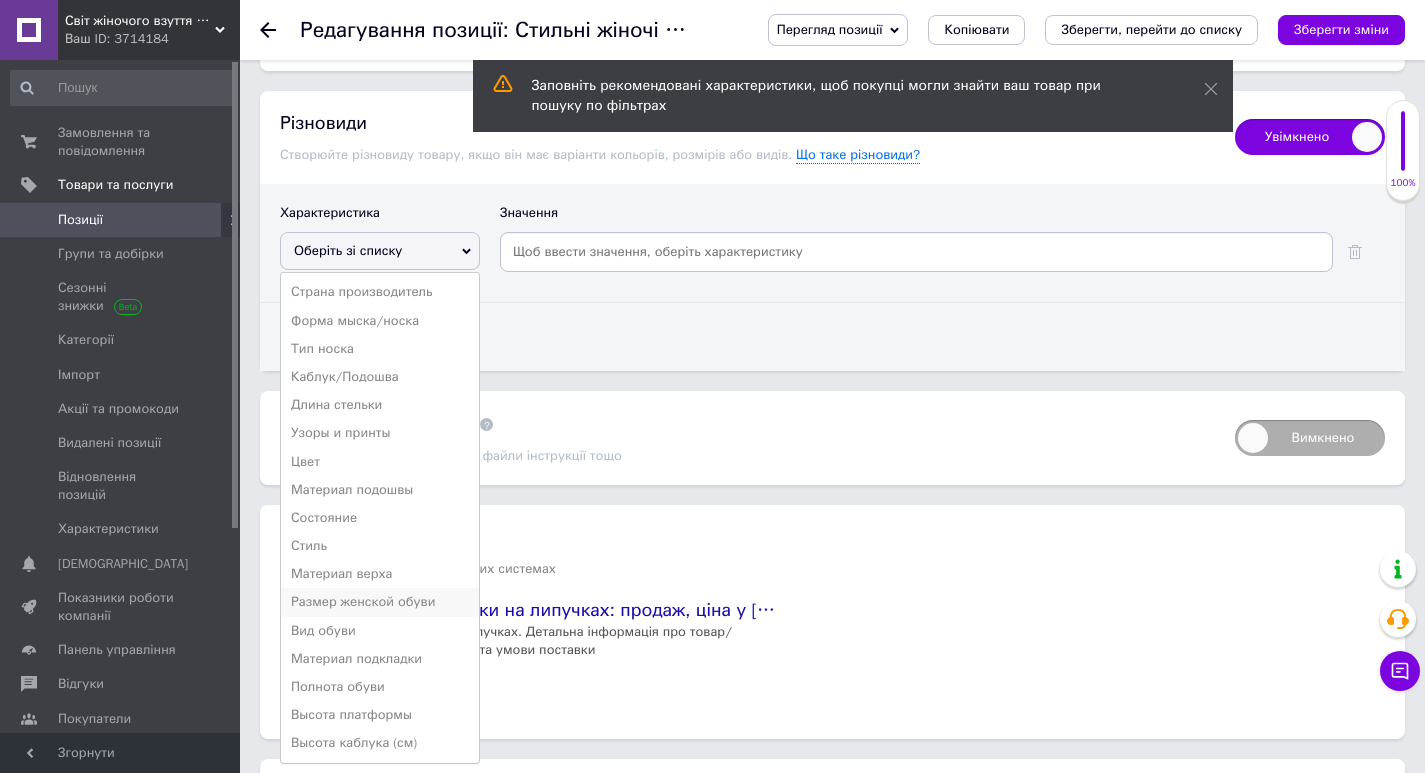 click on "Размер женской обуви" at bounding box center (380, 602) 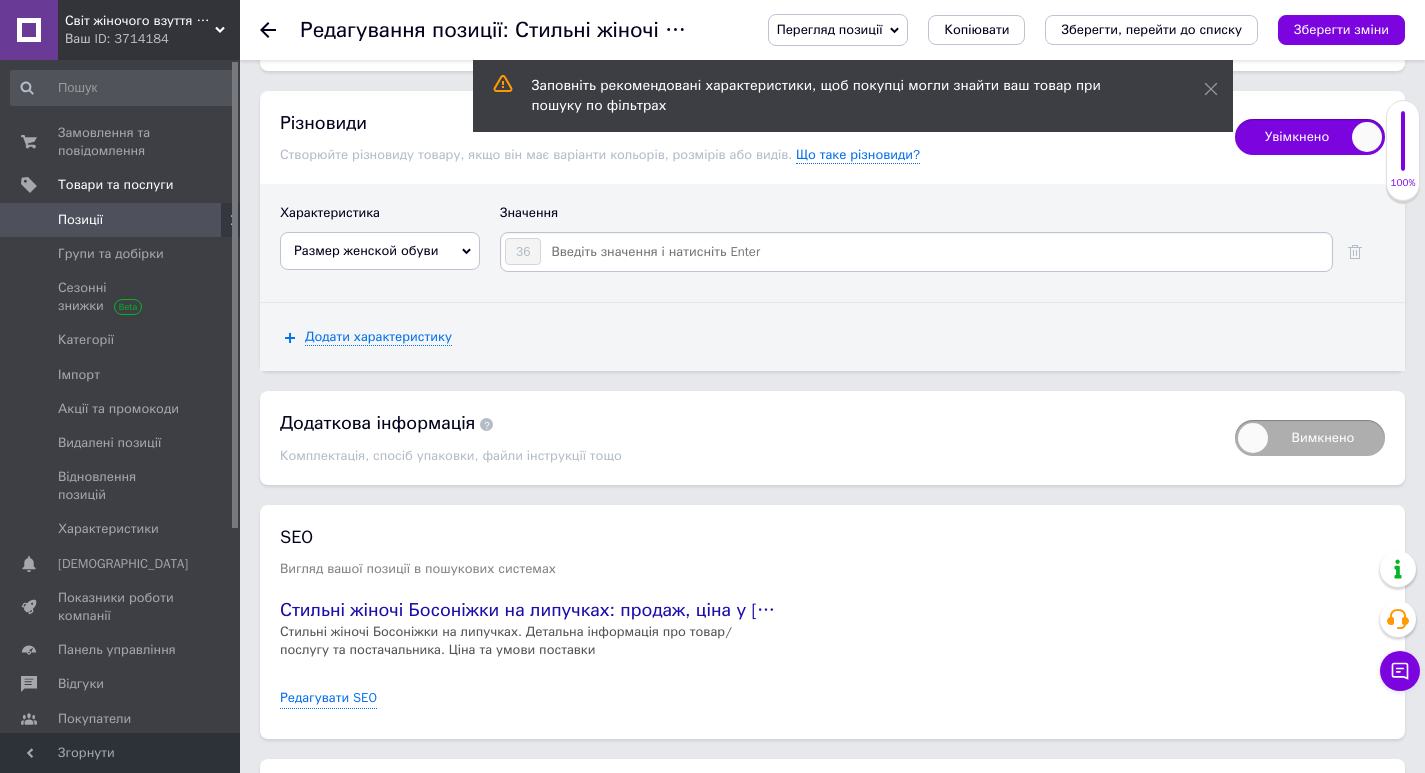 click at bounding box center (935, 252) 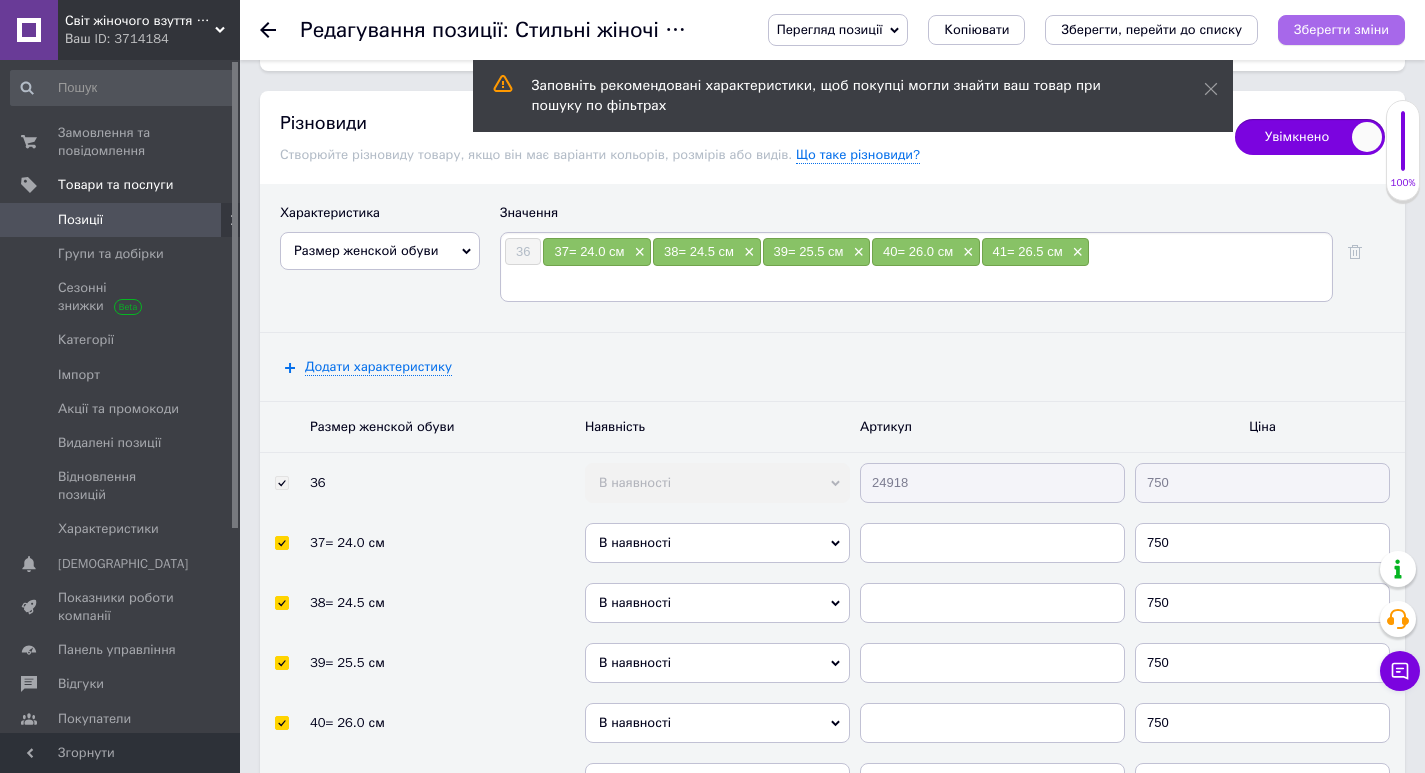 drag, startPoint x: 1336, startPoint y: 12, endPoint x: 1338, endPoint y: 26, distance: 14.142136 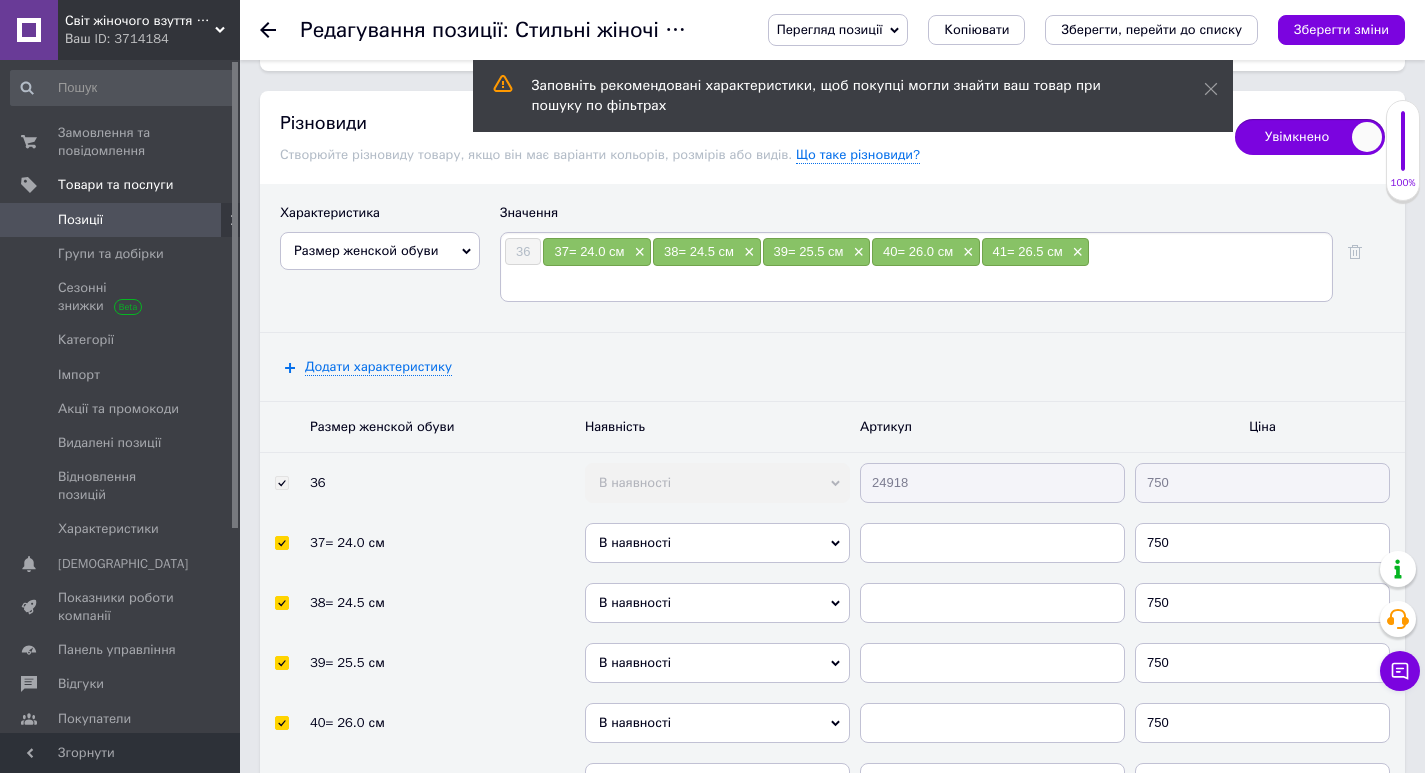 drag, startPoint x: 1338, startPoint y: 28, endPoint x: 1332, endPoint y: 37, distance: 10.816654 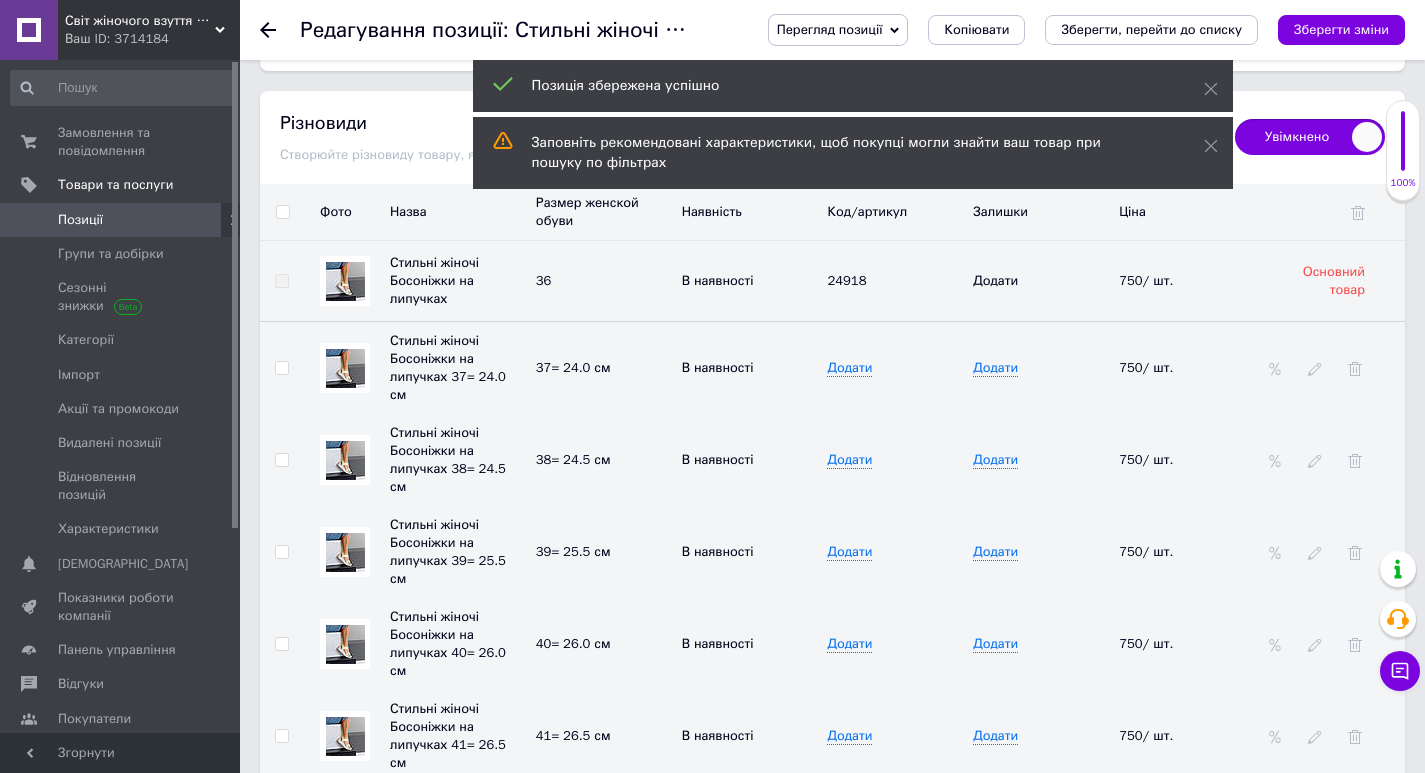 click at bounding box center (282, 212) 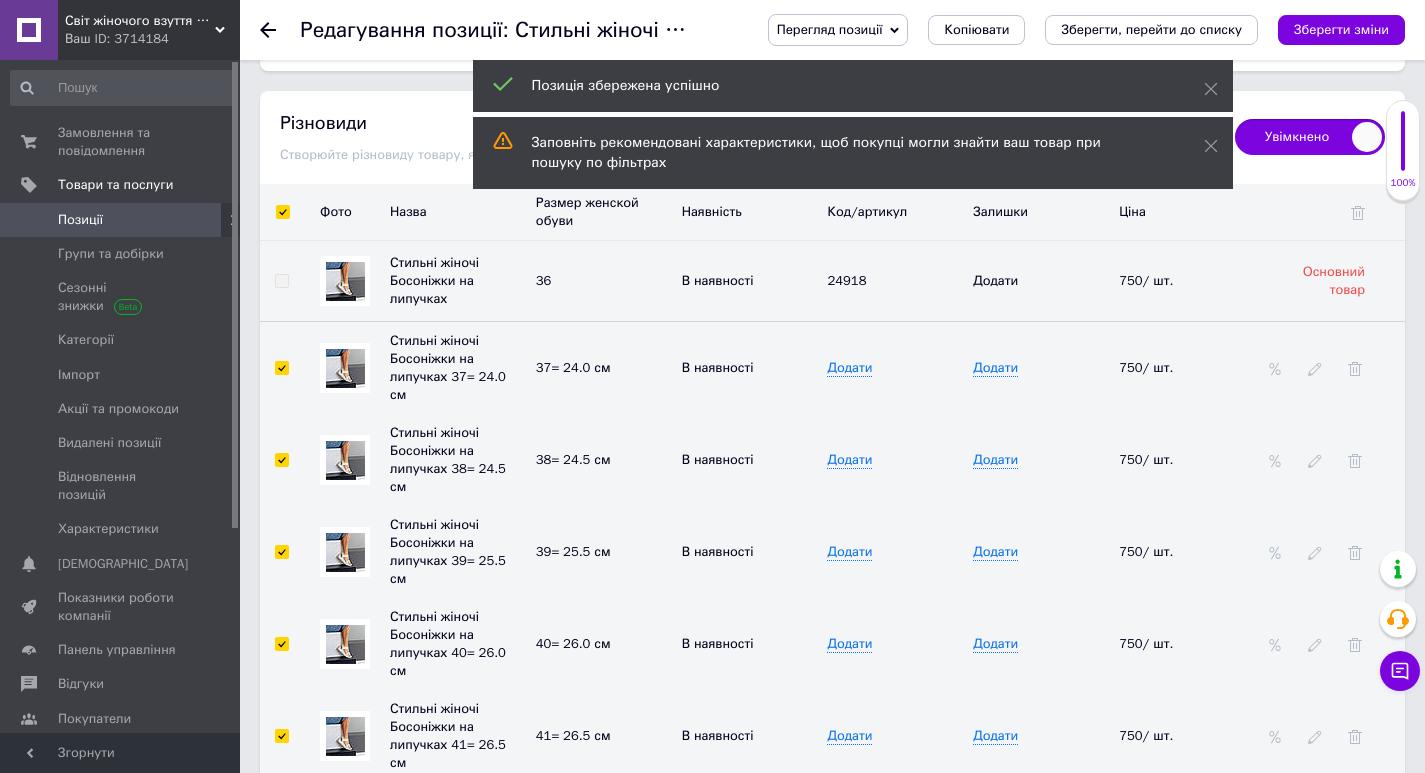 checkbox on "true" 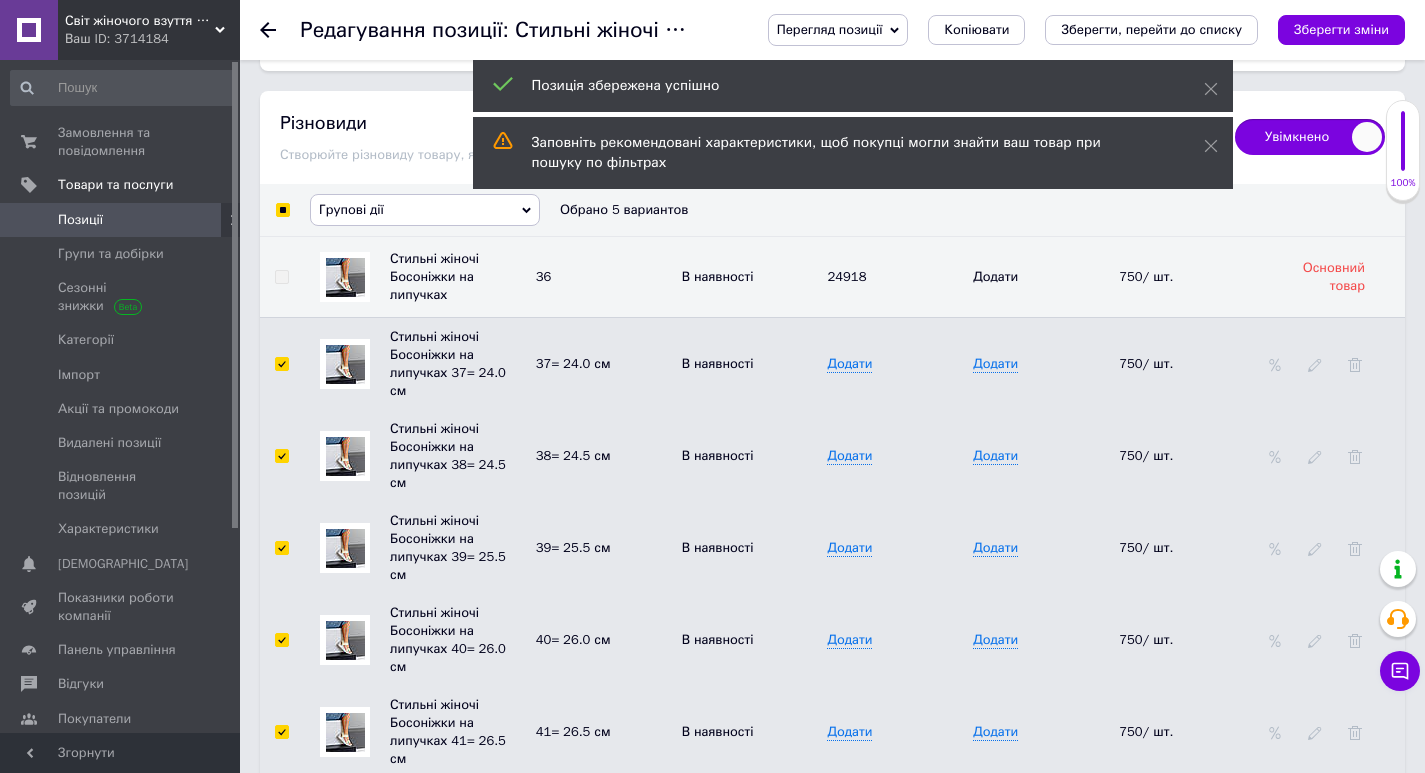 drag, startPoint x: 300, startPoint y: 206, endPoint x: 352, endPoint y: 253, distance: 70.0928 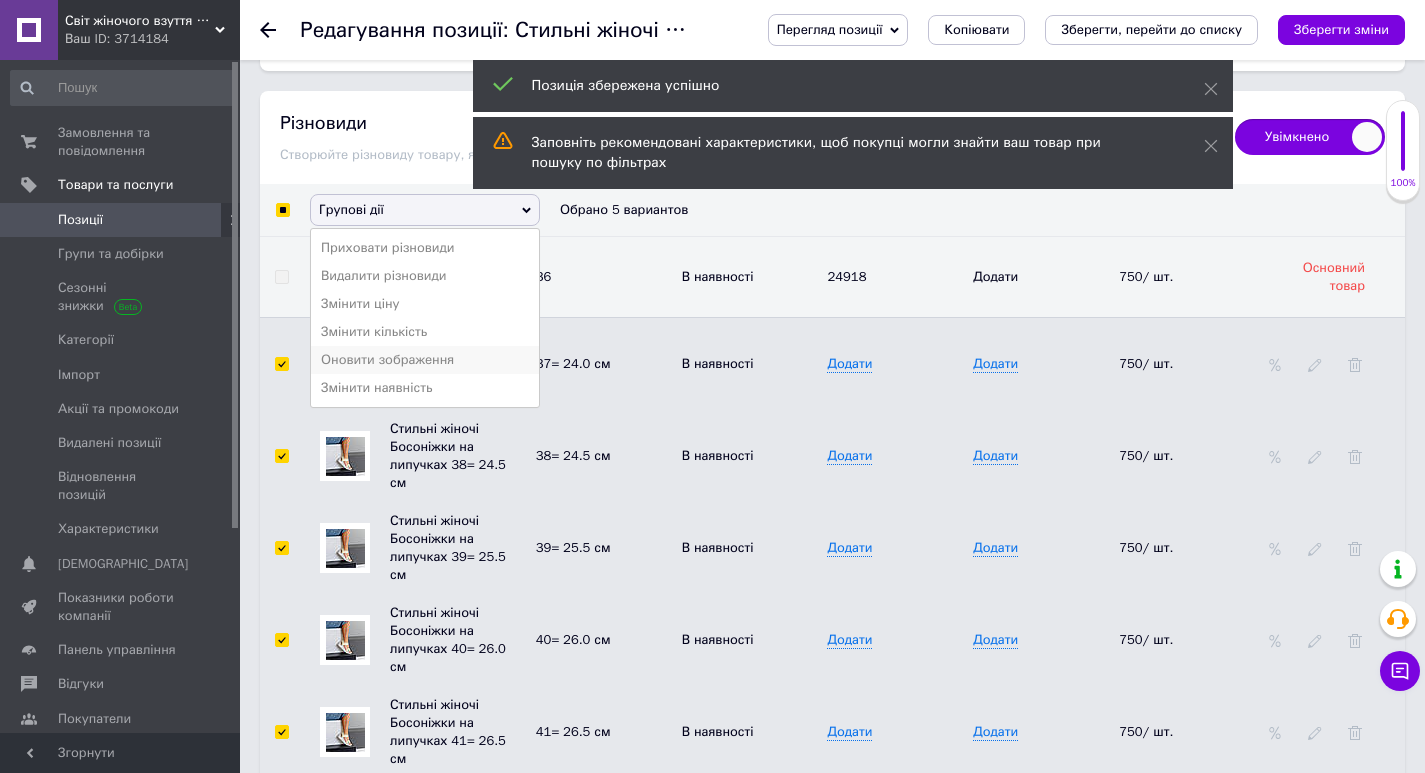 click on "Оновити зображення" at bounding box center (425, 360) 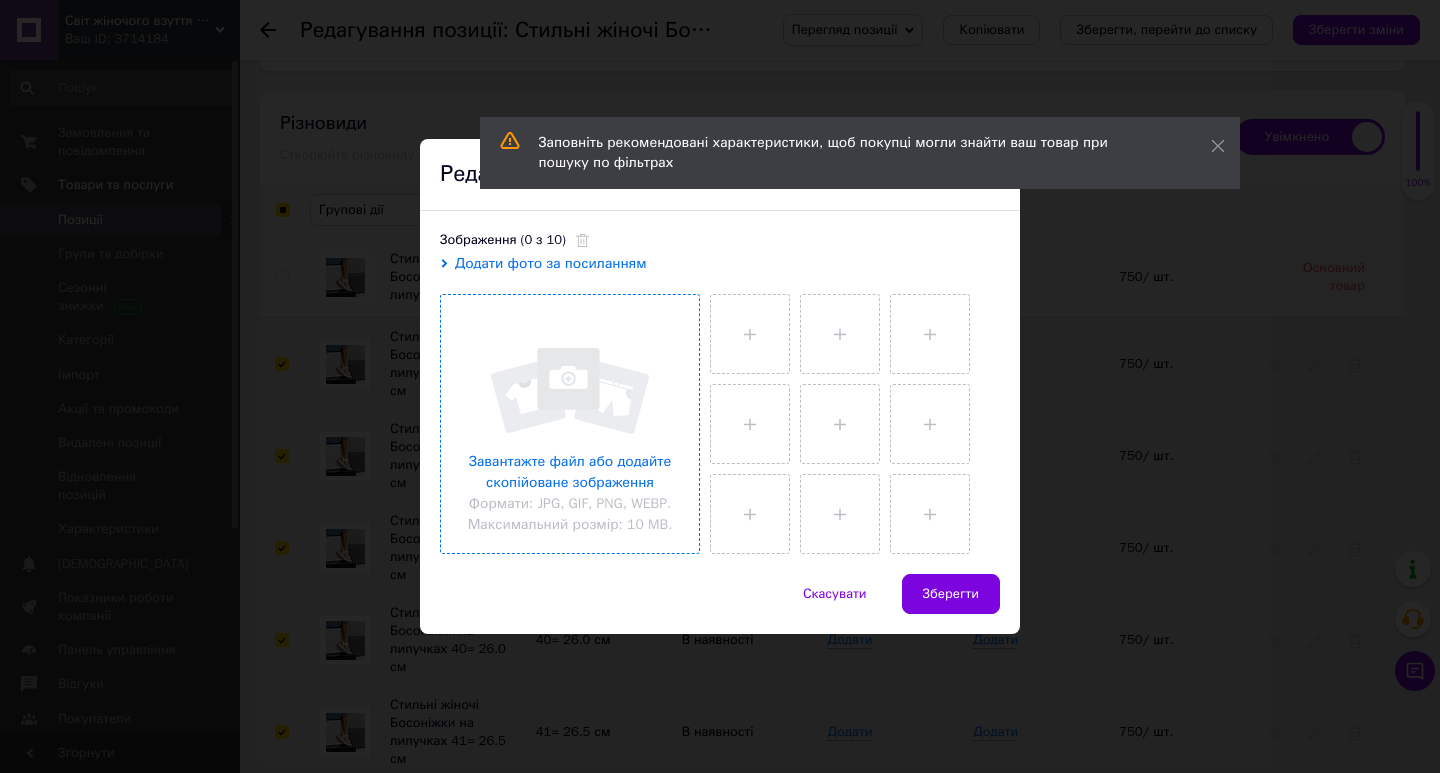 click at bounding box center (570, 424) 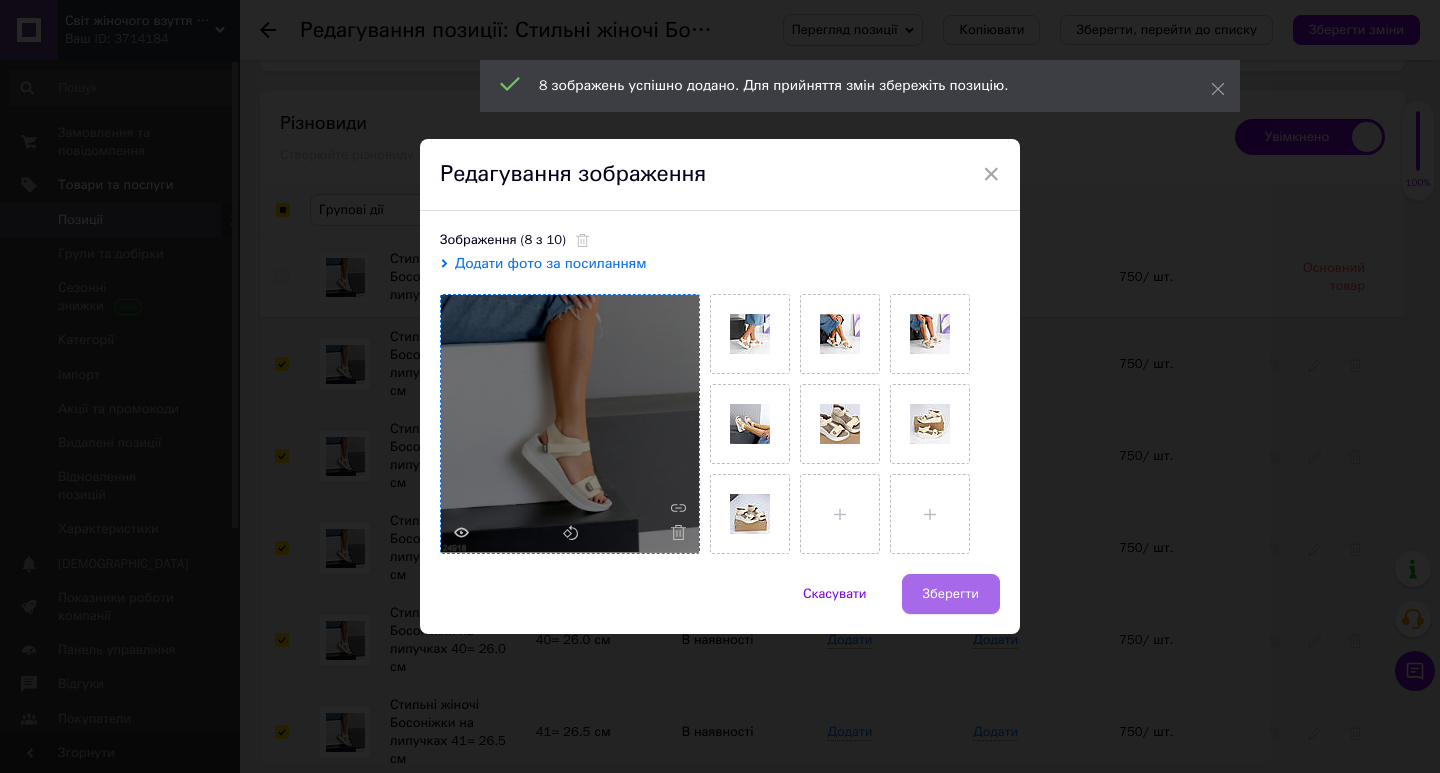 click on "Зберегти" at bounding box center (951, 594) 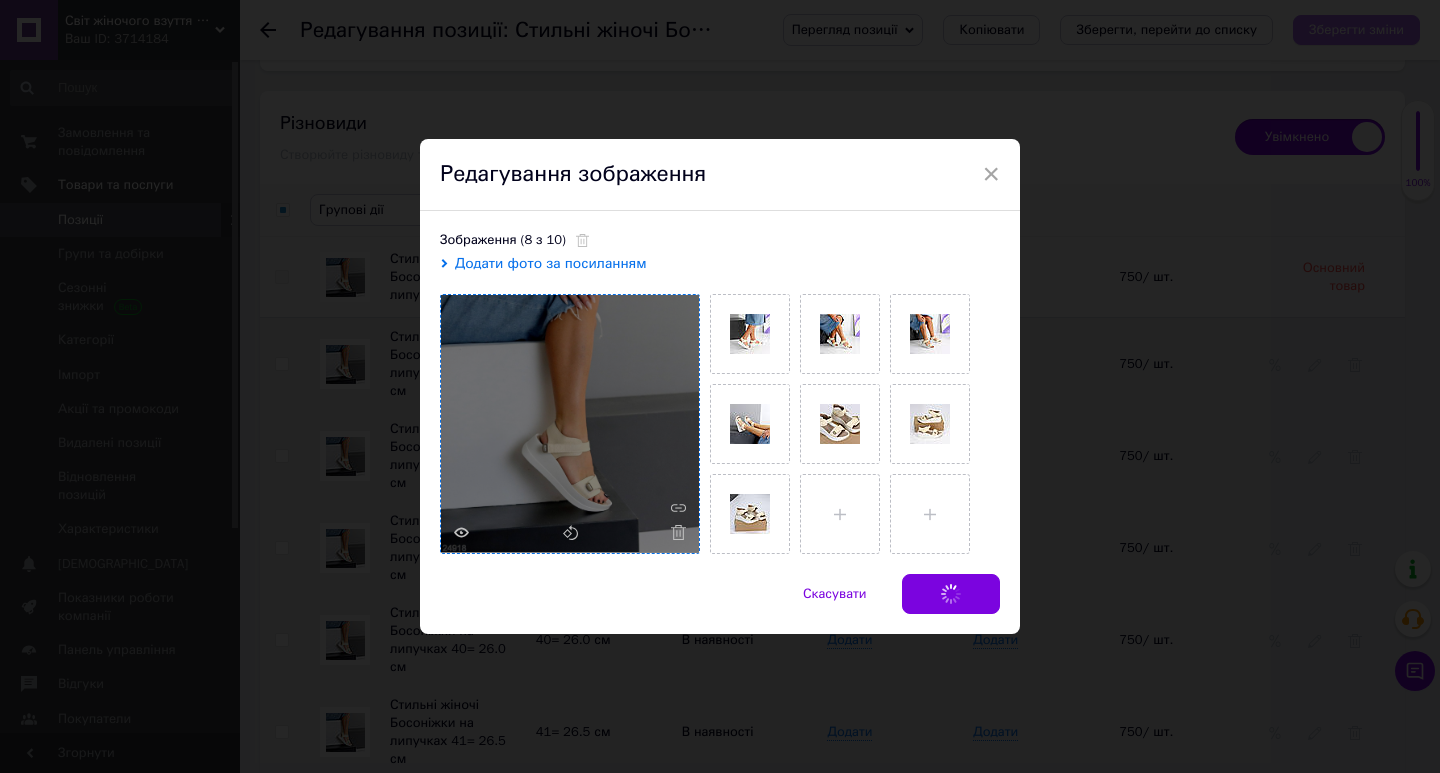 checkbox on "false" 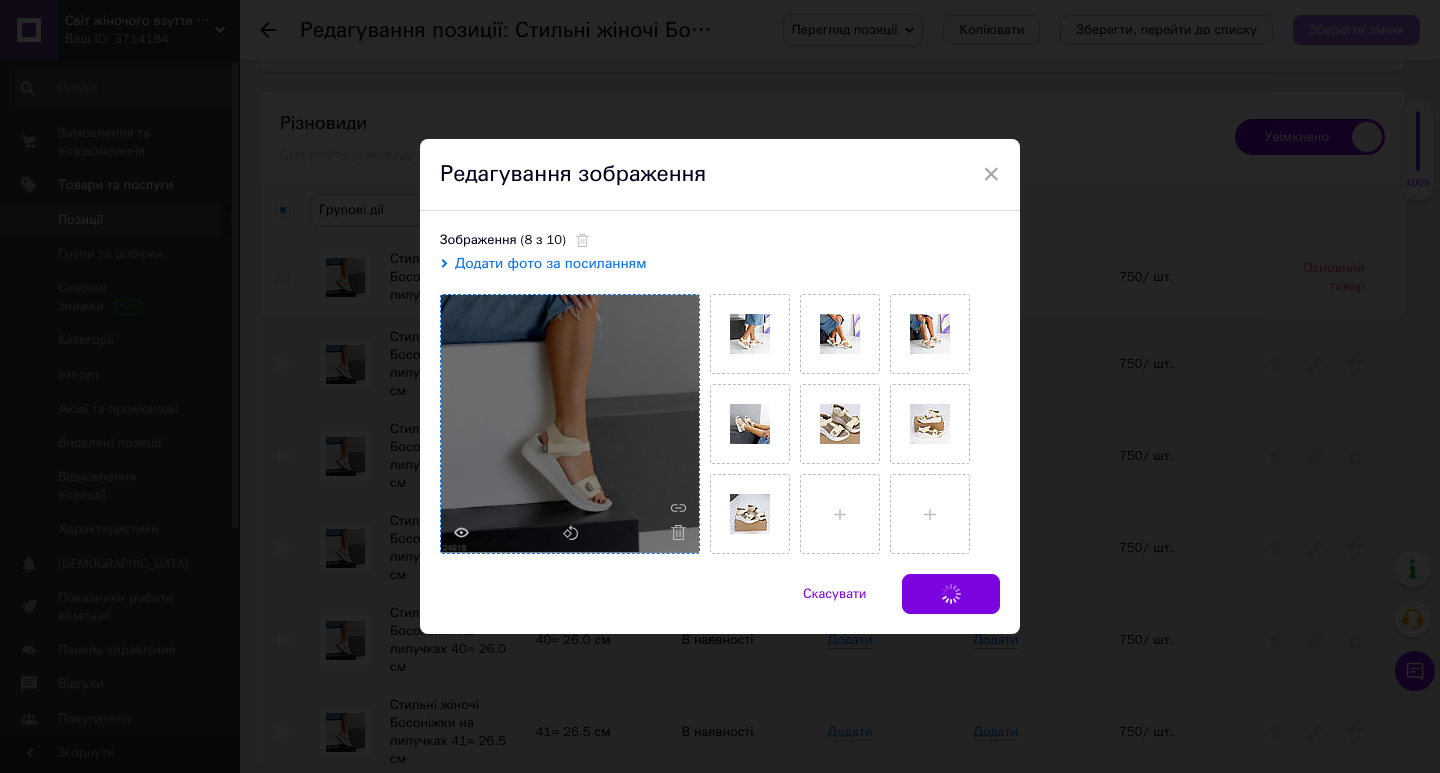 checkbox on "false" 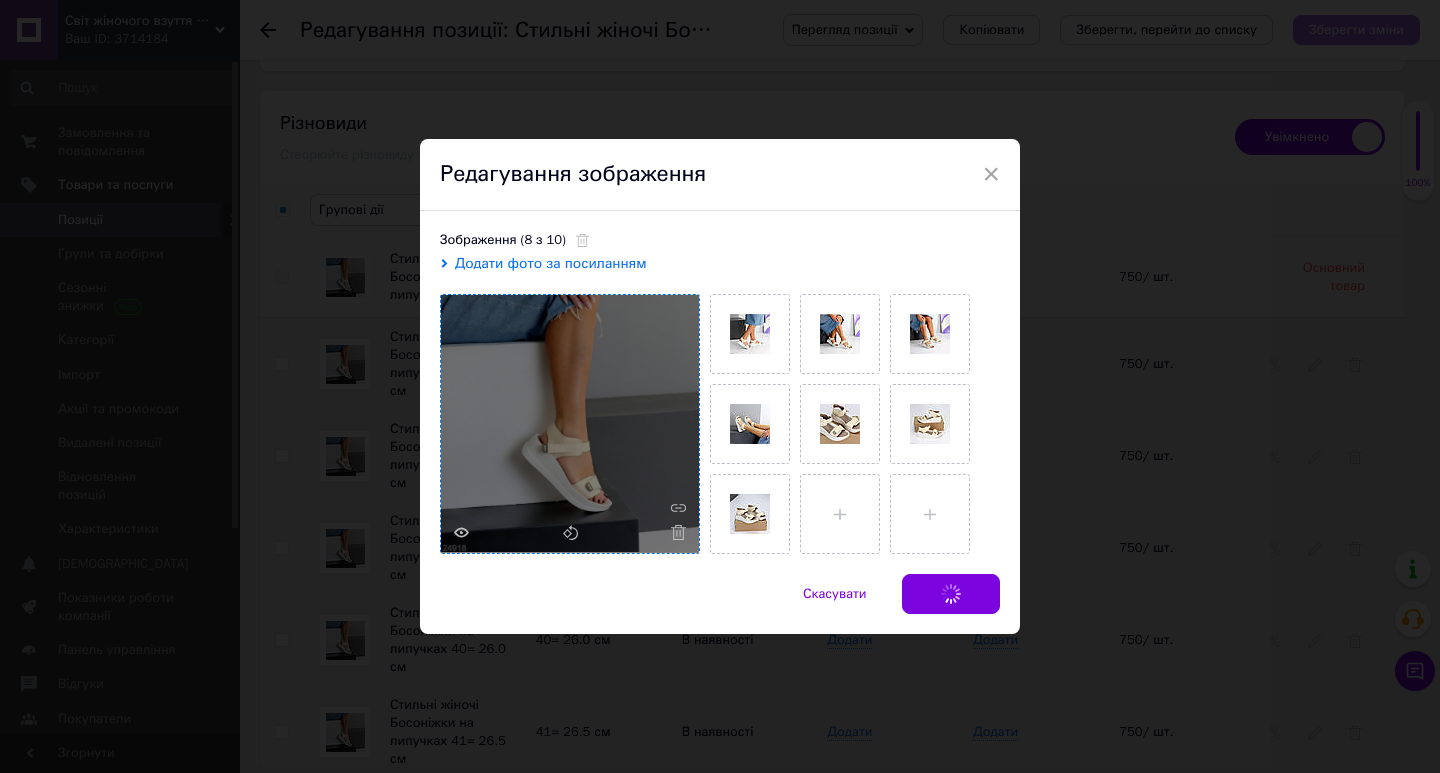 checkbox on "false" 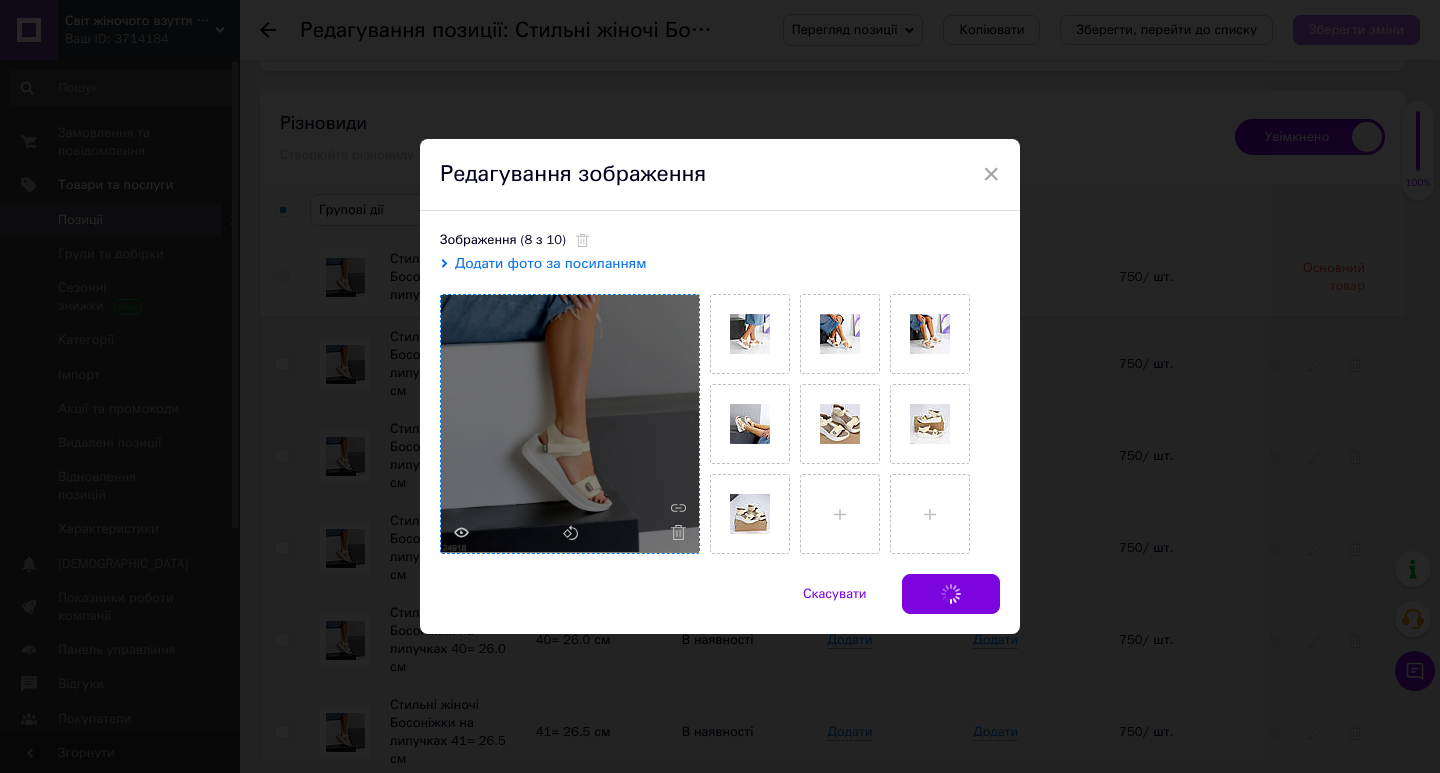 checkbox on "false" 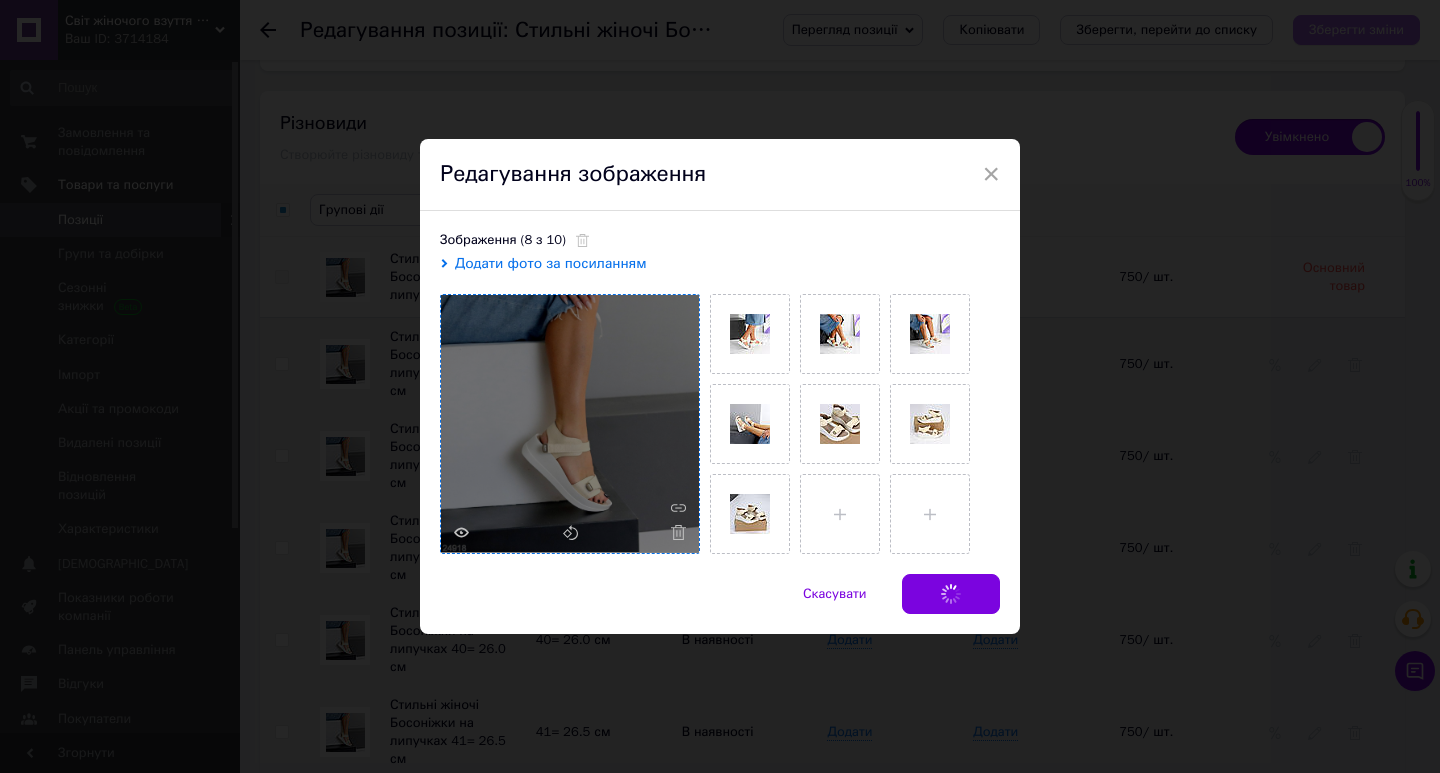 checkbox on "false" 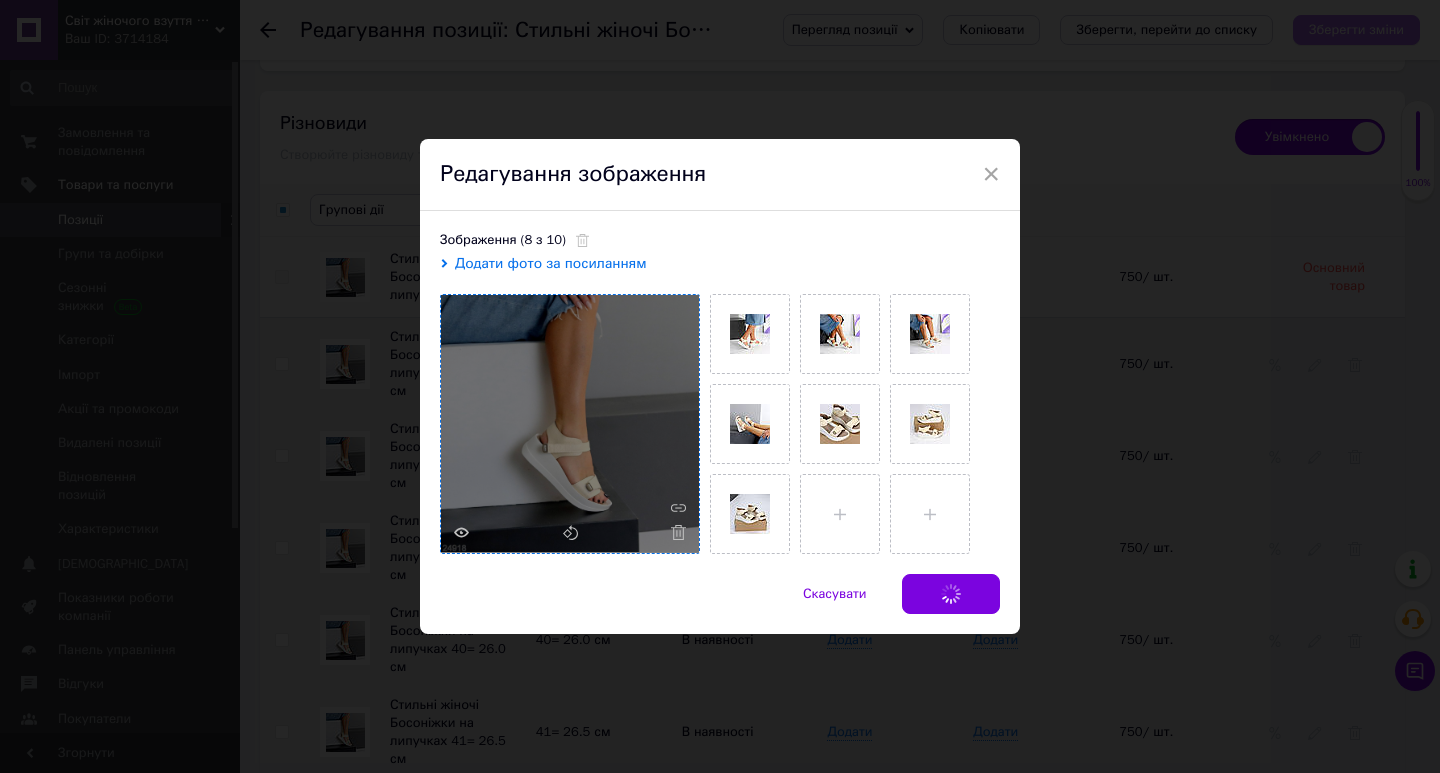 checkbox on "false" 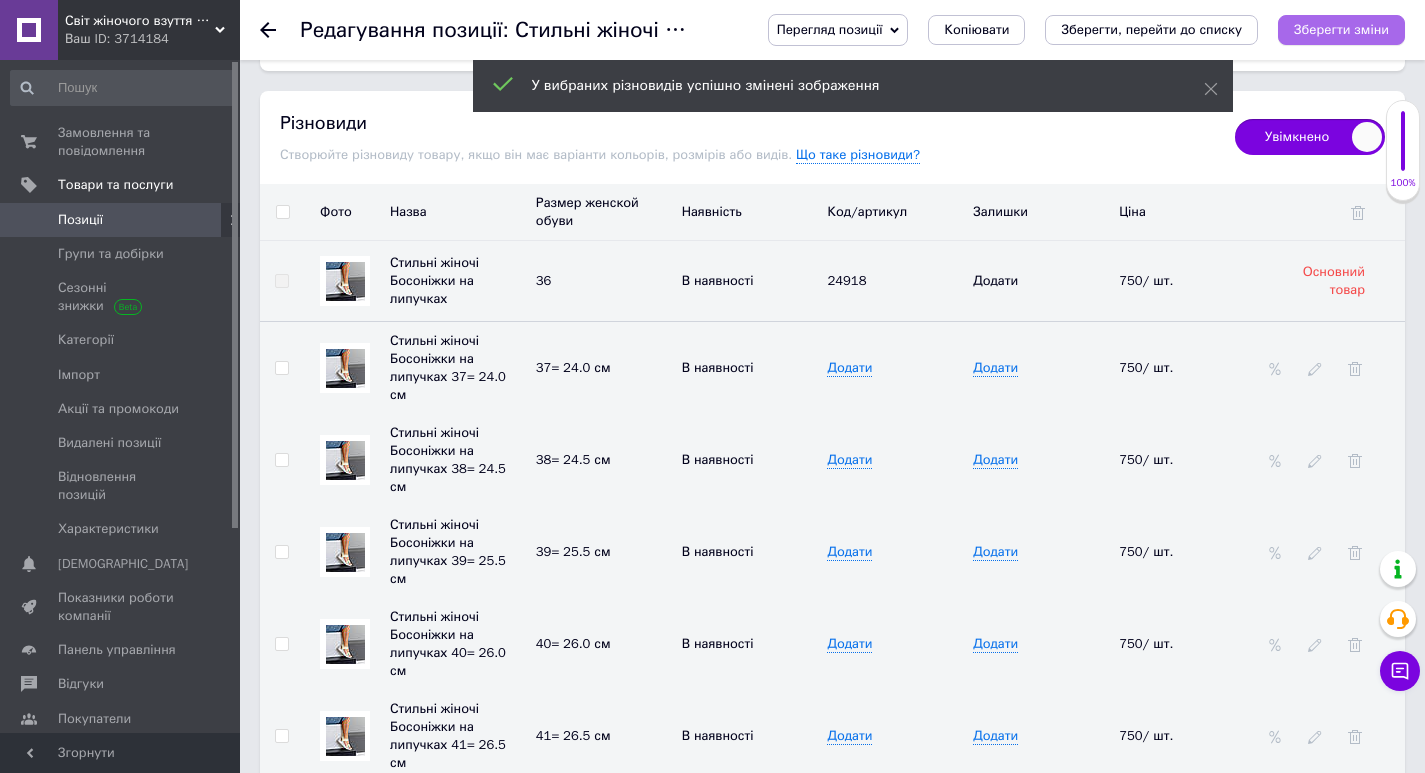 click on "Зберегти зміни" at bounding box center (1341, 30) 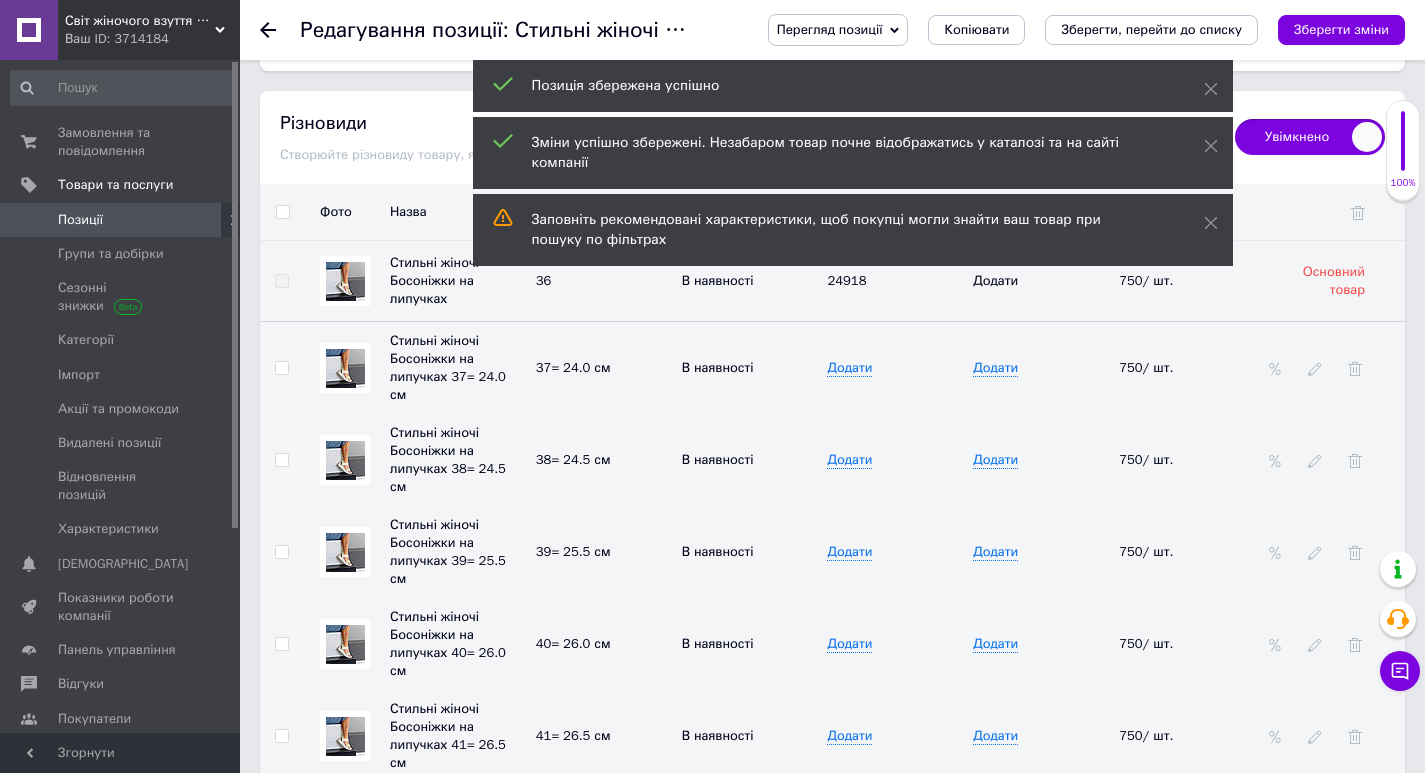 drag, startPoint x: 995, startPoint y: 27, endPoint x: 767, endPoint y: 100, distance: 239.40134 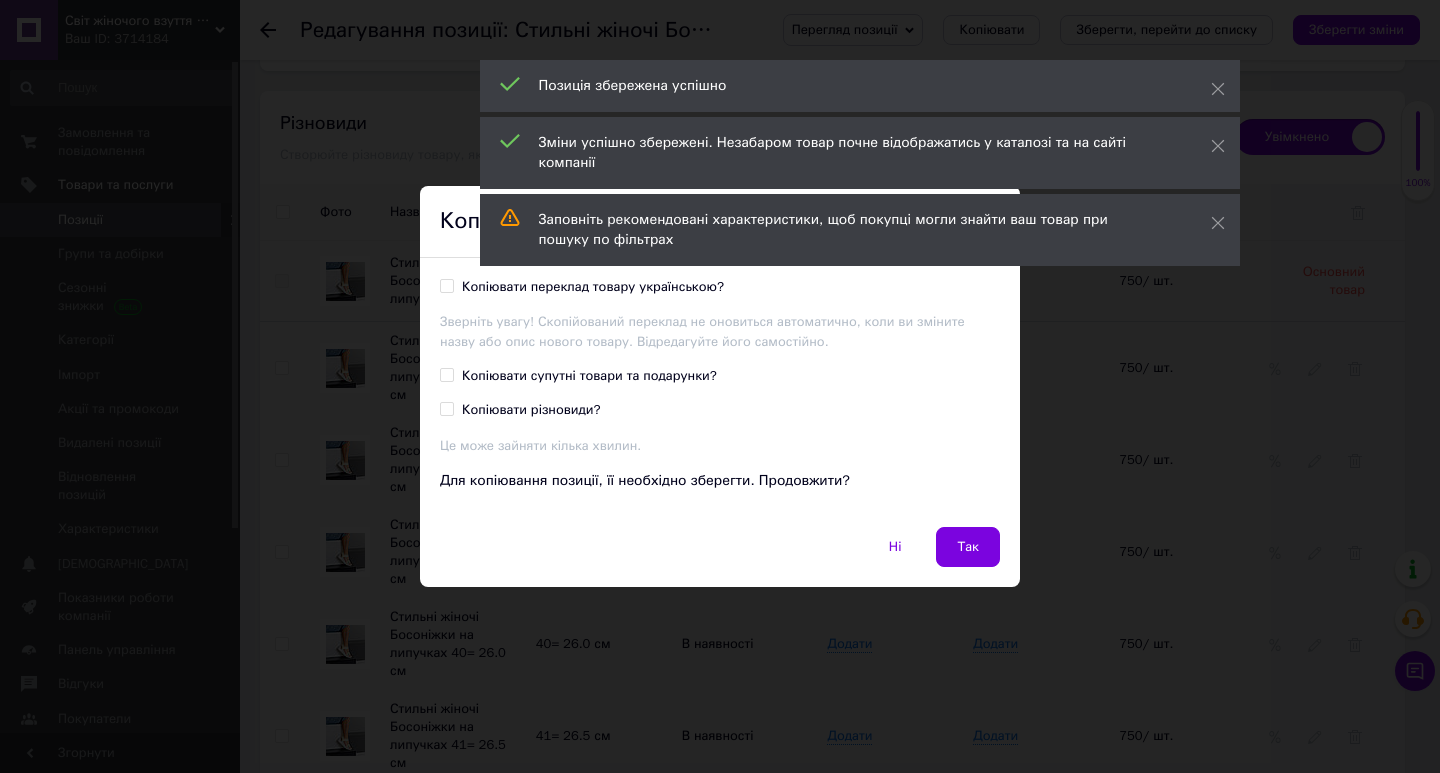 drag, startPoint x: 486, startPoint y: 285, endPoint x: 475, endPoint y: 302, distance: 20.248457 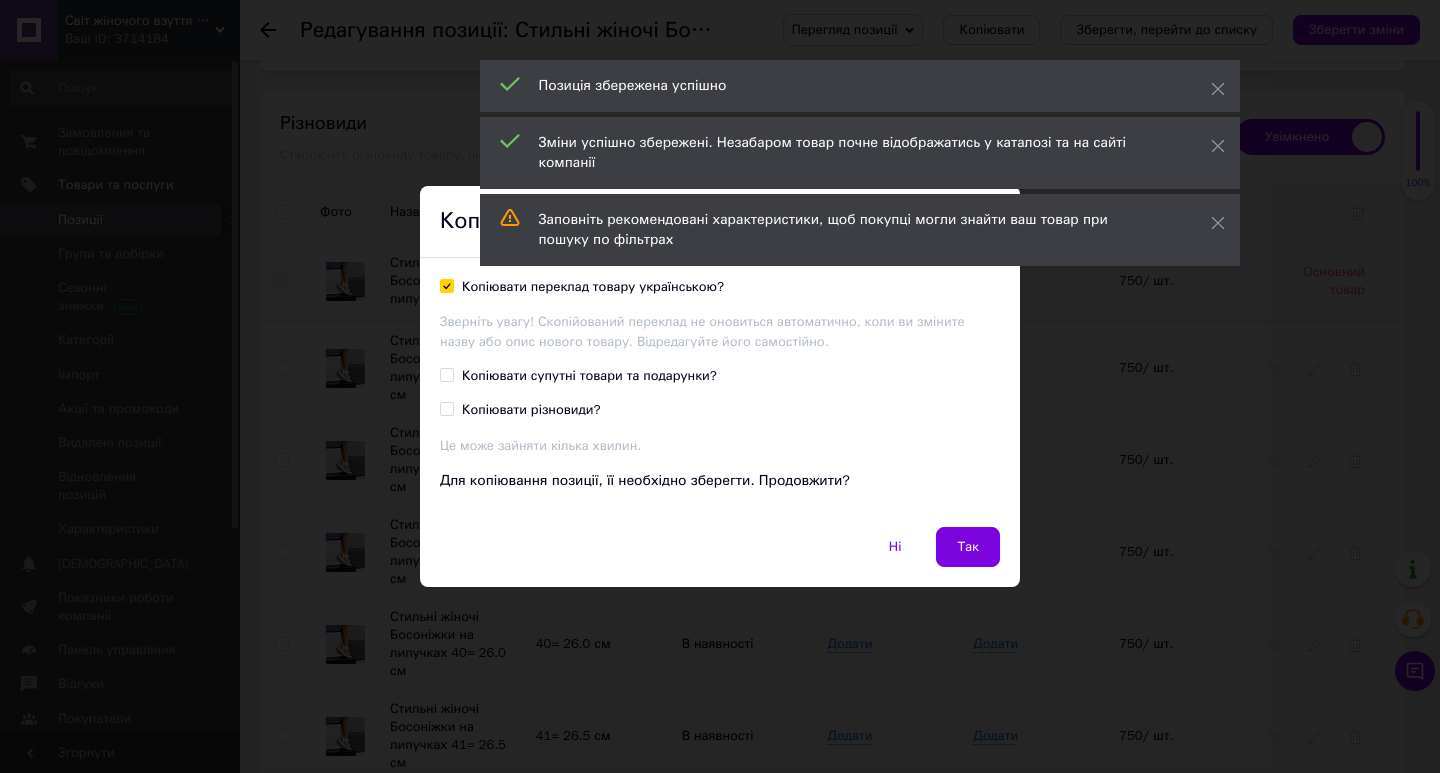 checkbox on "true" 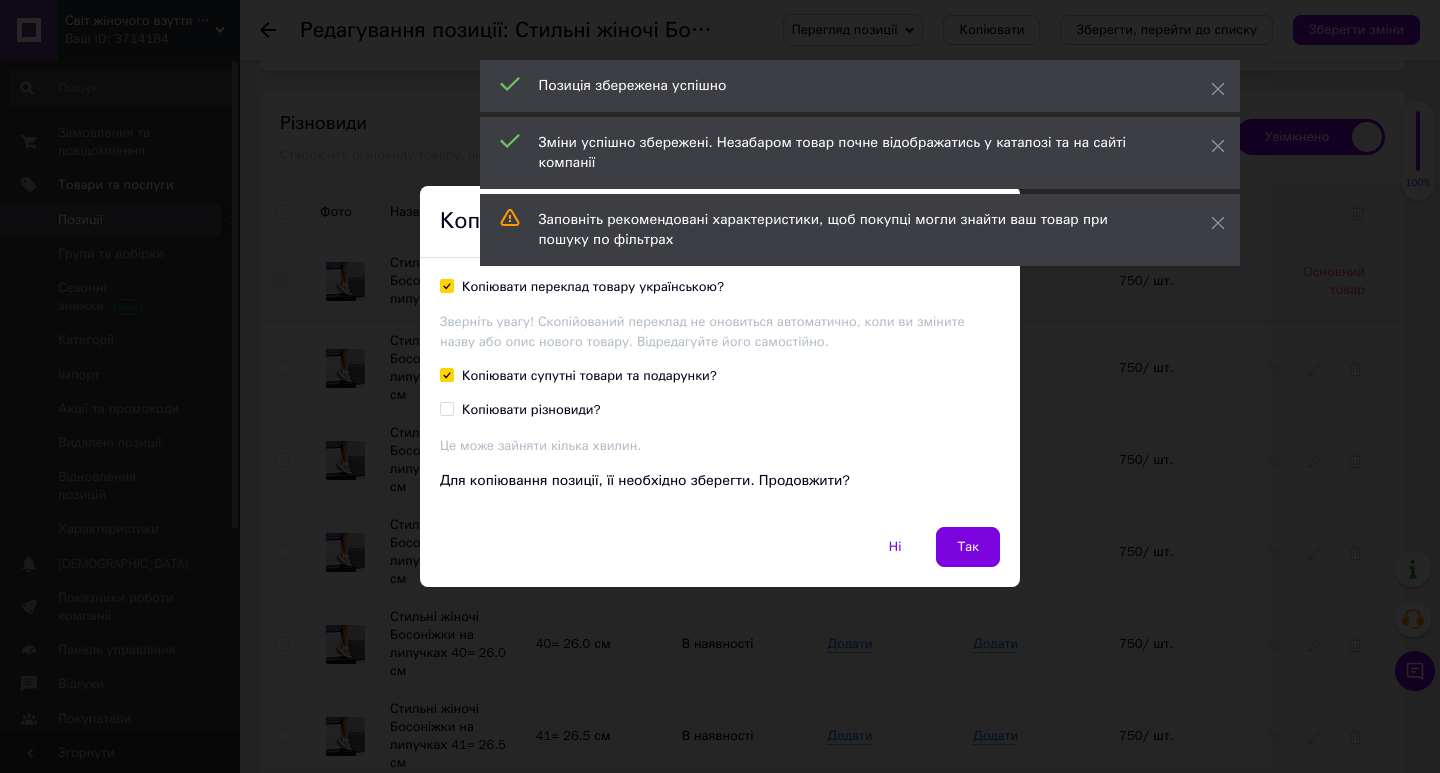 checkbox on "true" 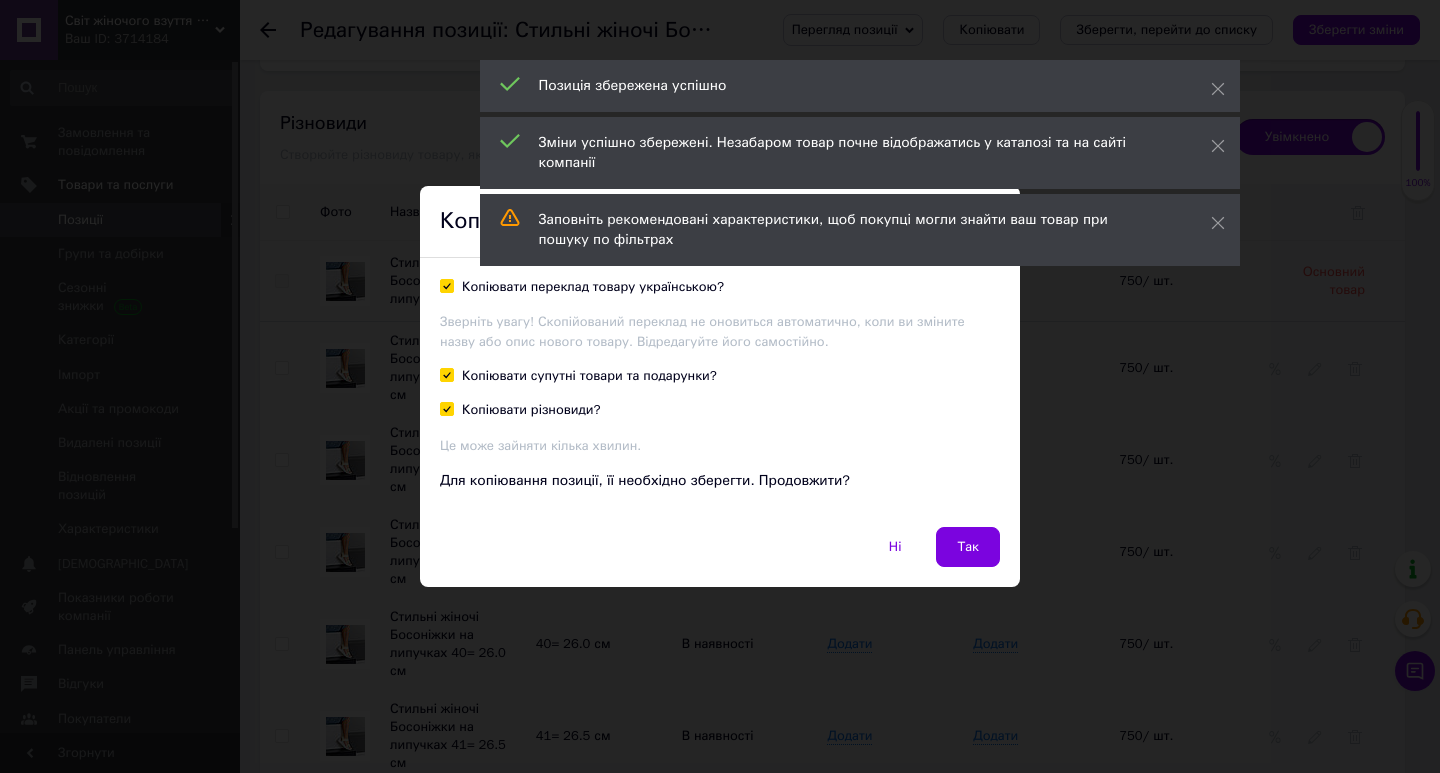 checkbox on "true" 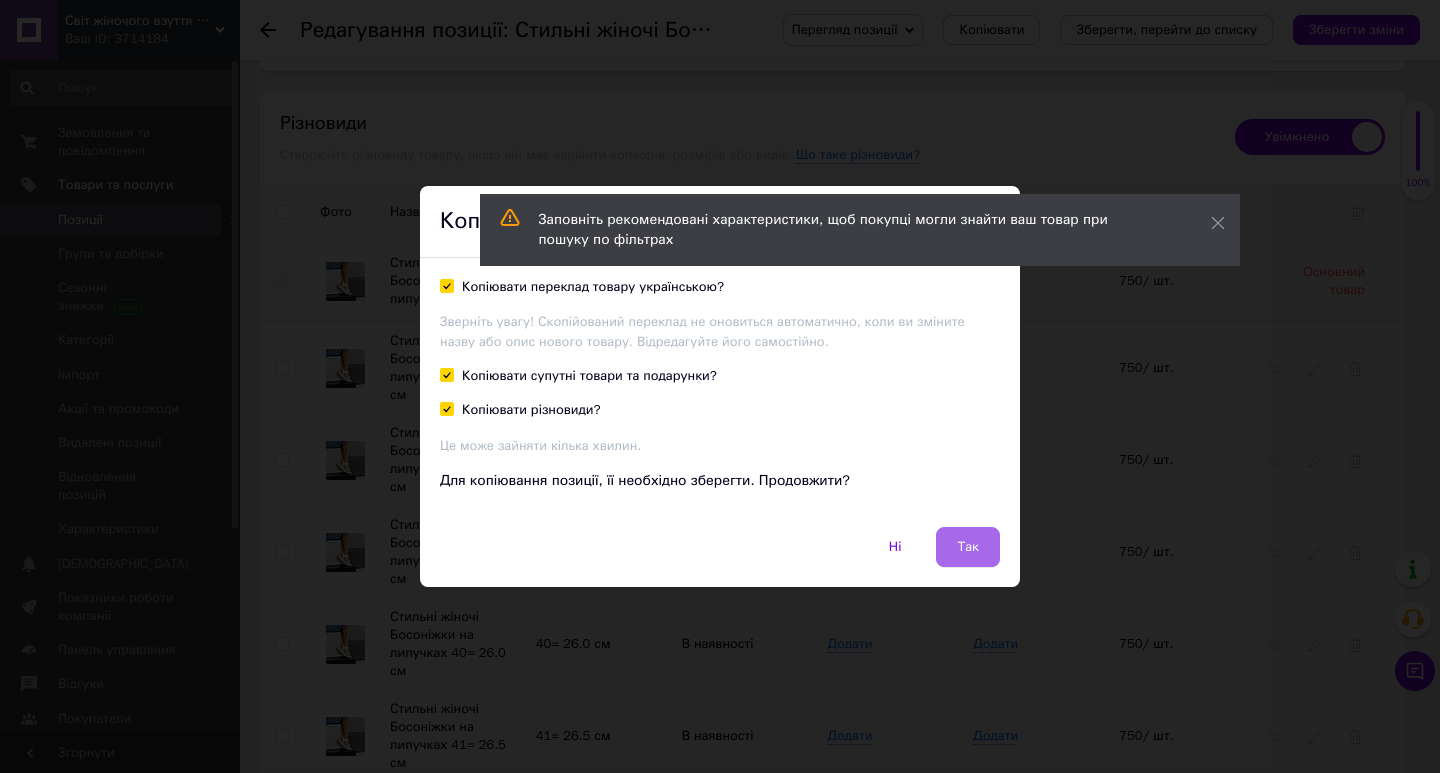 click on "Так" at bounding box center (968, 547) 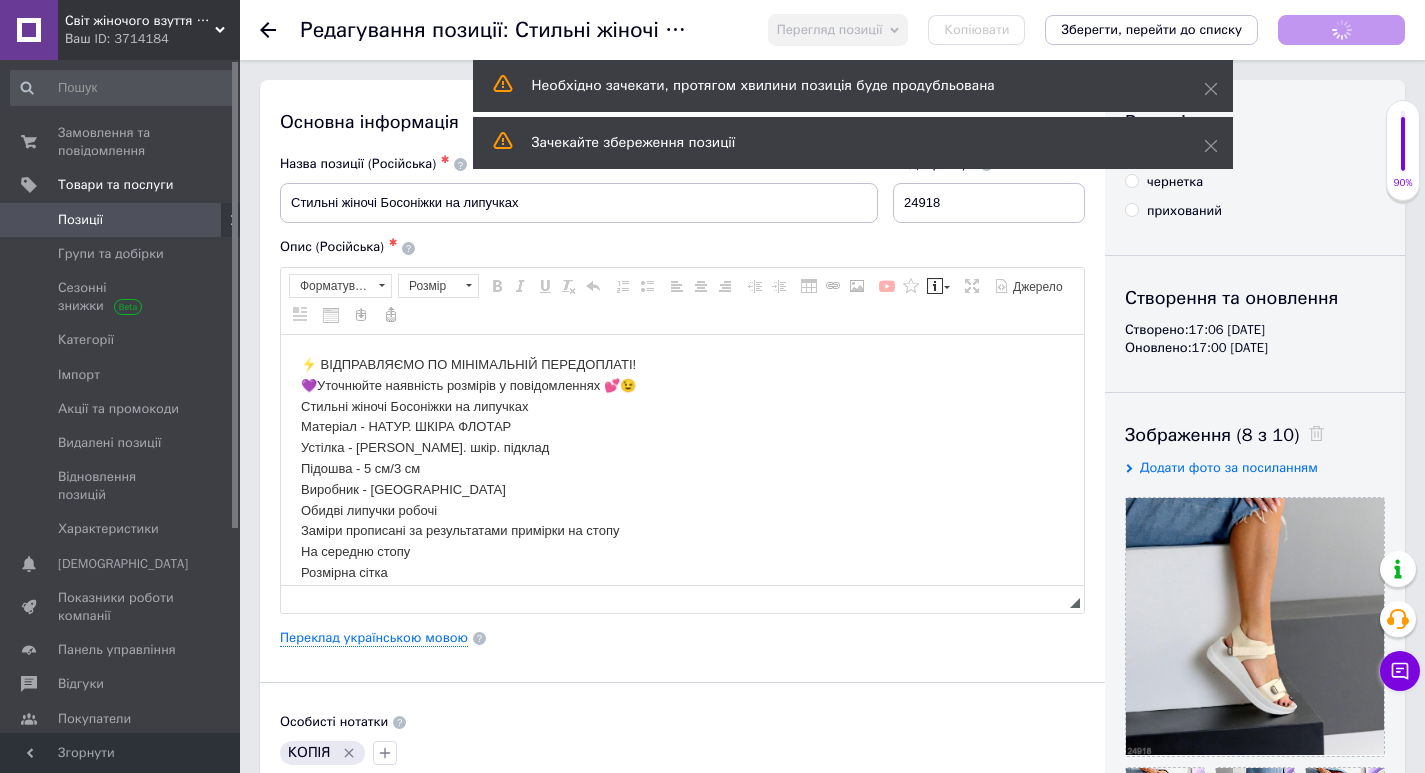 scroll, scrollTop: 0, scrollLeft: 0, axis: both 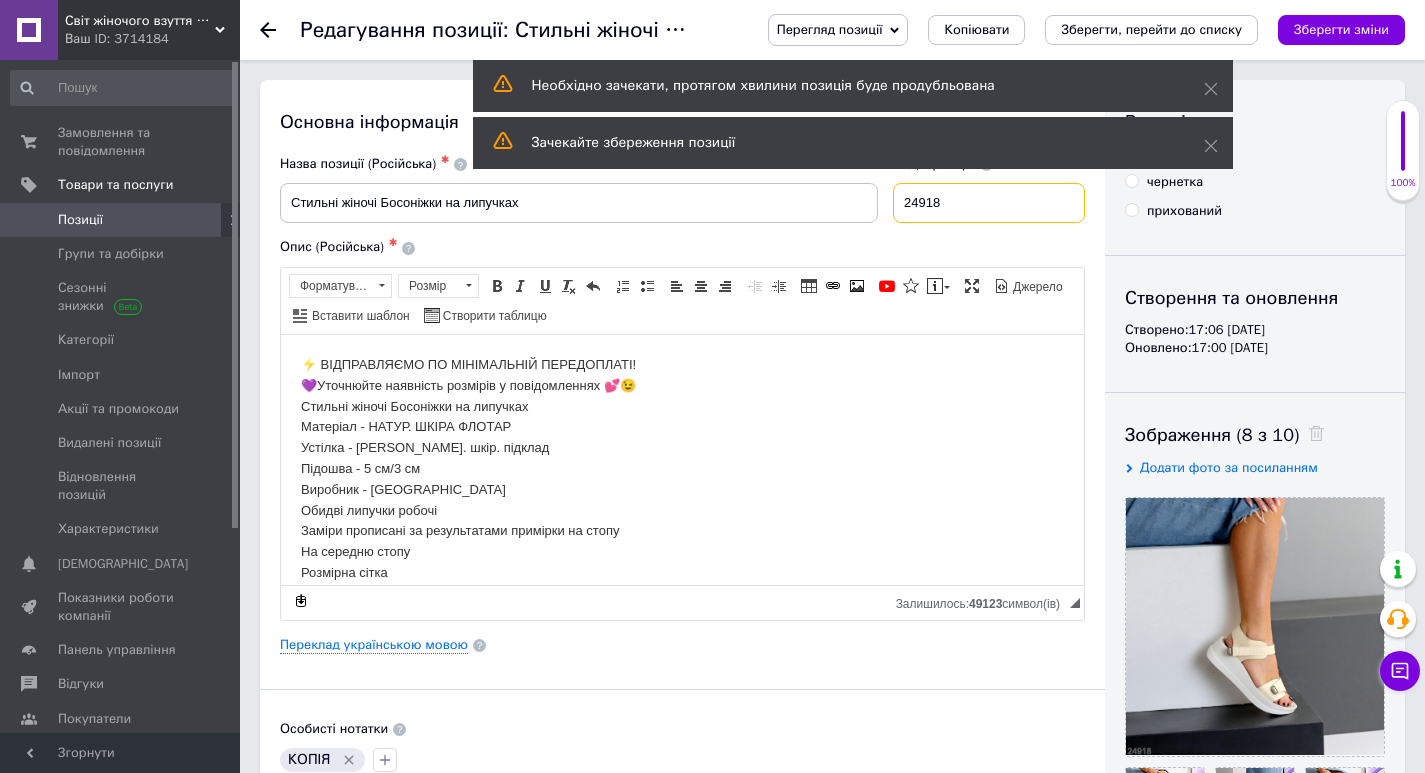 click on "24918" at bounding box center [989, 203] 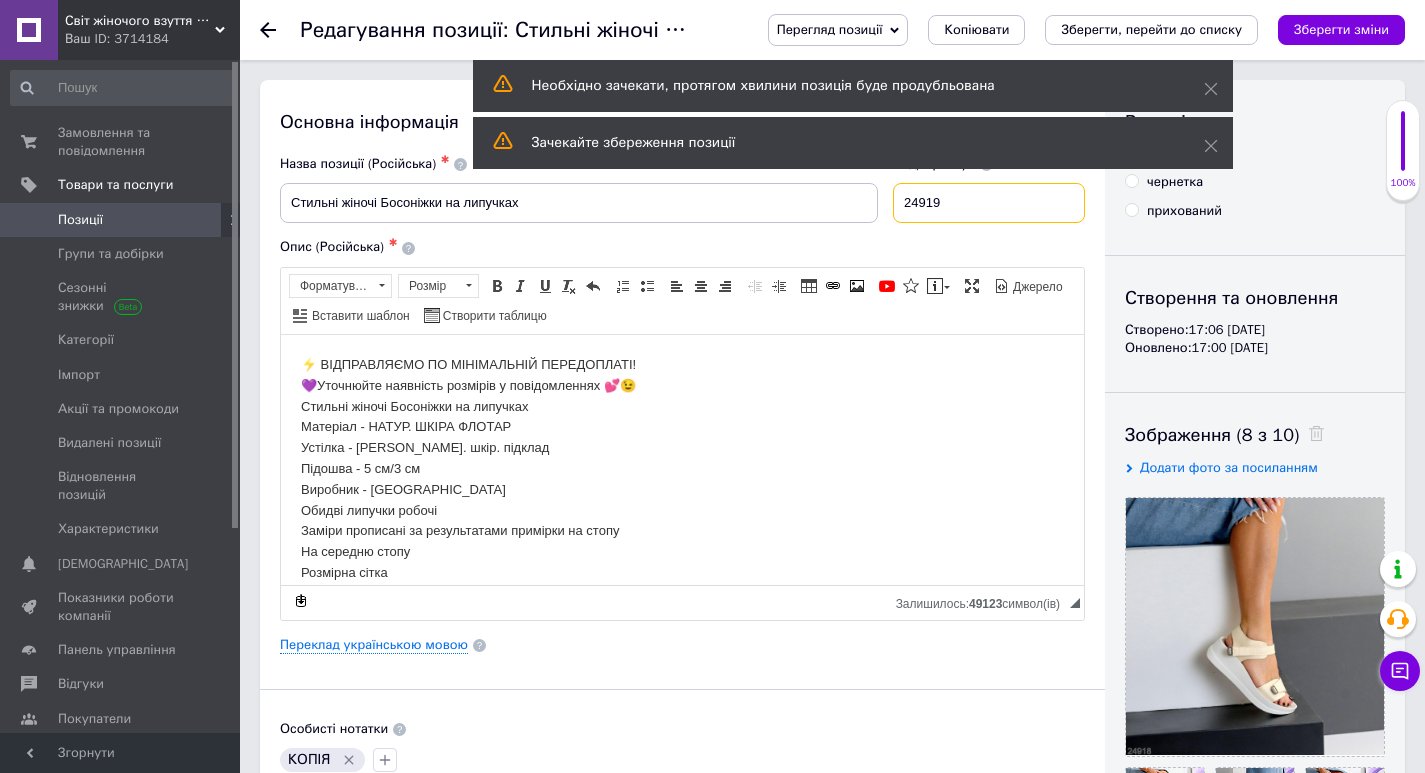 type on "24919" 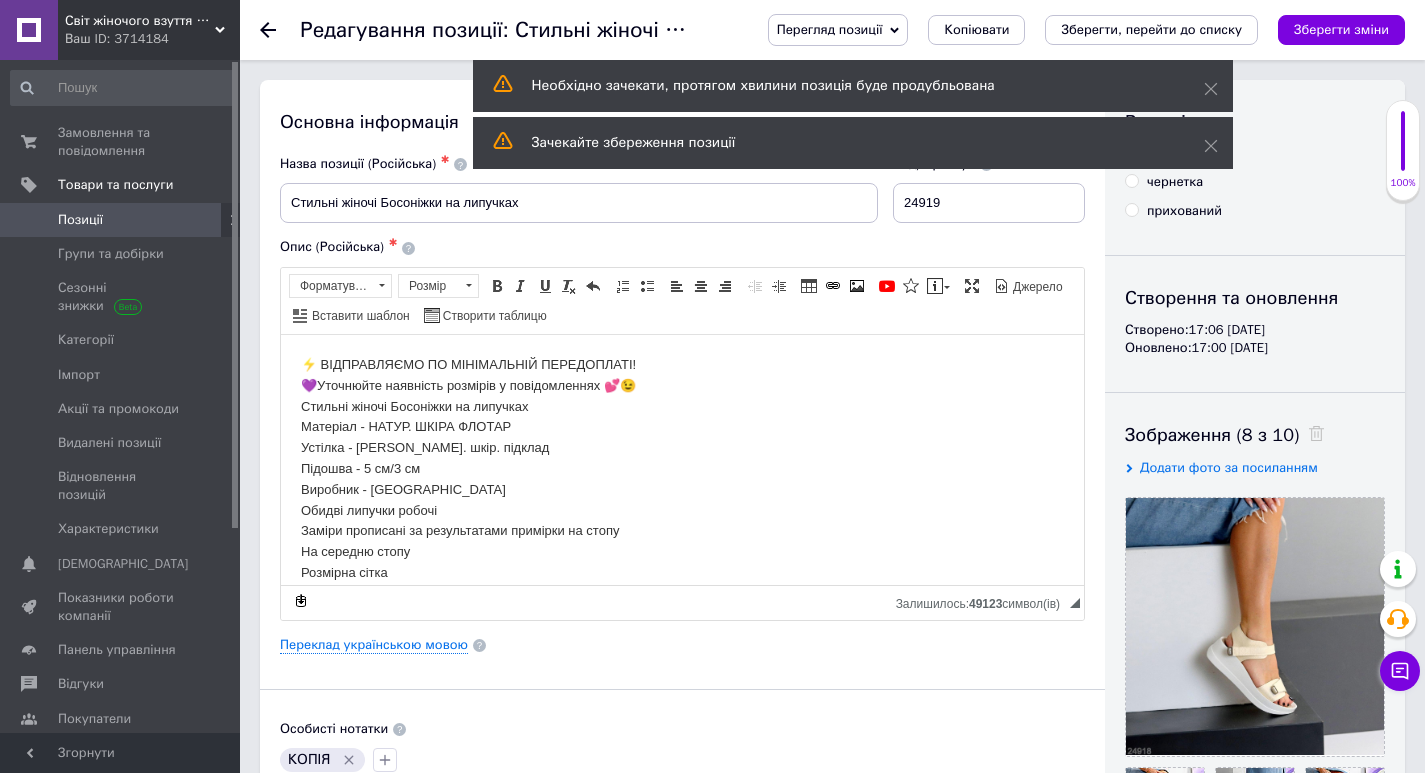 click 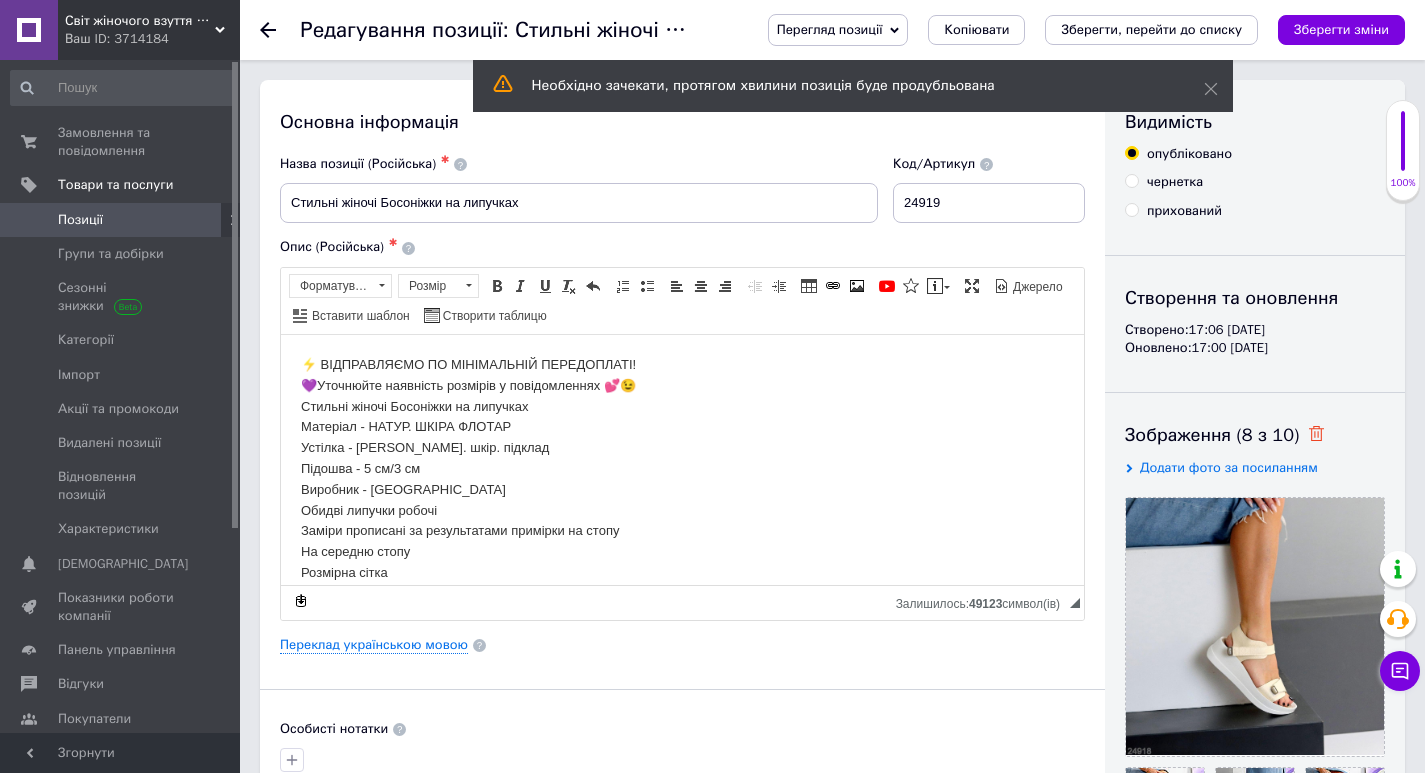 drag, startPoint x: 1308, startPoint y: 428, endPoint x: 1304, endPoint y: 440, distance: 12.649111 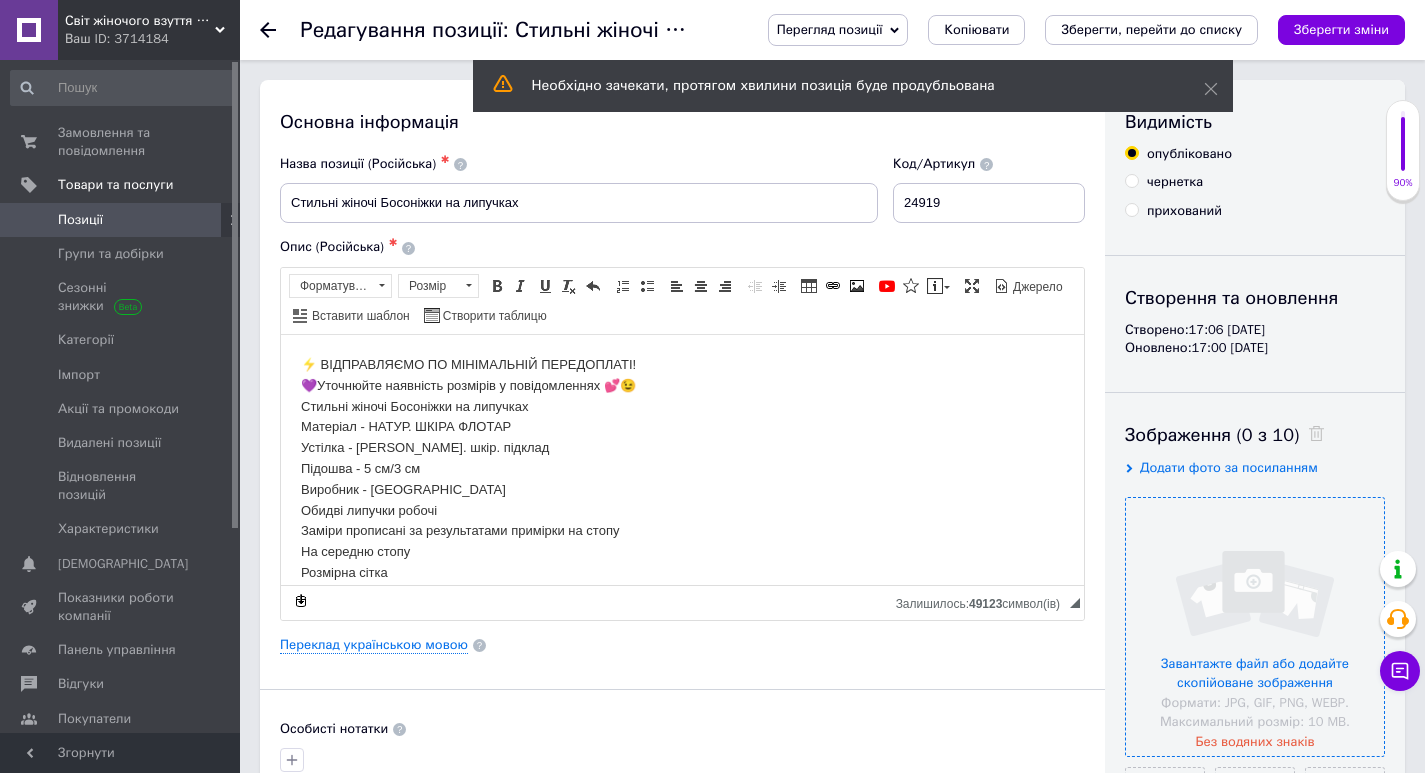 drag, startPoint x: 1276, startPoint y: 609, endPoint x: 1266, endPoint y: 608, distance: 10.049875 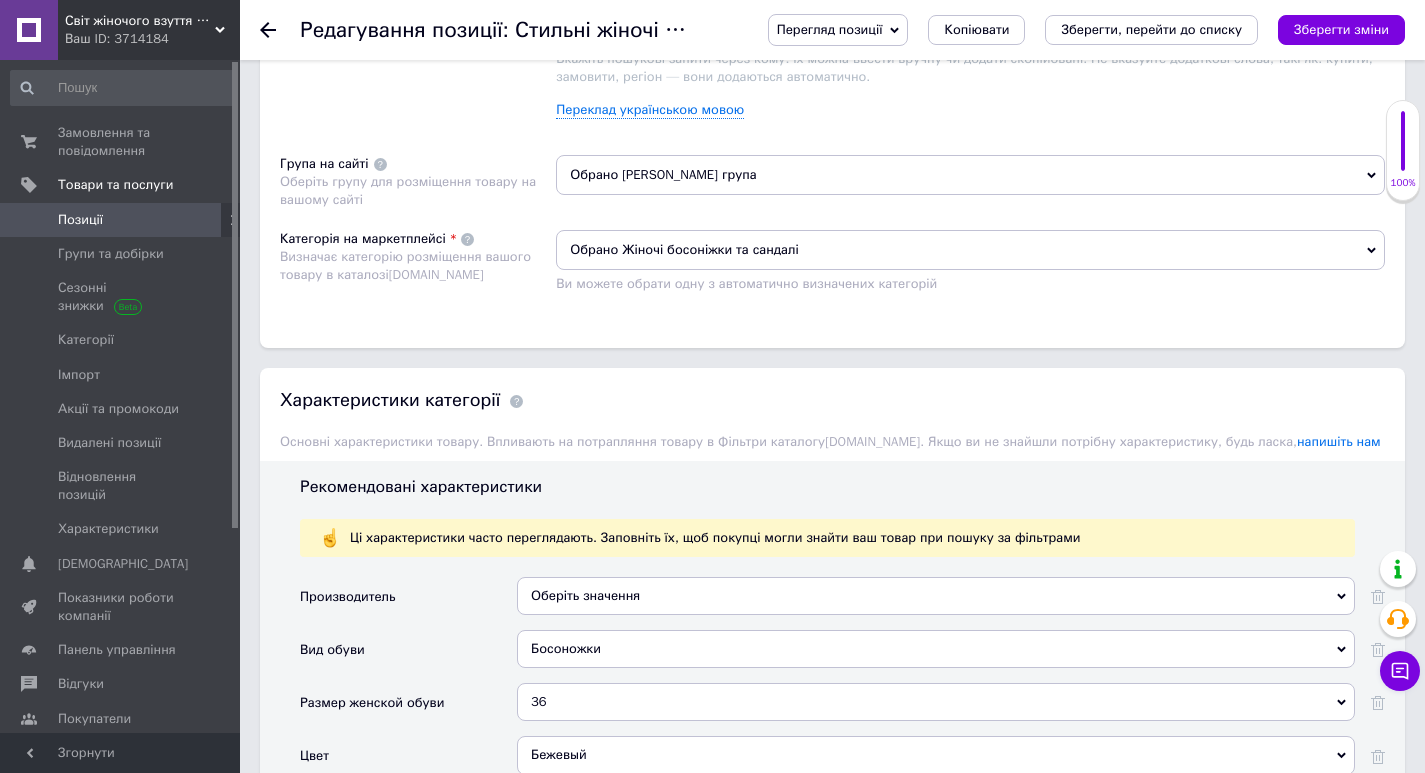 scroll, scrollTop: 2000, scrollLeft: 0, axis: vertical 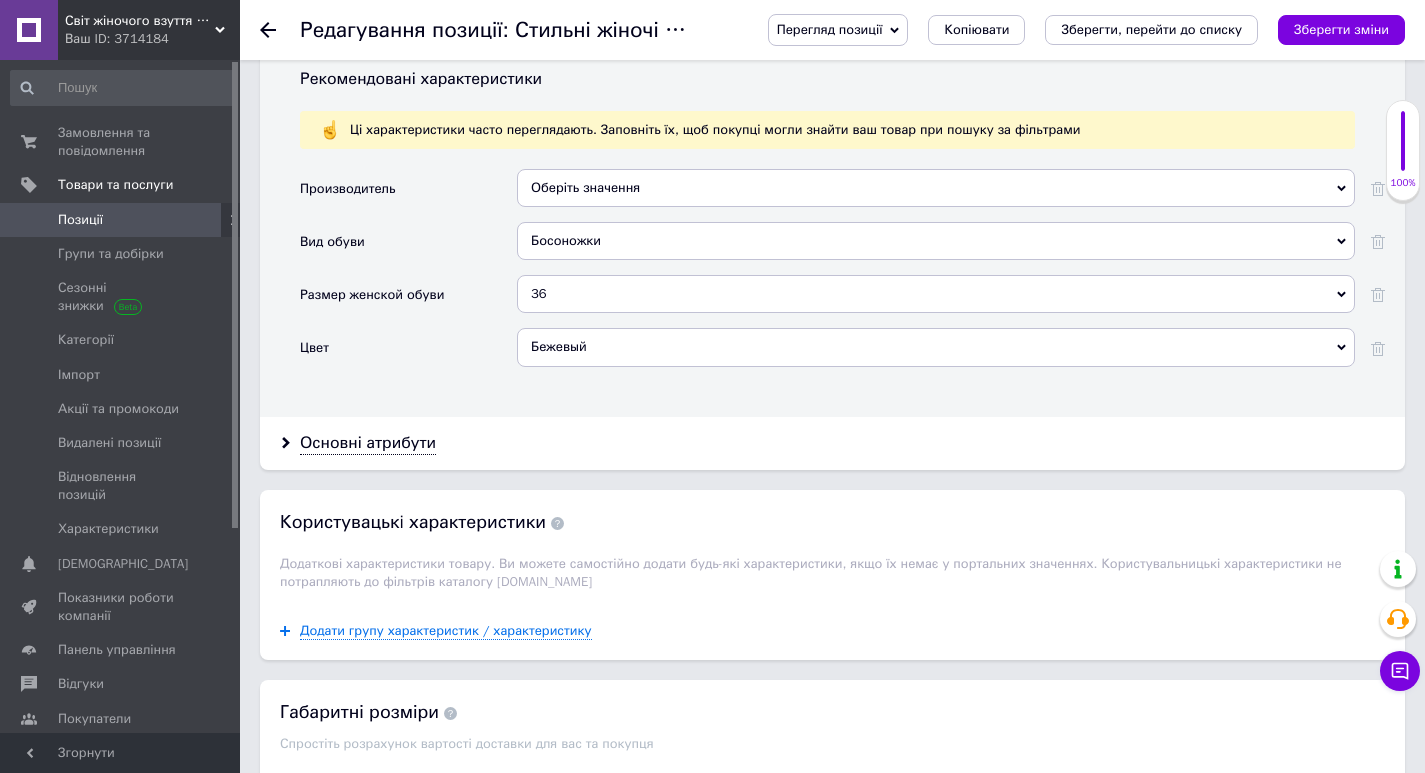 click on "Бежевый" at bounding box center (936, 347) 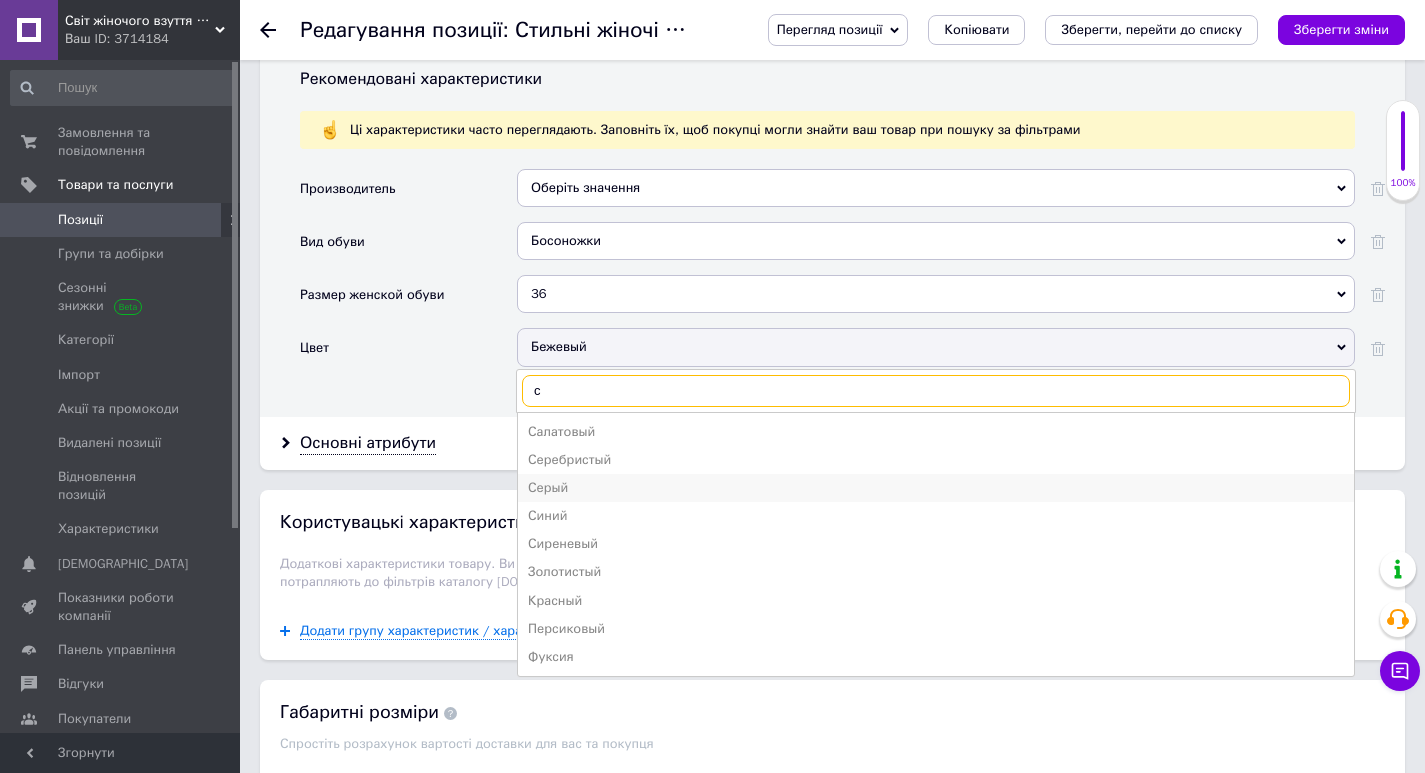 type on "с" 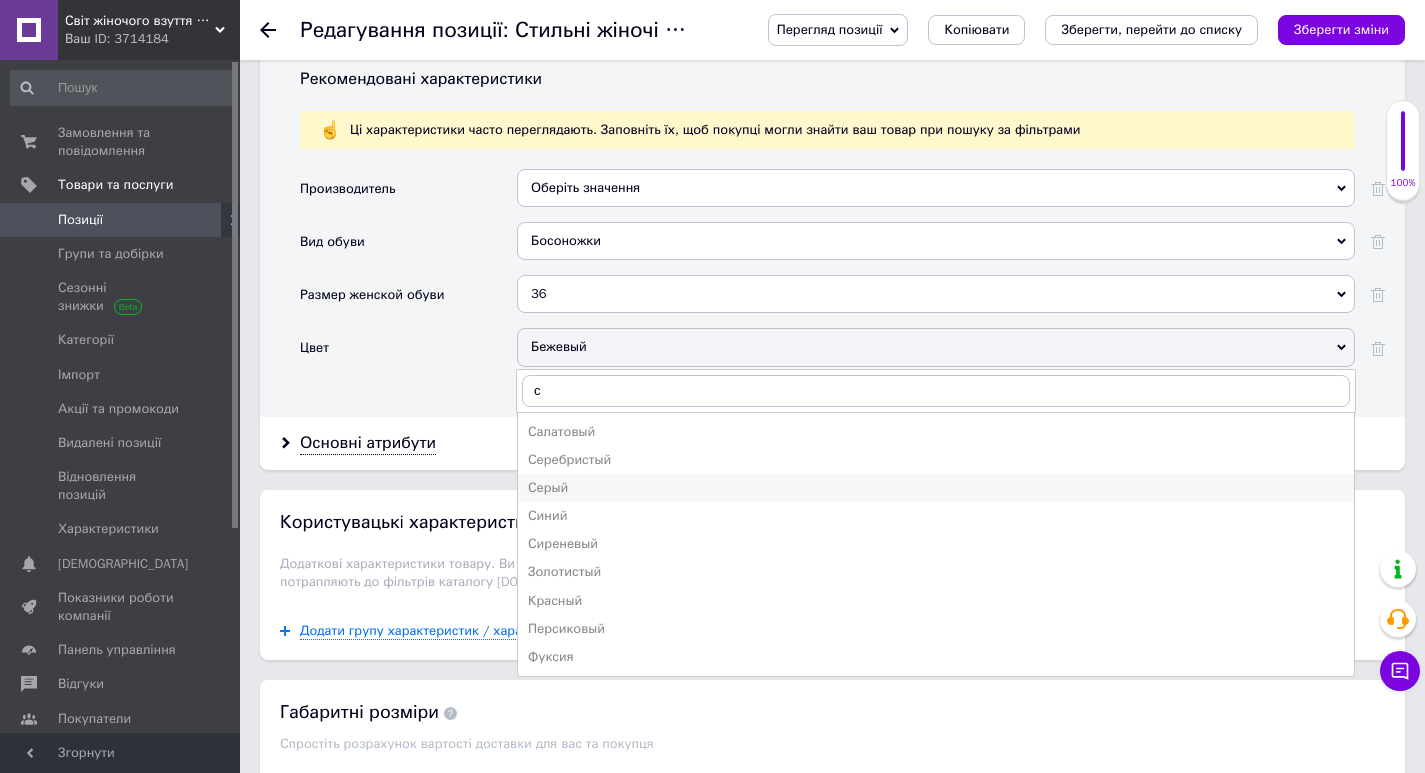 click on "Серый" at bounding box center (936, 488) 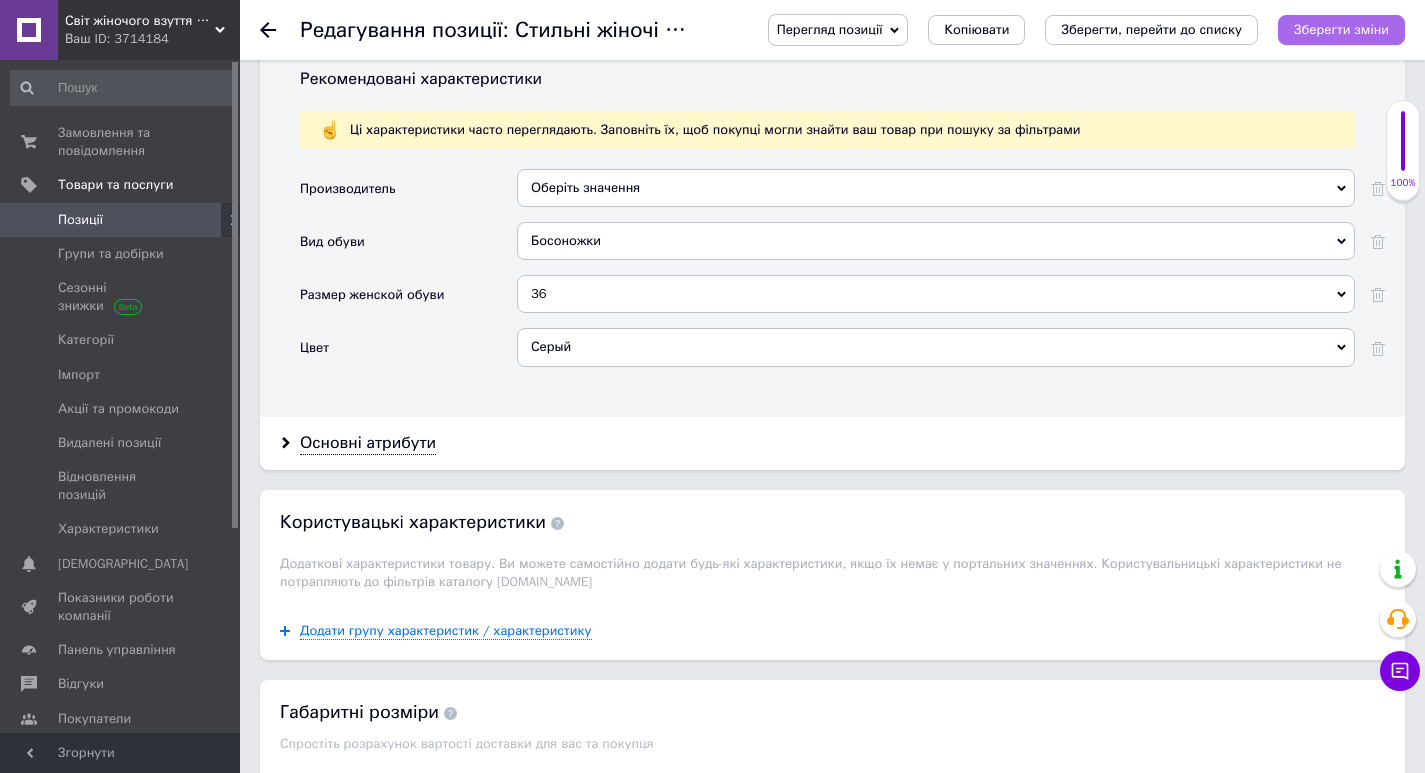 click on "Зберегти зміни" at bounding box center (1341, 29) 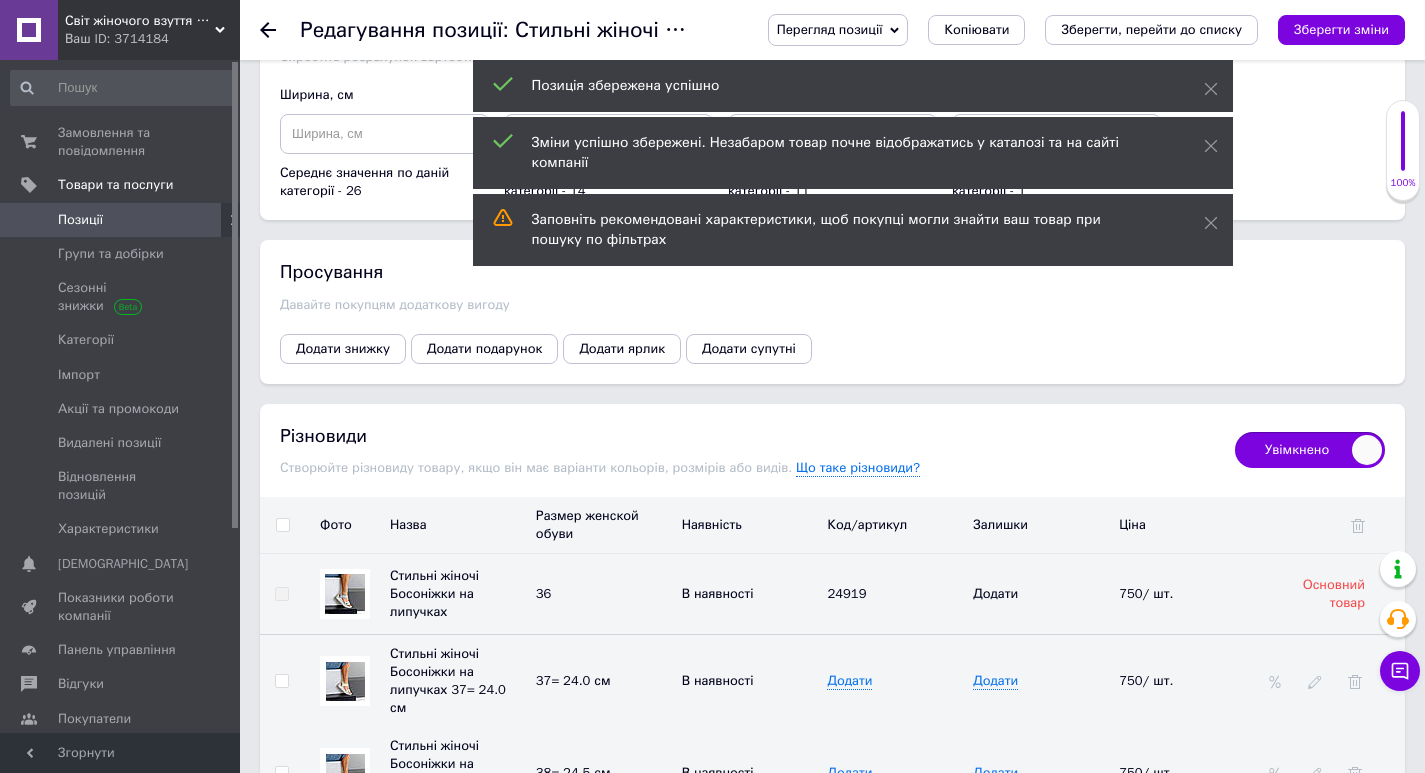 scroll, scrollTop: 2800, scrollLeft: 0, axis: vertical 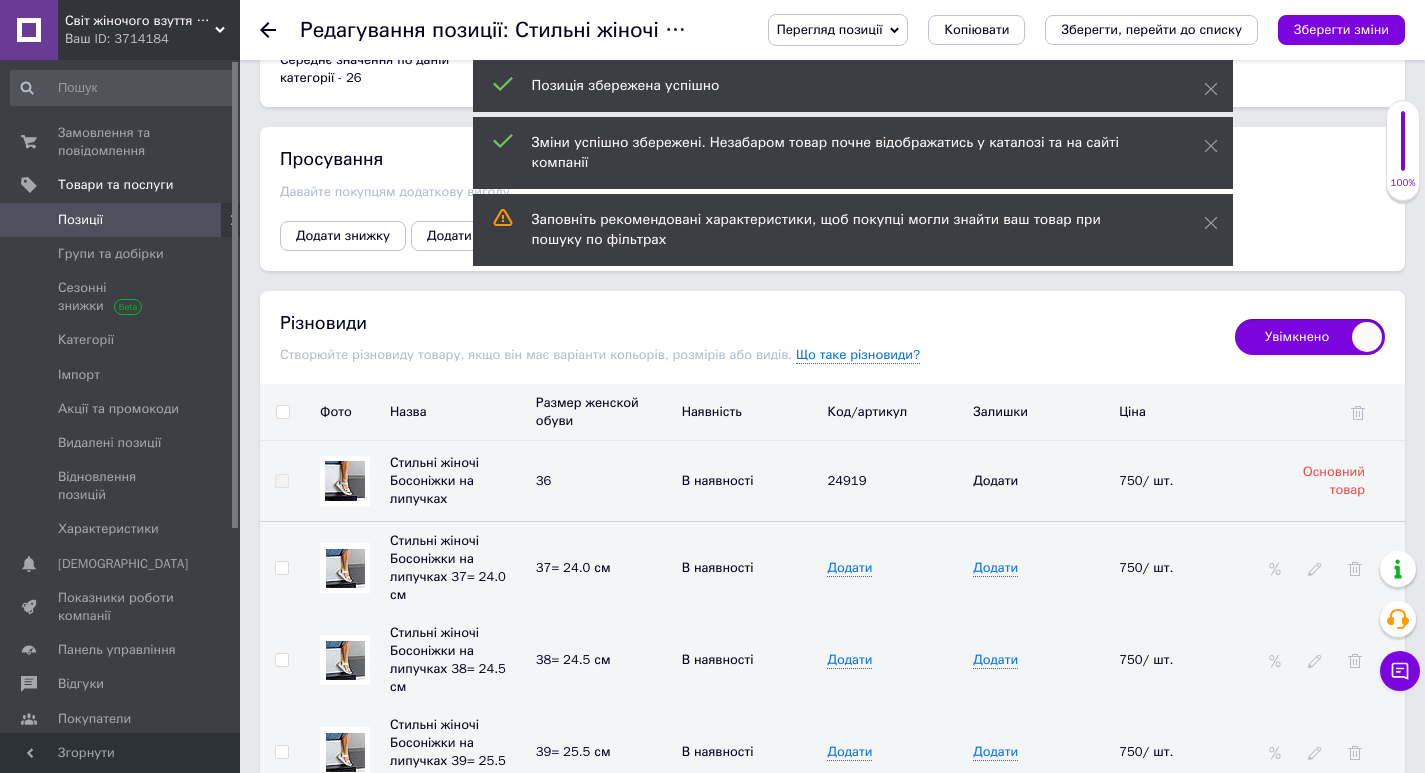 drag, startPoint x: 281, startPoint y: 407, endPoint x: 304, endPoint y: 411, distance: 23.345236 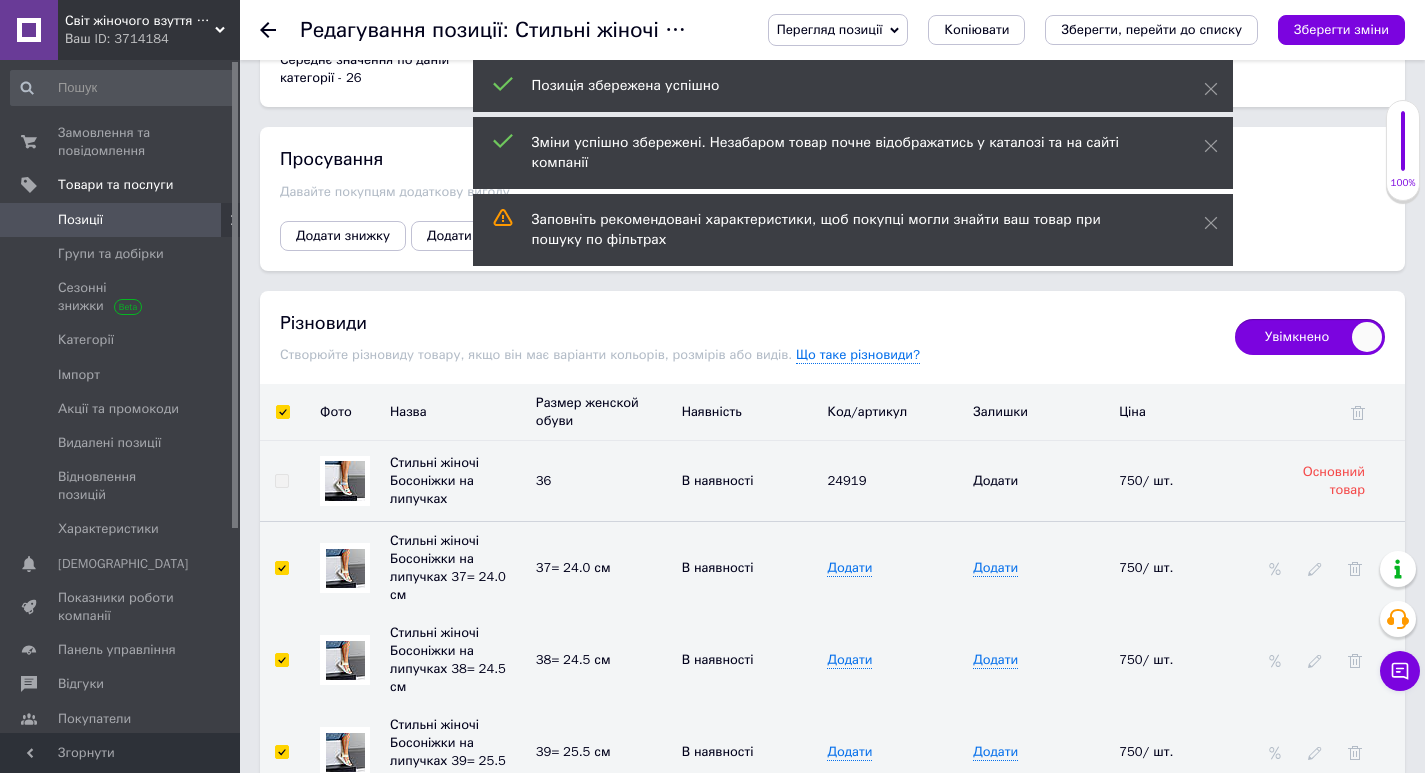 checkbox on "true" 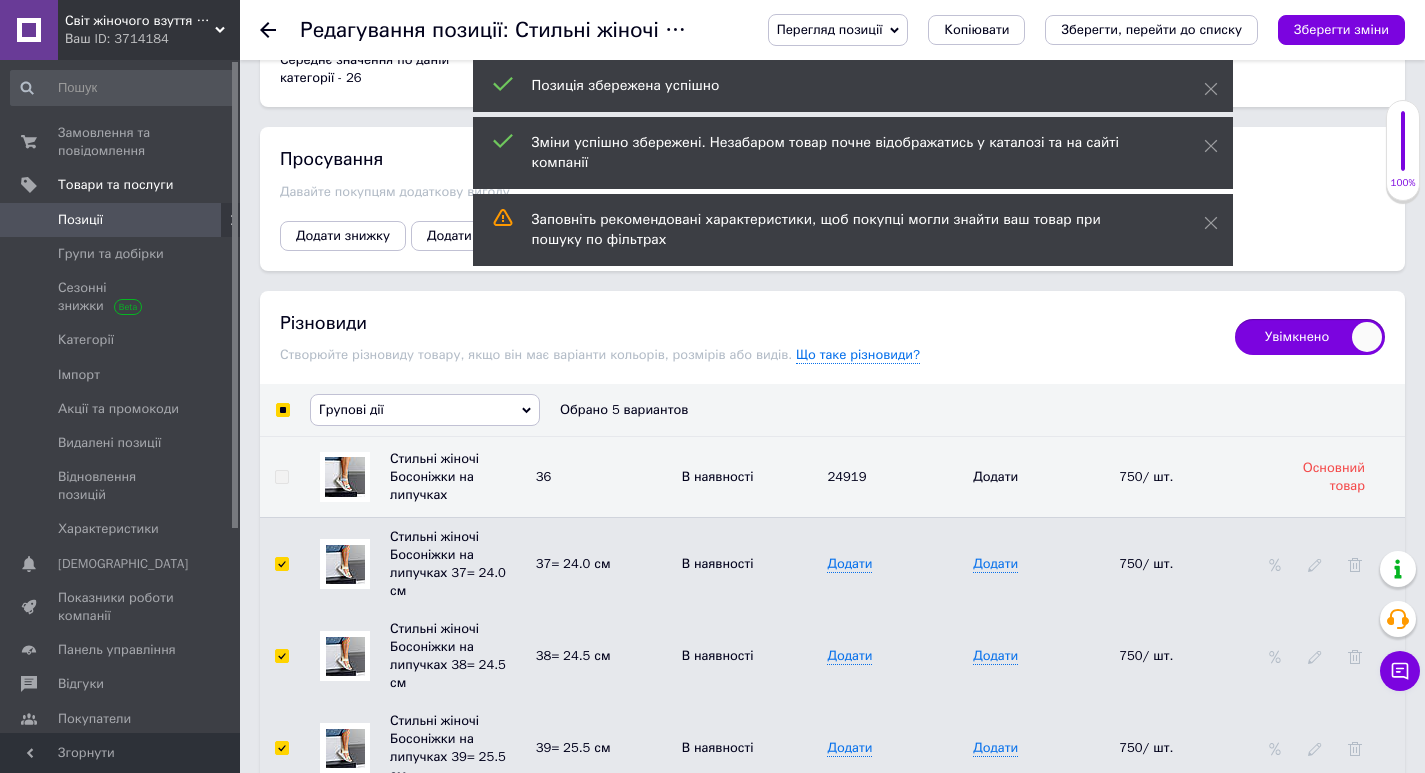 click on "Групові дії" at bounding box center [425, 410] 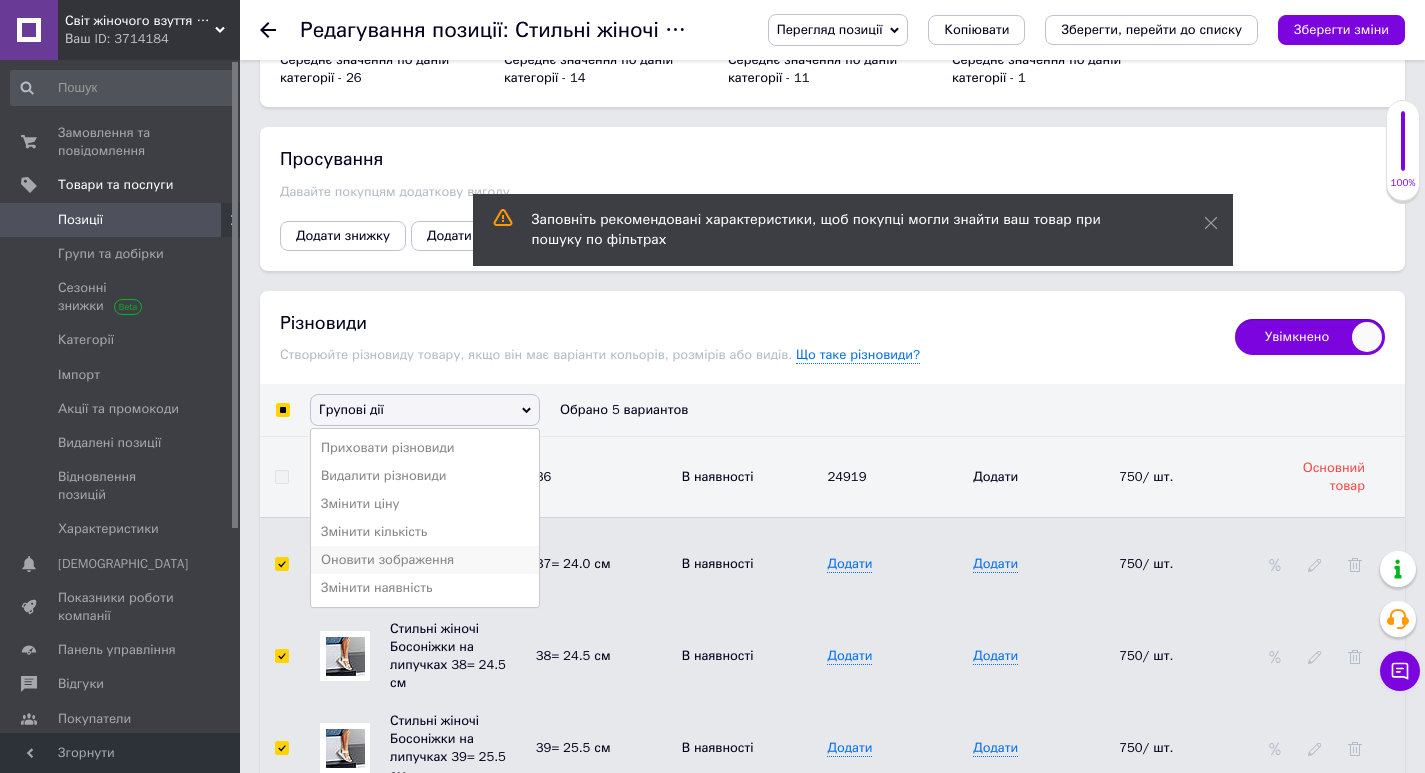 click on "Оновити зображення" at bounding box center (425, 560) 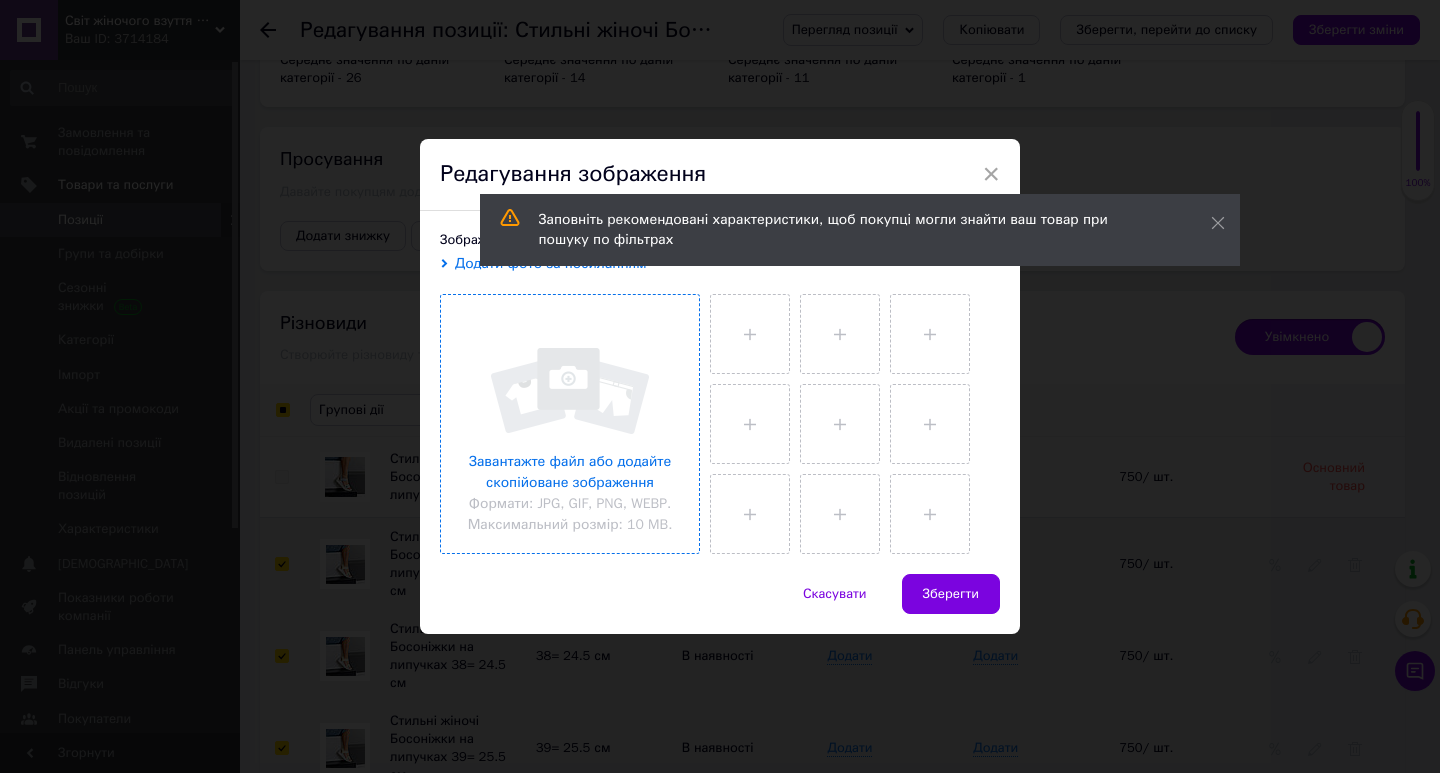 click at bounding box center (570, 424) 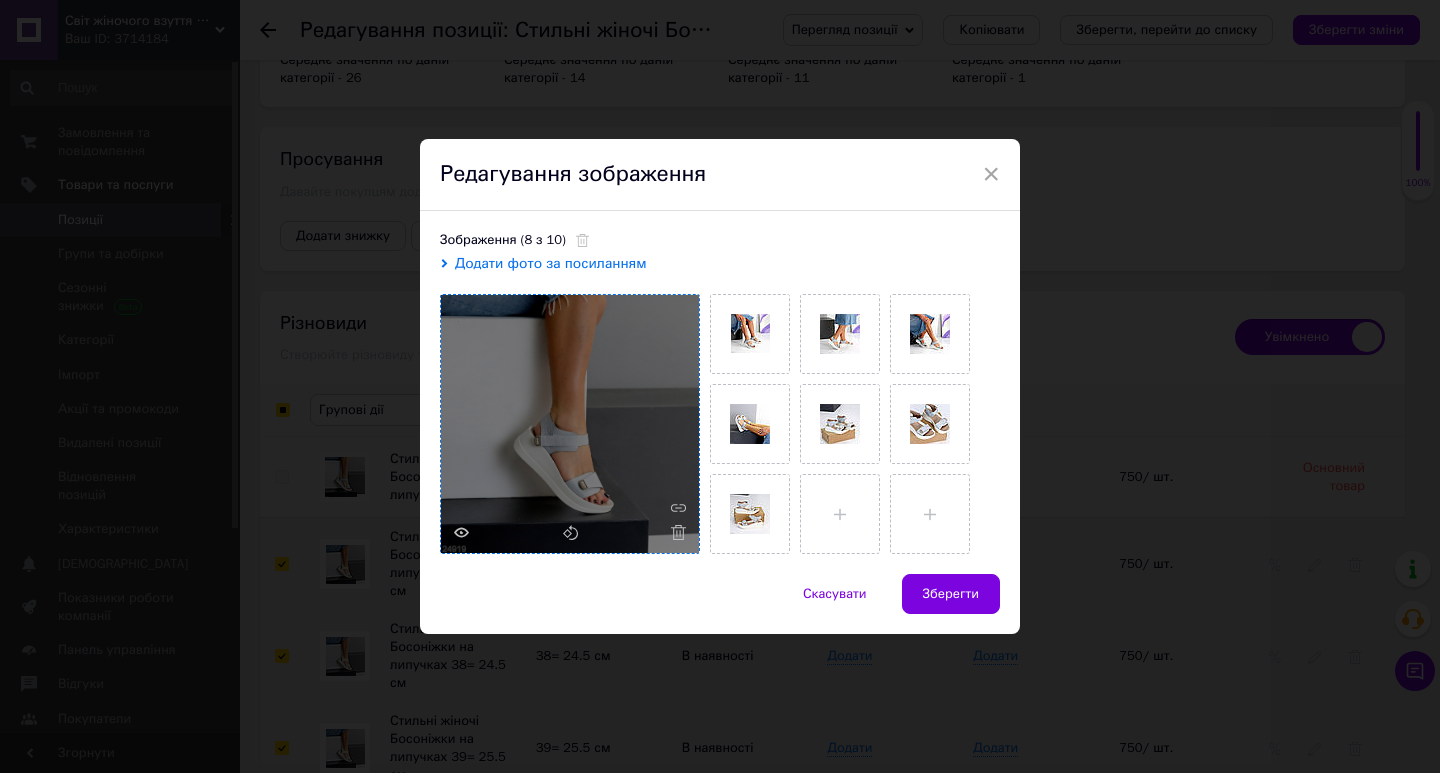 click on "Зберегти" at bounding box center (951, 594) 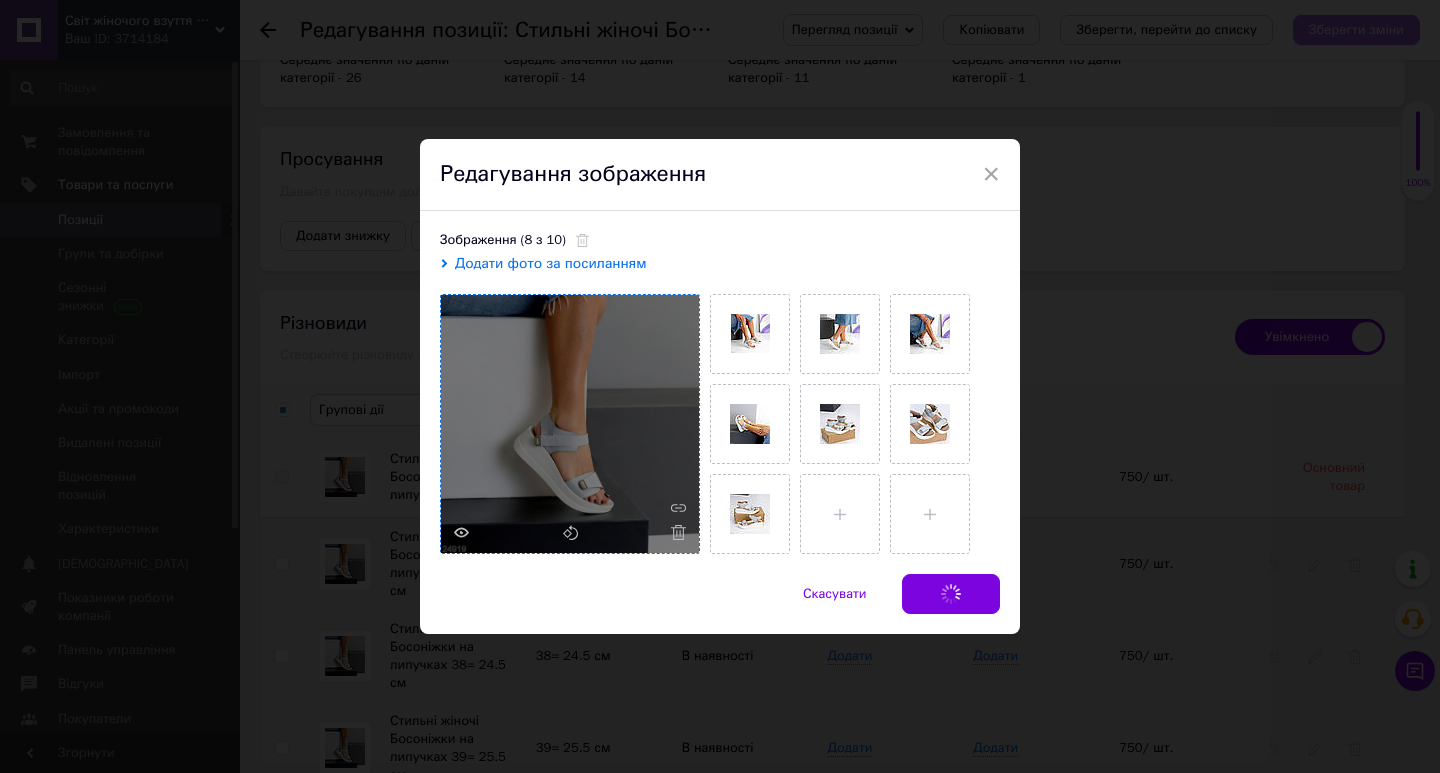 checkbox on "false" 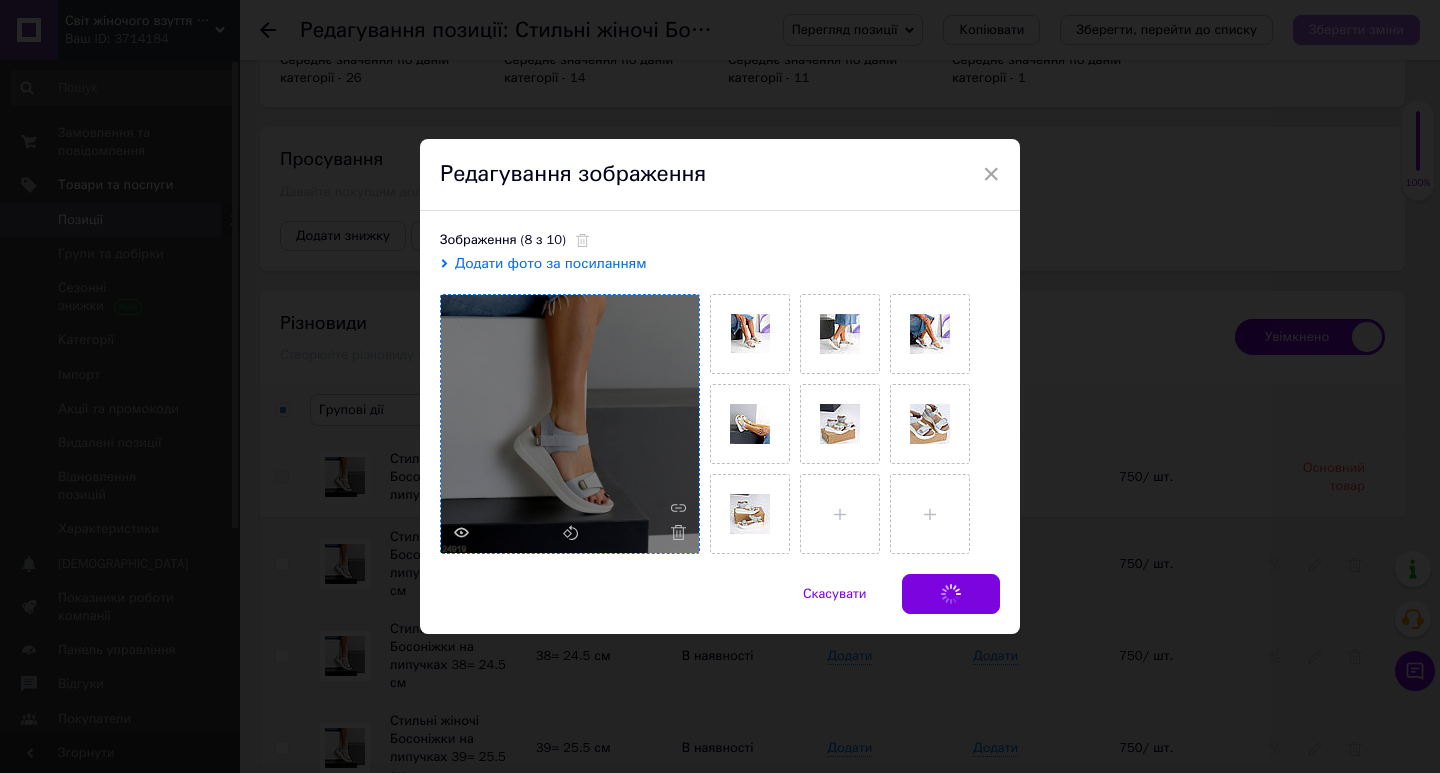 checkbox on "false" 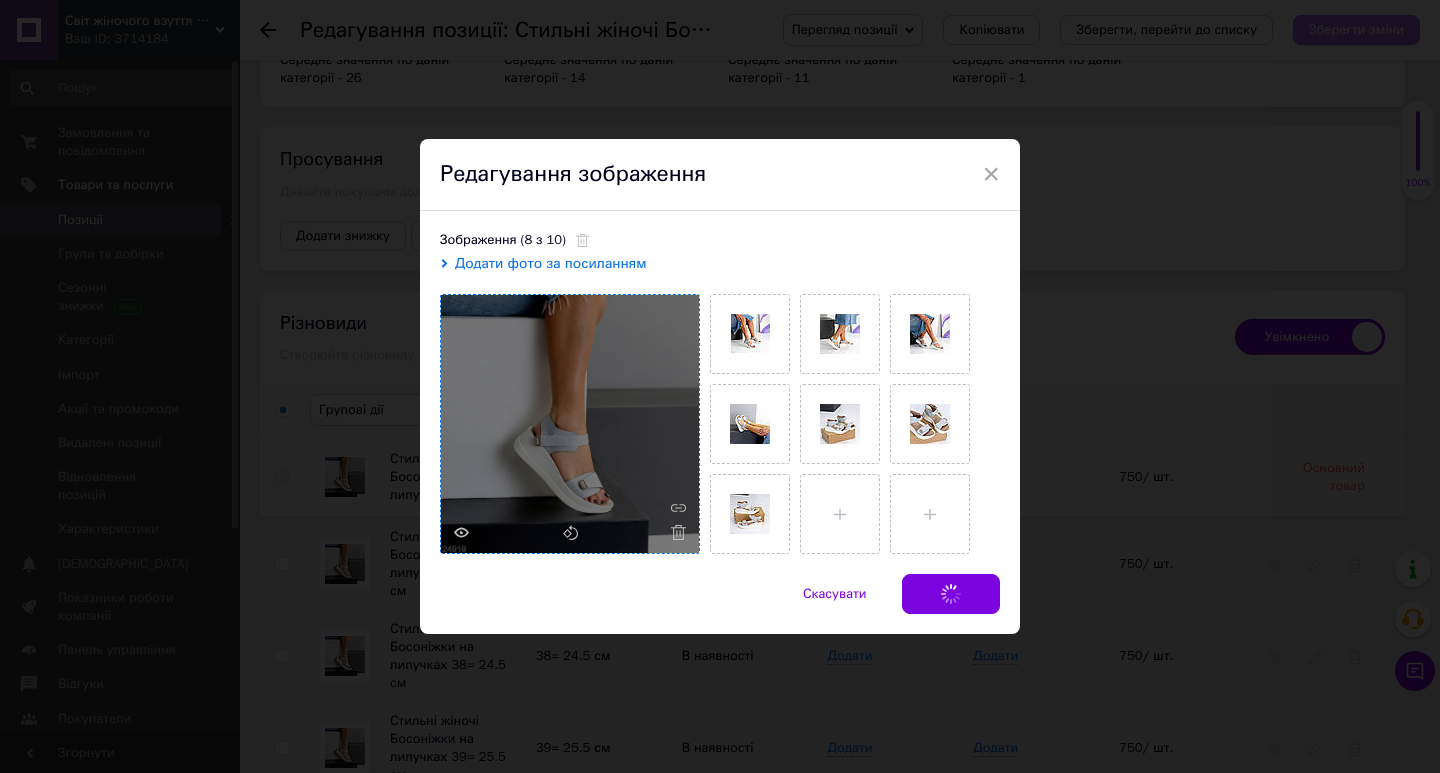 checkbox on "false" 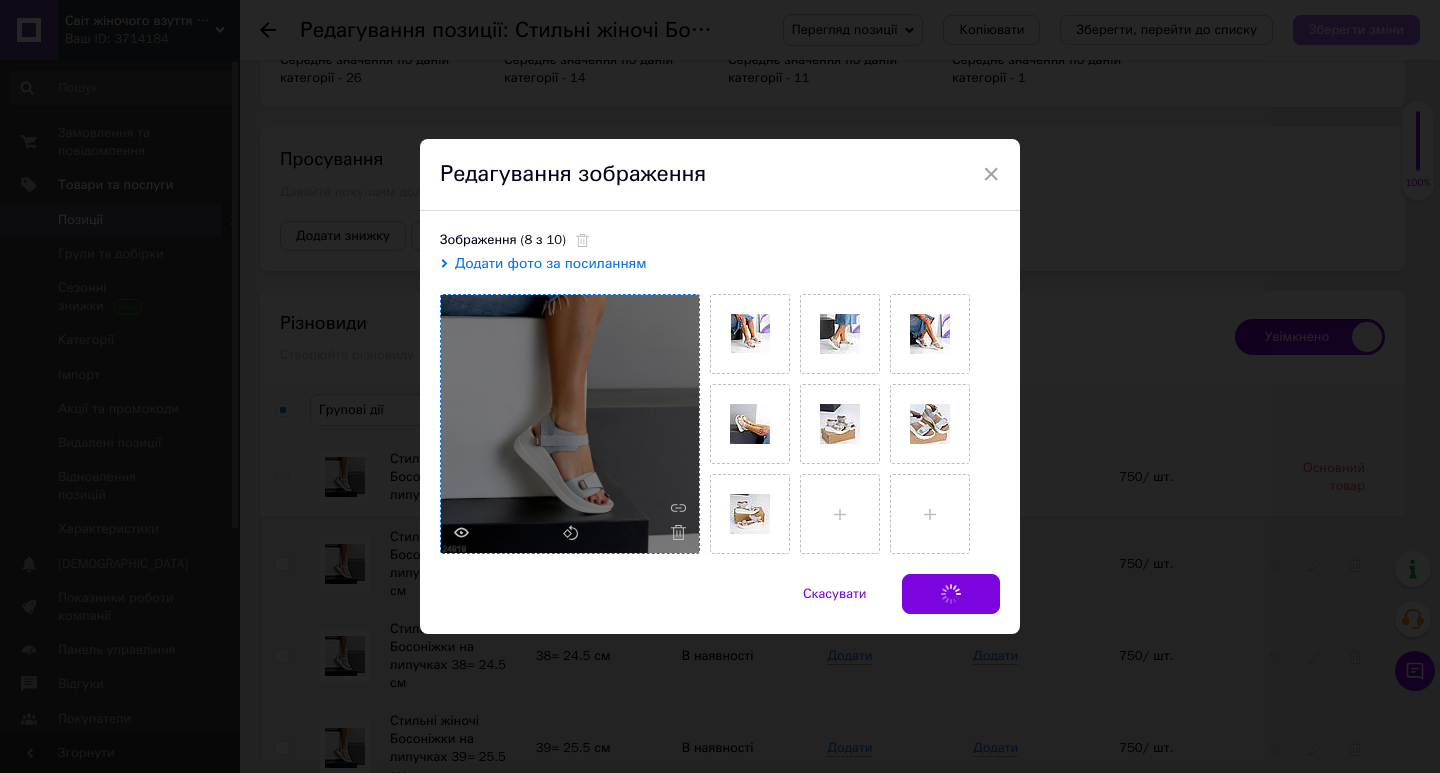 checkbox on "false" 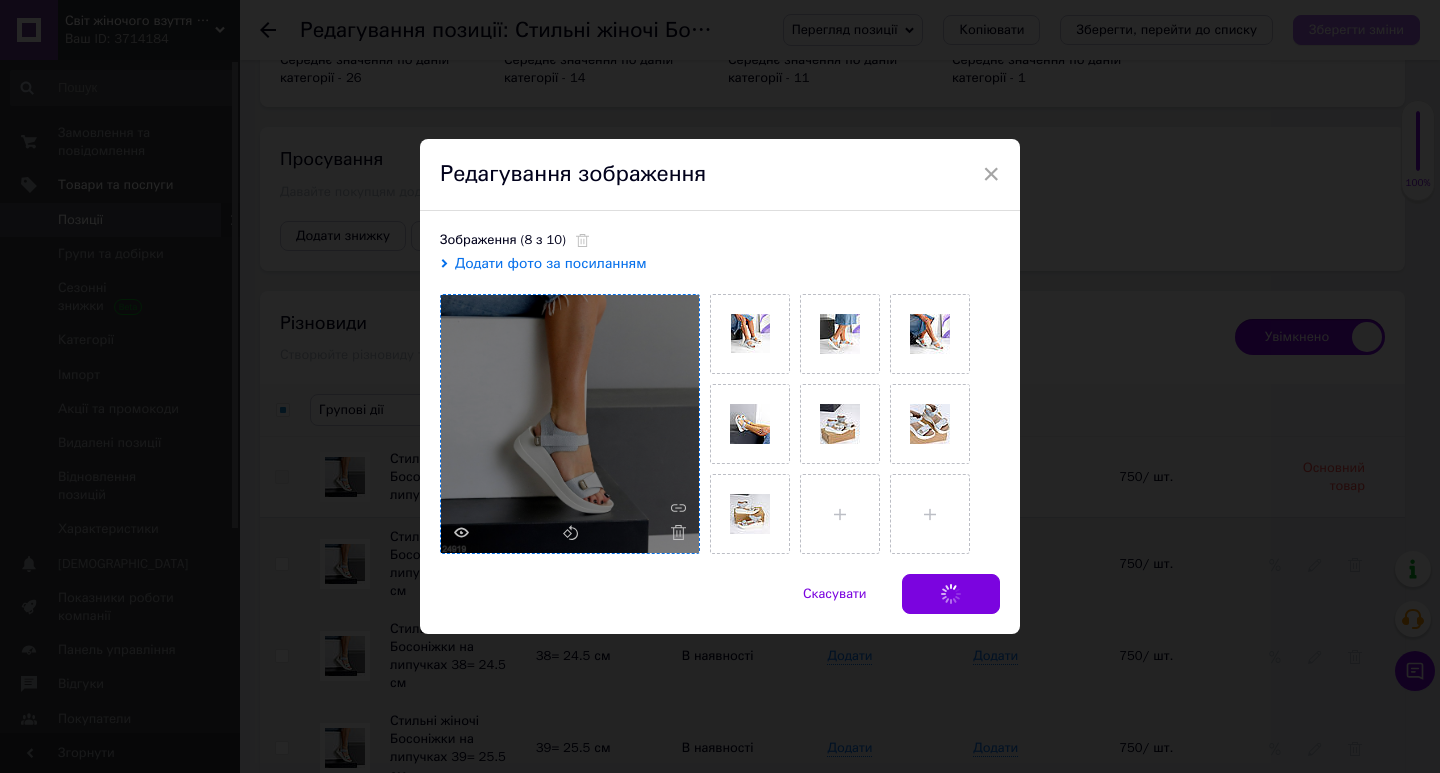 checkbox on "false" 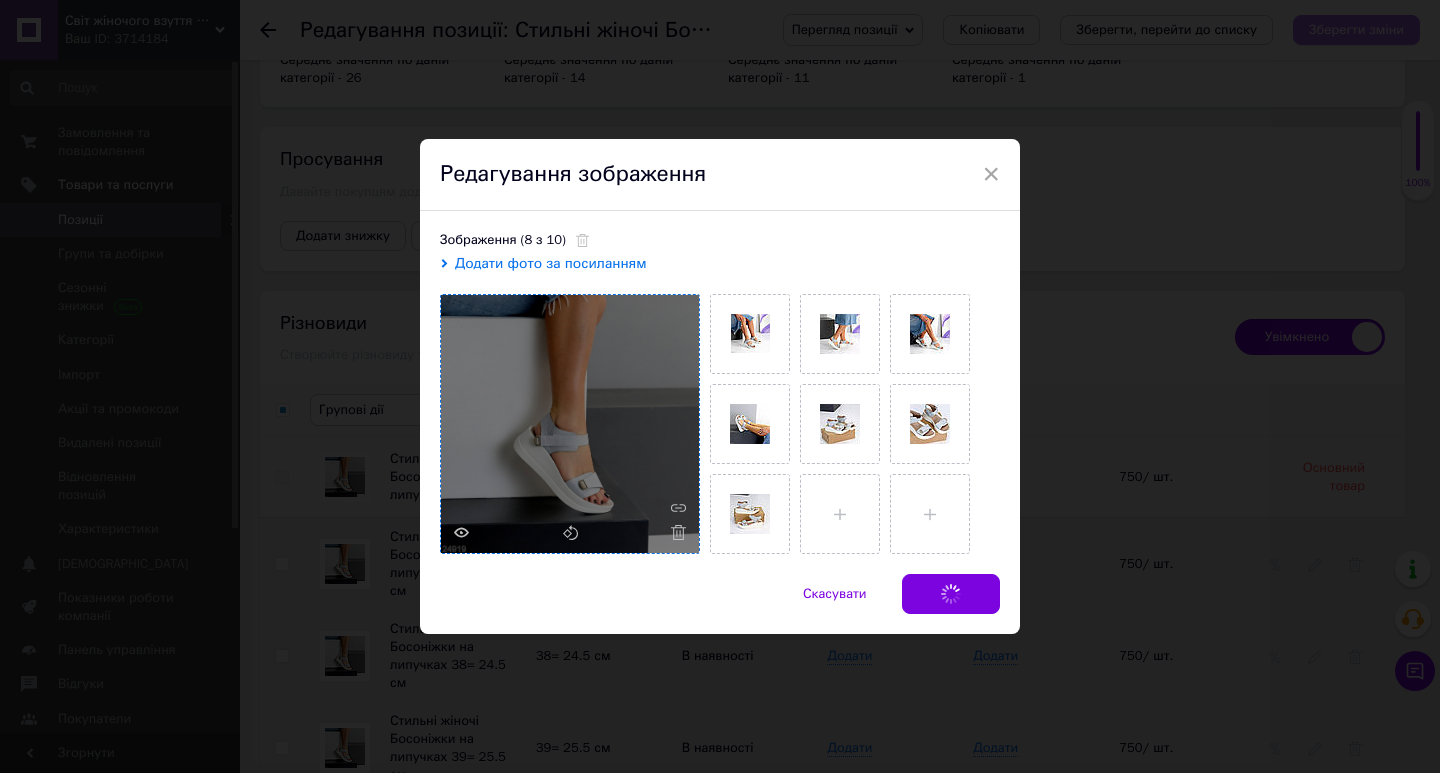 checkbox on "false" 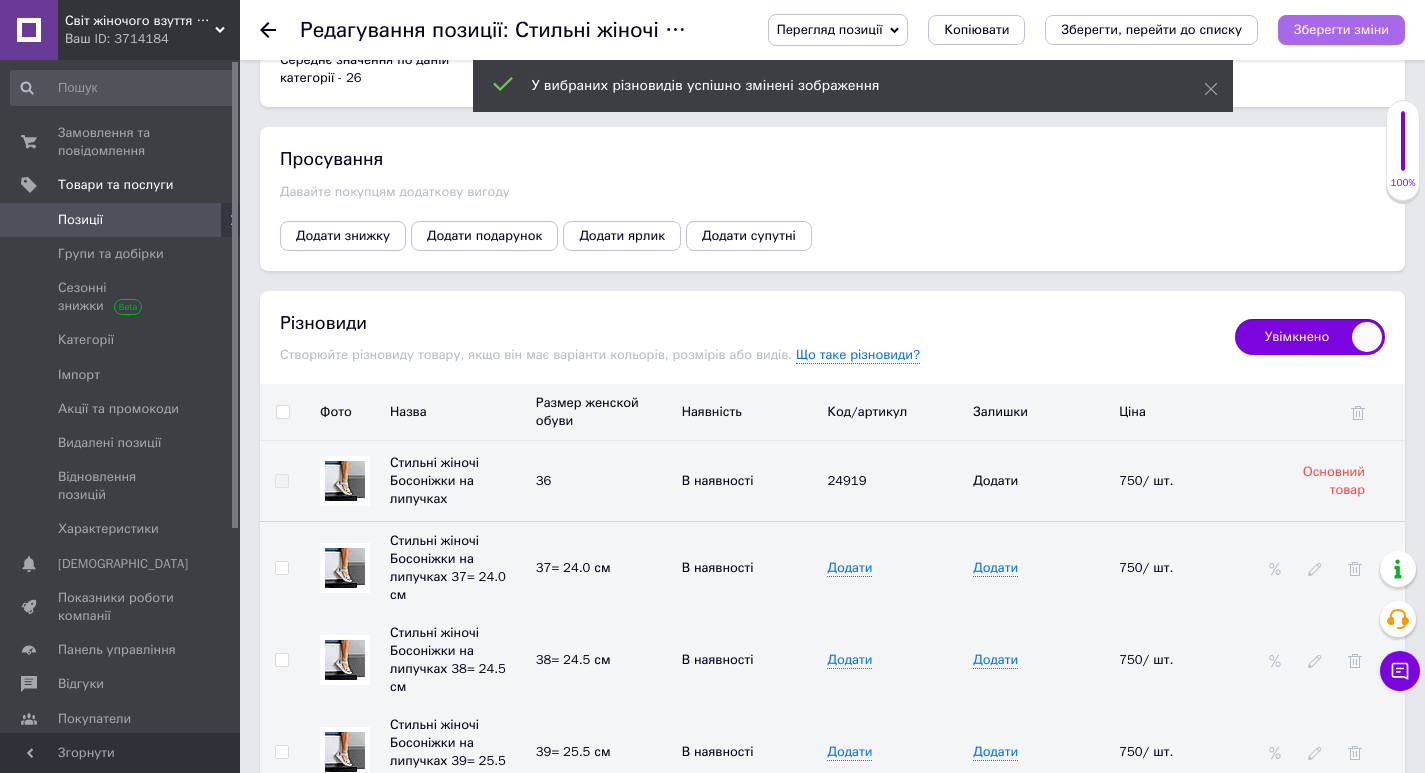 click on "Зберегти зміни" at bounding box center (1341, 29) 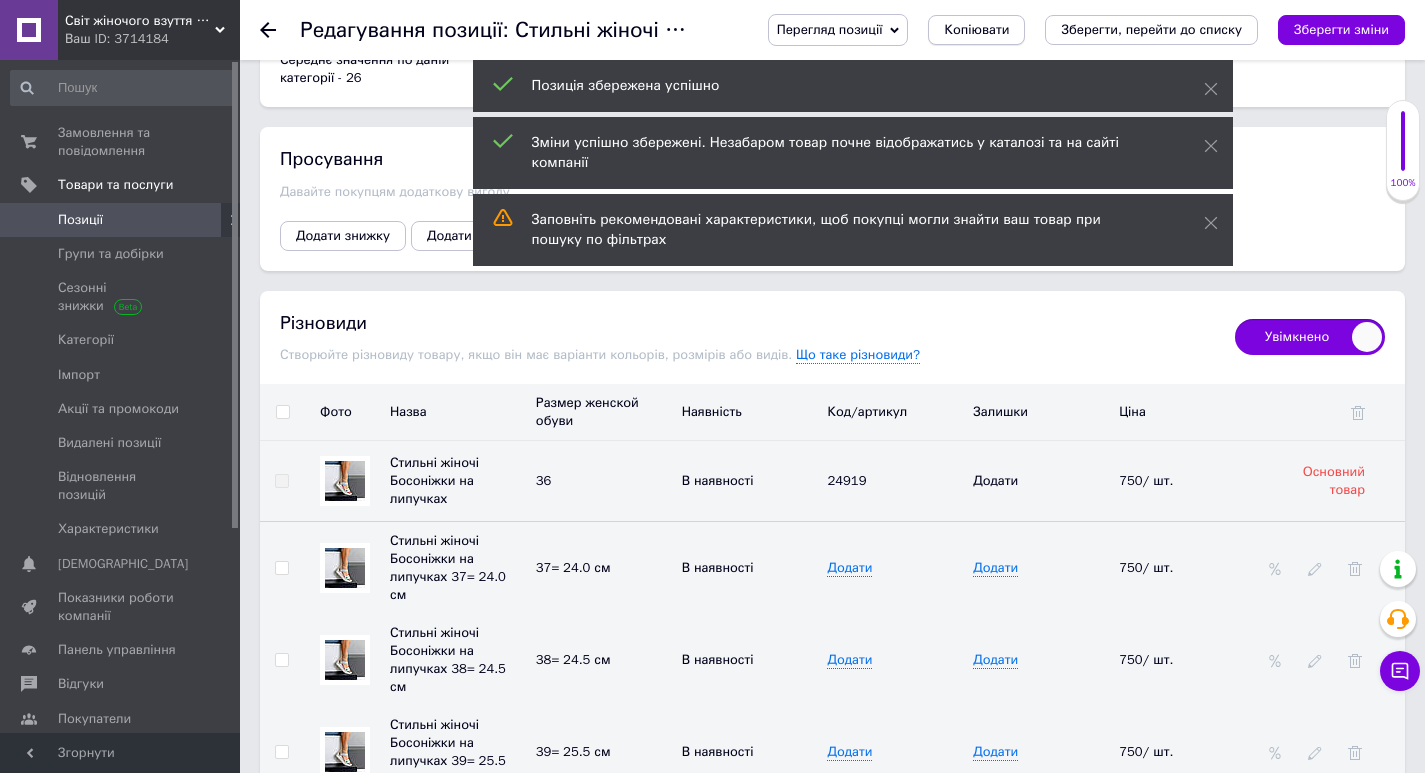 click on "Копіювати" at bounding box center (976, 30) 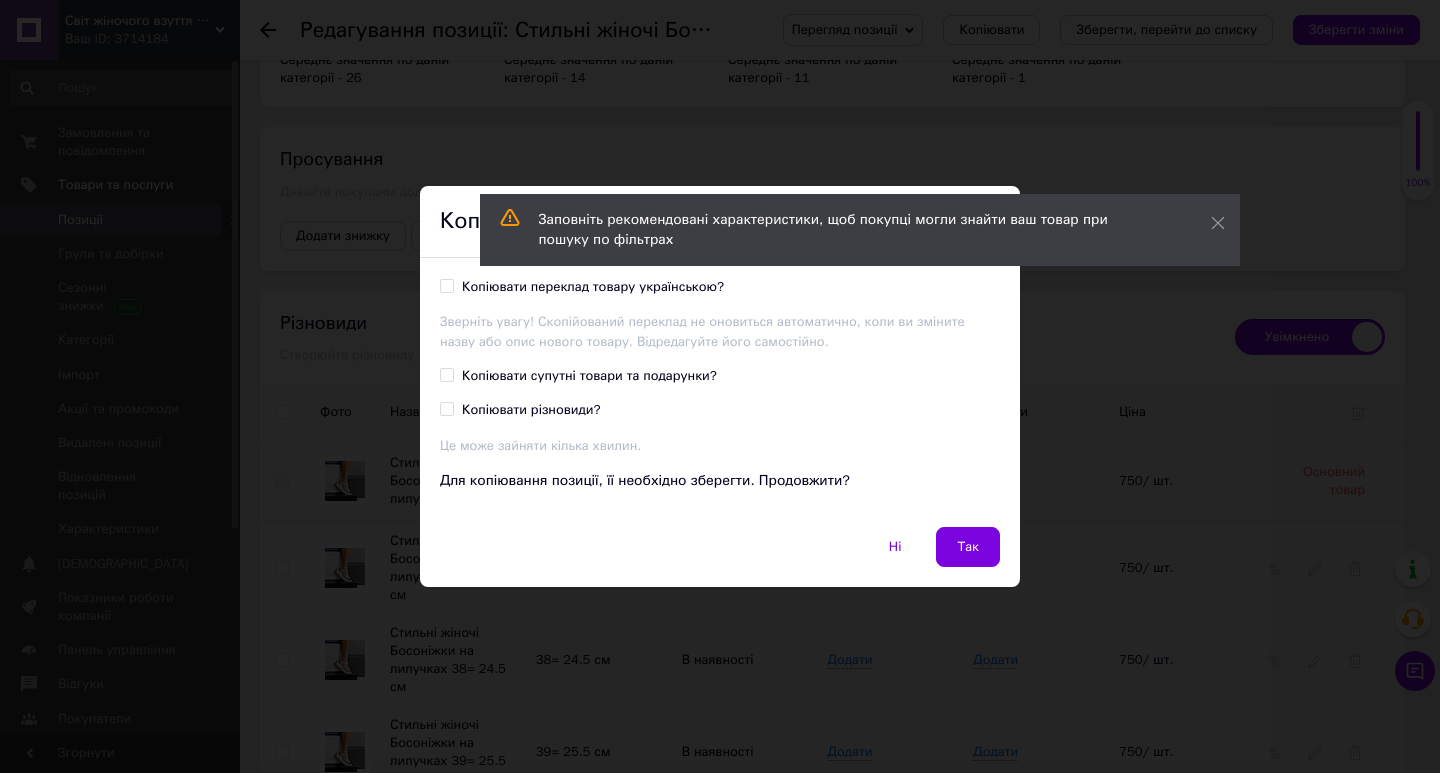click on "Копіювати переклад товару українською?" at bounding box center [593, 287] 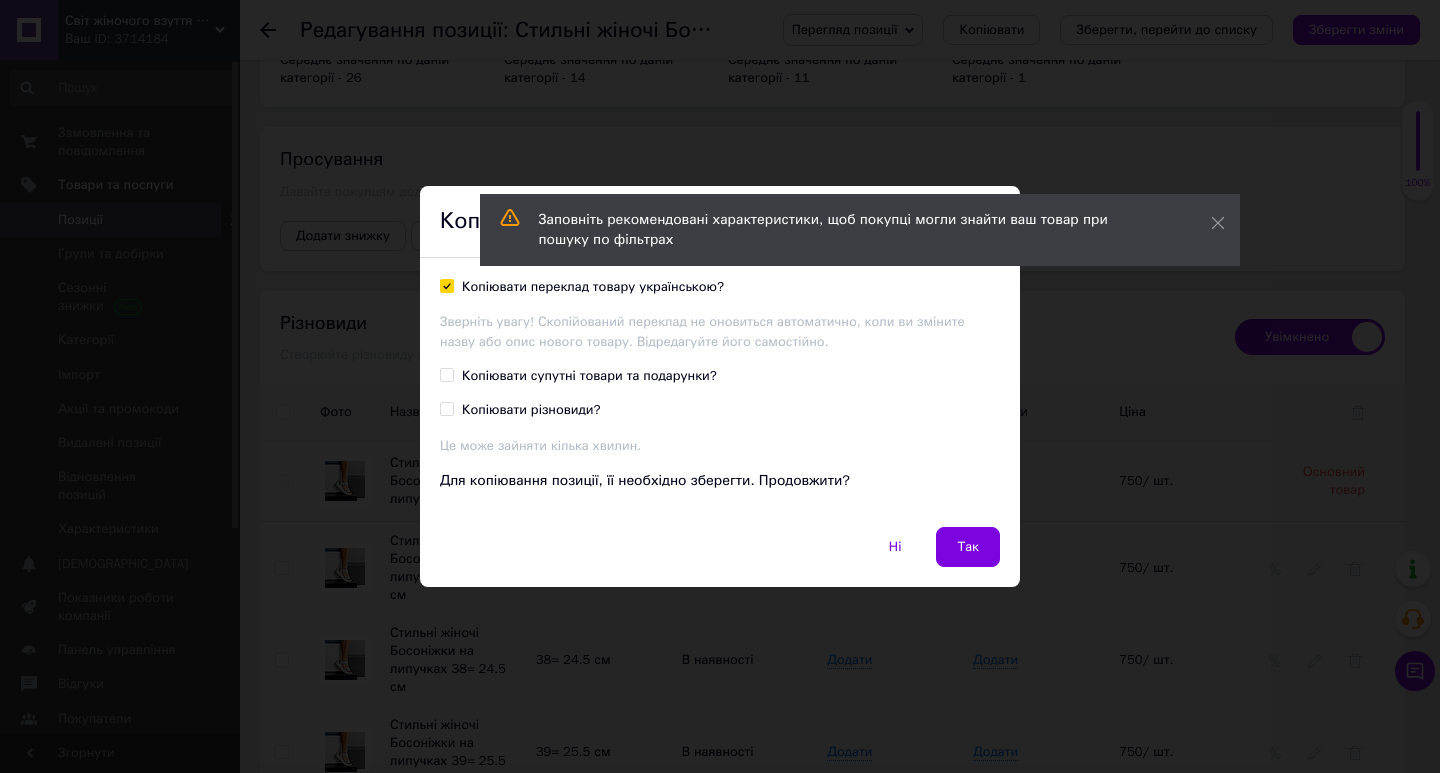checkbox on "true" 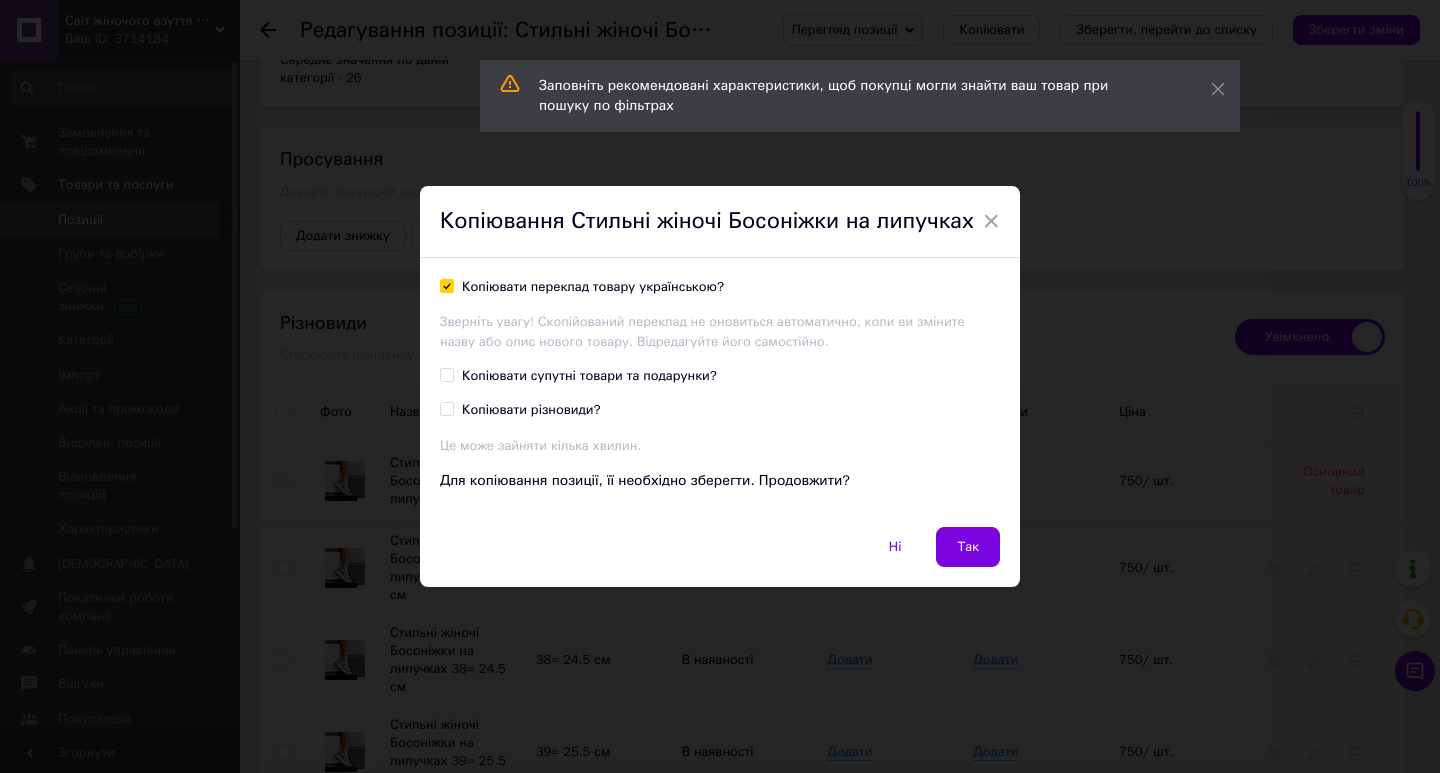 drag, startPoint x: 495, startPoint y: 368, endPoint x: 494, endPoint y: 379, distance: 11.045361 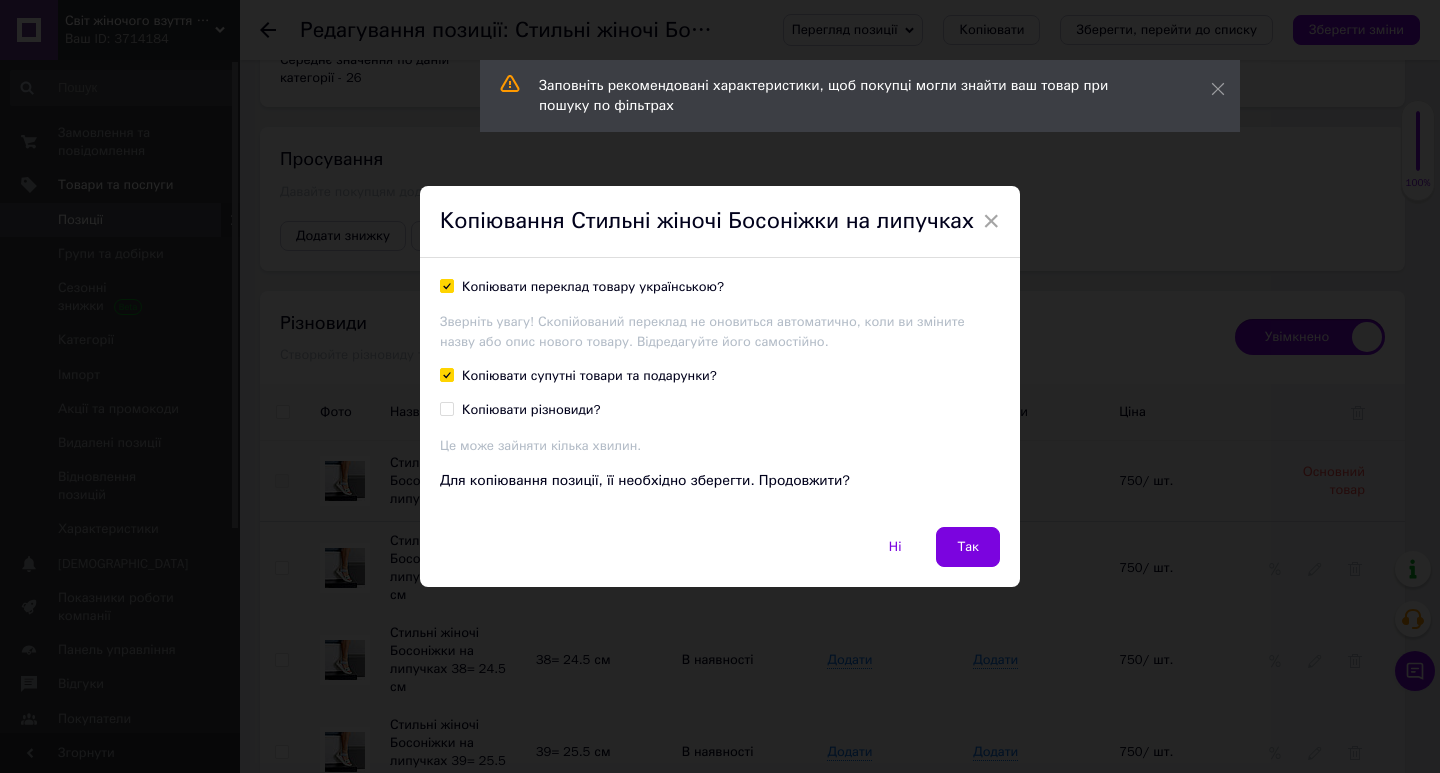 checkbox on "true" 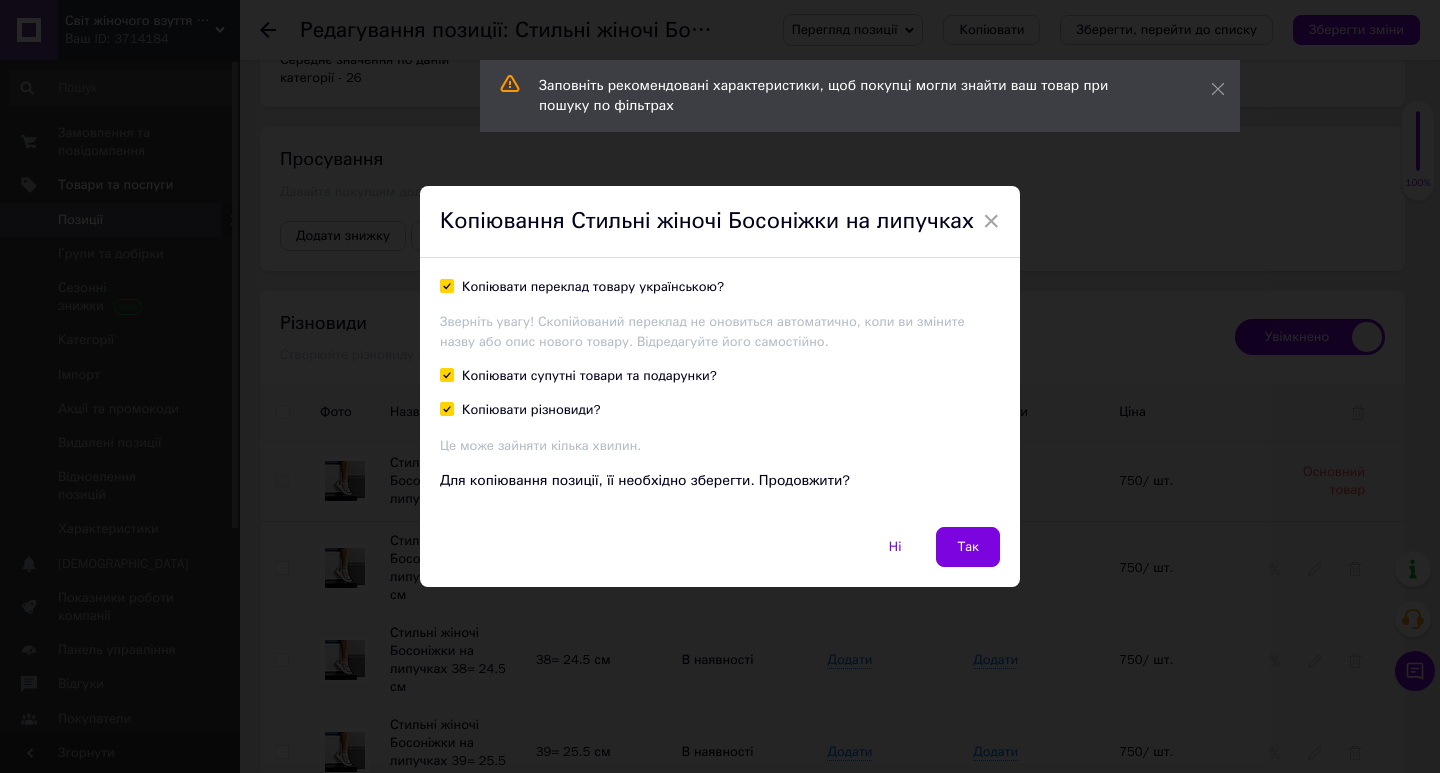 checkbox on "true" 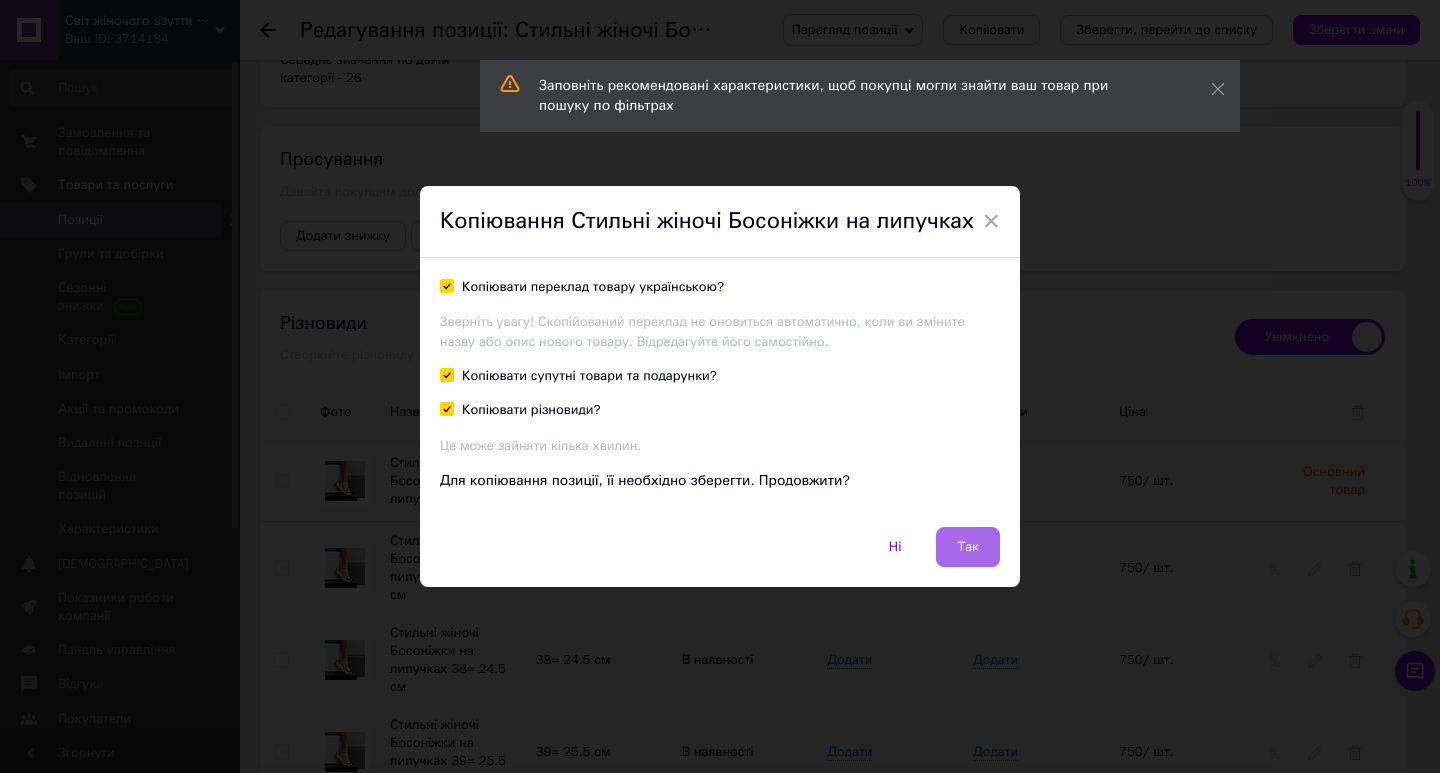 click on "Так" at bounding box center (968, 547) 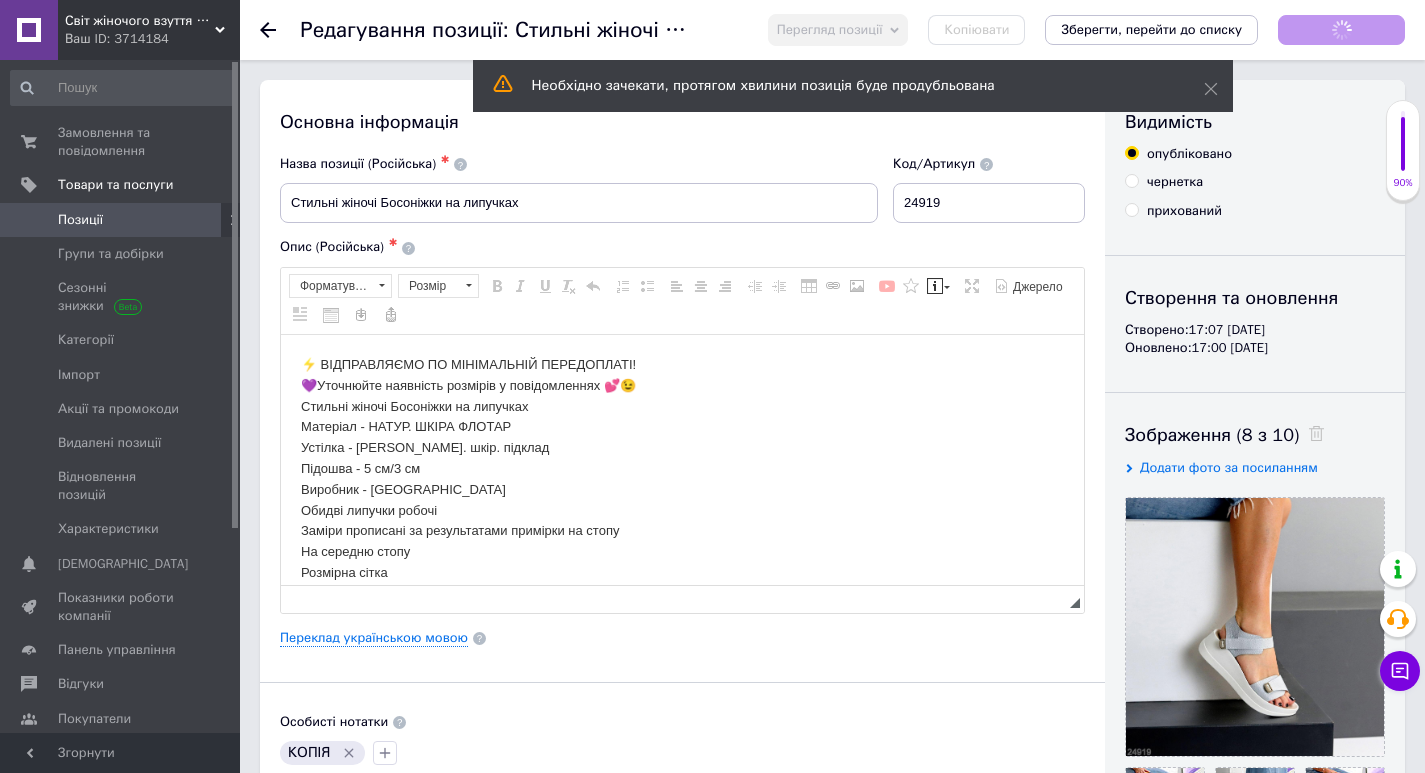 scroll, scrollTop: 0, scrollLeft: 0, axis: both 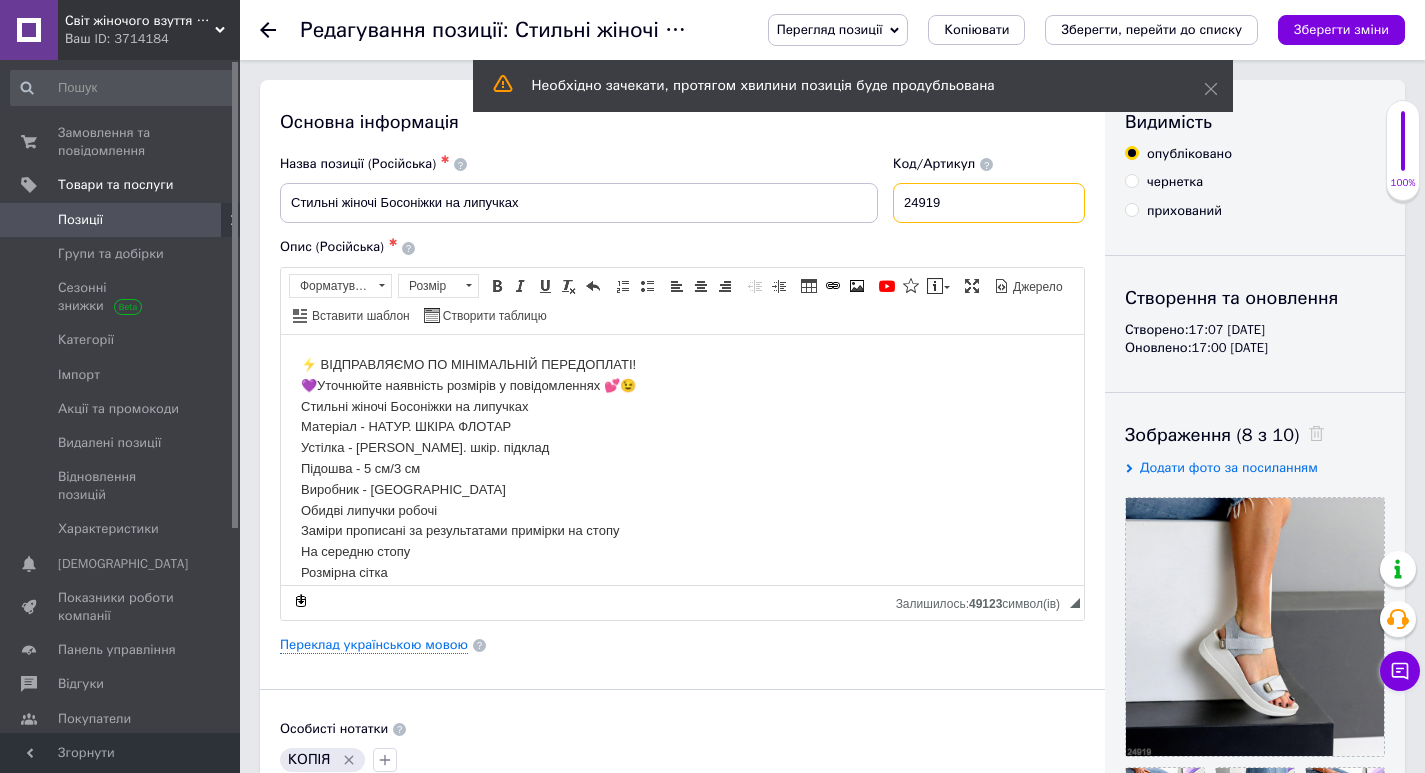 drag, startPoint x: 974, startPoint y: 203, endPoint x: 926, endPoint y: 197, distance: 48.373547 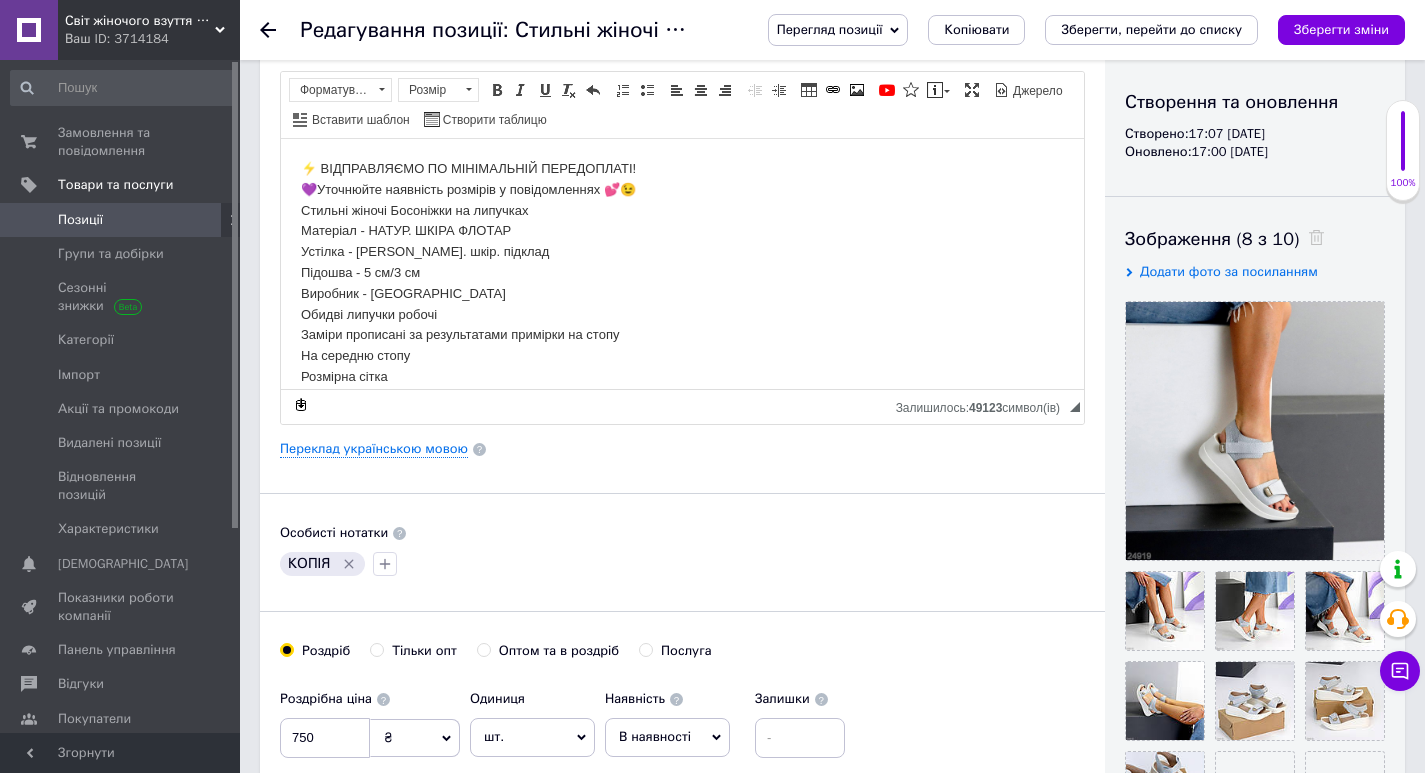 scroll, scrollTop: 200, scrollLeft: 0, axis: vertical 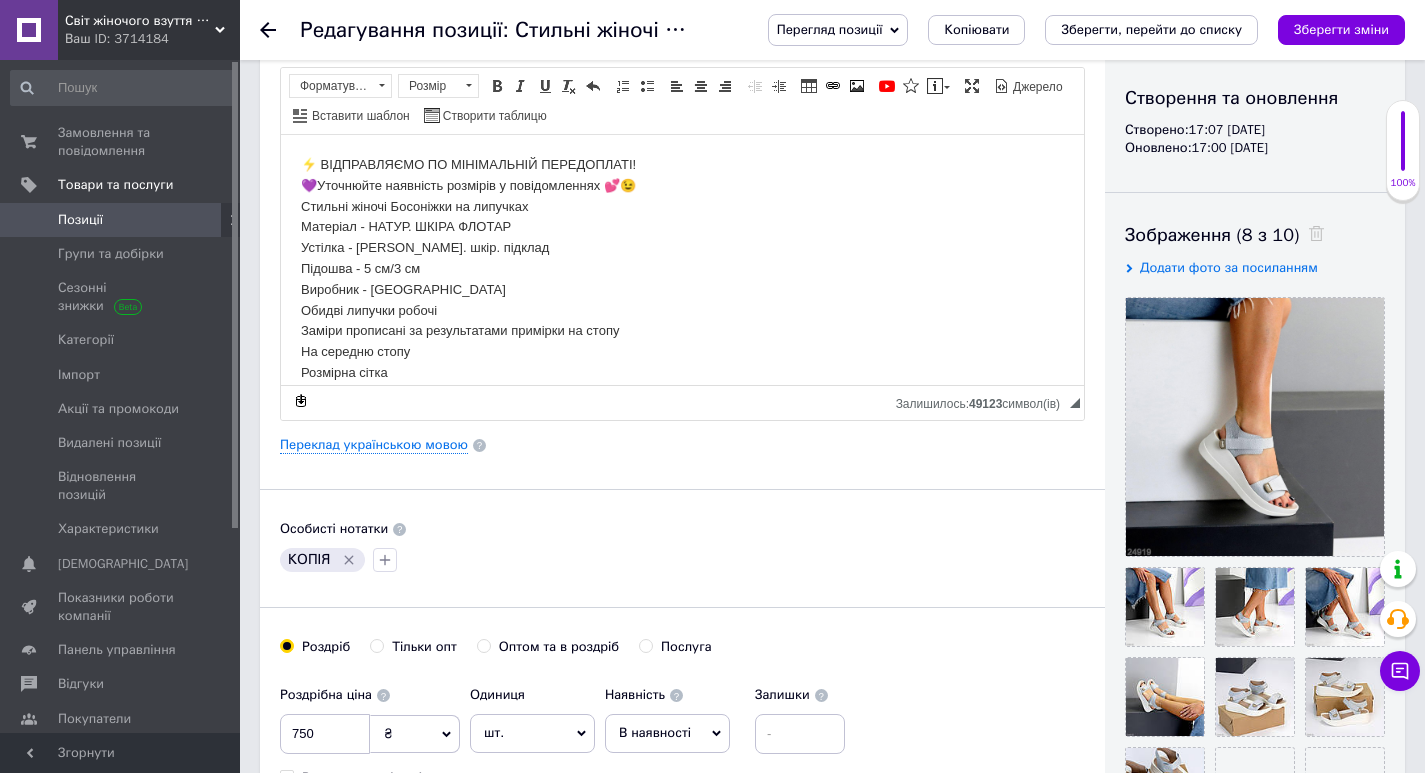 type on "24920" 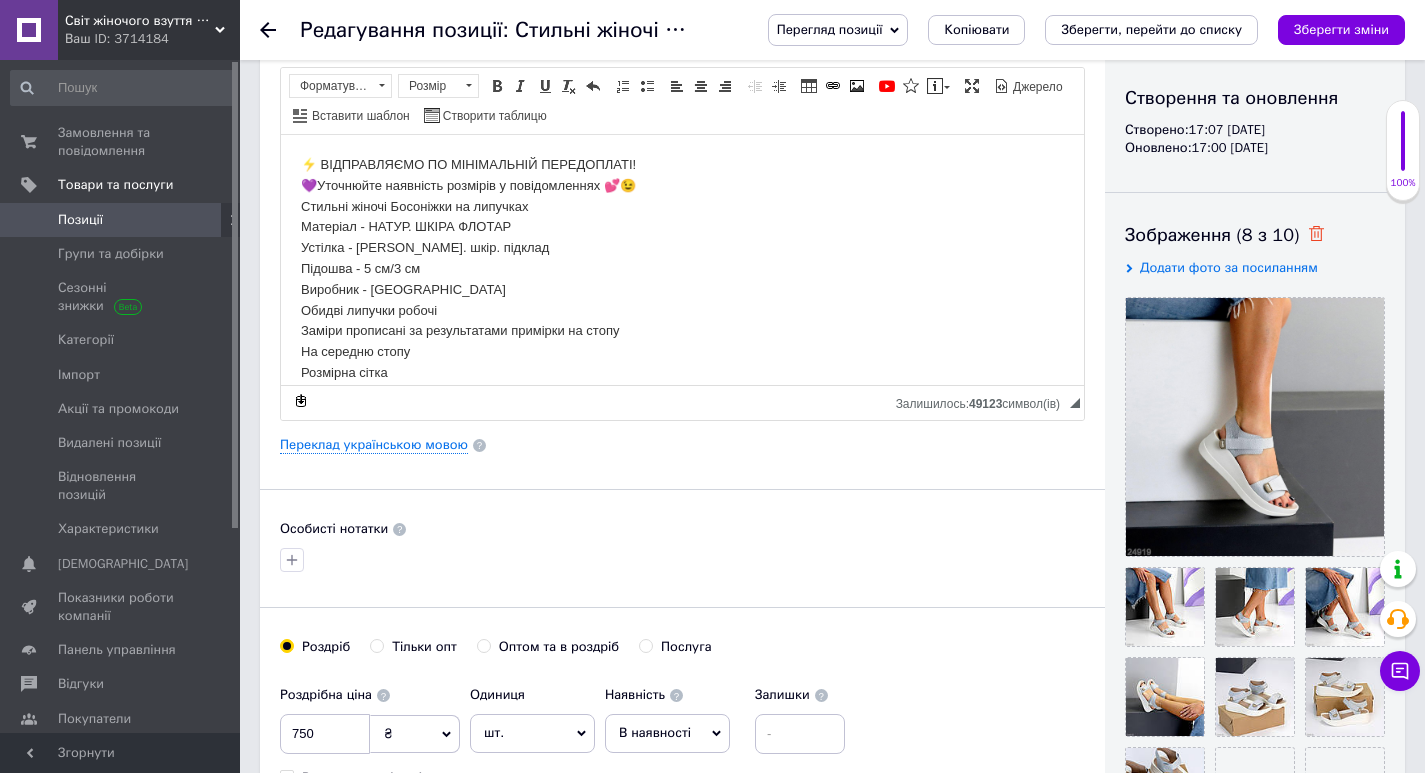 click 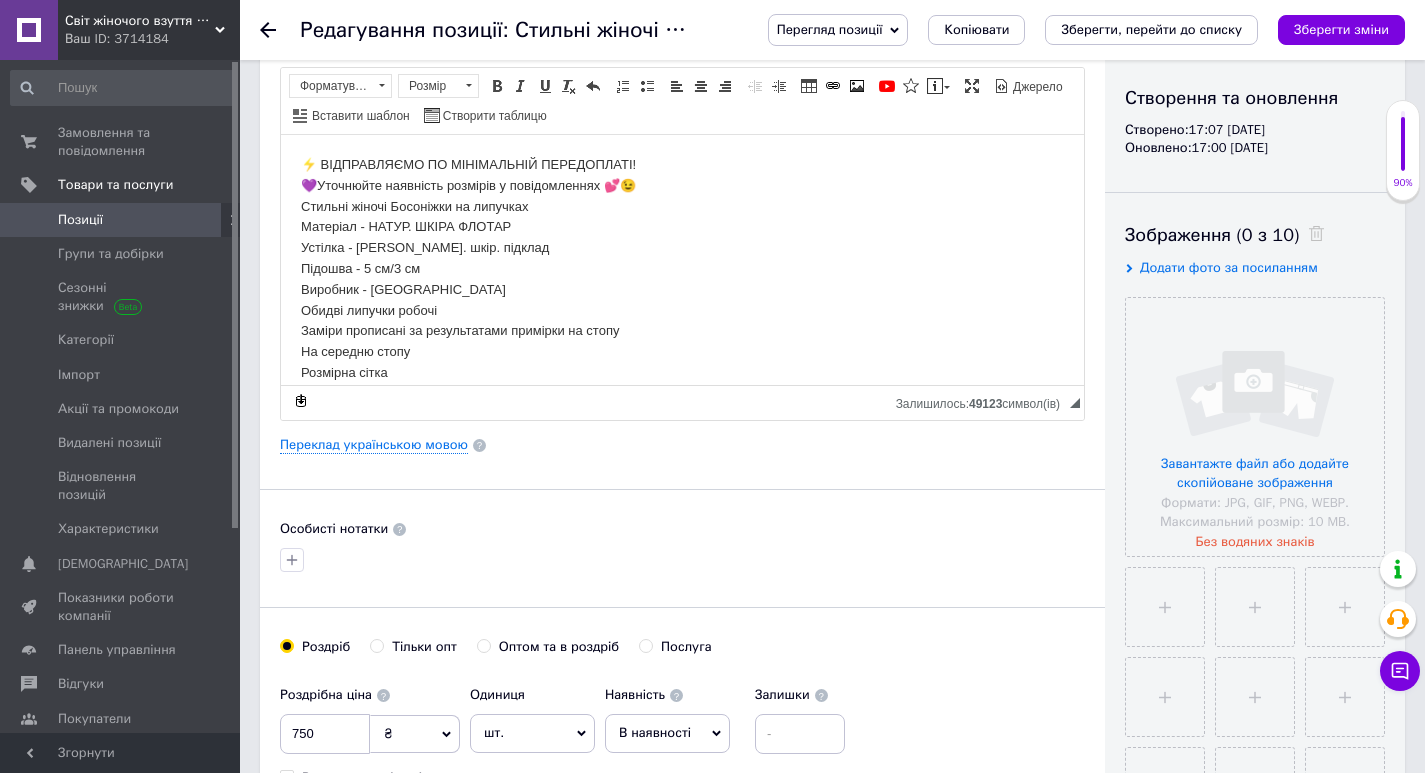 click at bounding box center [1255, 427] 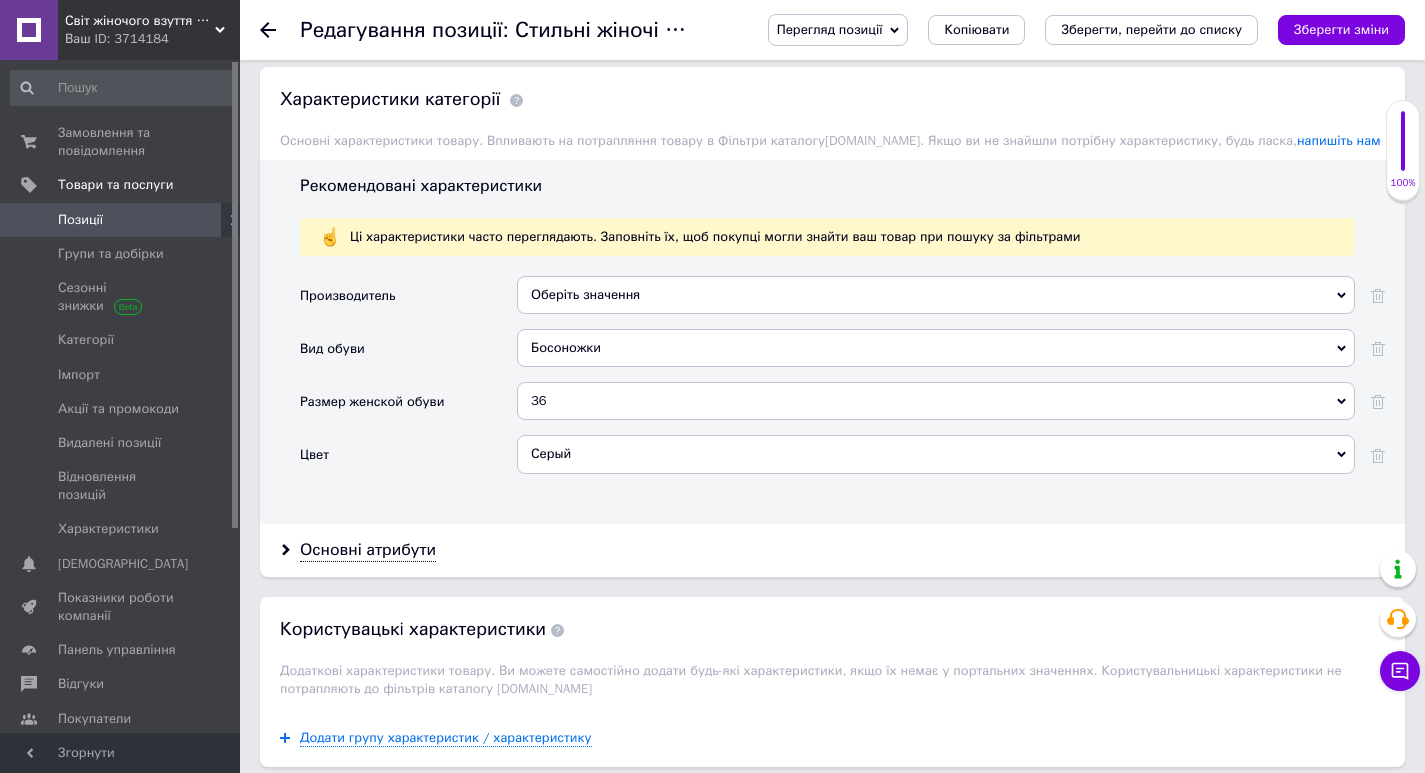 scroll, scrollTop: 2100, scrollLeft: 0, axis: vertical 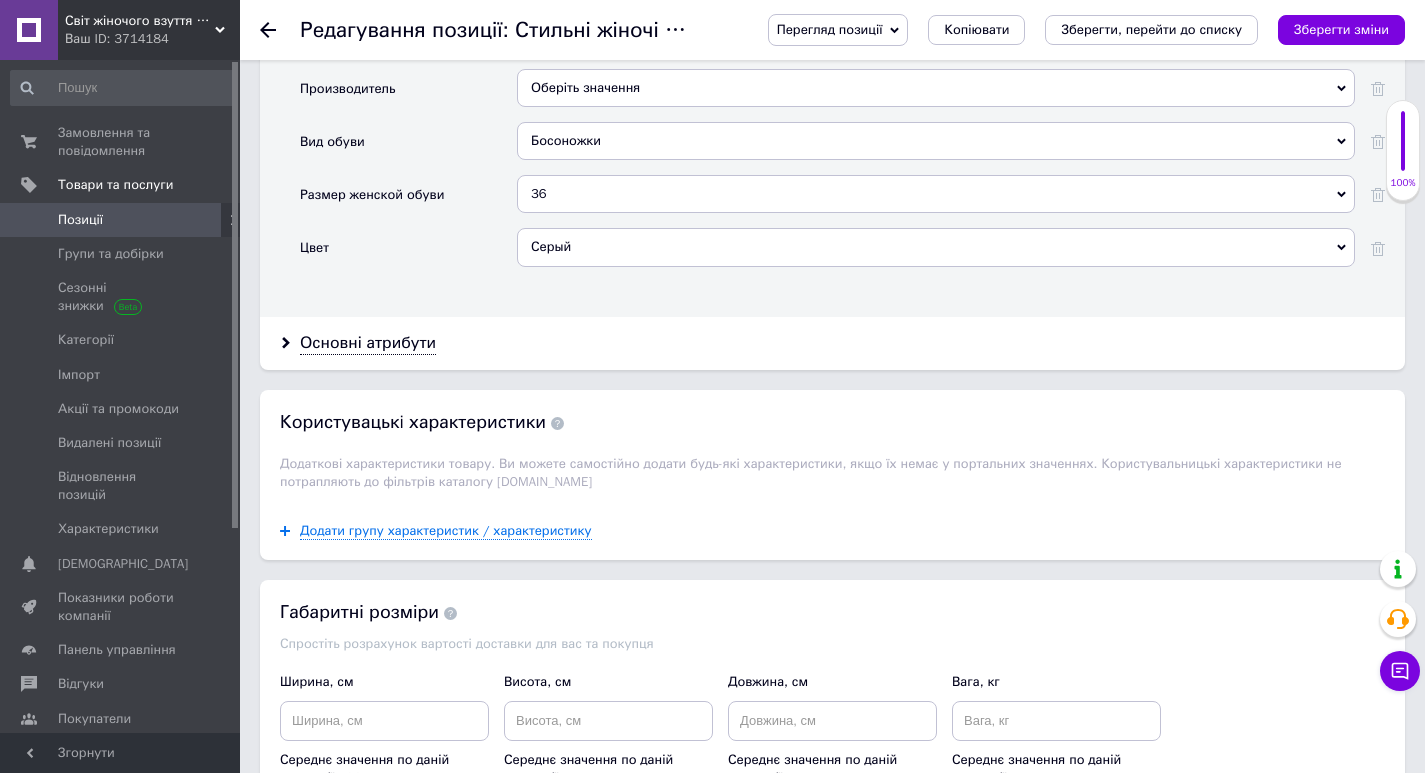 click on "Серый" at bounding box center (936, 247) 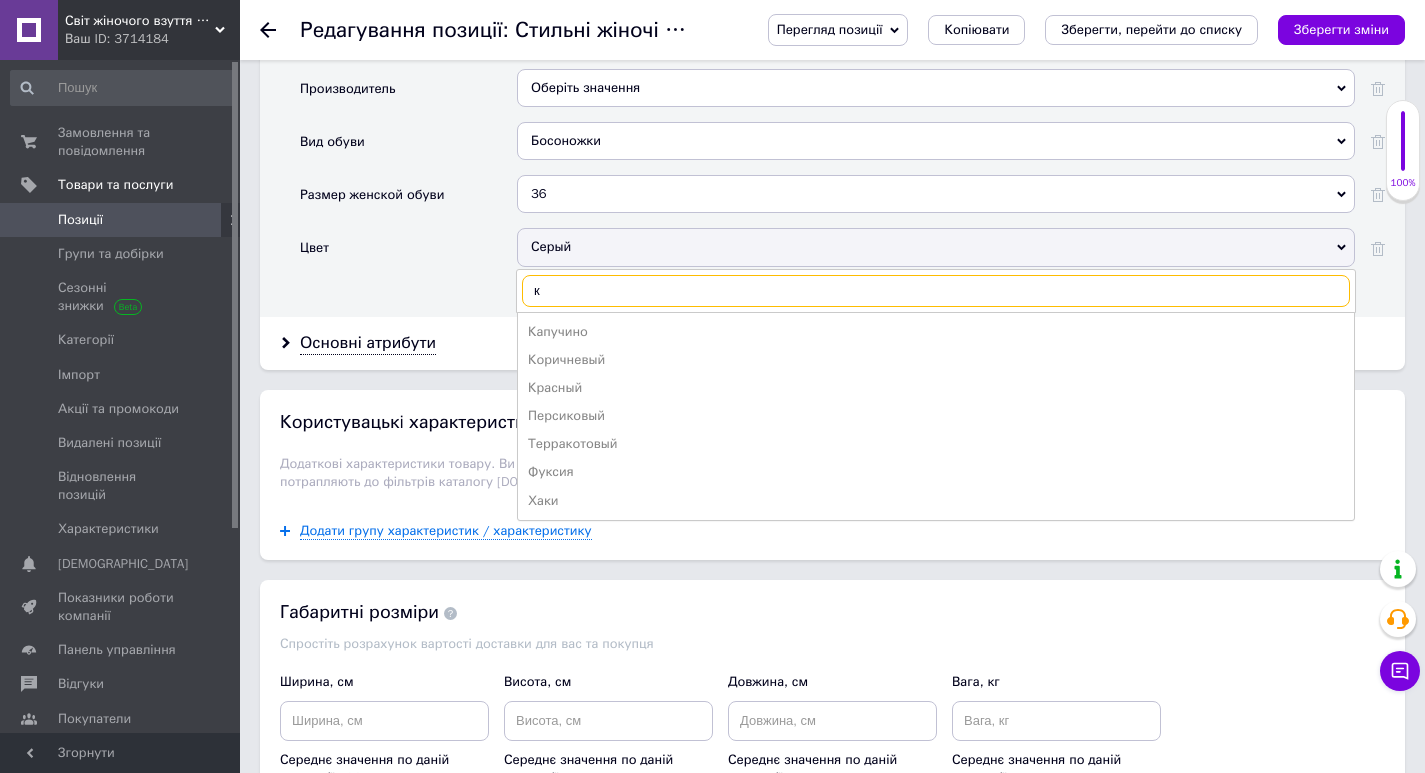 type on "к" 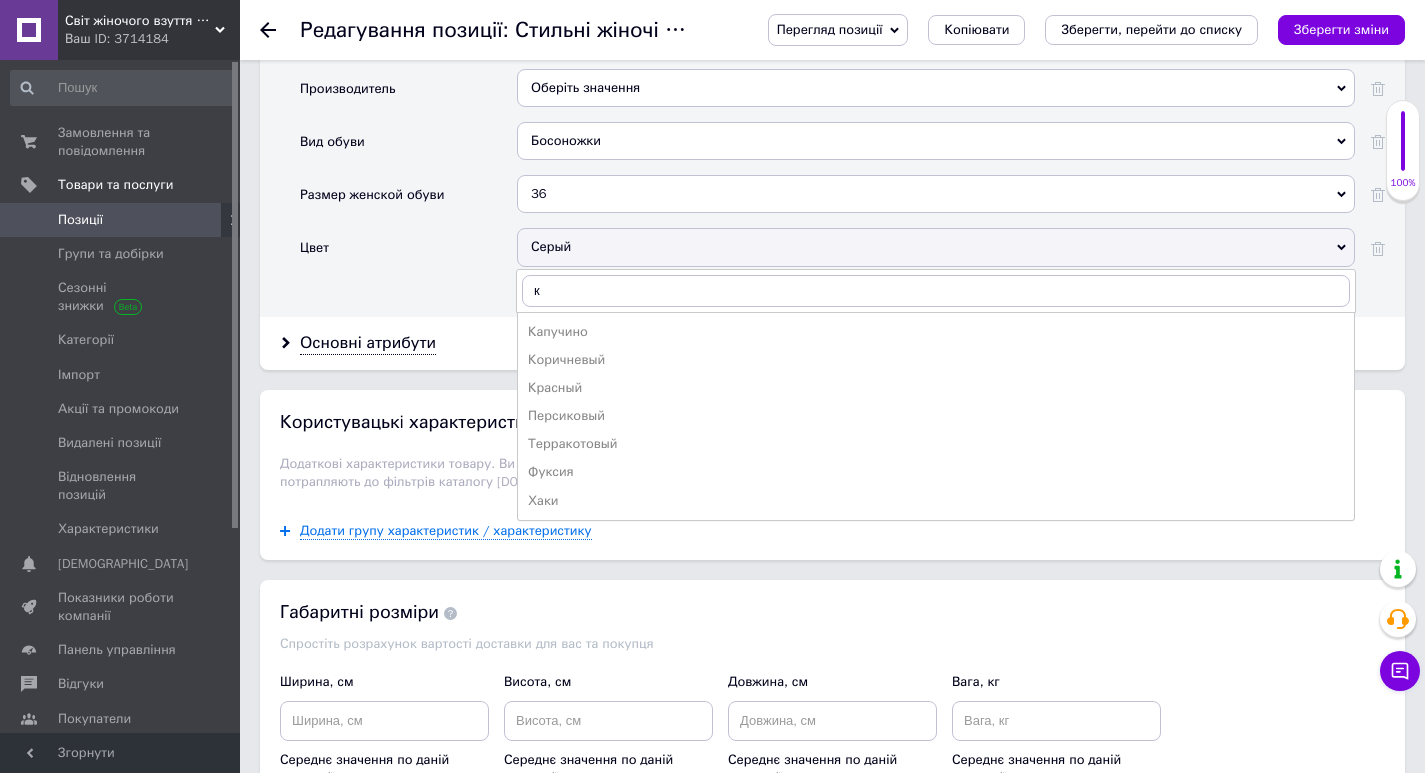 click on "Капучино" at bounding box center [936, 332] 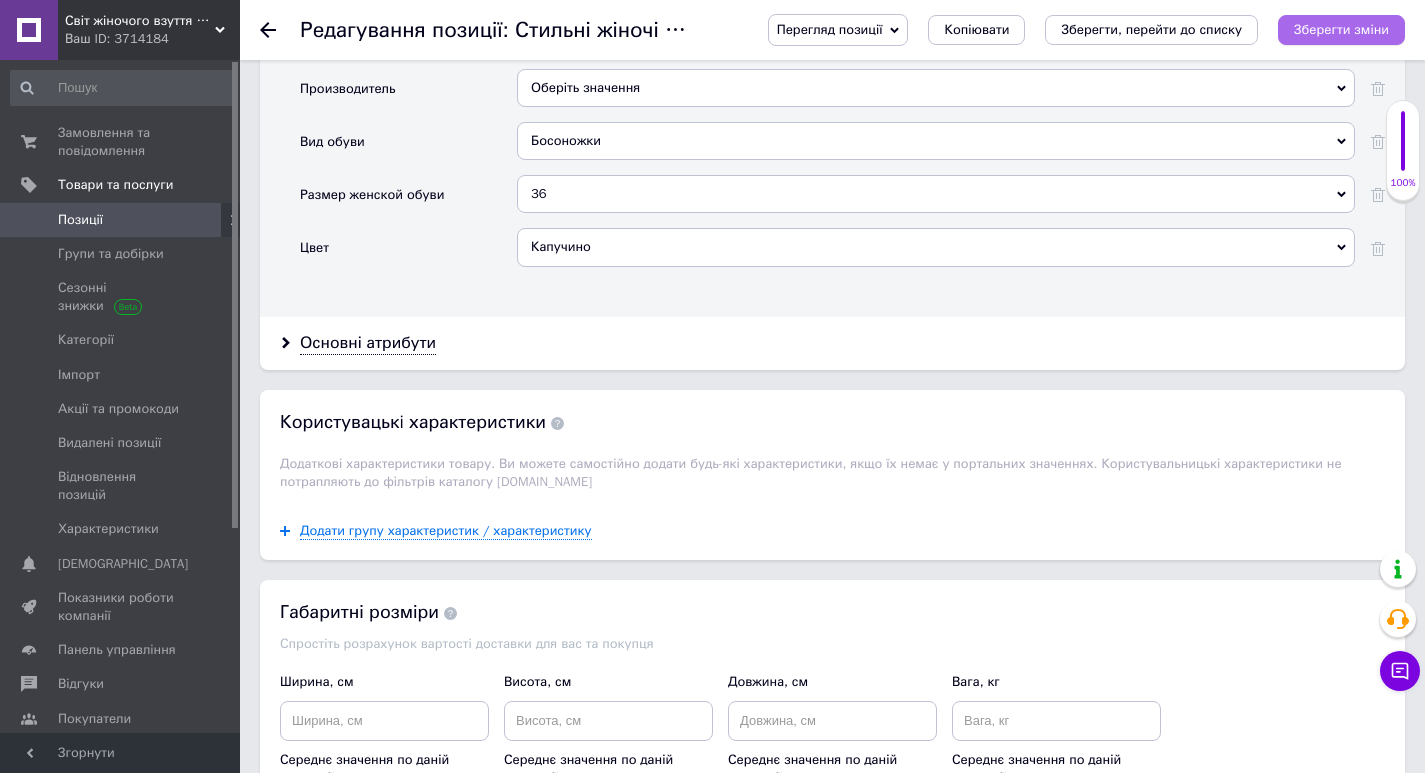 click on "Зберегти зміни" at bounding box center (1341, 29) 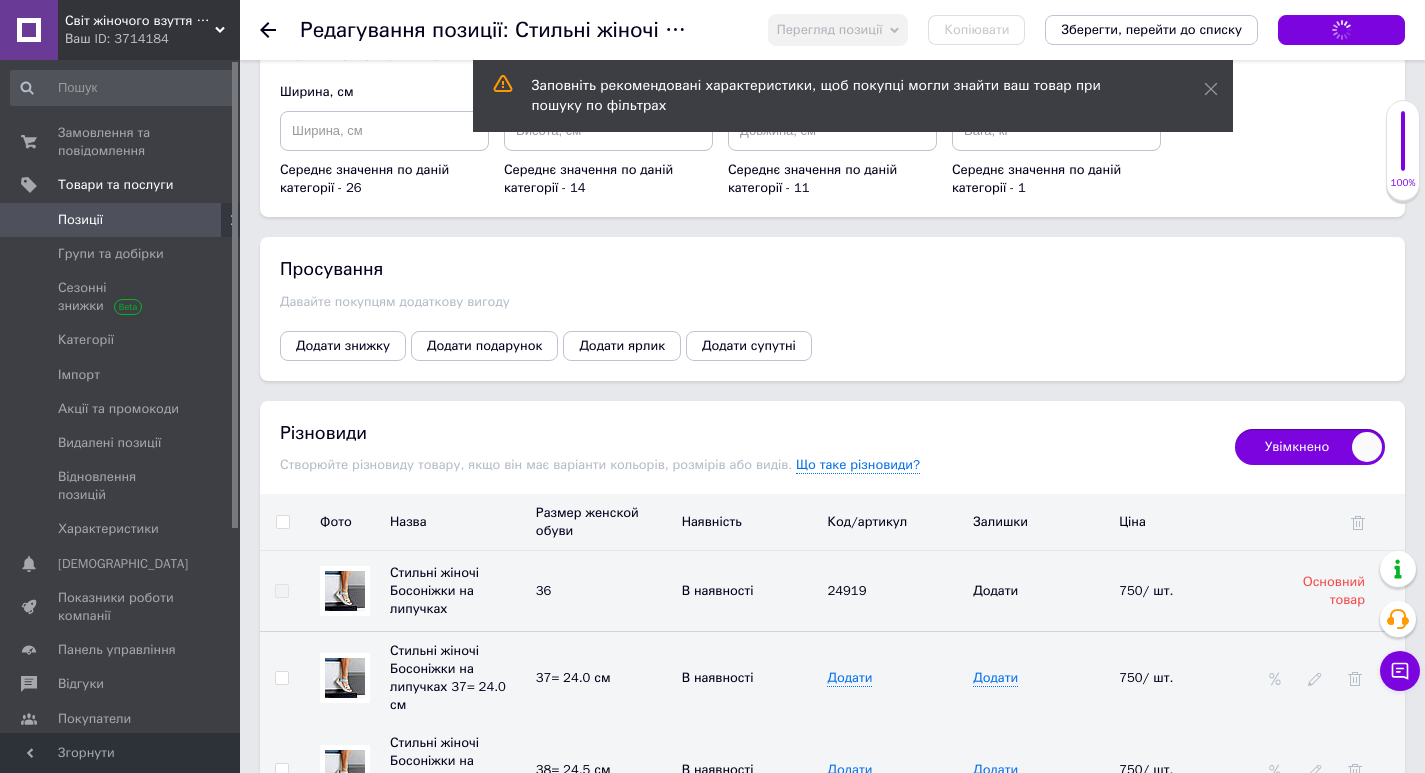 scroll, scrollTop: 2800, scrollLeft: 0, axis: vertical 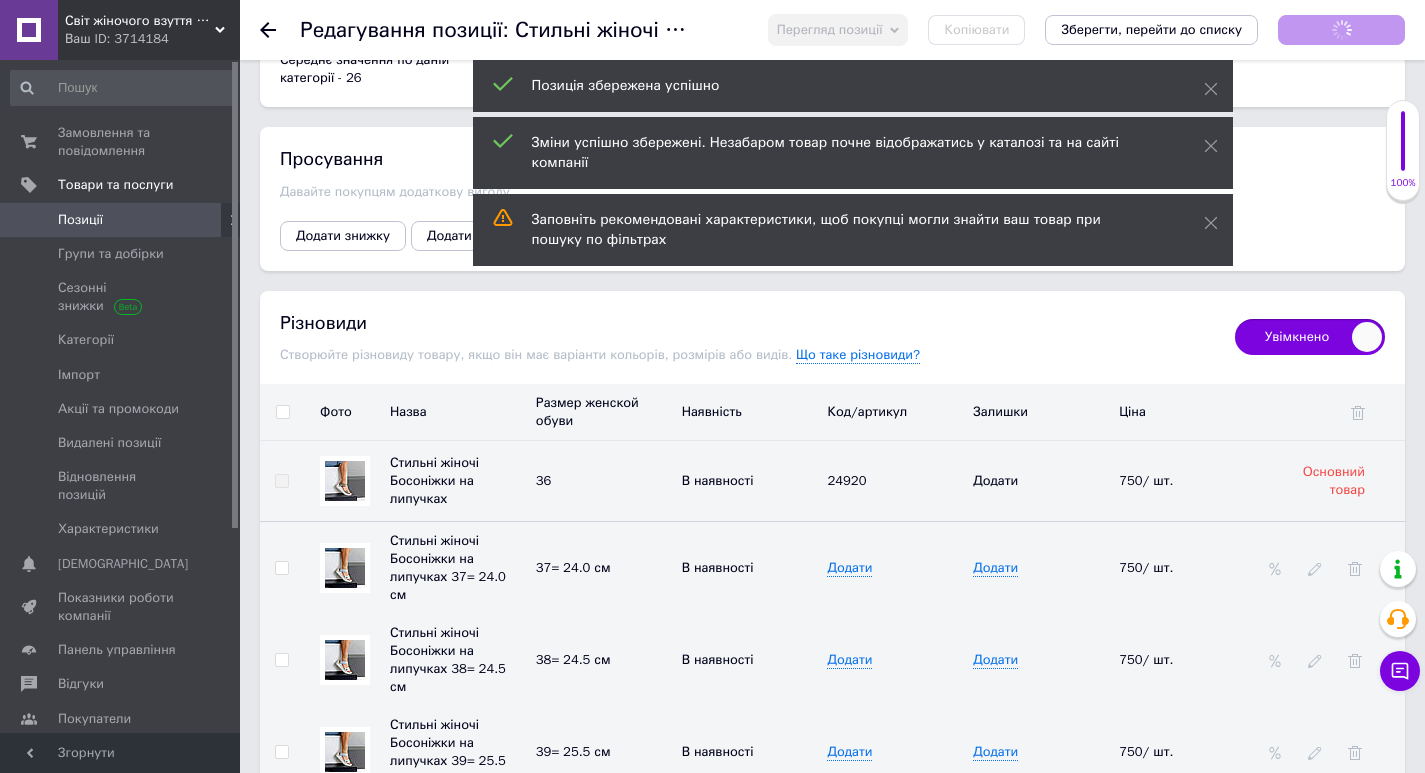 click at bounding box center (282, 412) 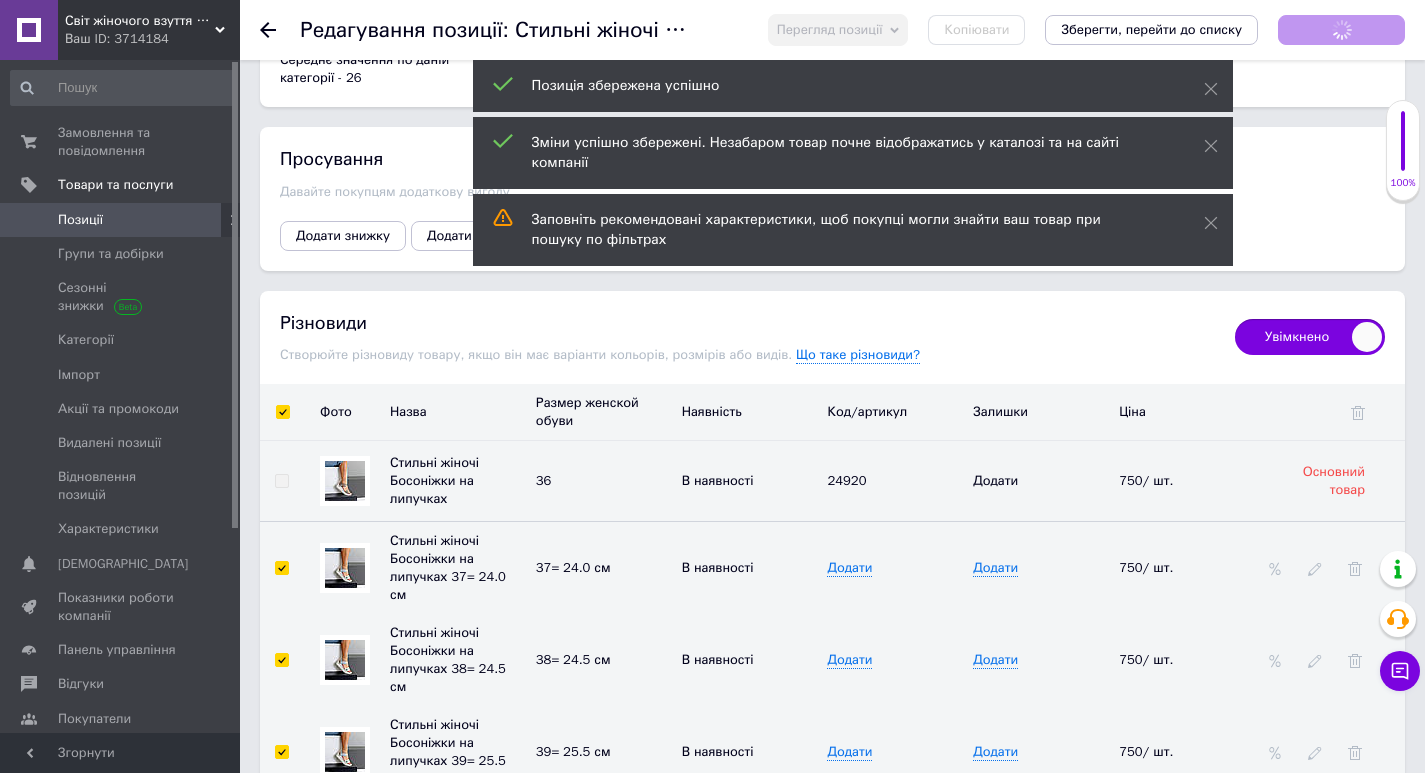 checkbox on "true" 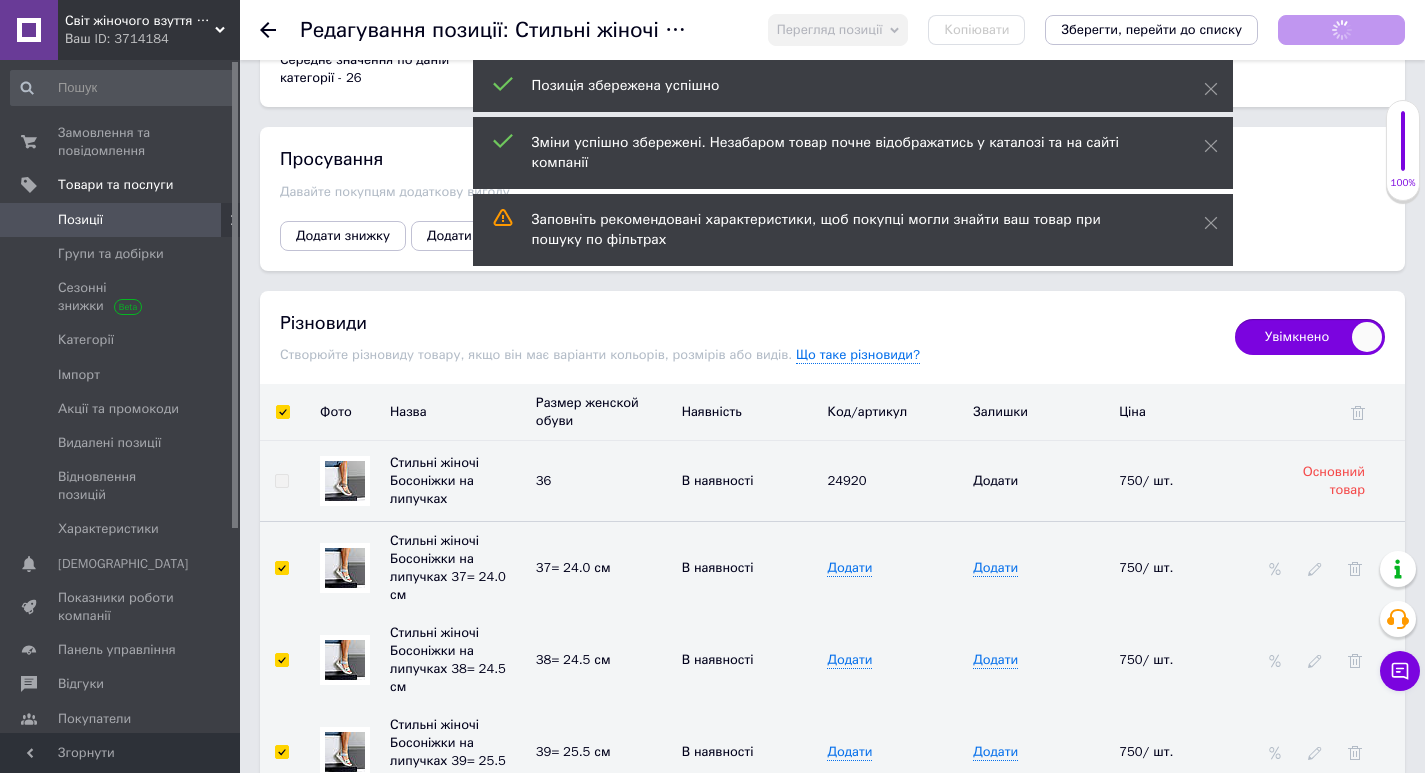 checkbox on "true" 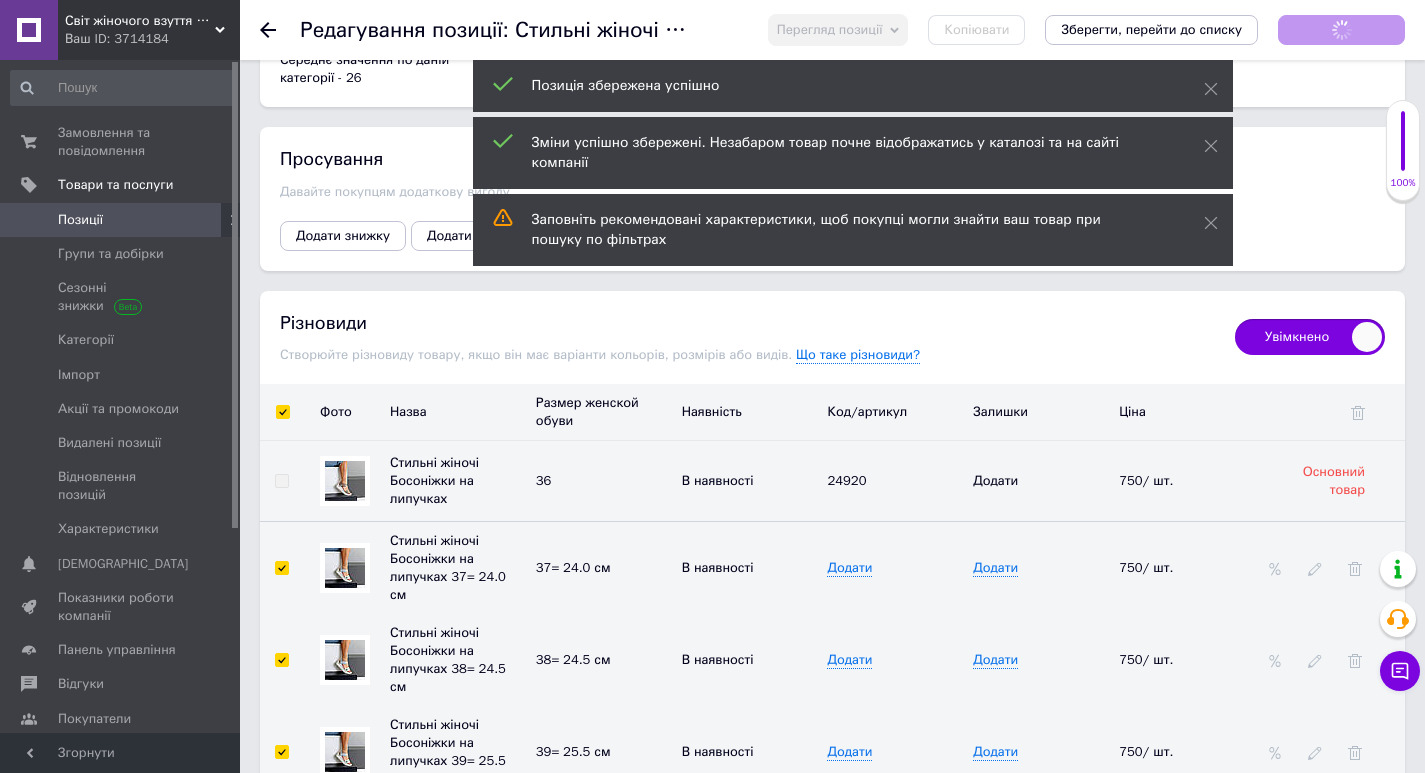 checkbox on "true" 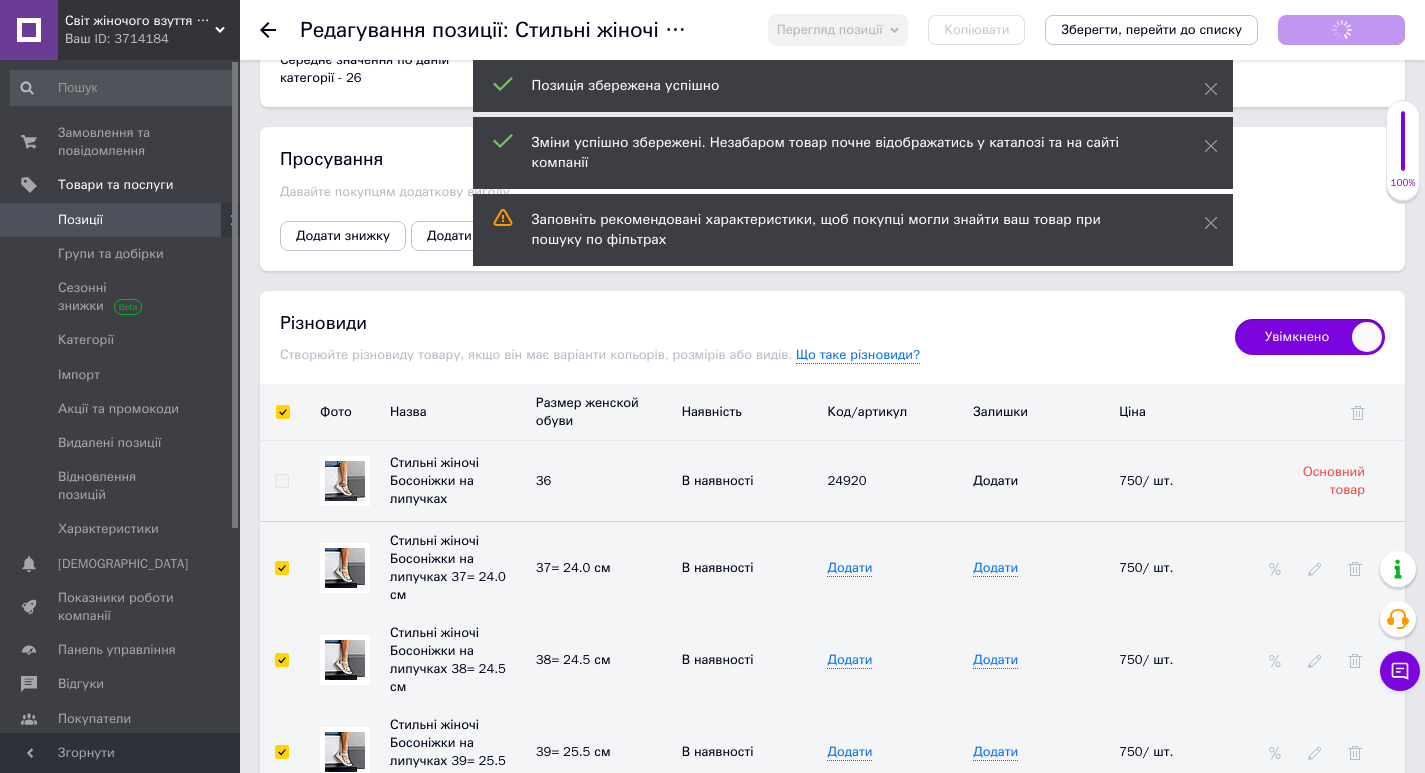 checkbox on "true" 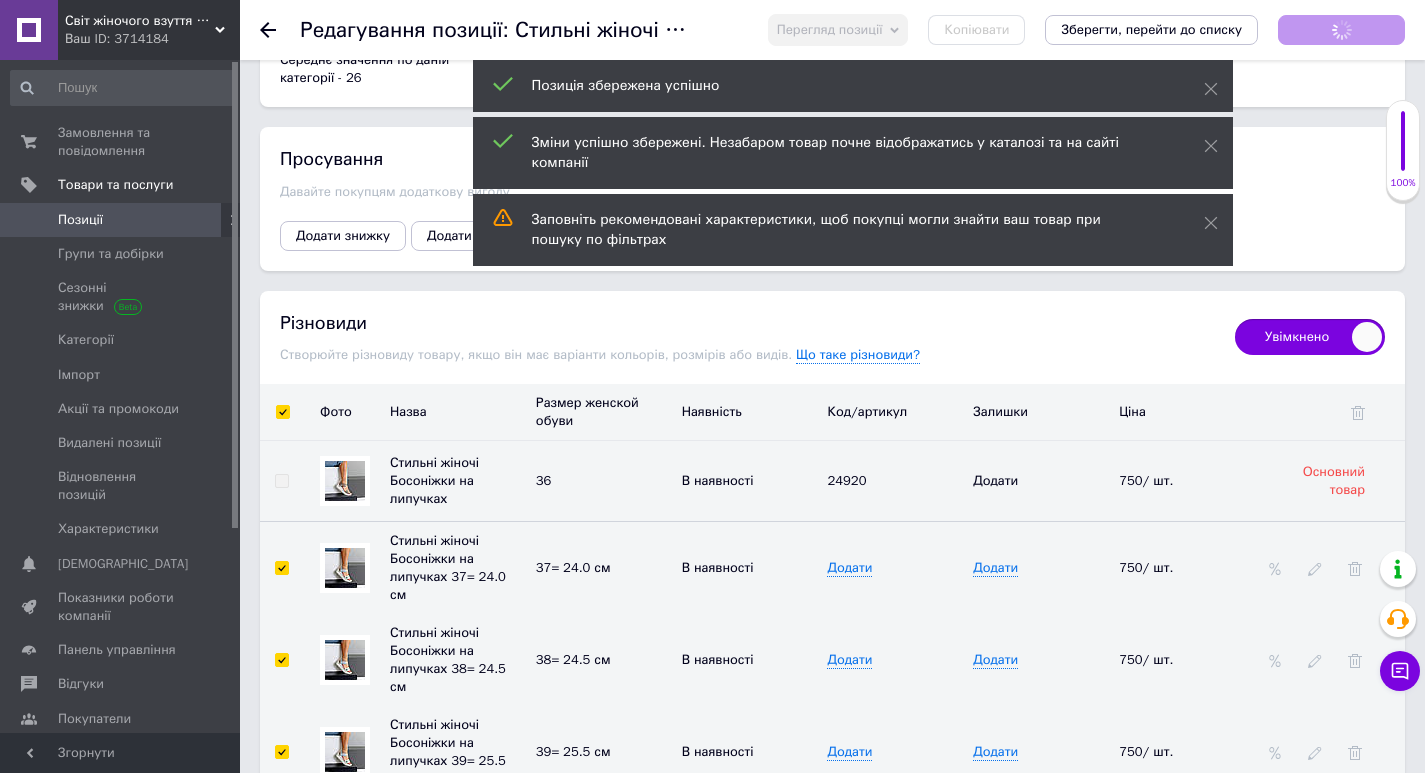 checkbox on "true" 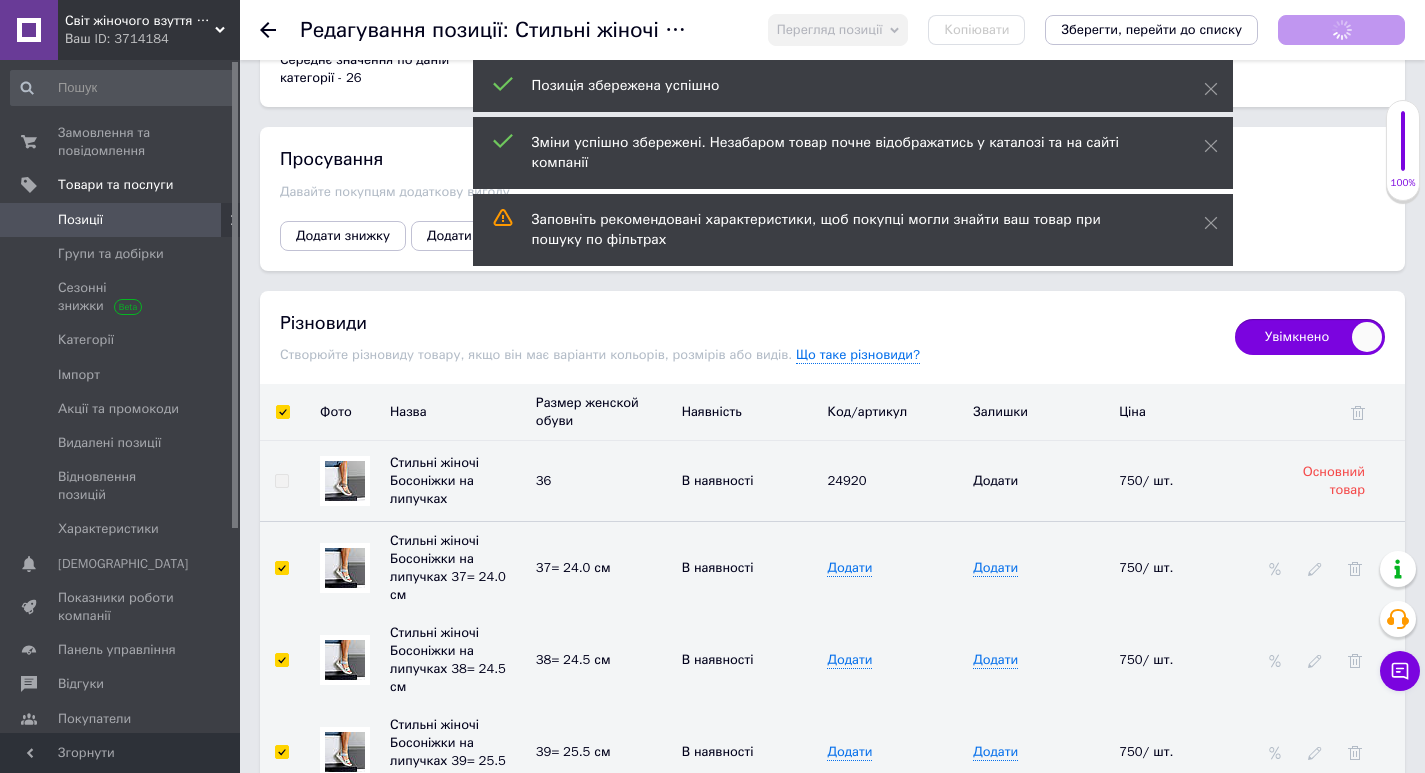 checkbox on "true" 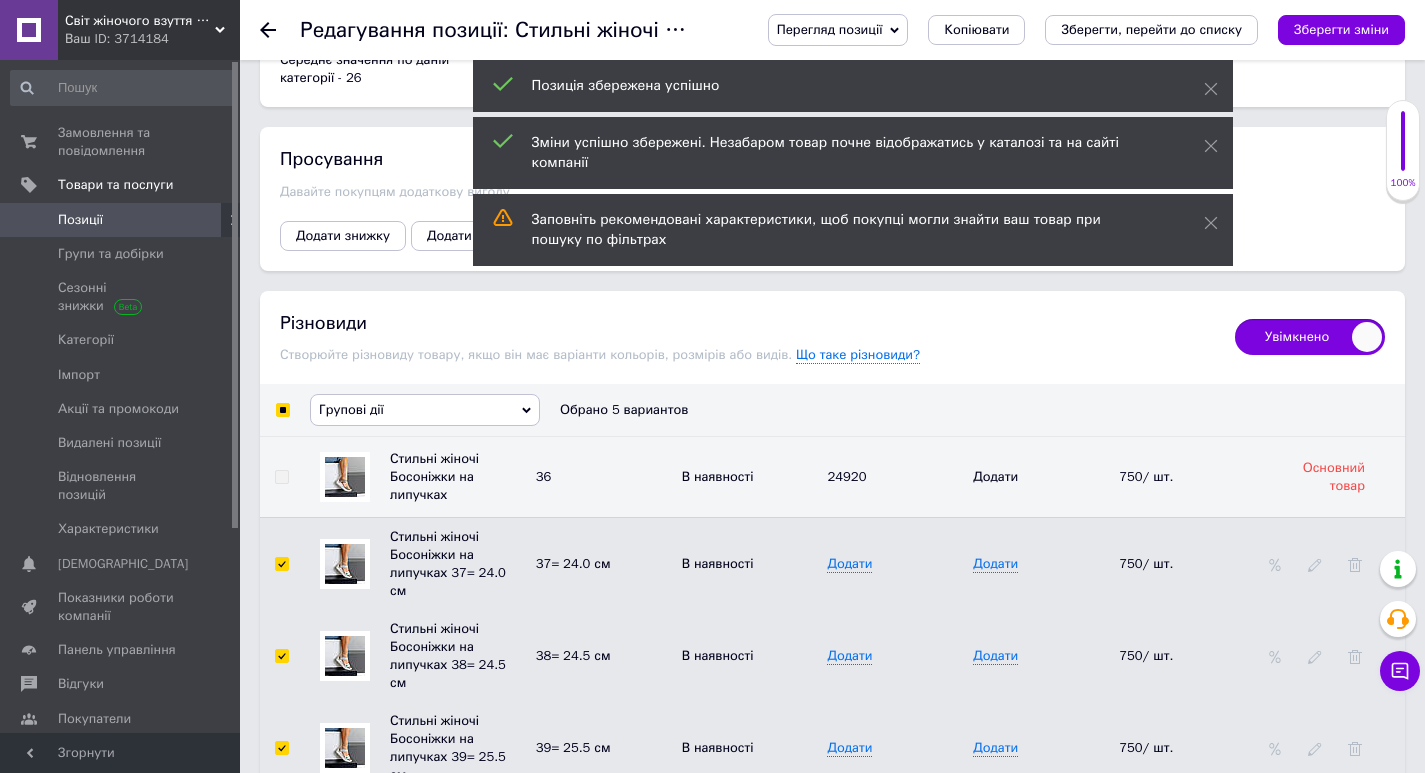 click on "Групові дії" at bounding box center (351, 409) 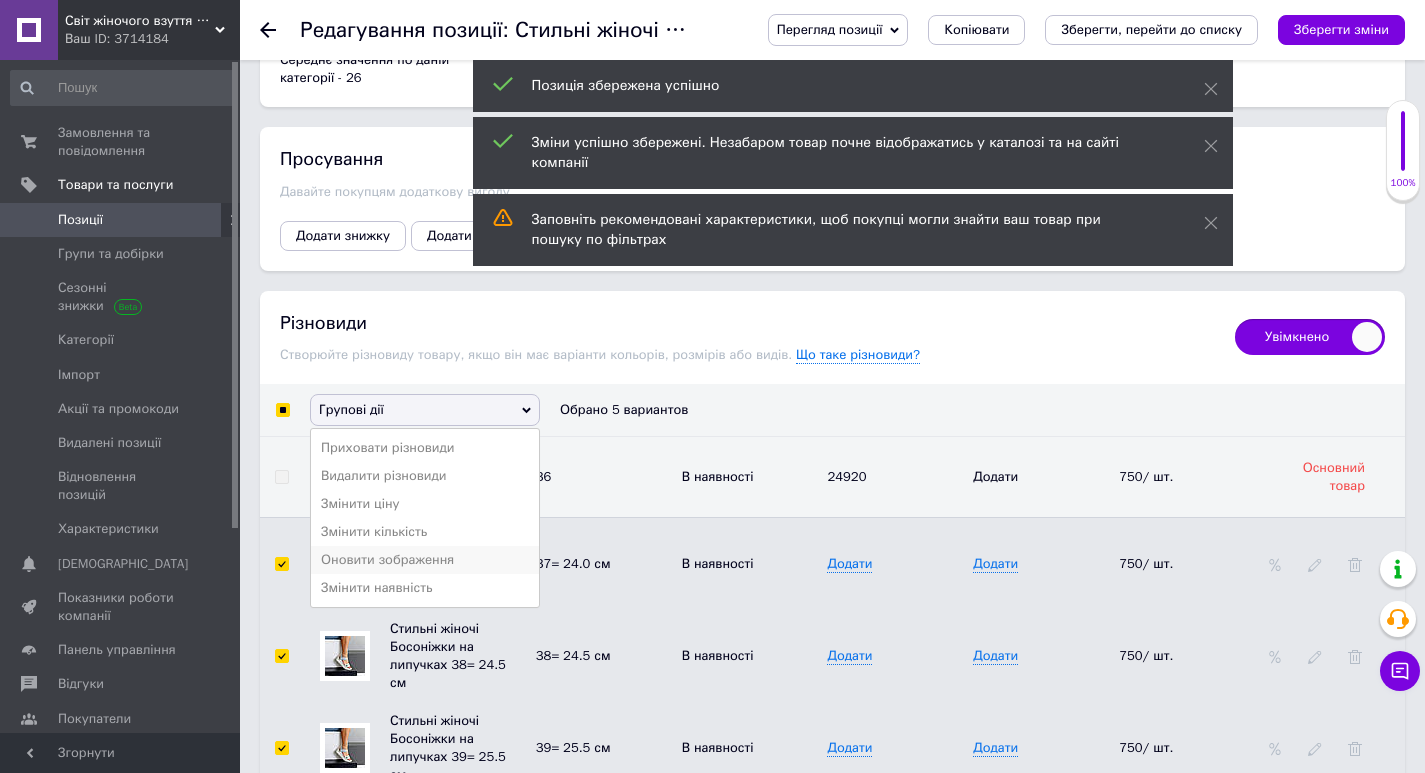 click on "Оновити зображення" at bounding box center [425, 560] 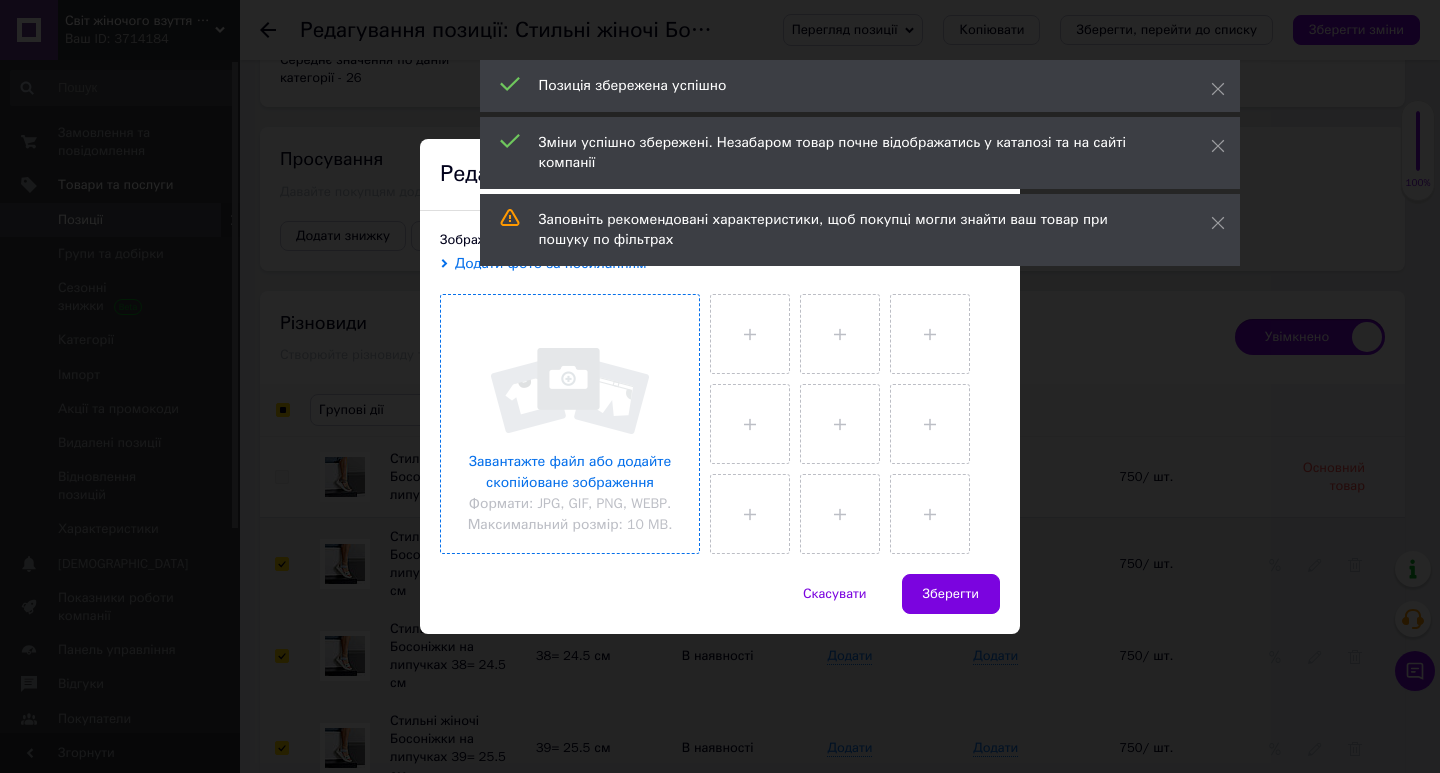 click at bounding box center [570, 424] 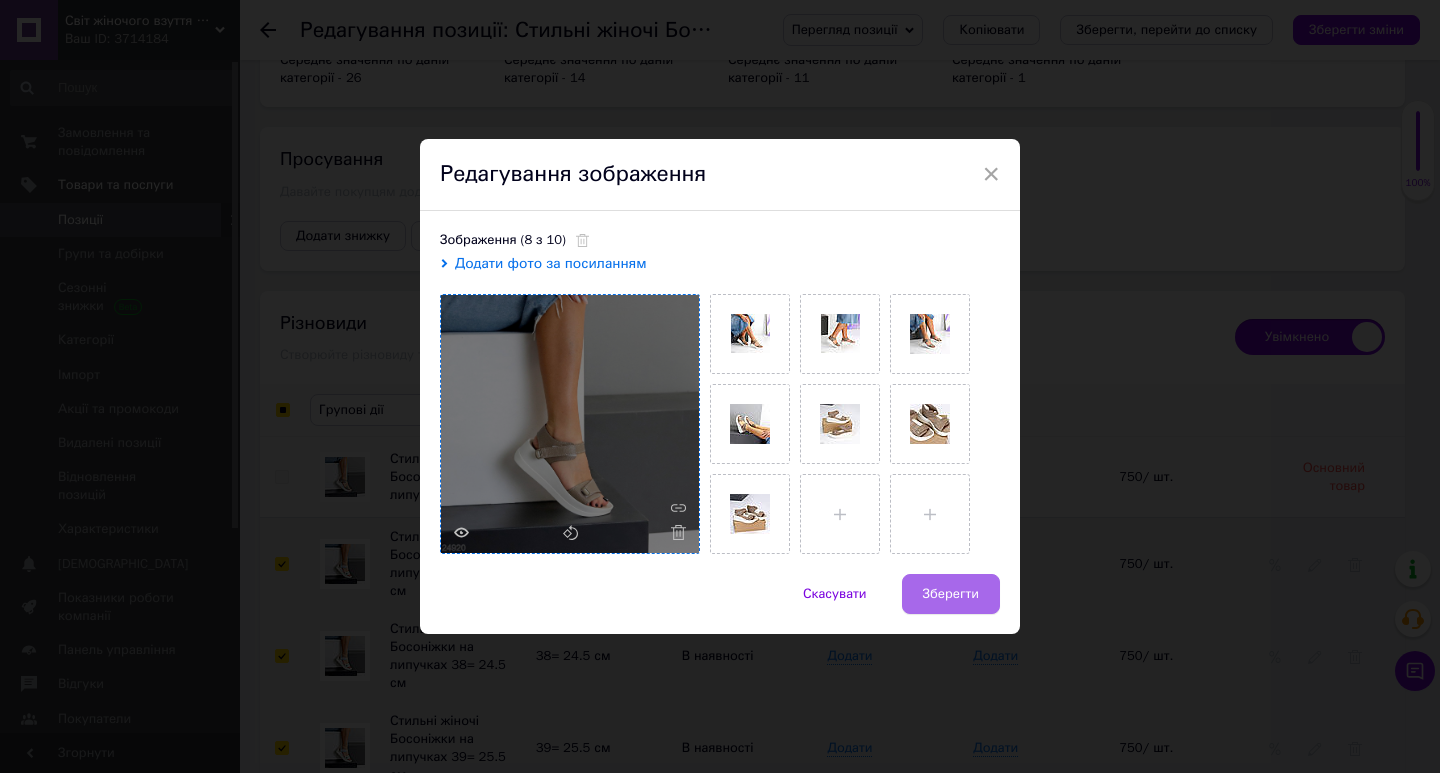 click on "Зберегти" at bounding box center (951, 594) 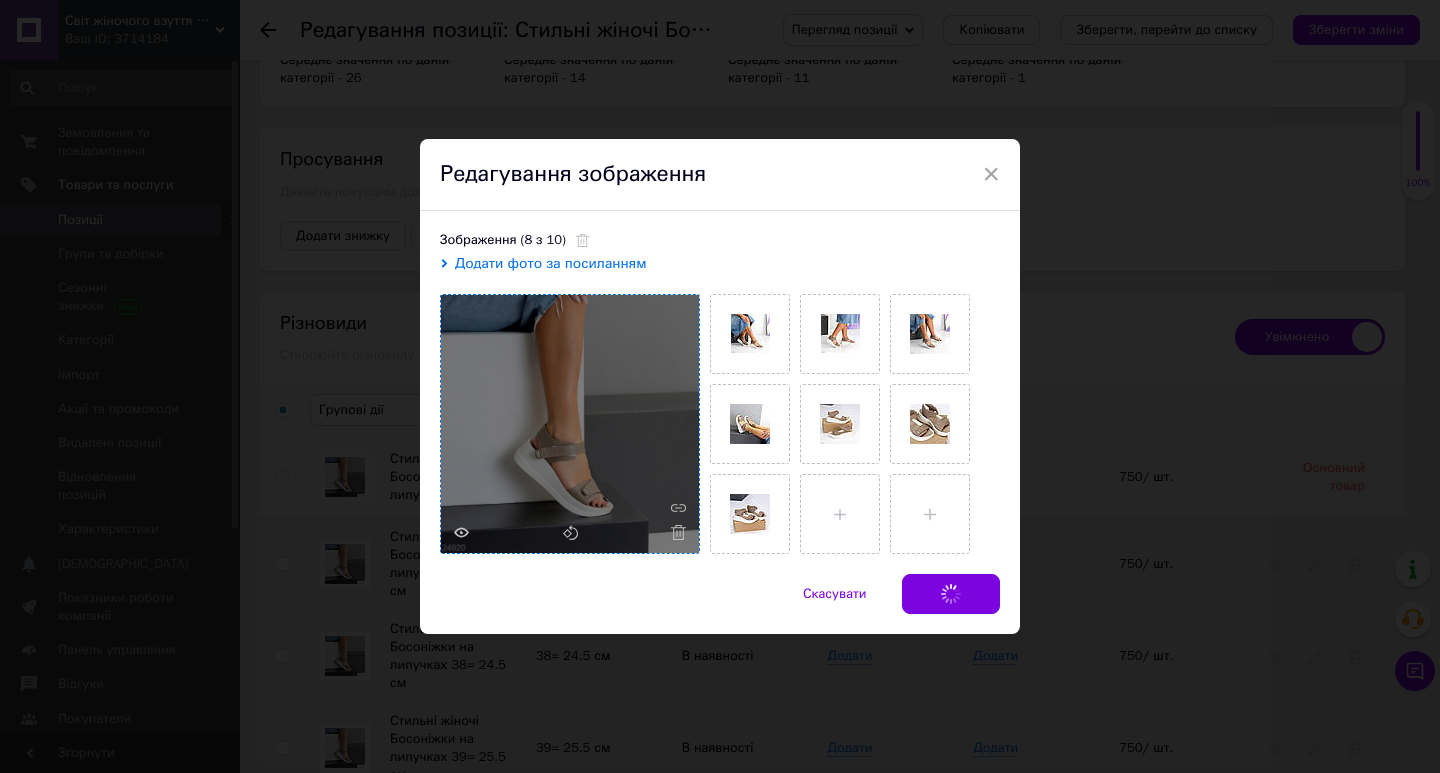 checkbox on "false" 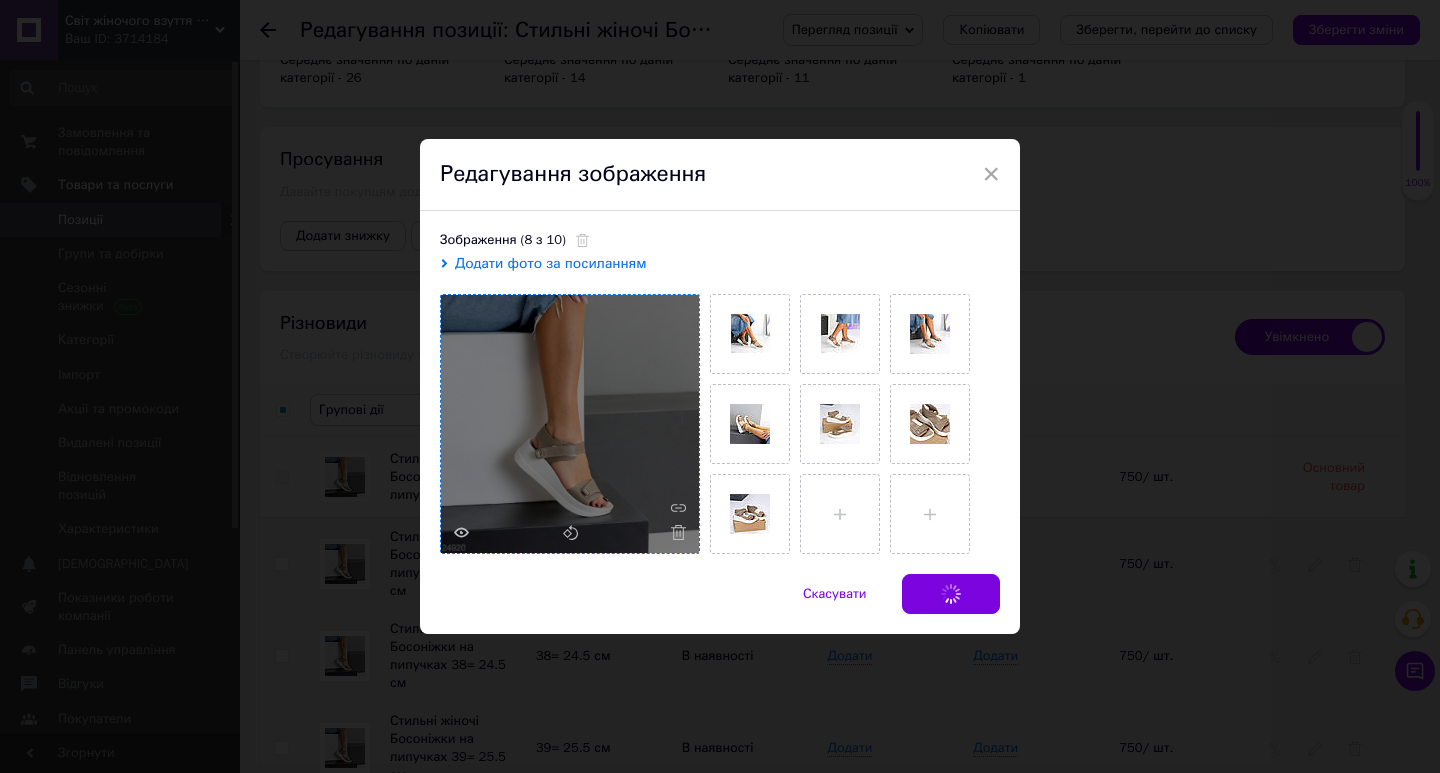 checkbox on "false" 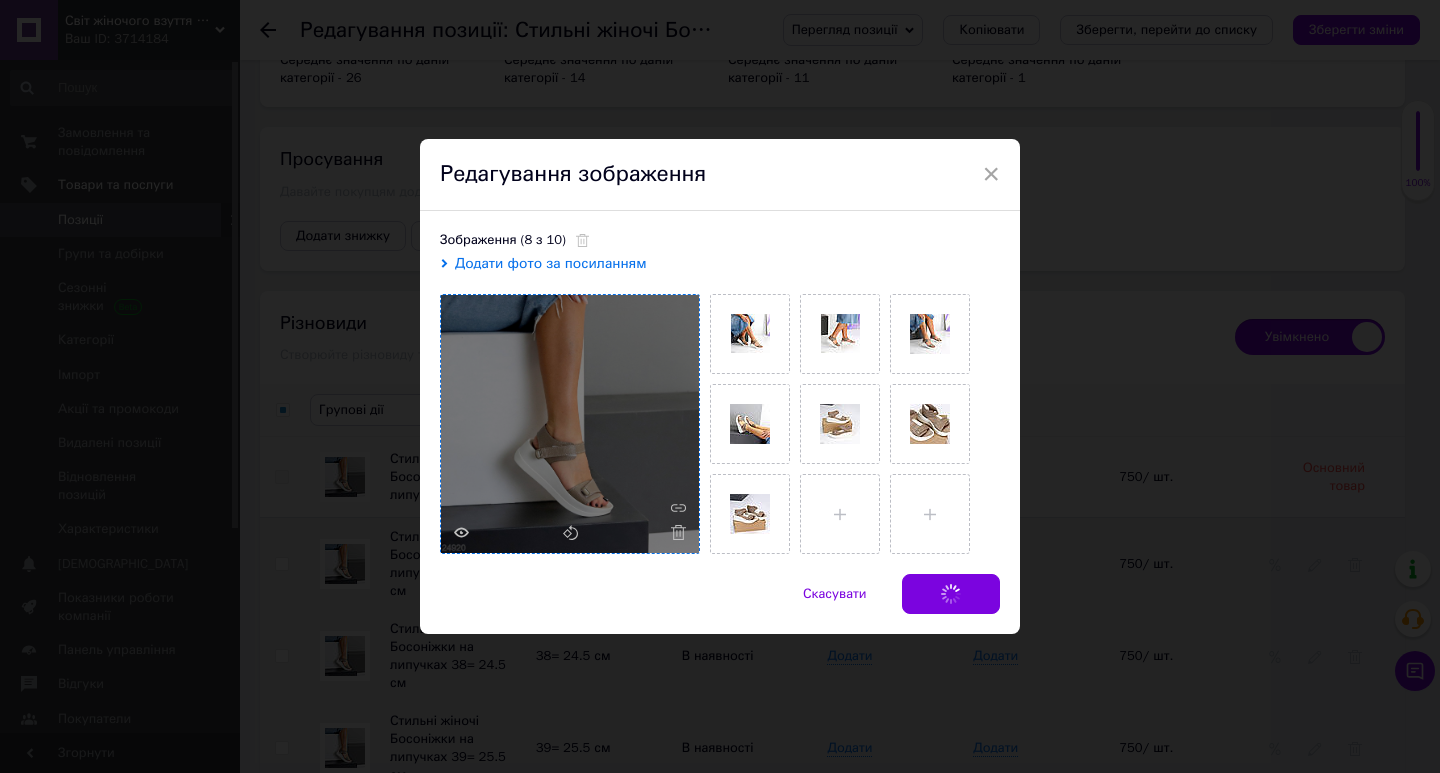 checkbox on "false" 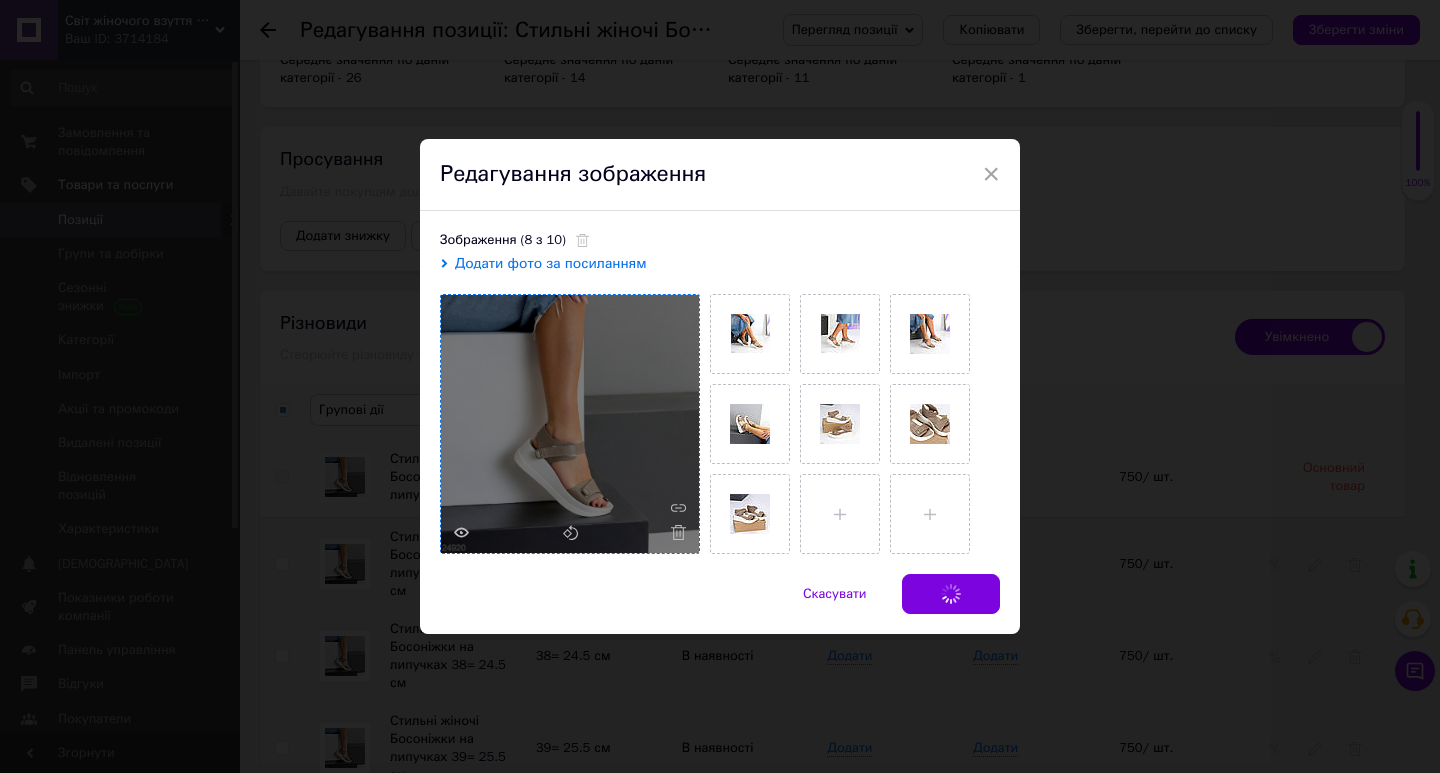 checkbox on "false" 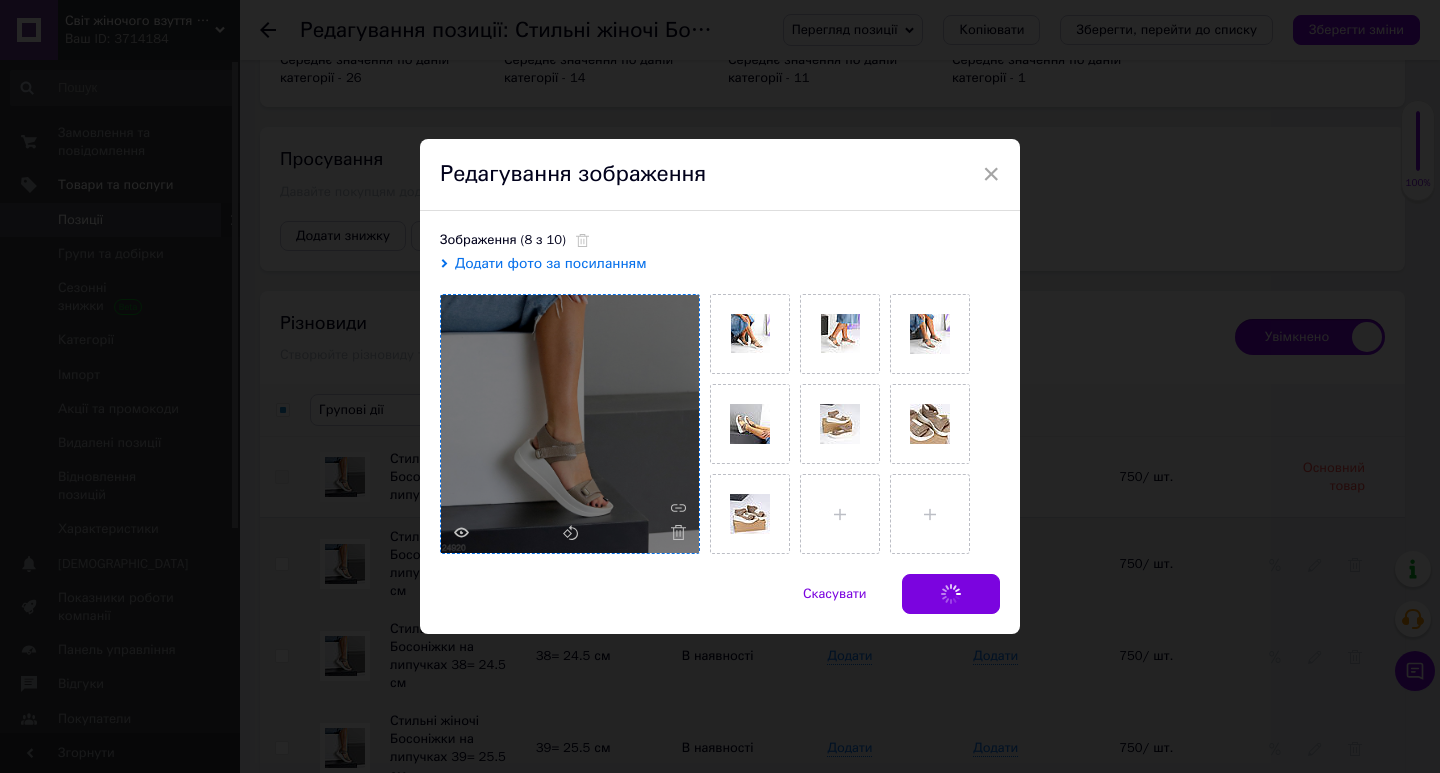 checkbox on "false" 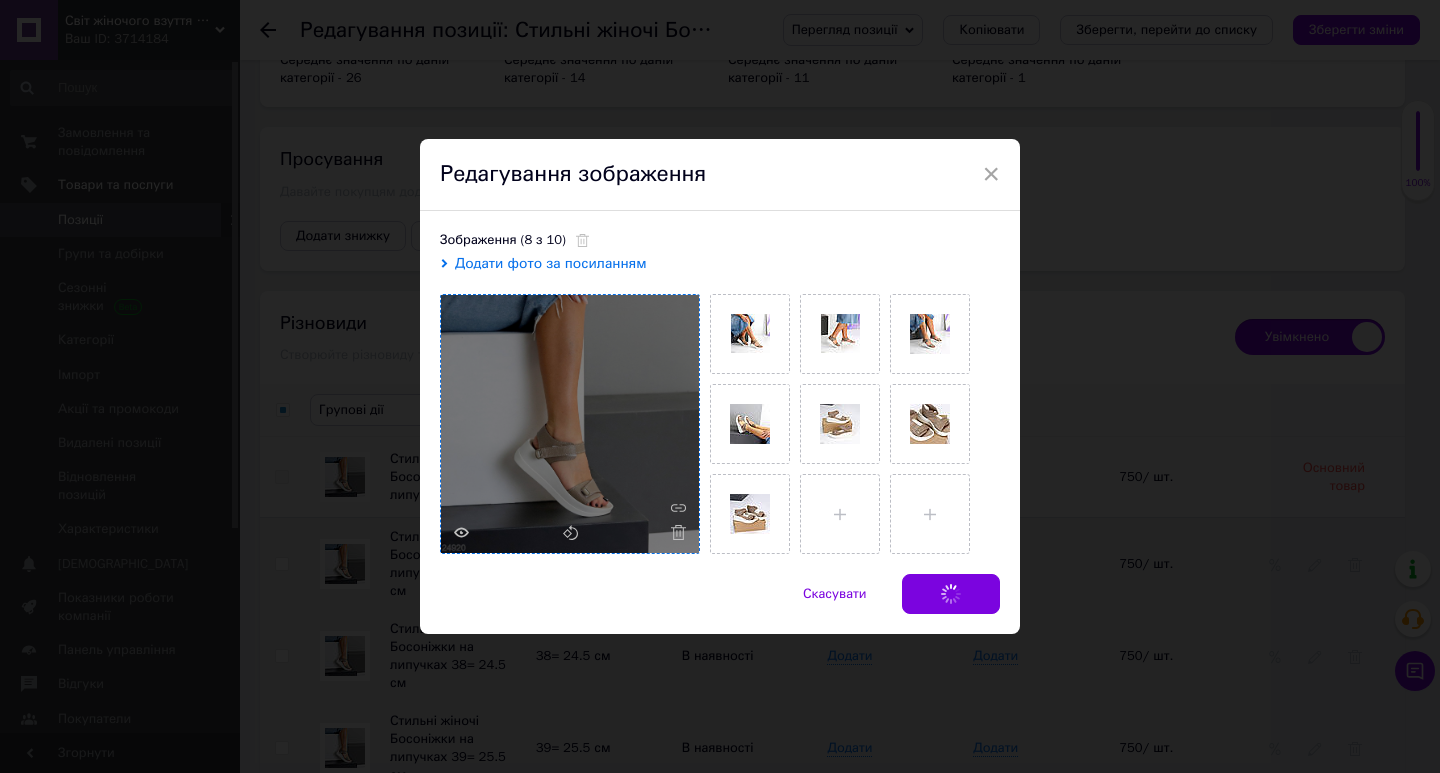 checkbox on "false" 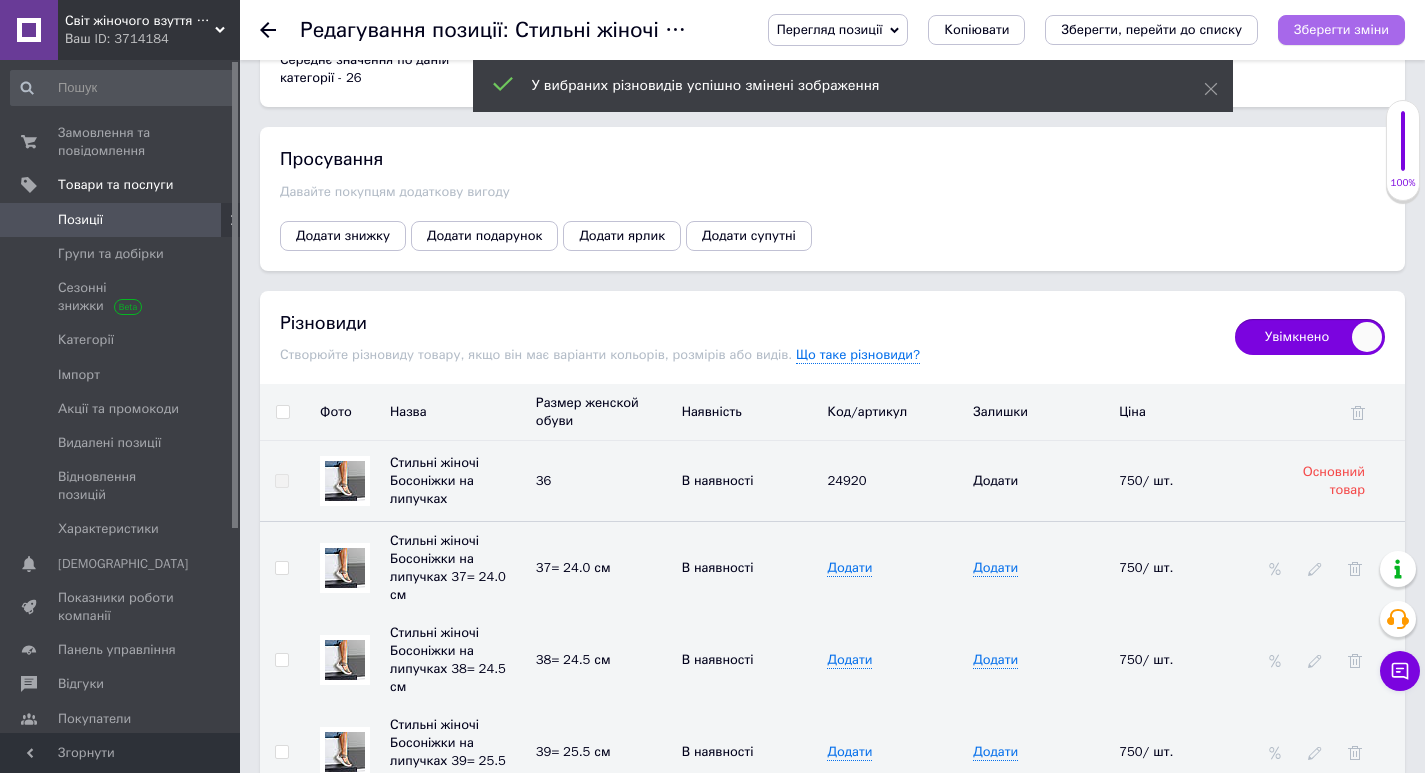 click on "Зберегти зміни" at bounding box center (1341, 29) 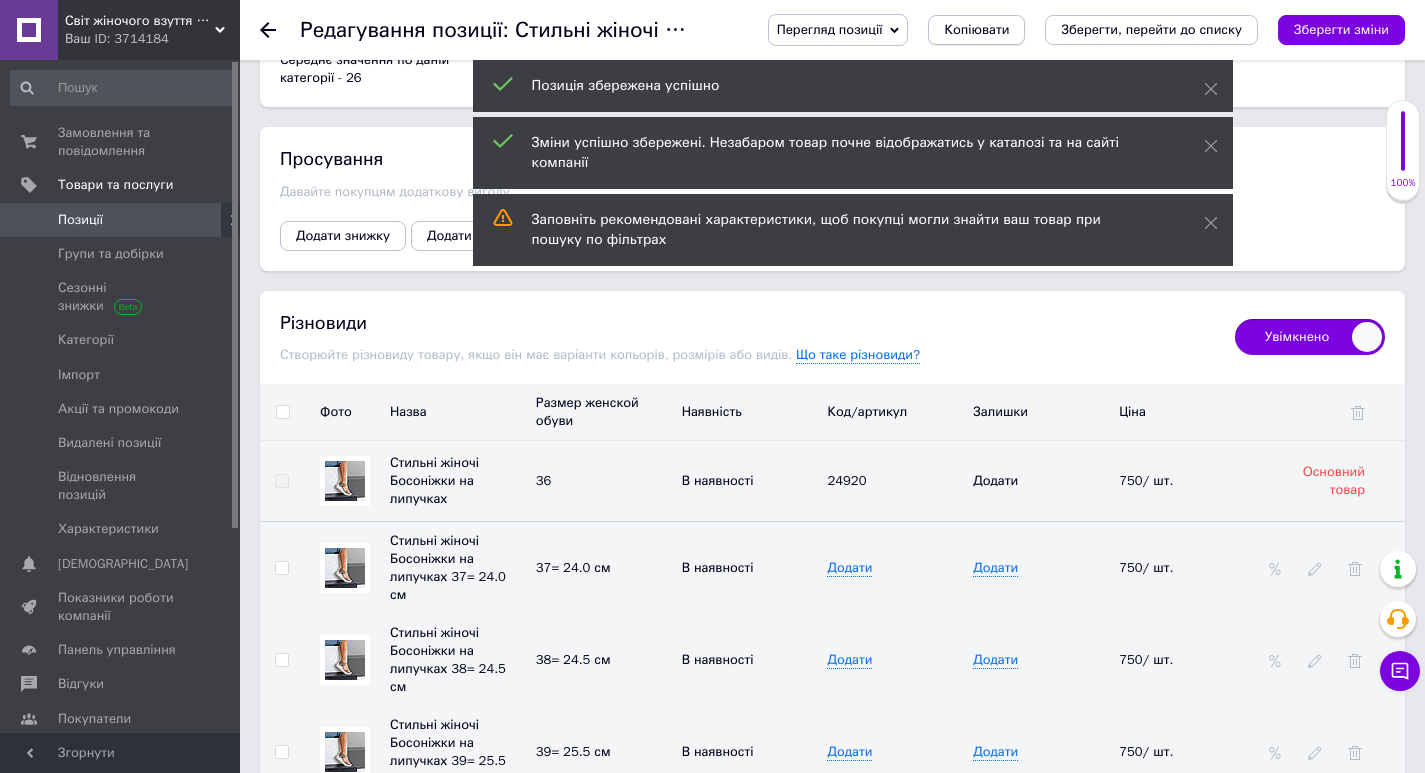click on "Копіювати" at bounding box center (976, 30) 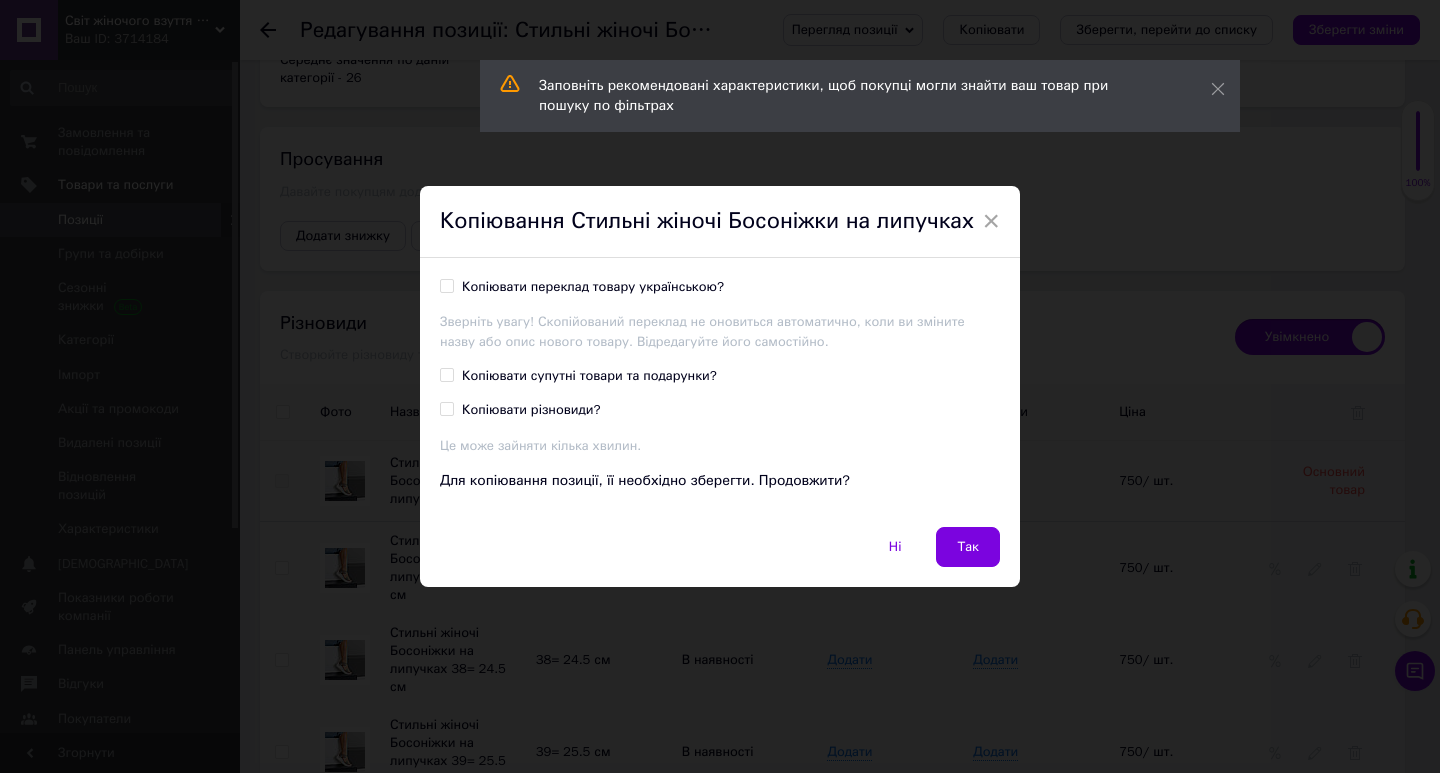 drag, startPoint x: 521, startPoint y: 280, endPoint x: 458, endPoint y: 329, distance: 79.81228 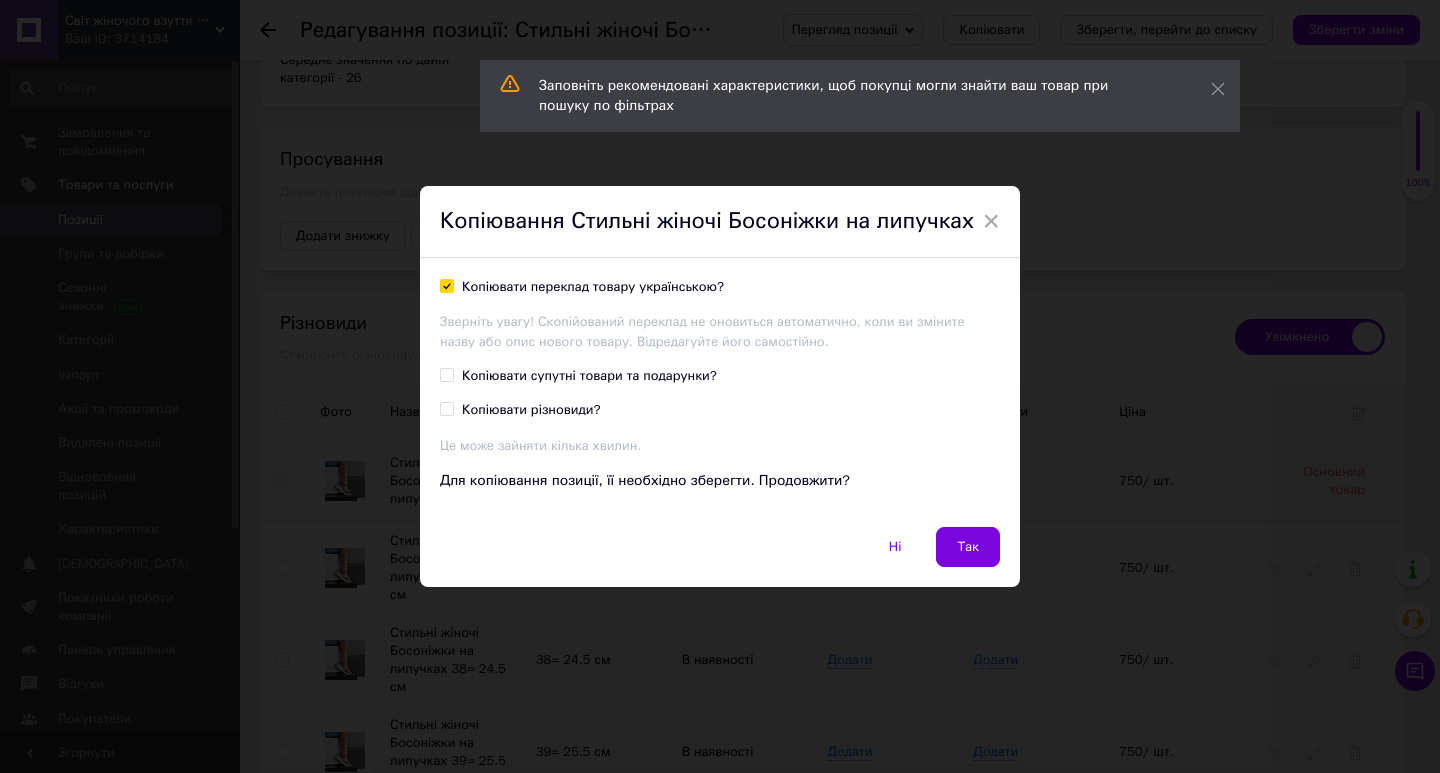 checkbox on "true" 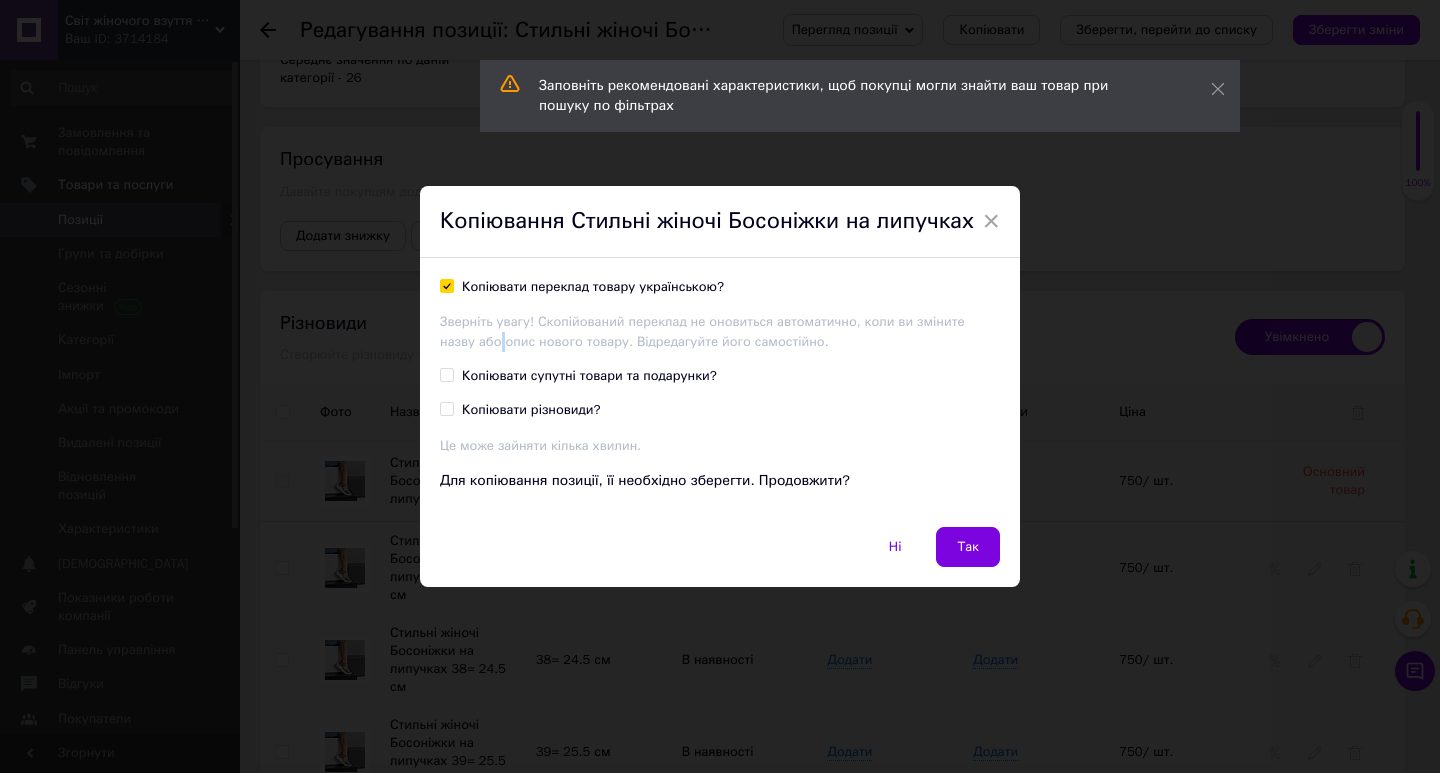 click on "Копіювати переклад товару українською? Зверніть увагу! Скопійований переклад не оновиться автоматично,
коли ви зміните назву або опис нового товару.
Відредагуйте його самостійно. Копіювати супутні товари та подарунки? Копіювати різновиди? Це може зайняти кілька хвилин. Для копіювання позиції, її необхідно зберегти. Продовжити?" at bounding box center [720, 392] 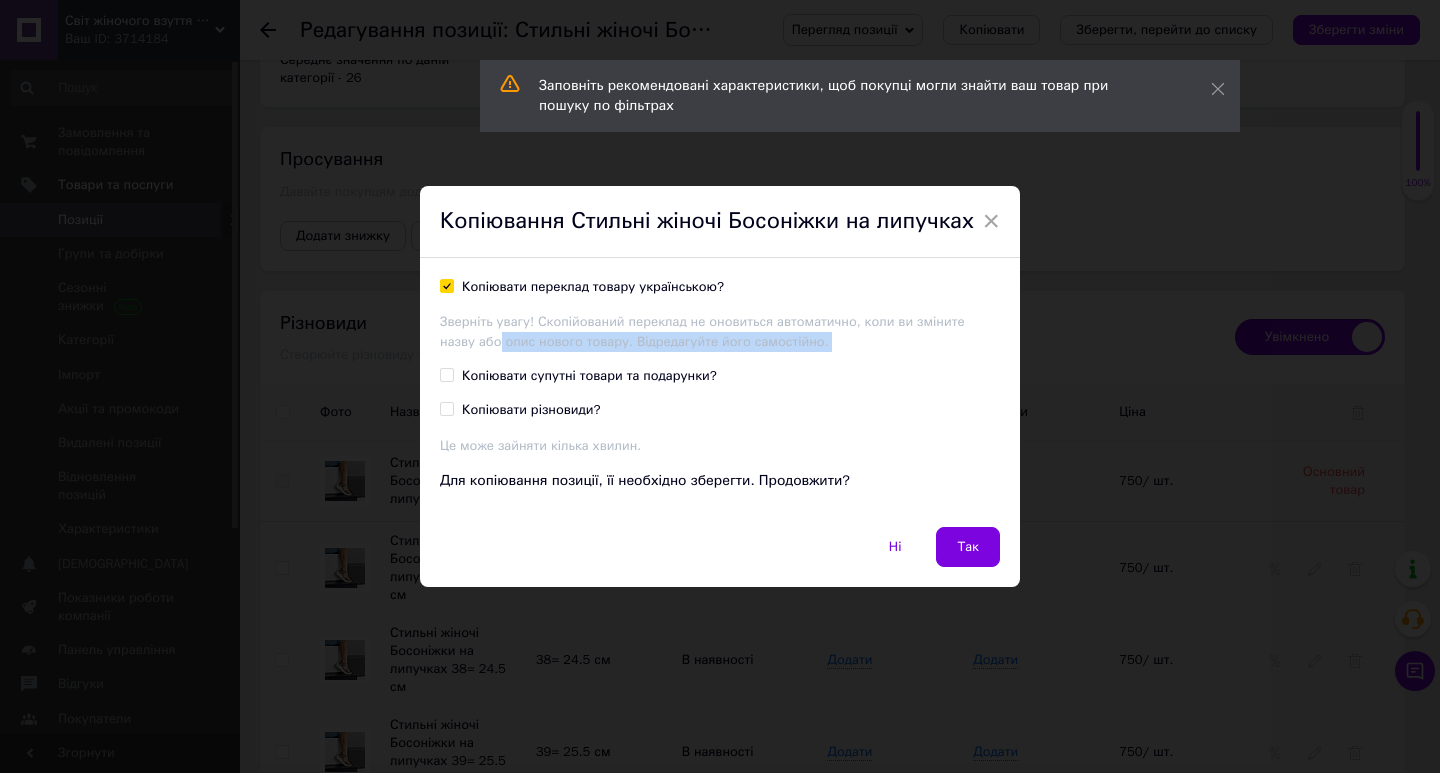 drag, startPoint x: 472, startPoint y: 371, endPoint x: 474, endPoint y: 384, distance: 13.152946 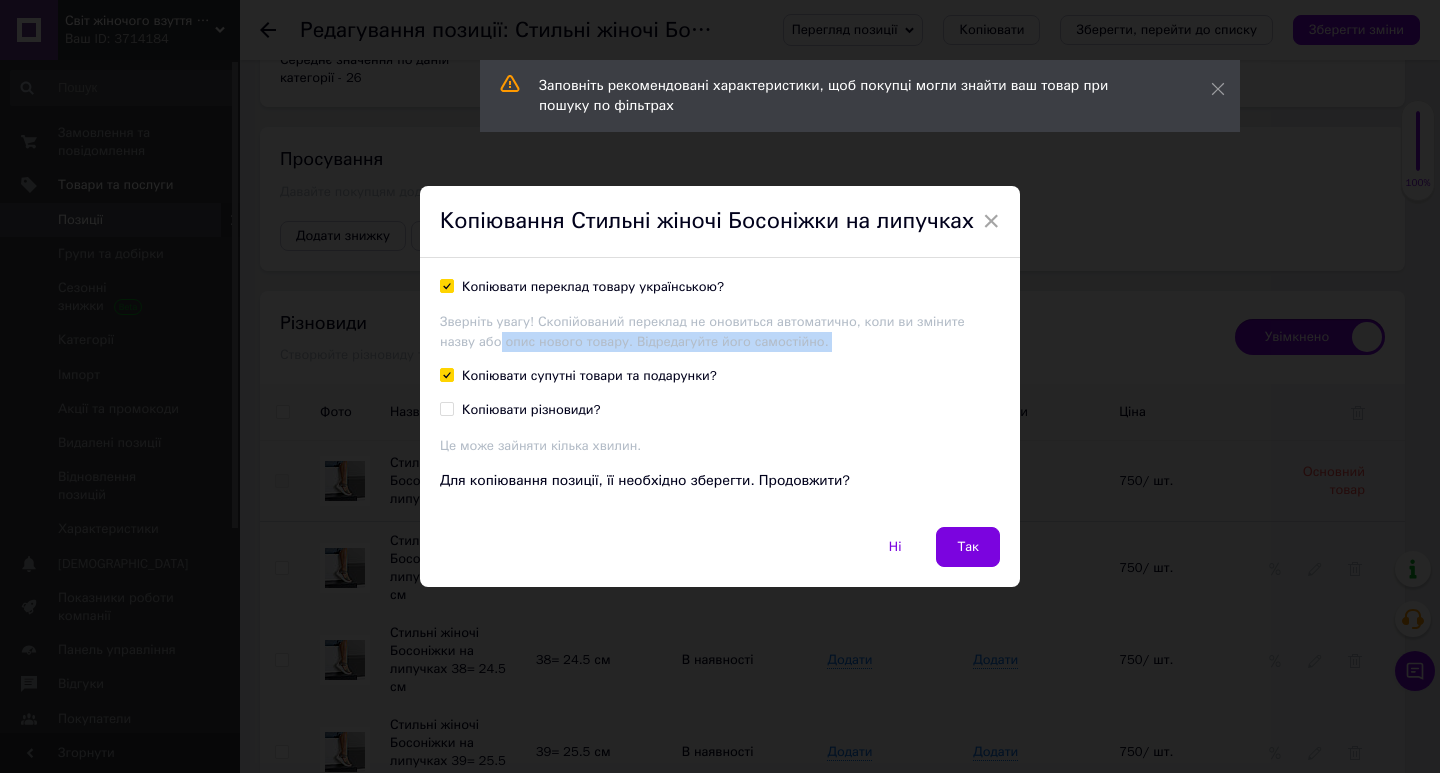 checkbox on "true" 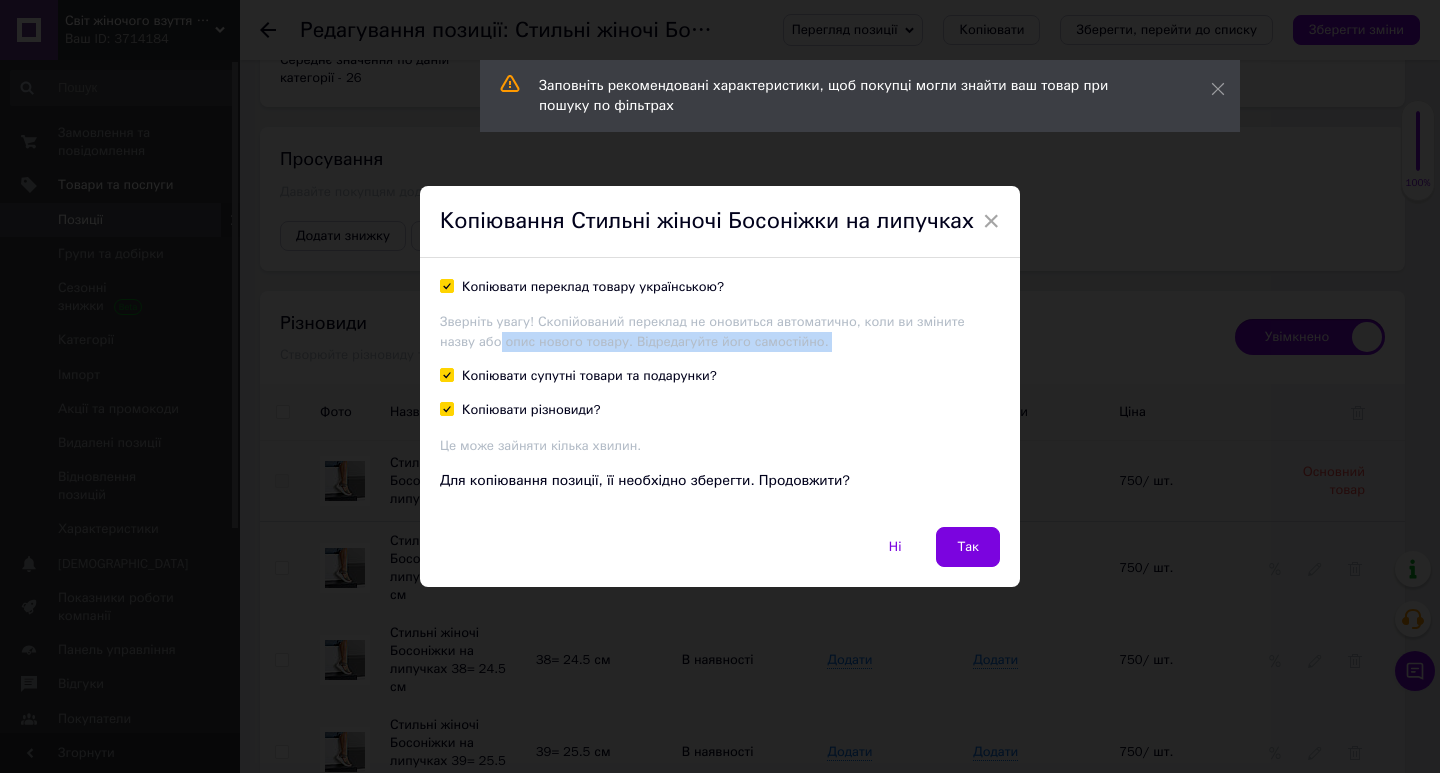 checkbox on "true" 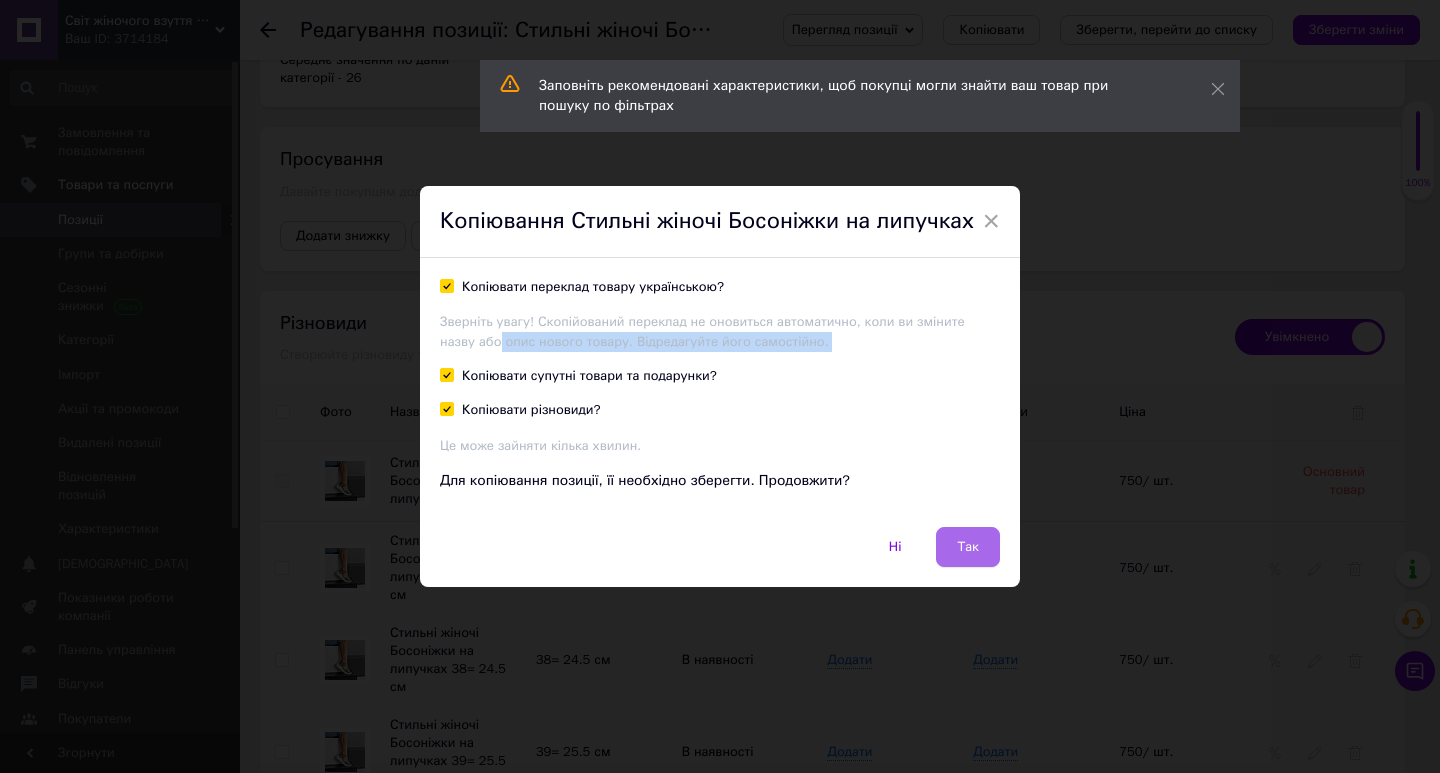 click on "Так" at bounding box center (968, 547) 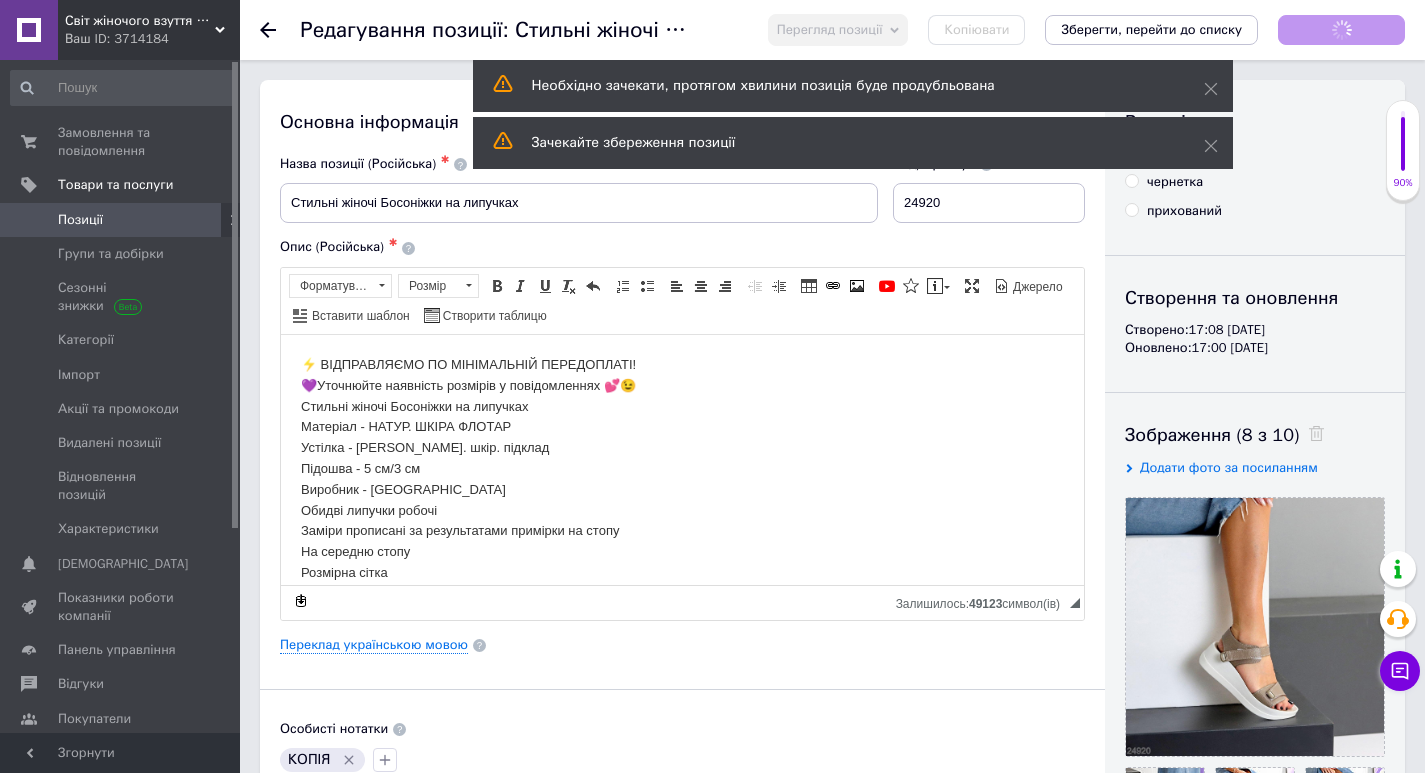 scroll, scrollTop: 0, scrollLeft: 0, axis: both 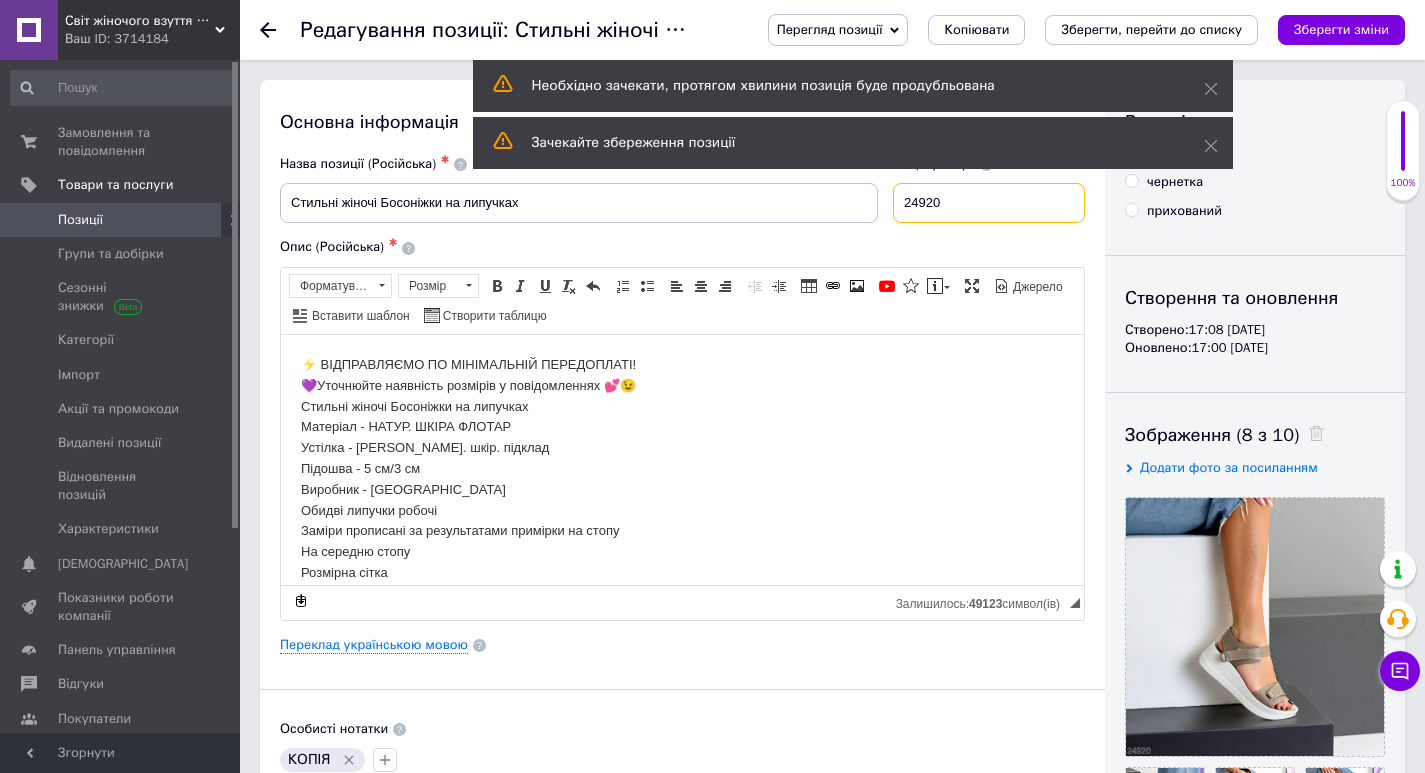 click on "24920" at bounding box center [989, 203] 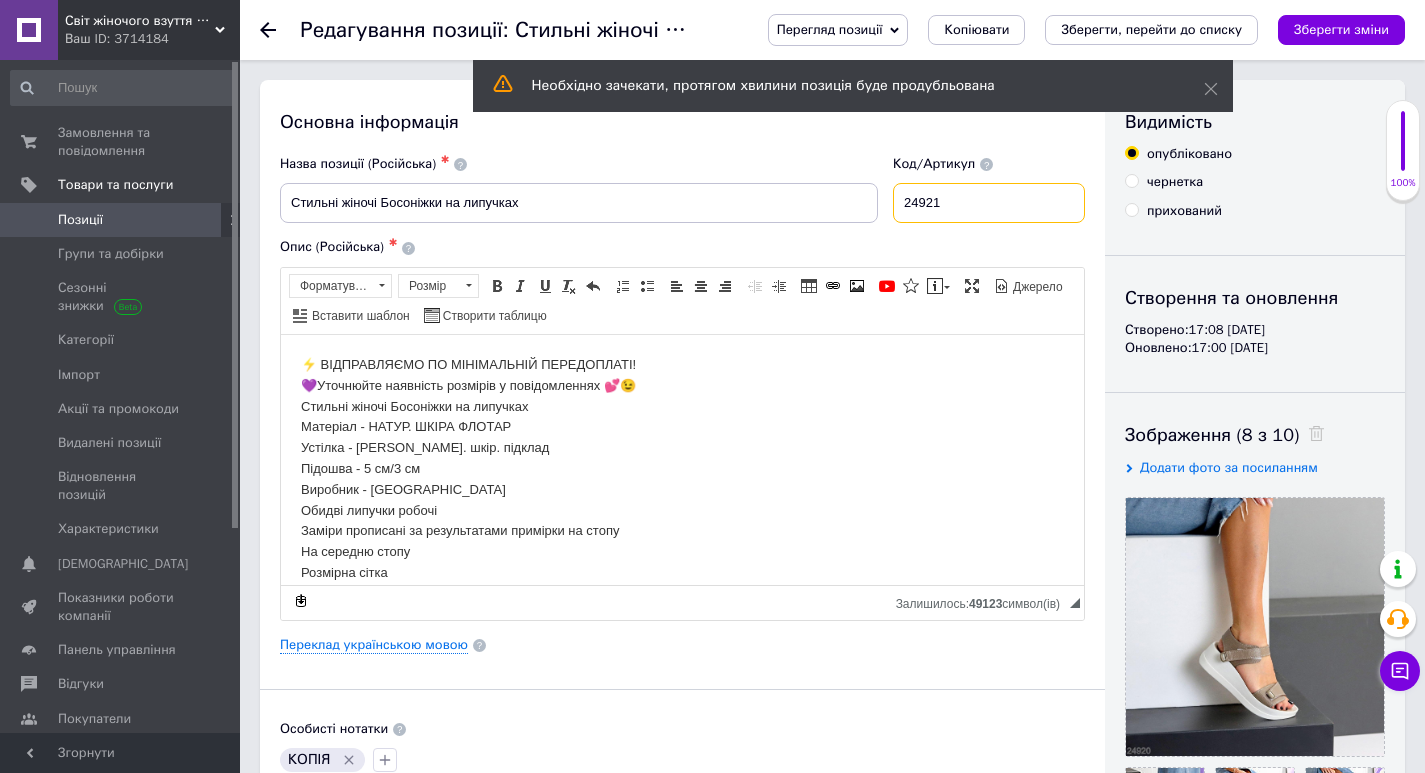 type on "24921" 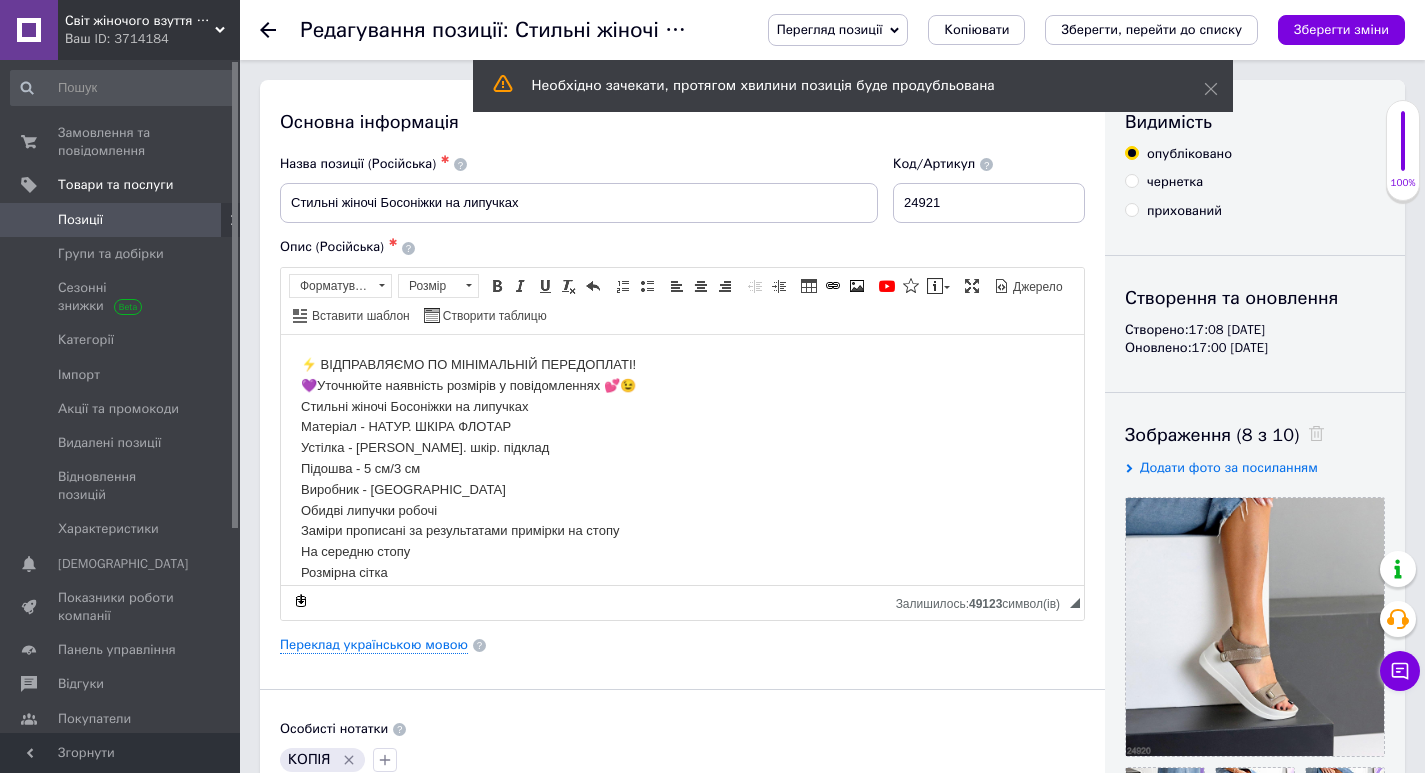 click 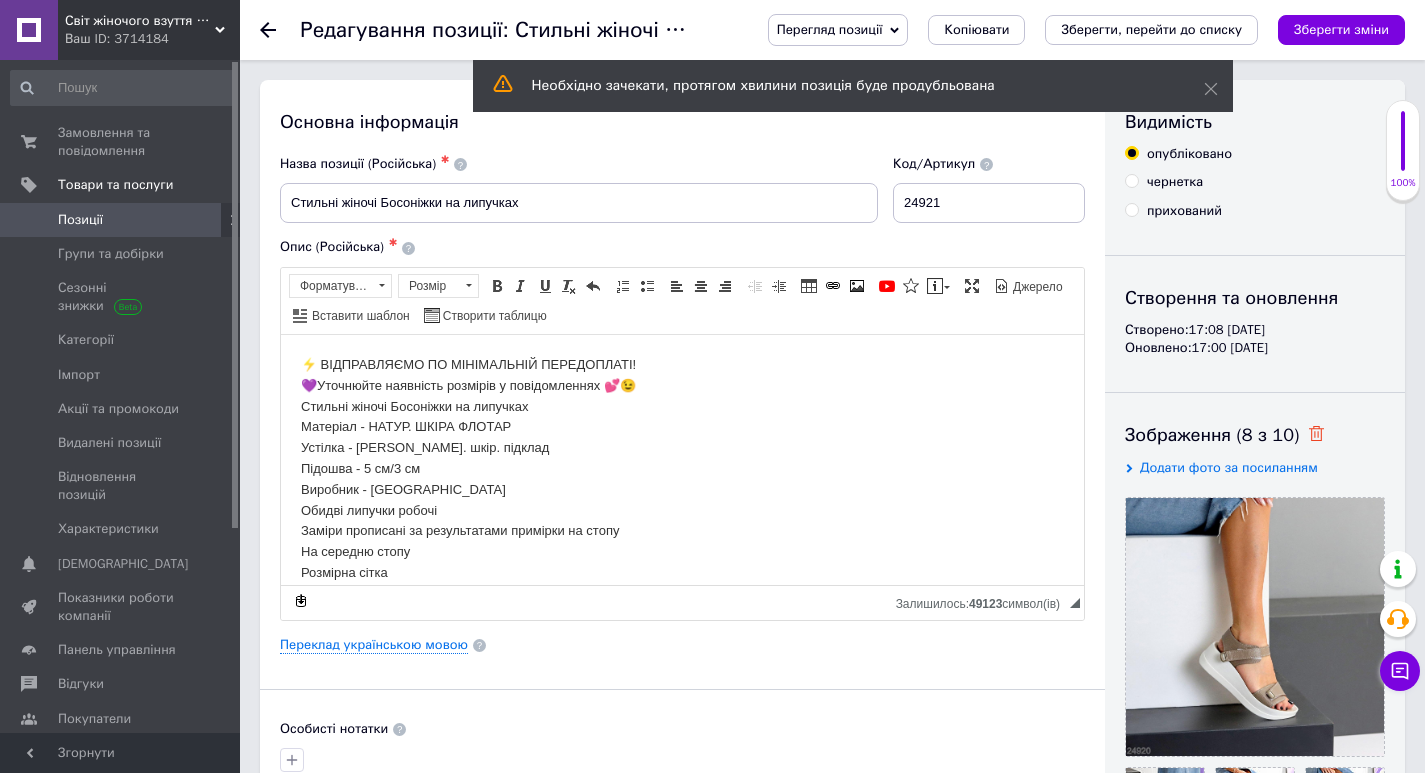 click 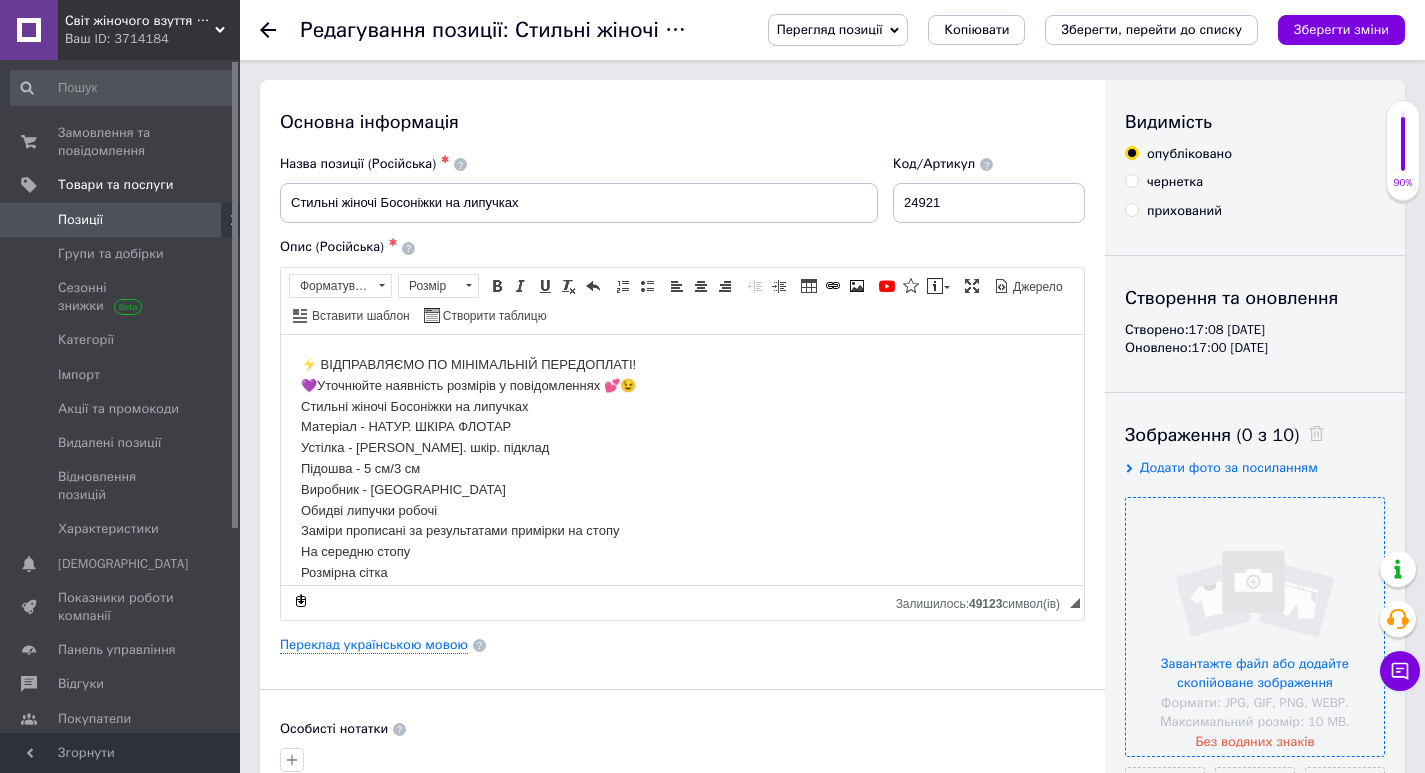 drag, startPoint x: 1296, startPoint y: 558, endPoint x: 1285, endPoint y: 557, distance: 11.045361 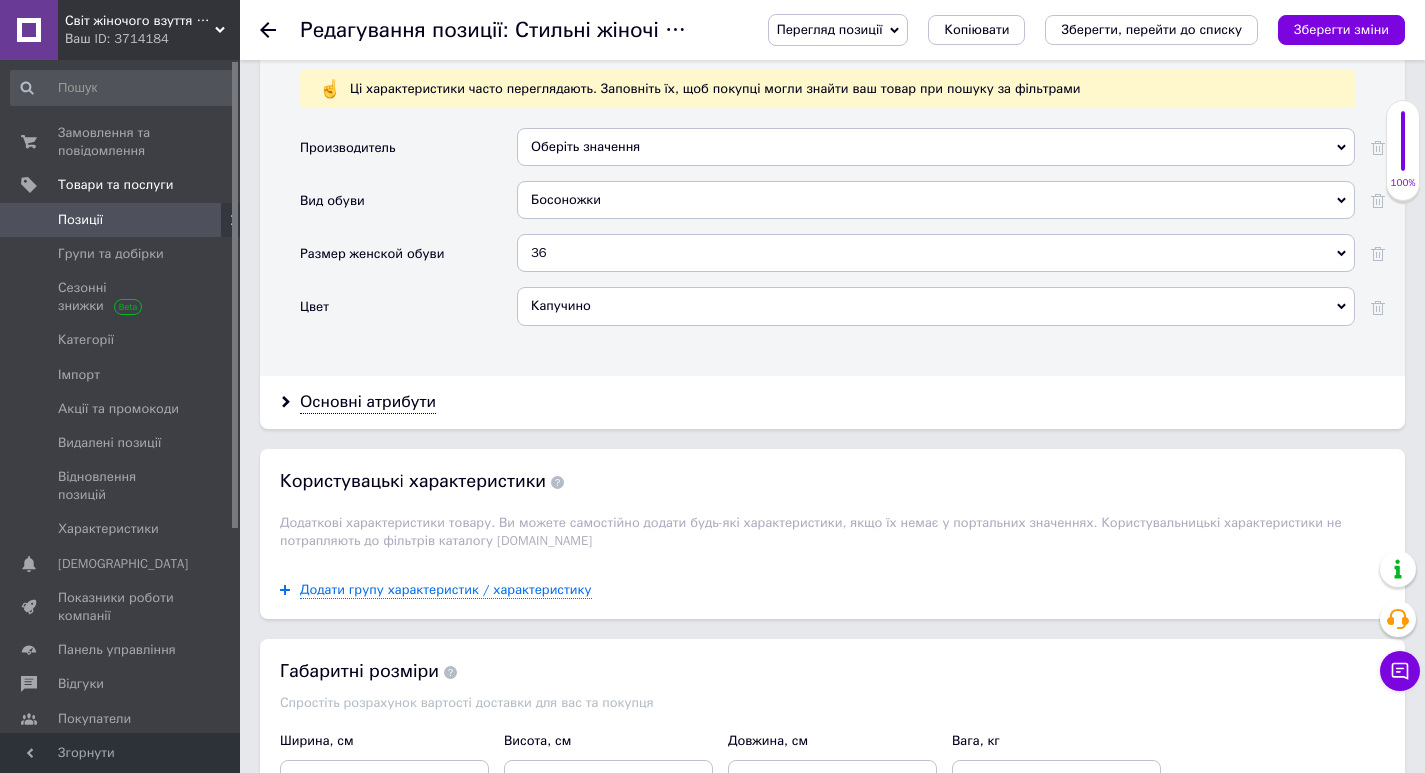 scroll, scrollTop: 2100, scrollLeft: 0, axis: vertical 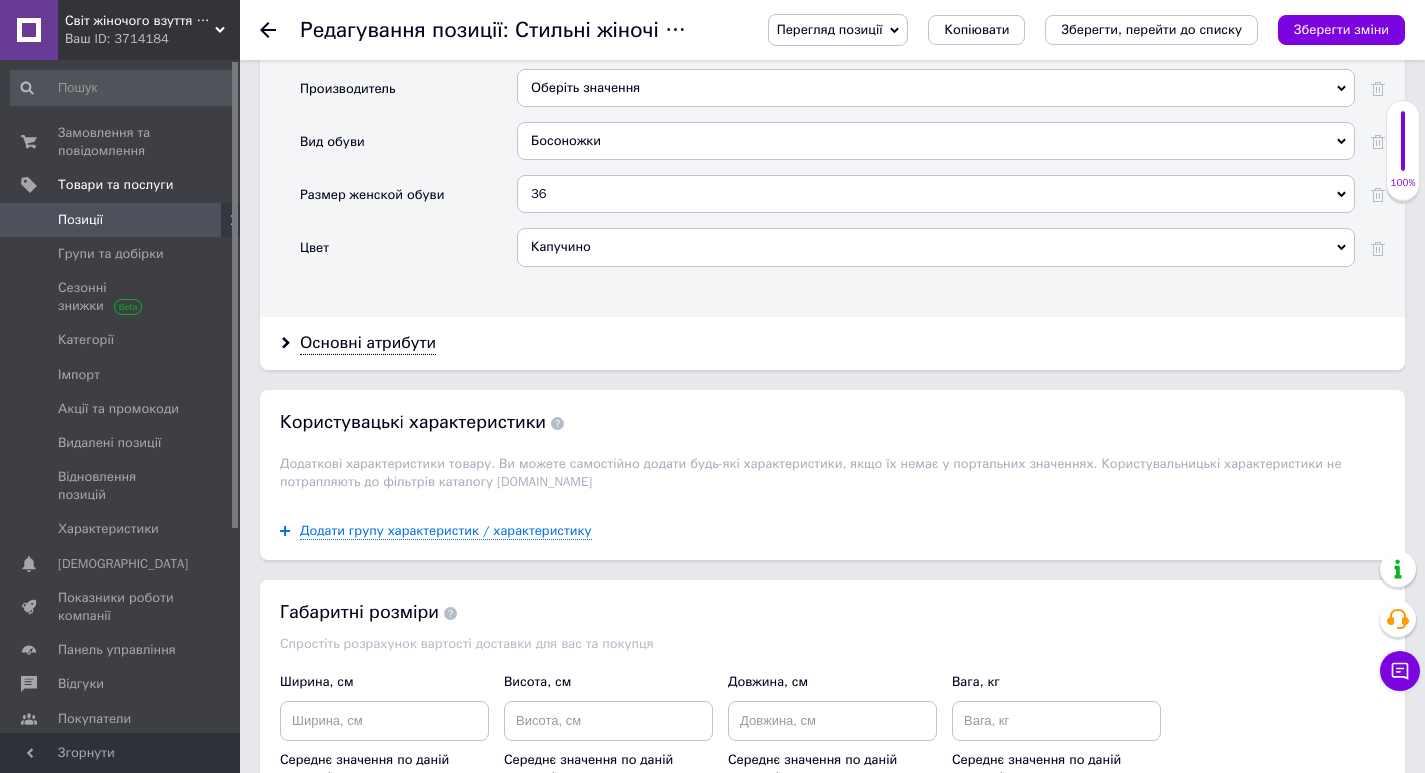 click on "Капучино" at bounding box center (936, 247) 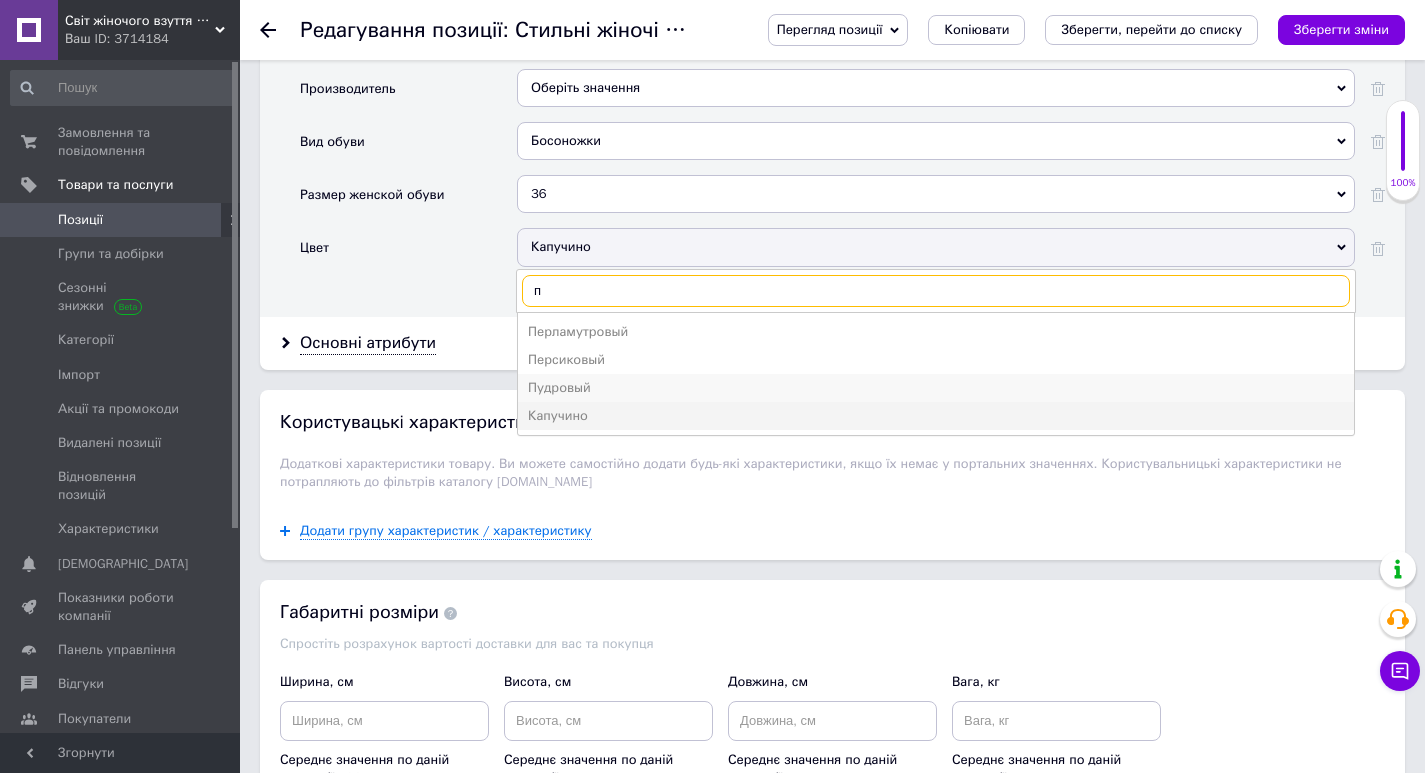 type on "п" 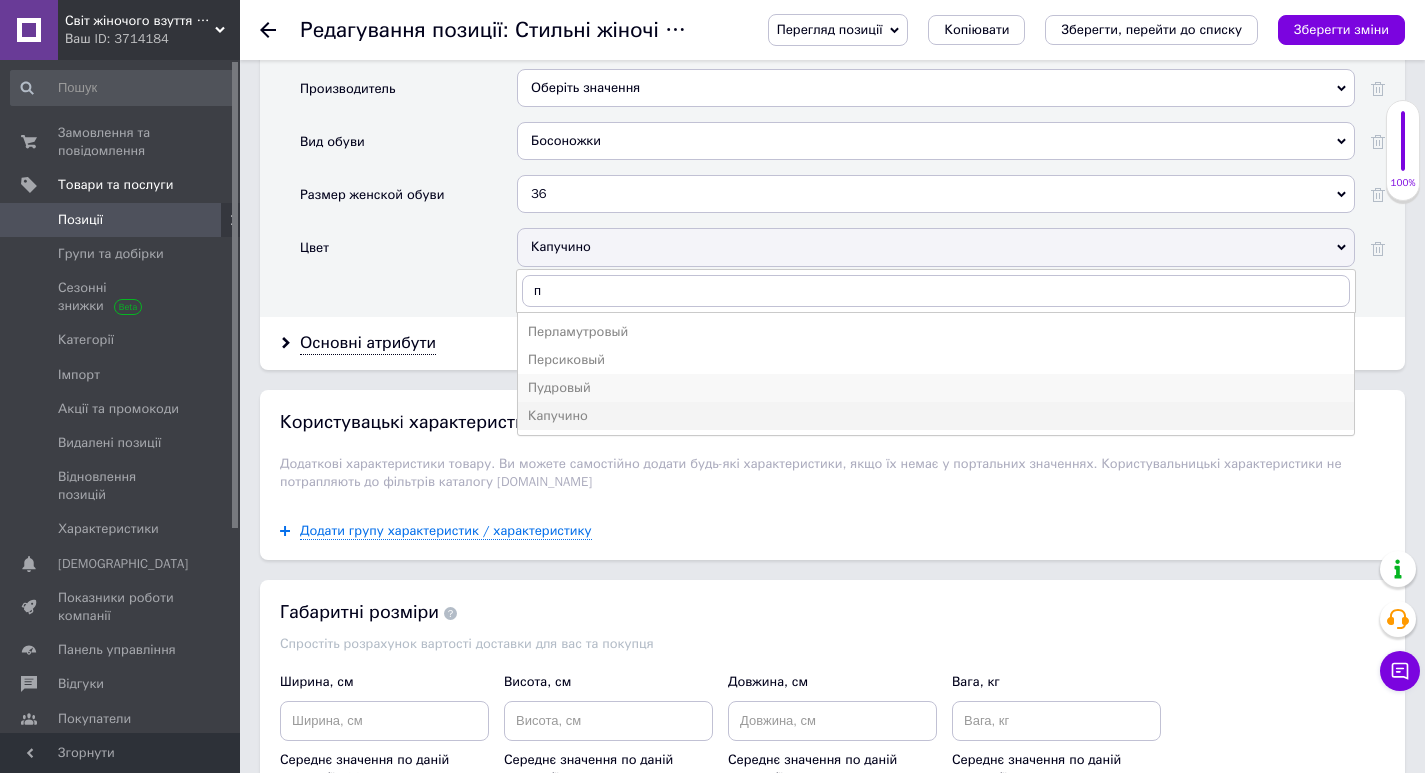 click on "Пудровый" at bounding box center (936, 388) 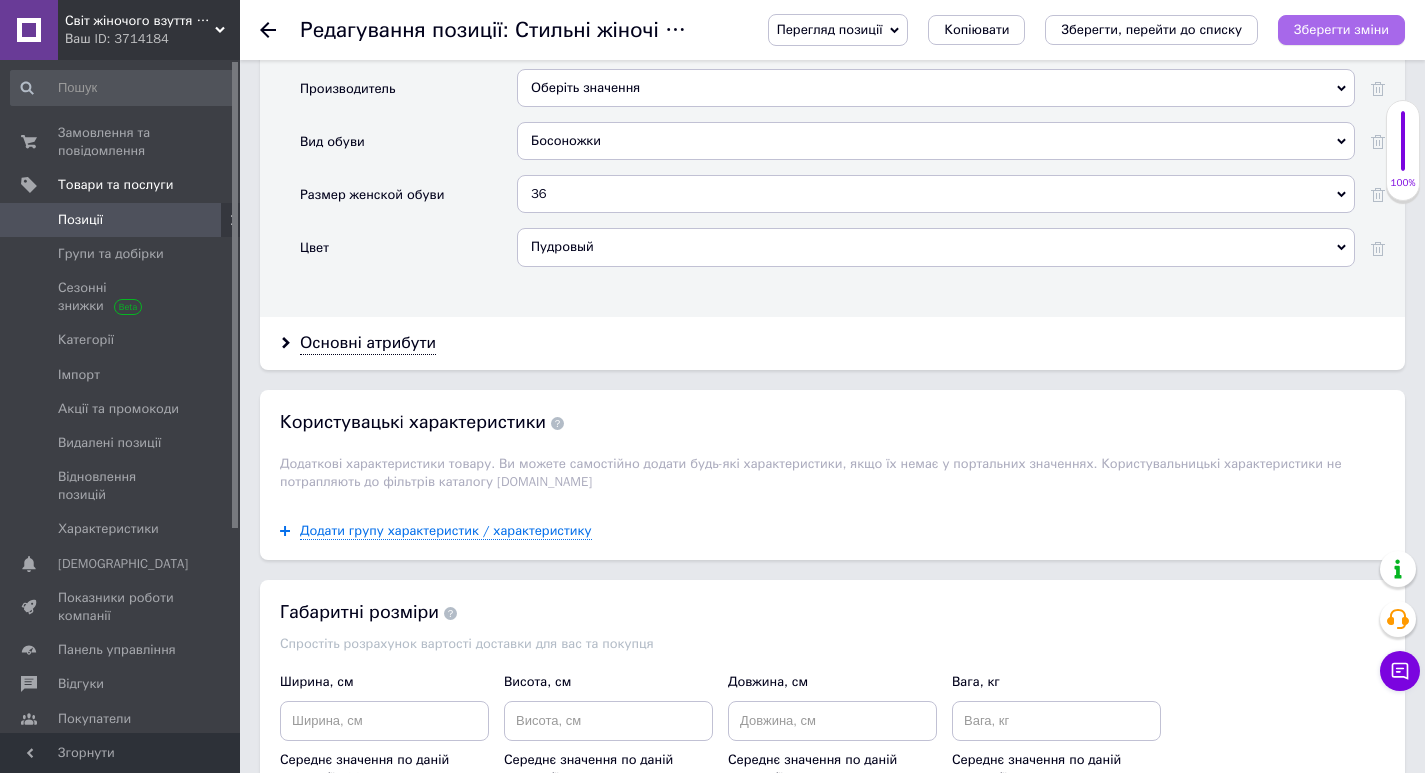 click on "Зберегти зміни" at bounding box center (1341, 30) 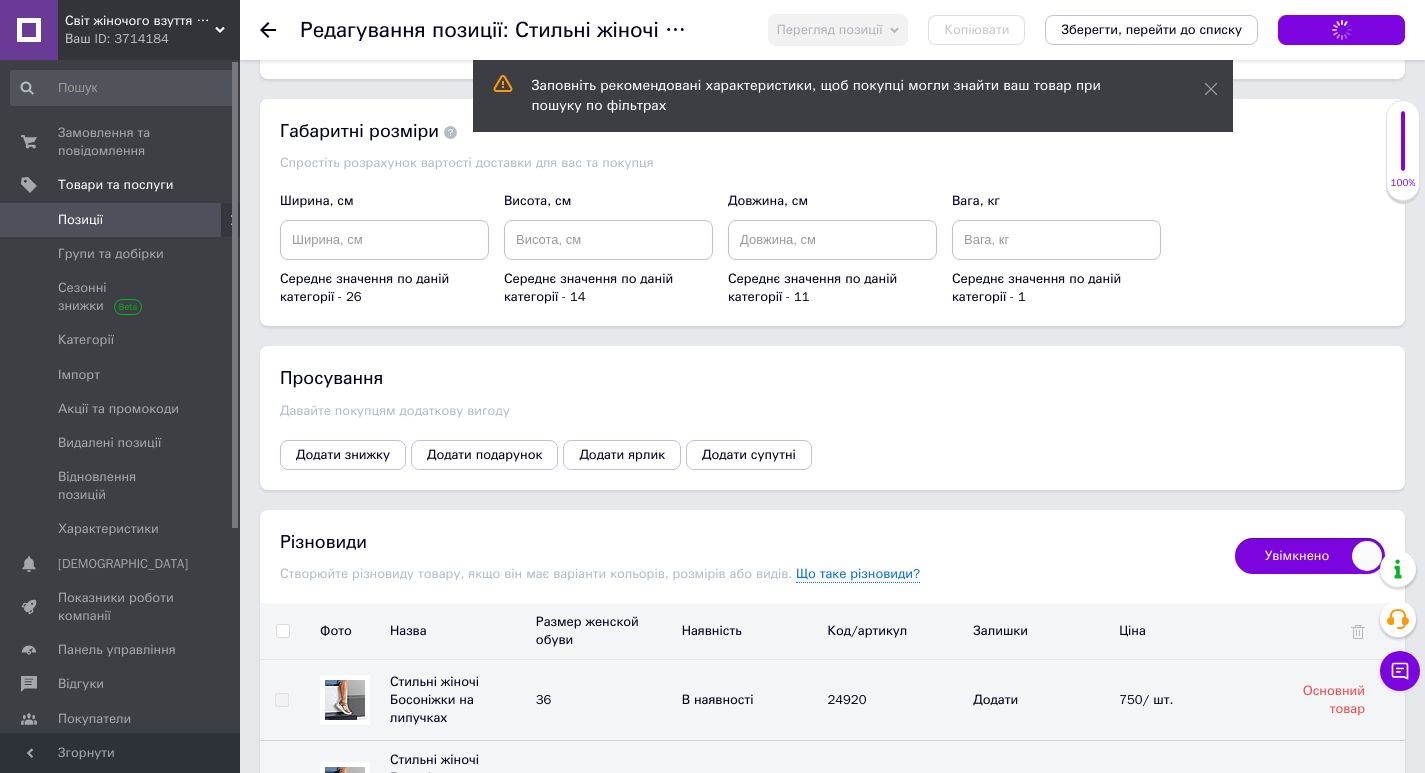scroll, scrollTop: 2900, scrollLeft: 0, axis: vertical 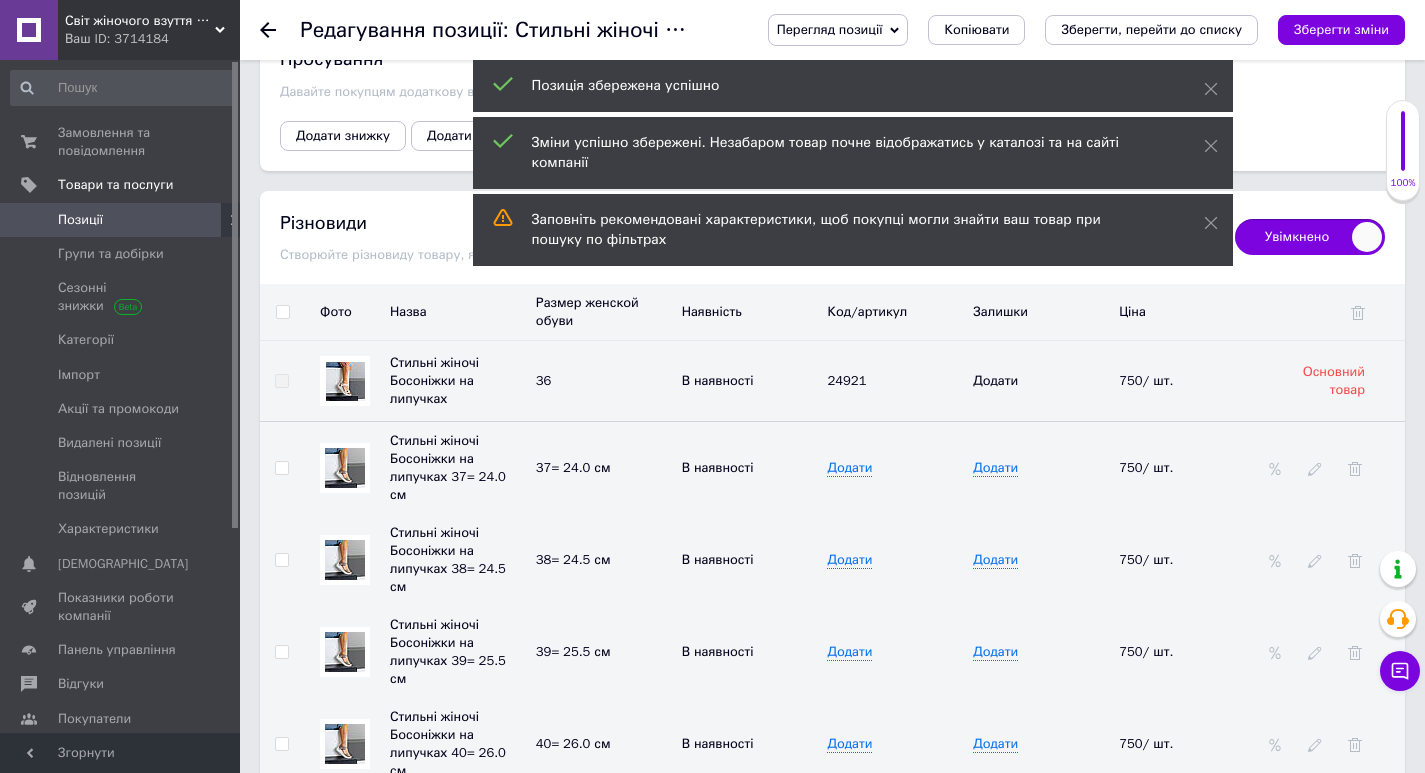 click at bounding box center [282, 312] 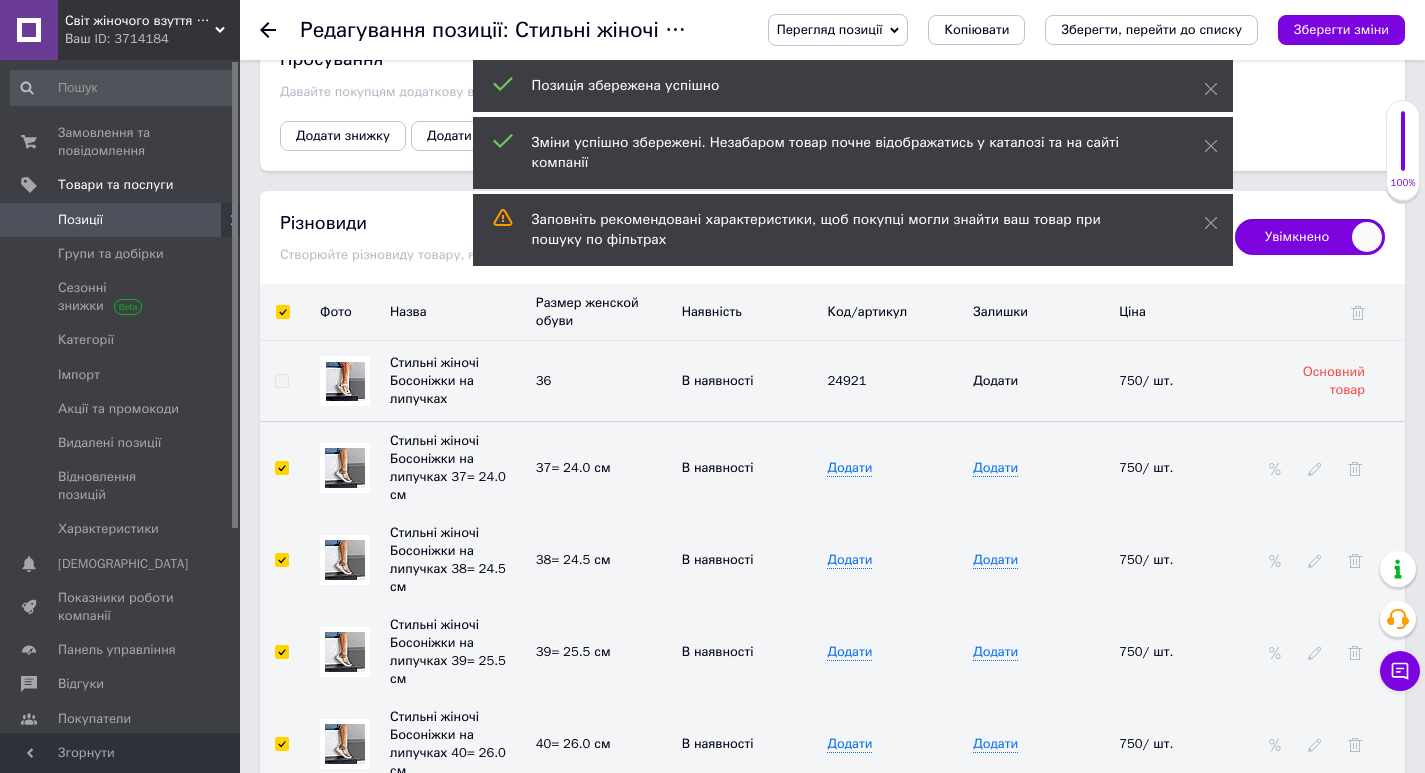 checkbox on "true" 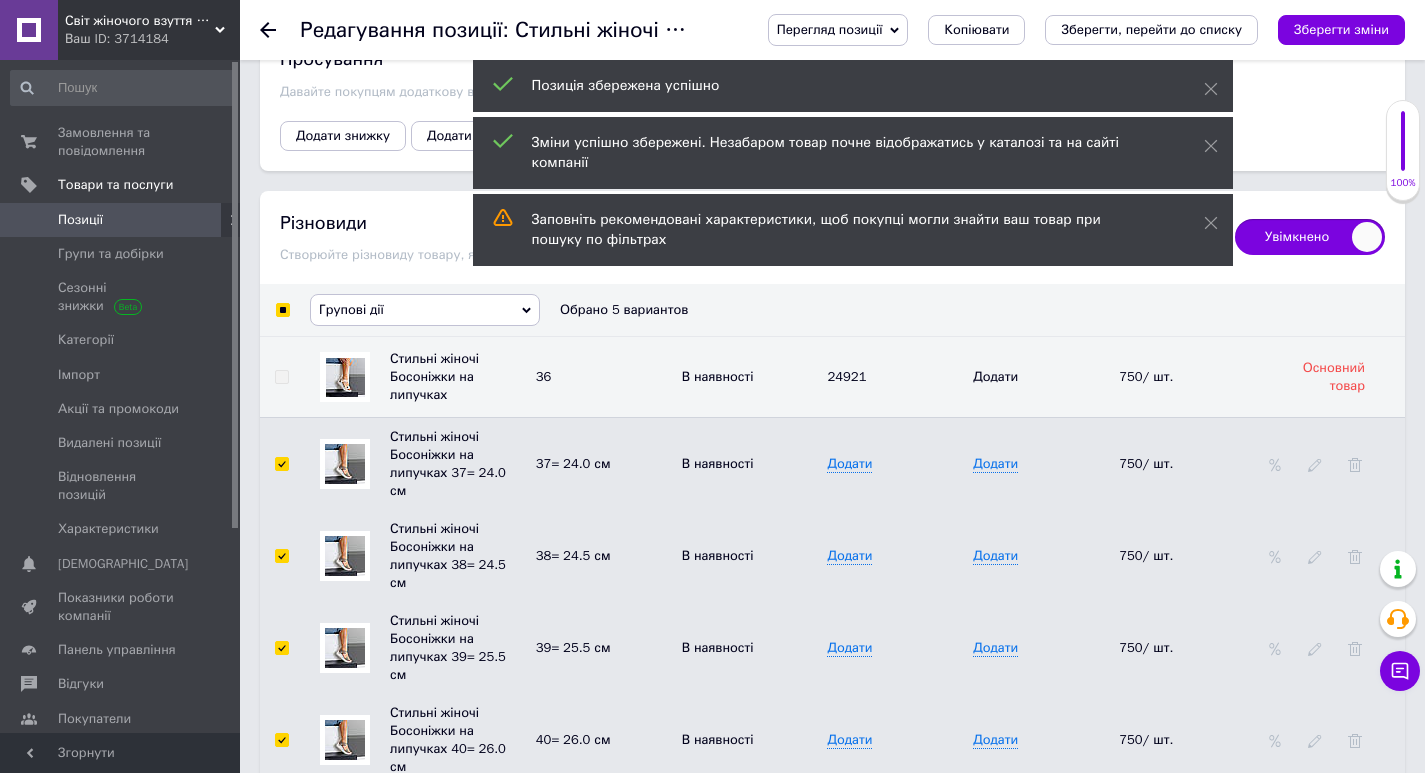 click on "Групові дії" at bounding box center [351, 309] 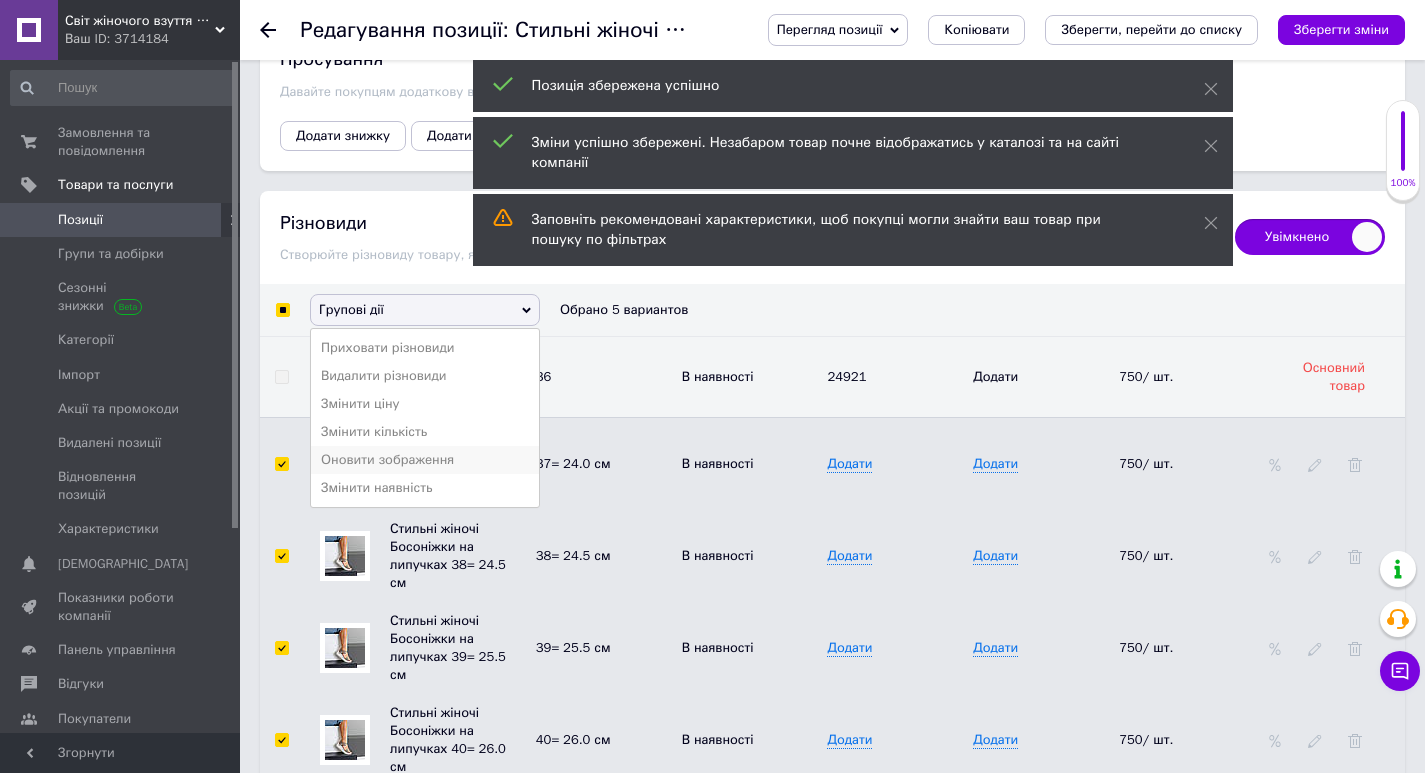 click on "Оновити зображення" at bounding box center (425, 460) 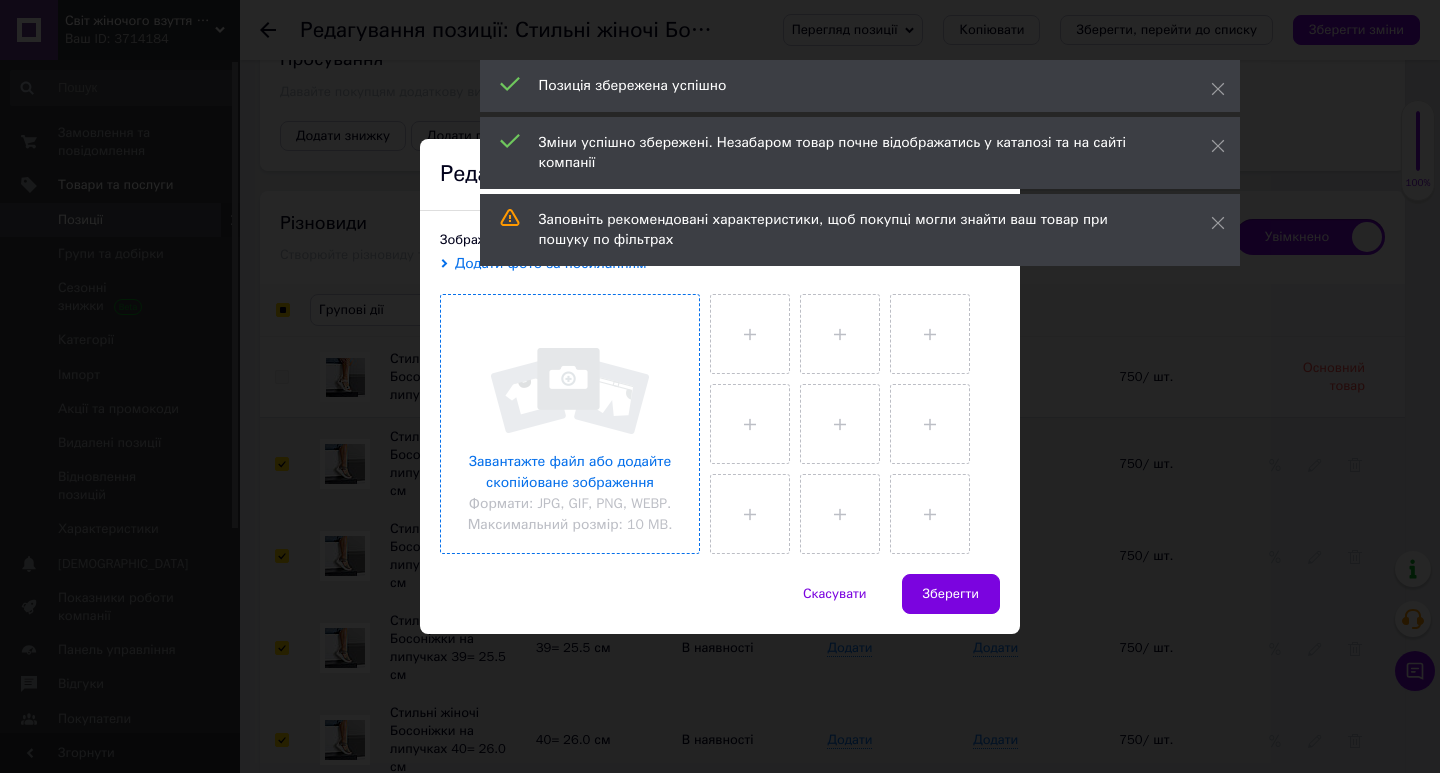 drag, startPoint x: 540, startPoint y: 431, endPoint x: 573, endPoint y: 429, distance: 33.06055 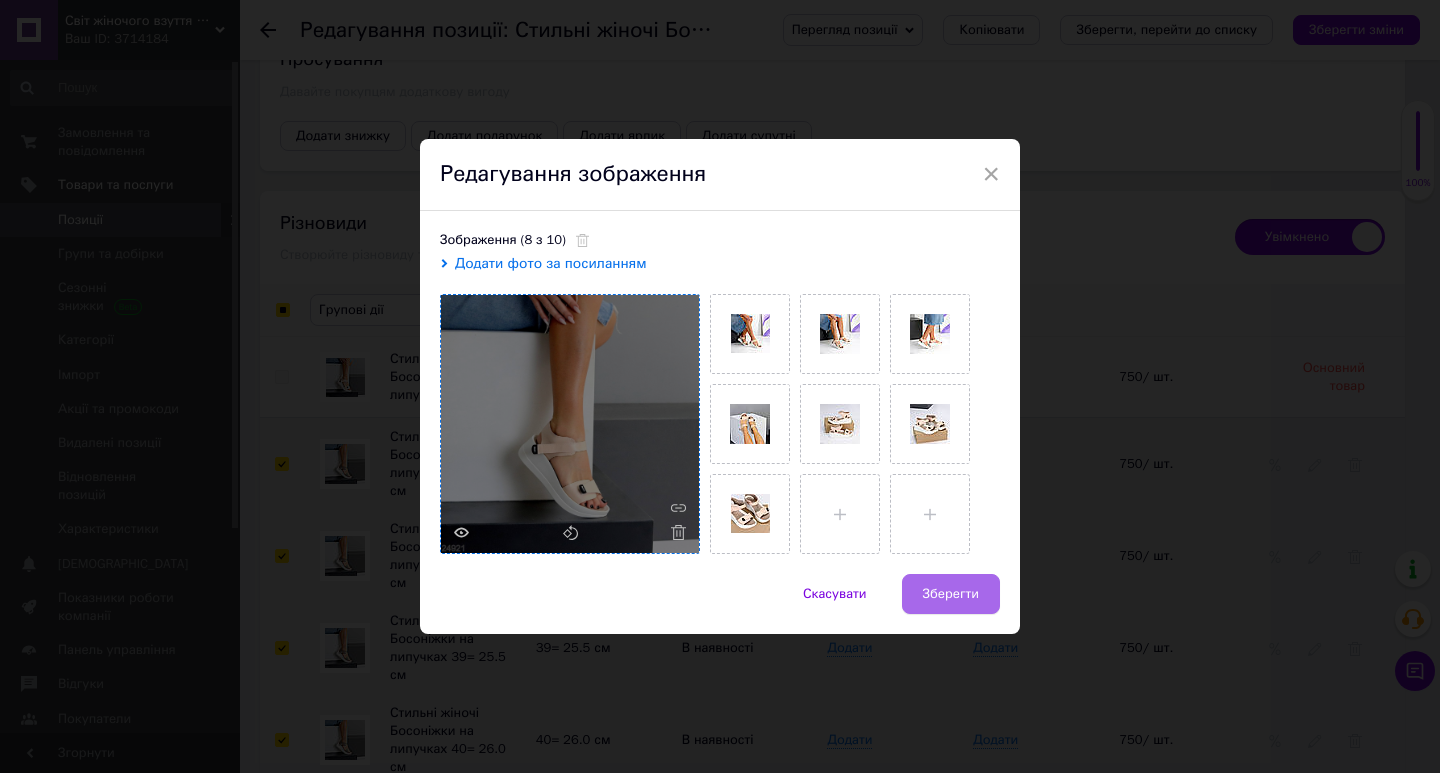 click on "Зберегти" at bounding box center (951, 594) 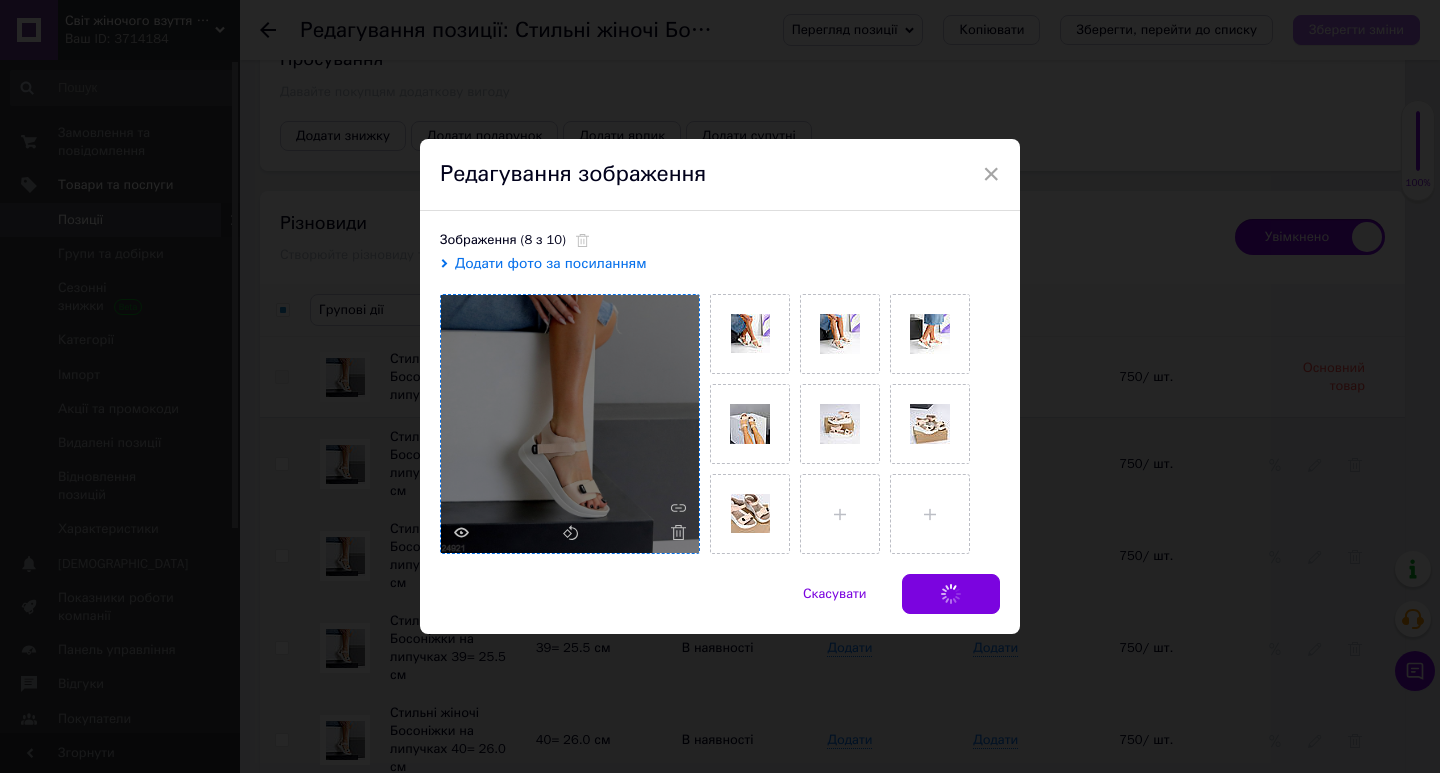 checkbox on "false" 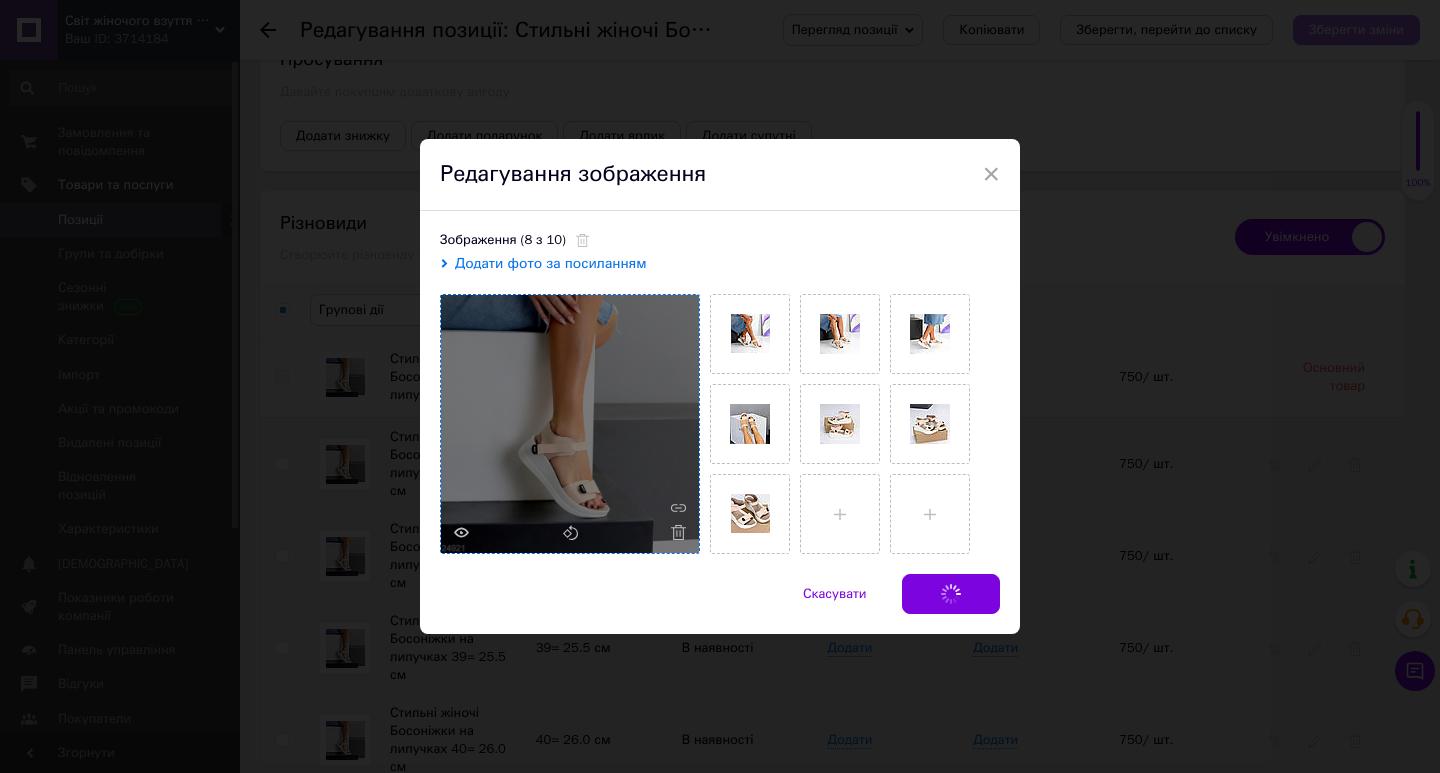 checkbox on "false" 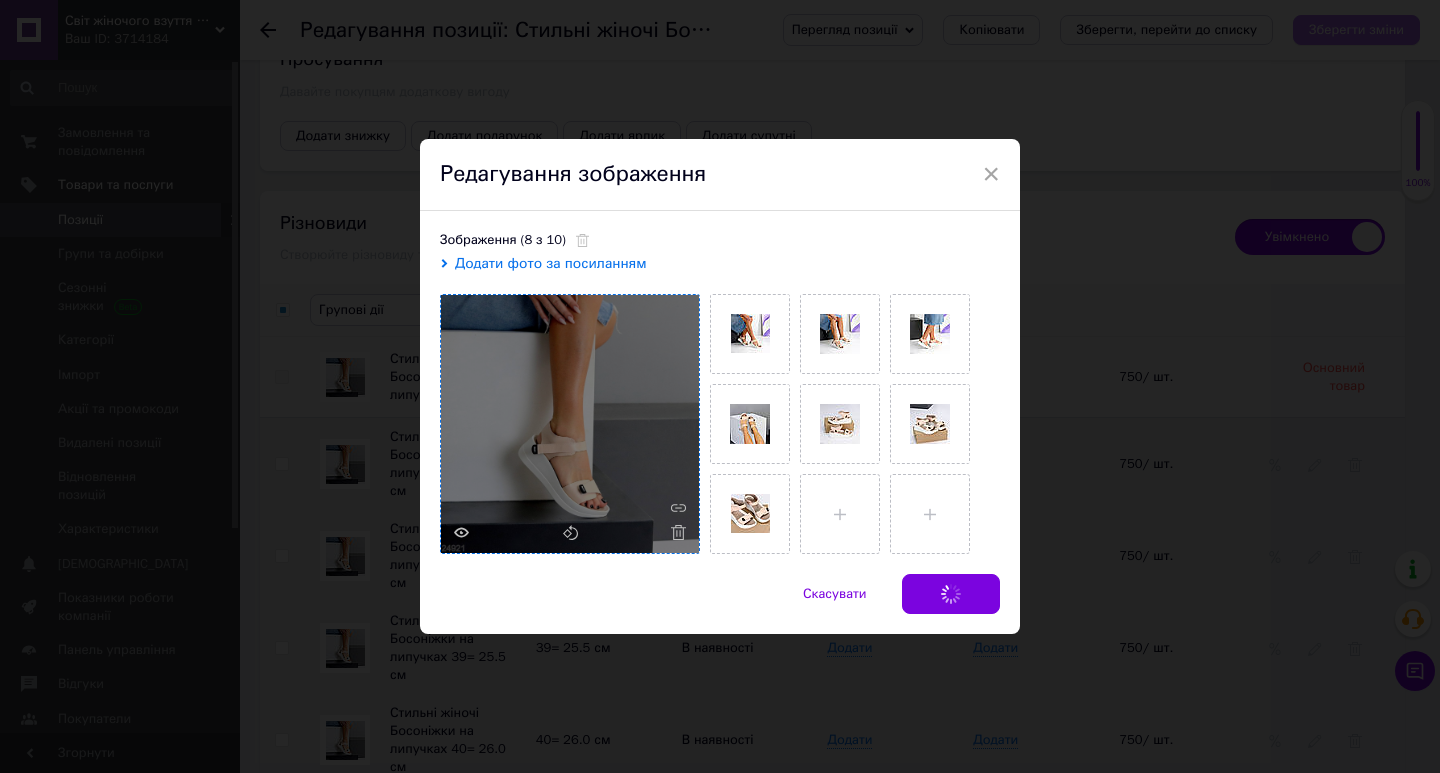 checkbox on "false" 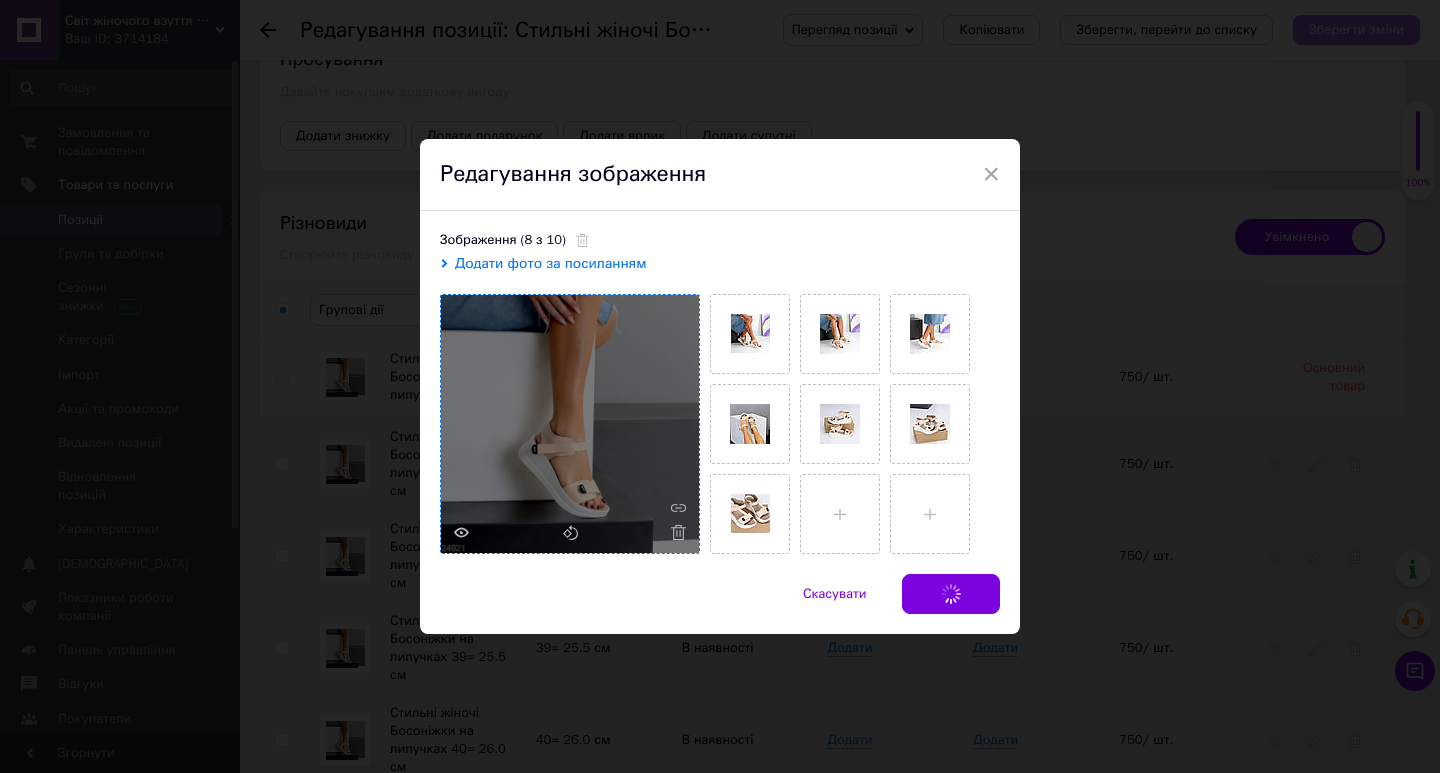 checkbox on "false" 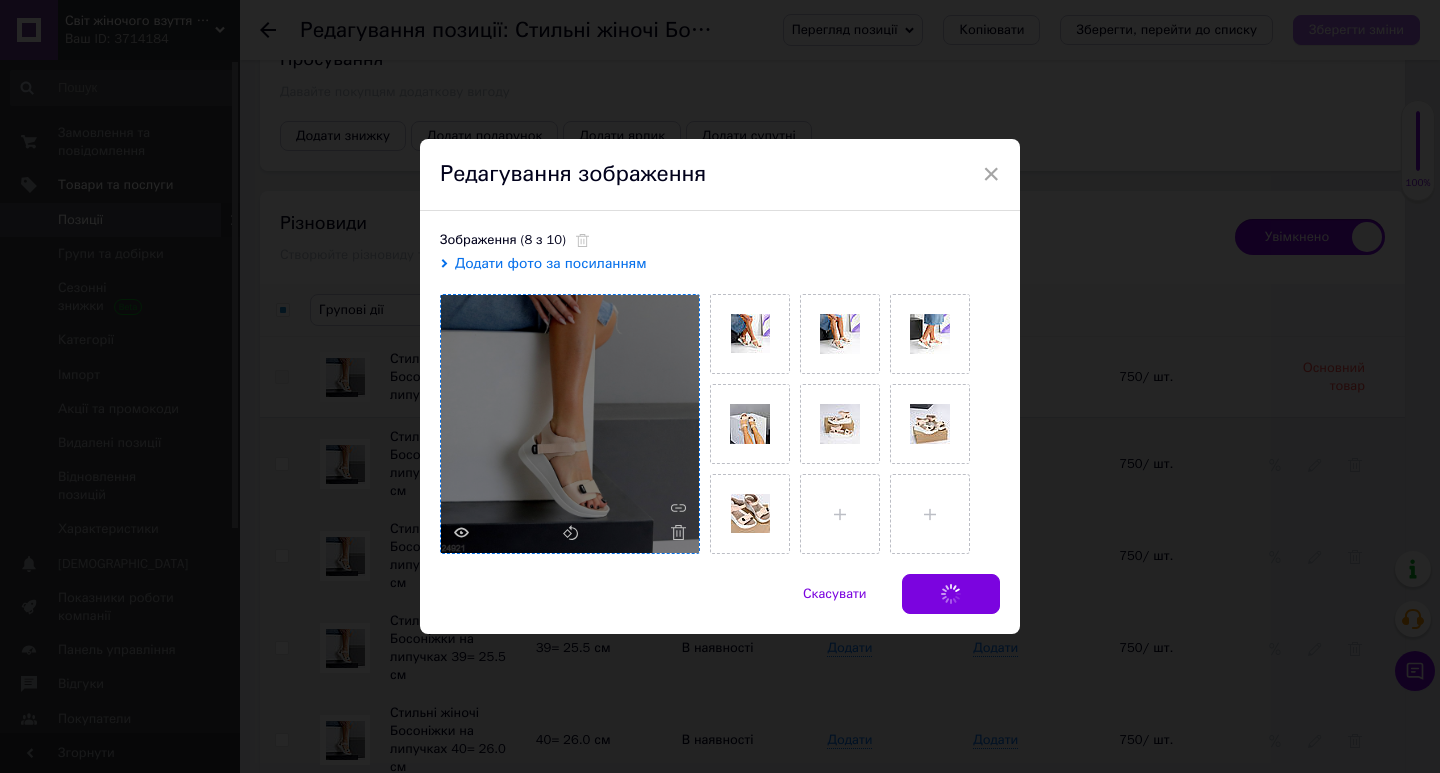 checkbox on "false" 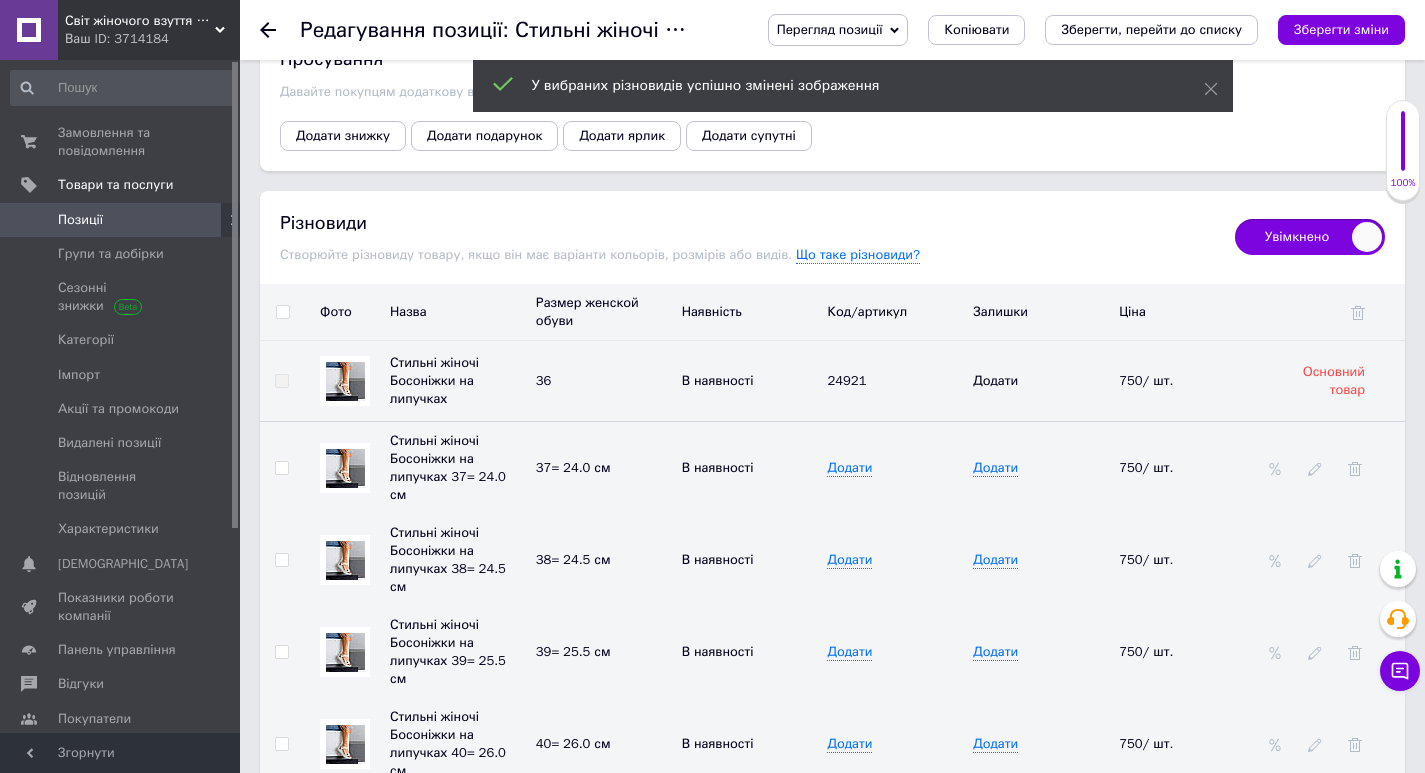 click on "Зберегти зміни" at bounding box center (1341, 29) 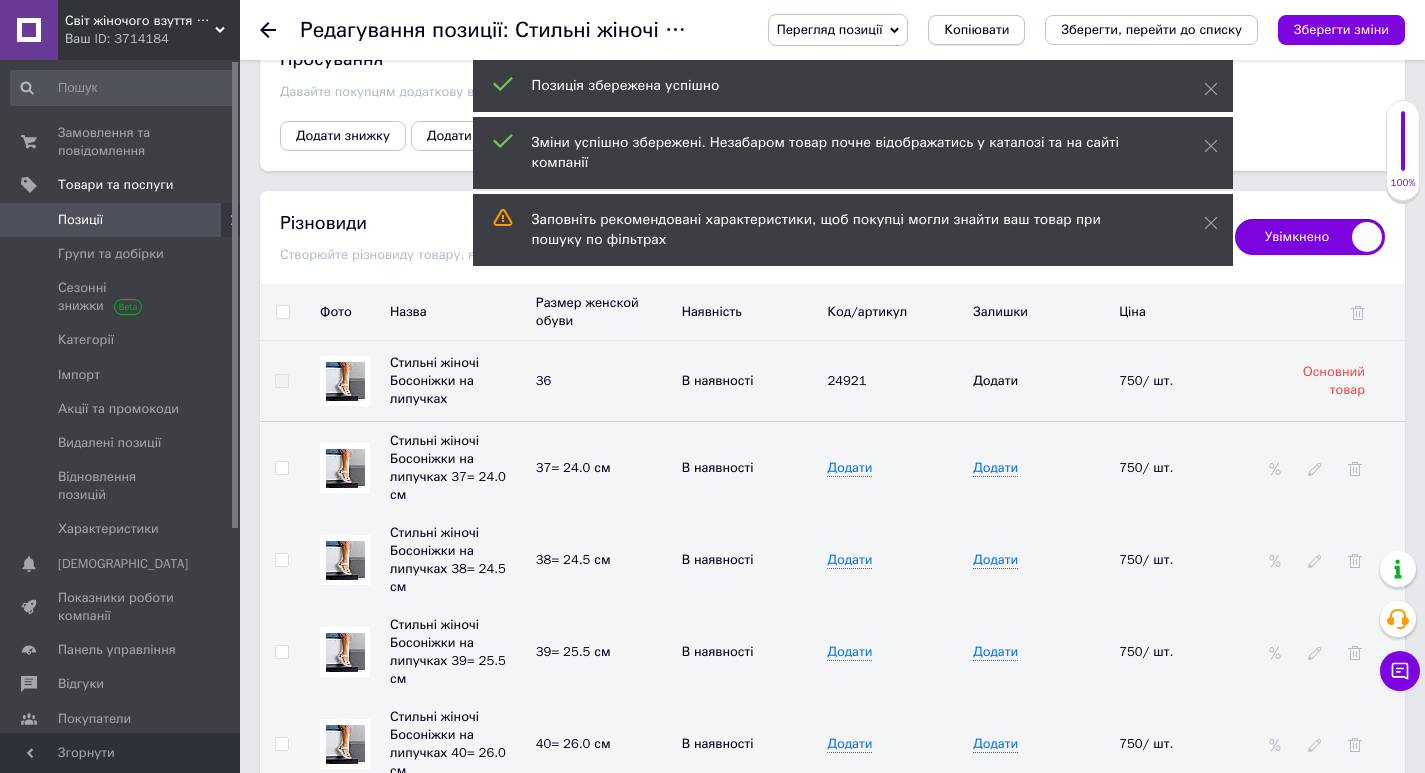 click on "Копіювати" at bounding box center [976, 30] 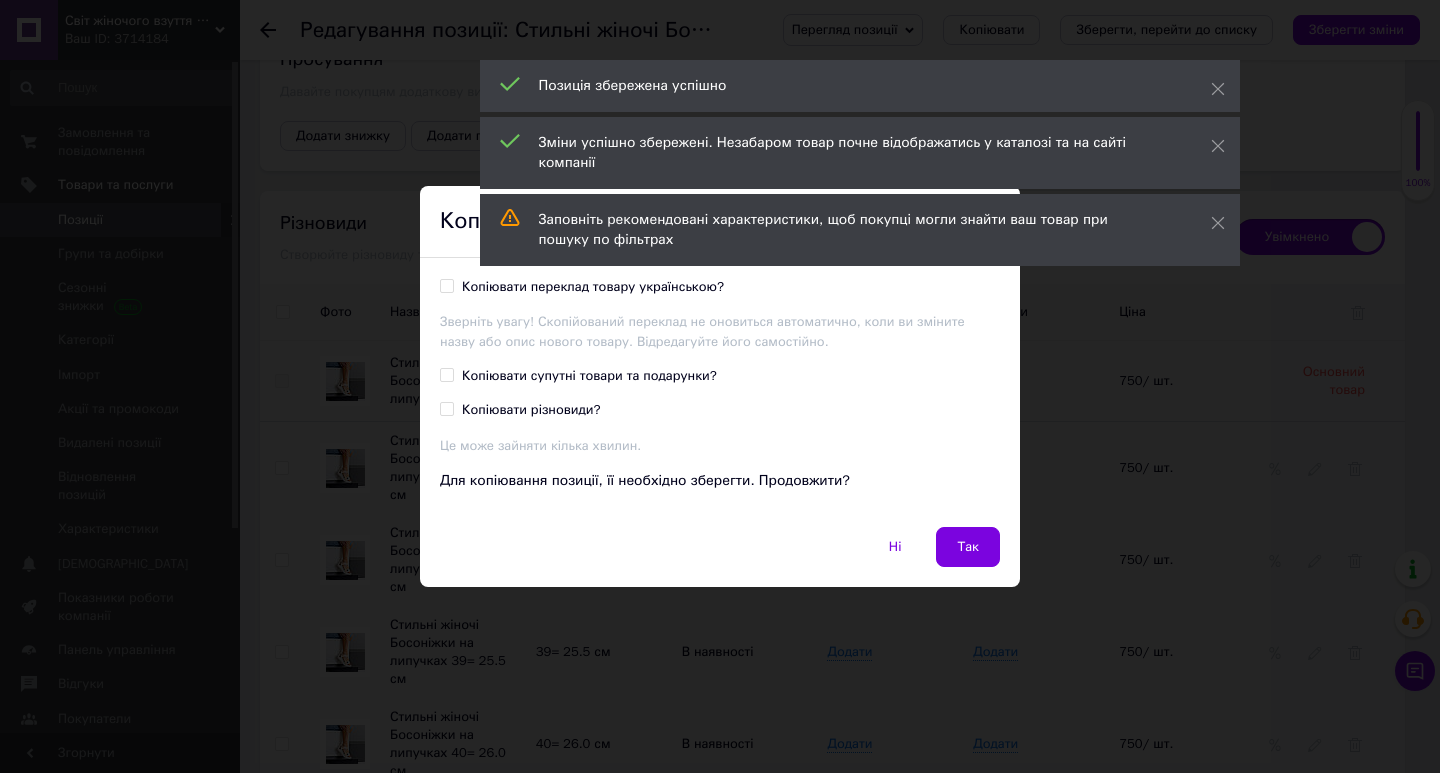 click on "Копіювати переклад товару українською?" at bounding box center (593, 287) 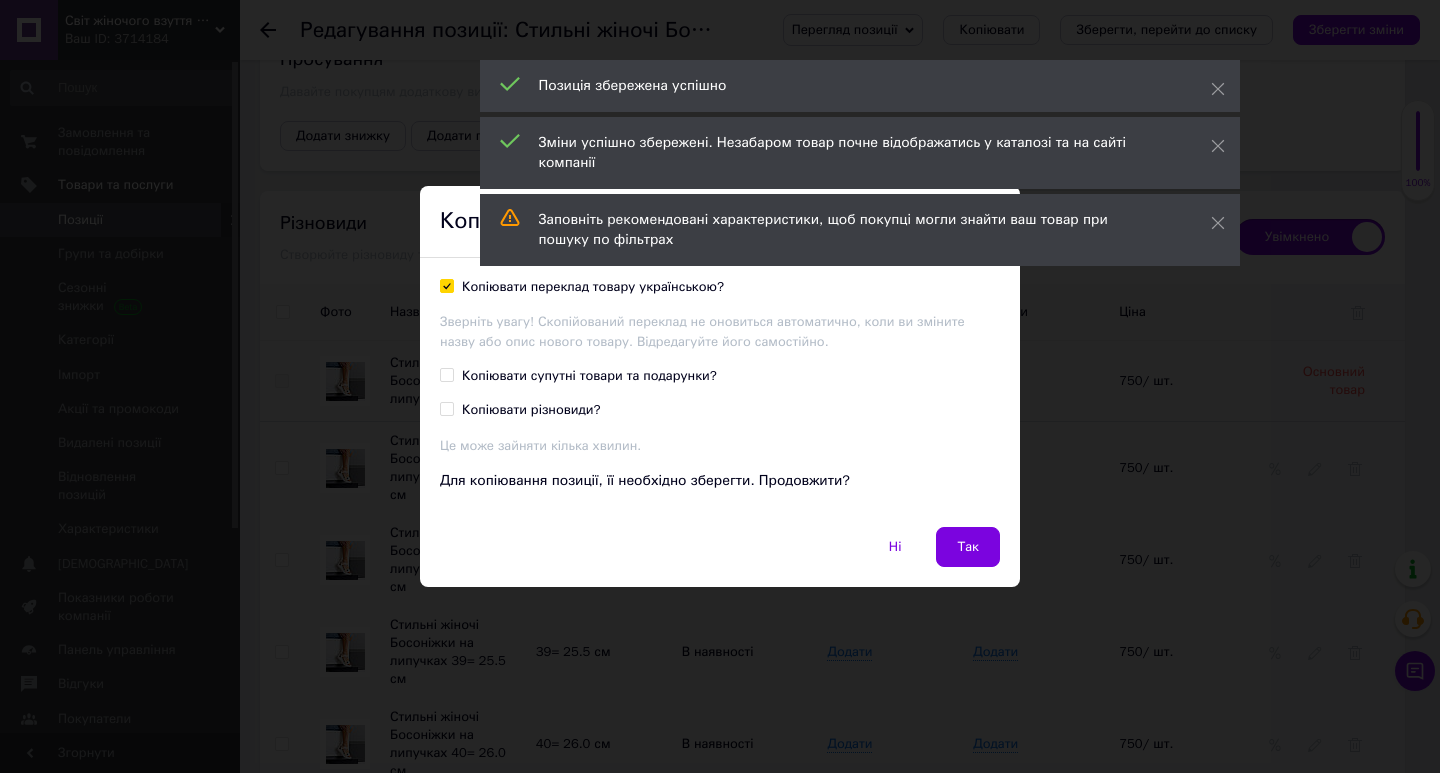 checkbox on "true" 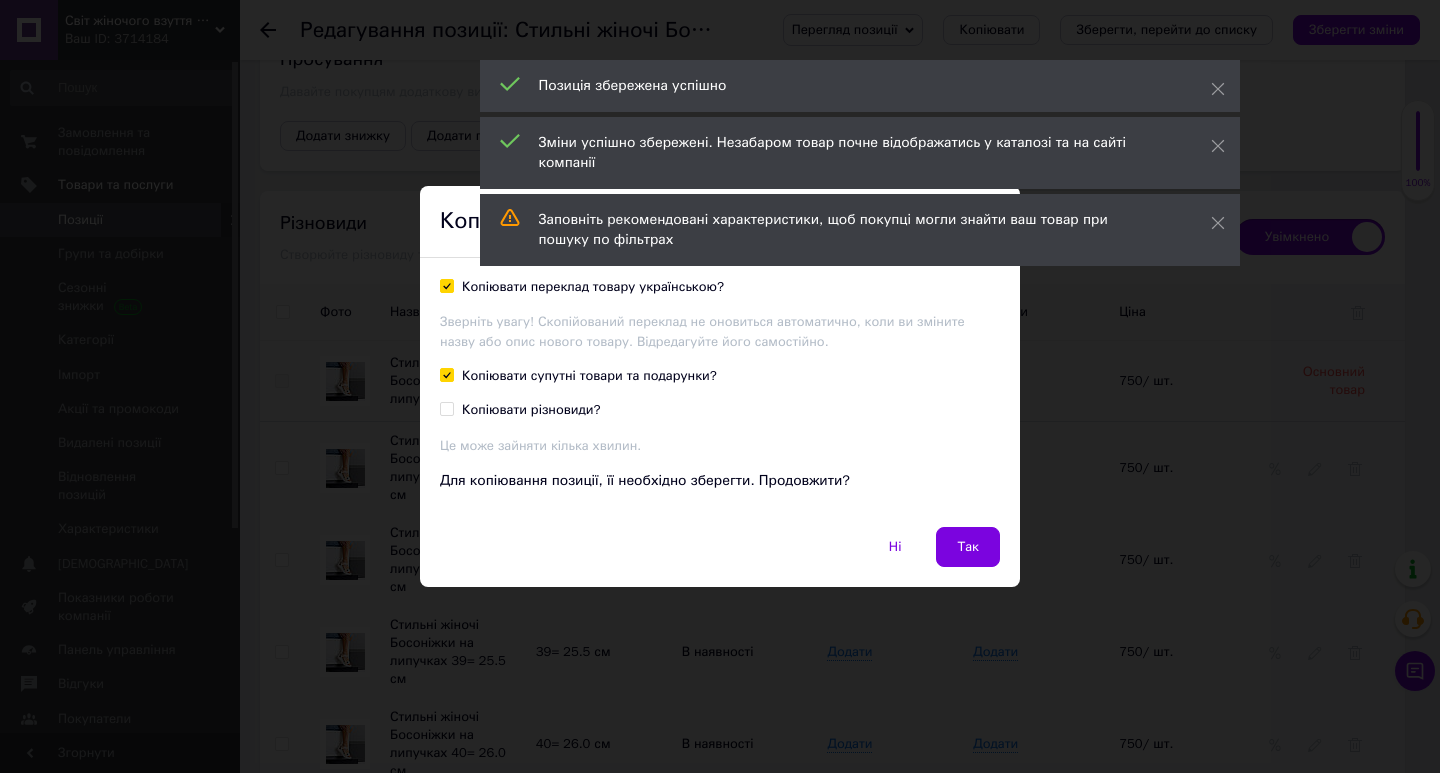 checkbox on "true" 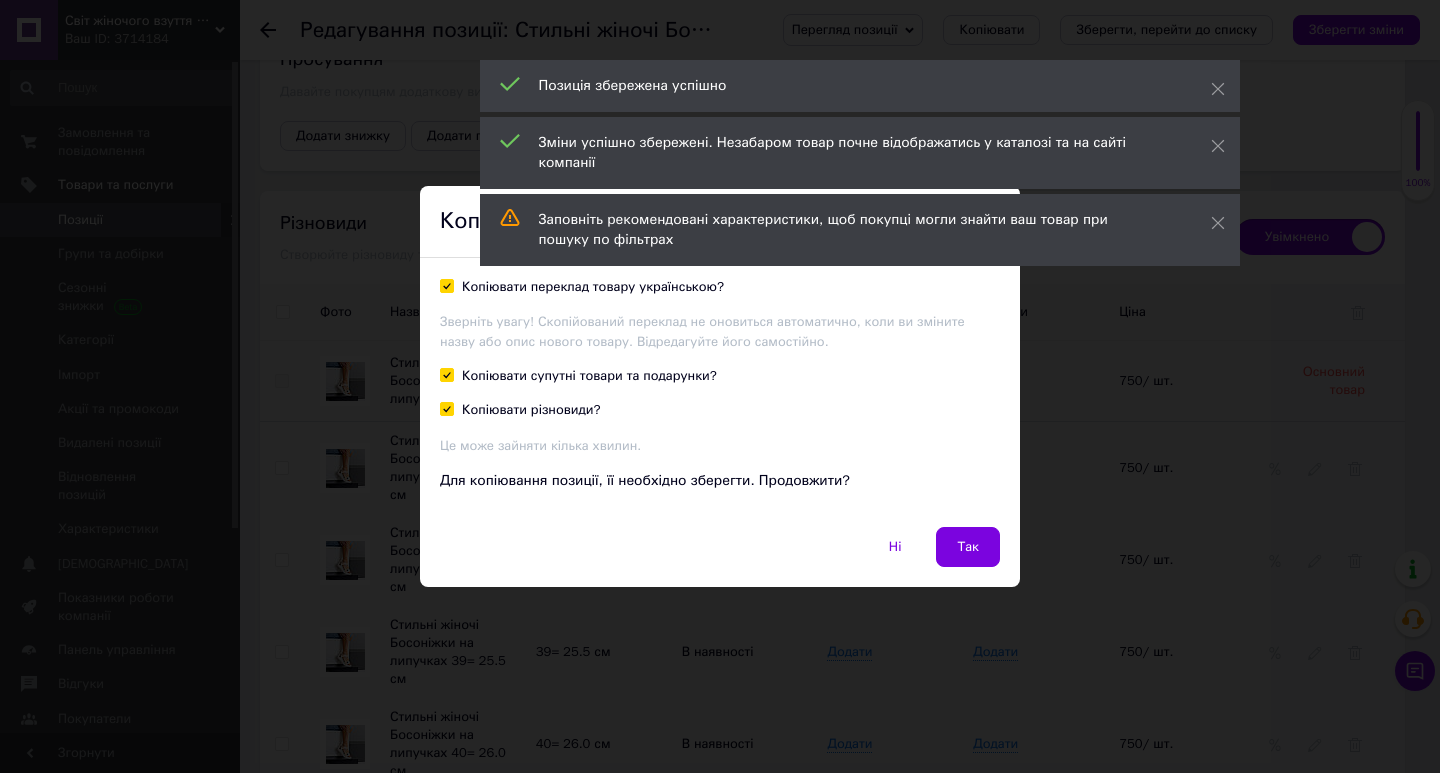 checkbox on "true" 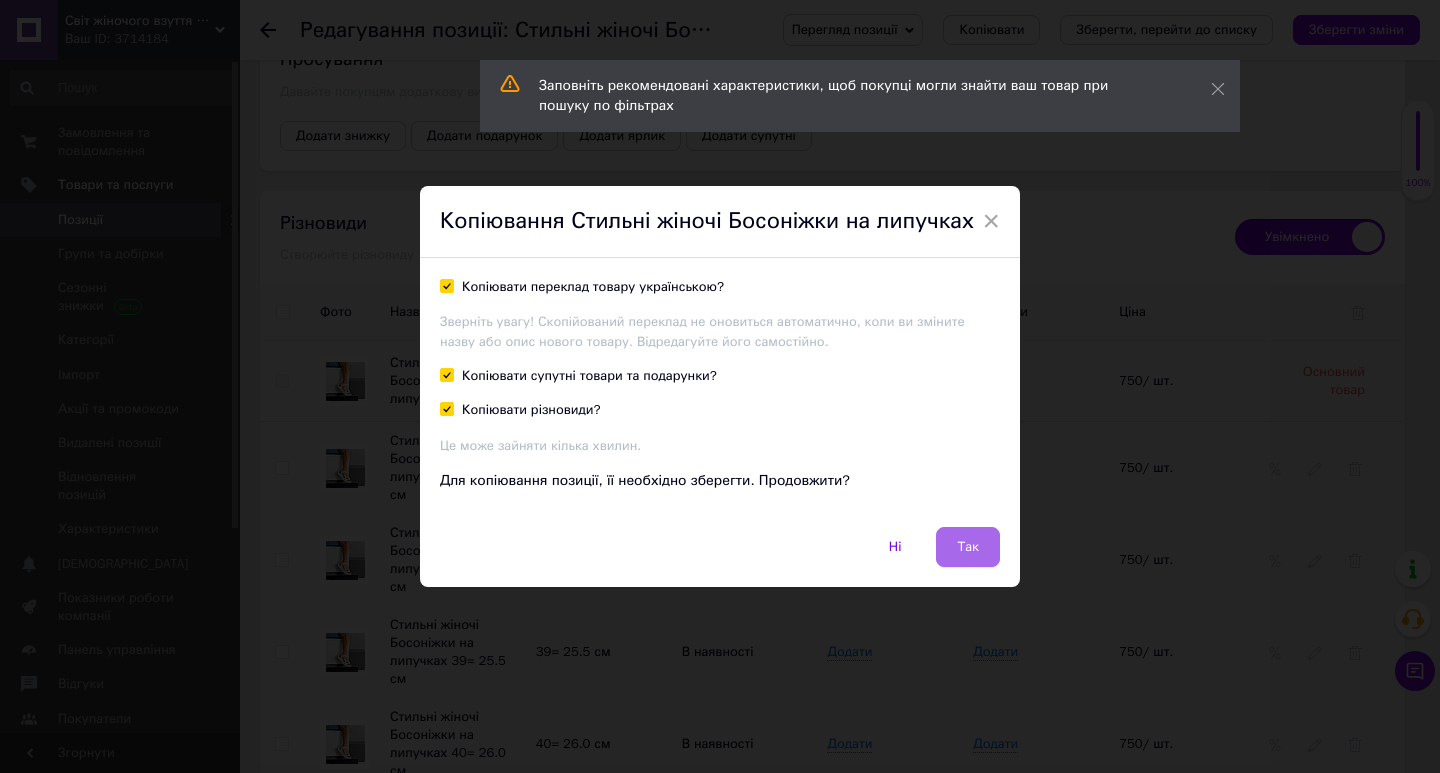 click on "Так" at bounding box center [968, 547] 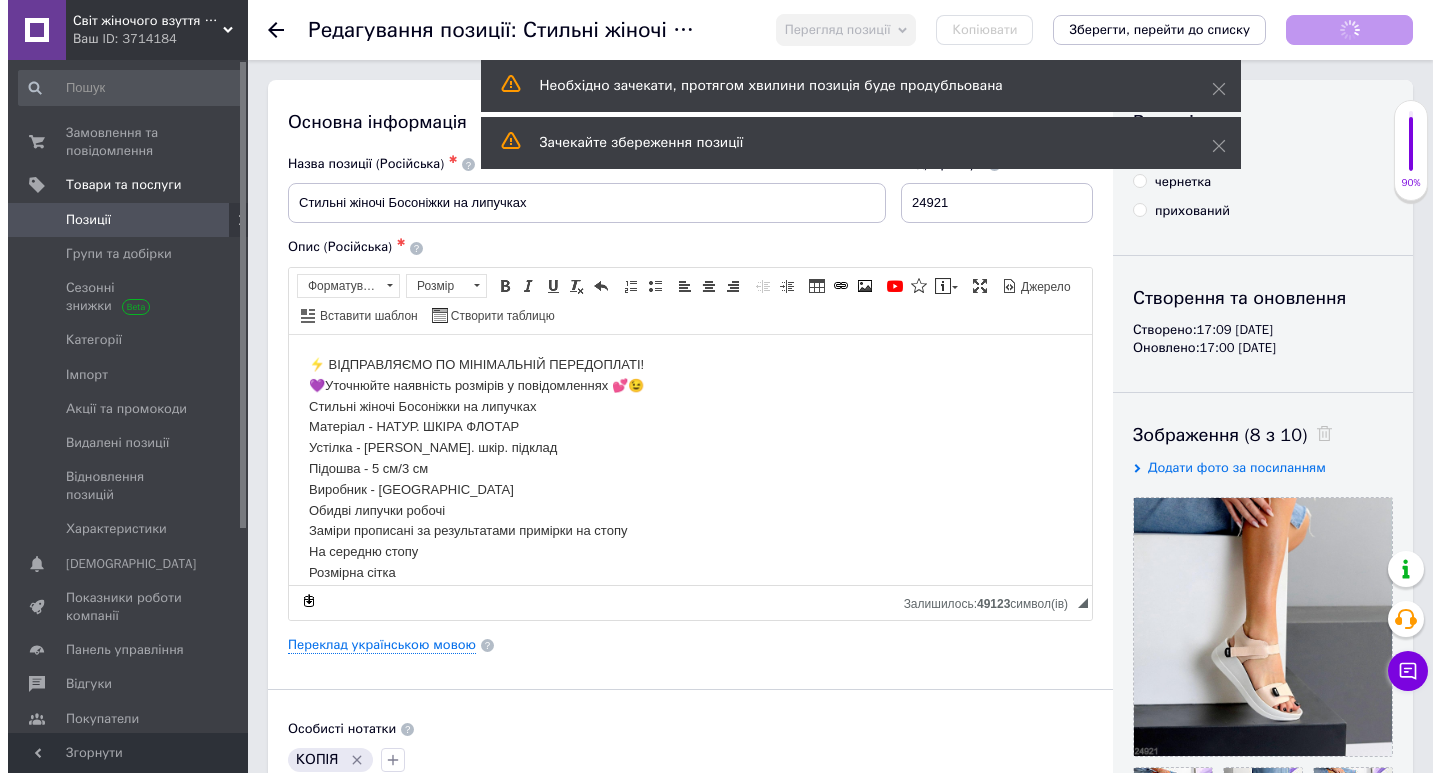 scroll, scrollTop: 0, scrollLeft: 0, axis: both 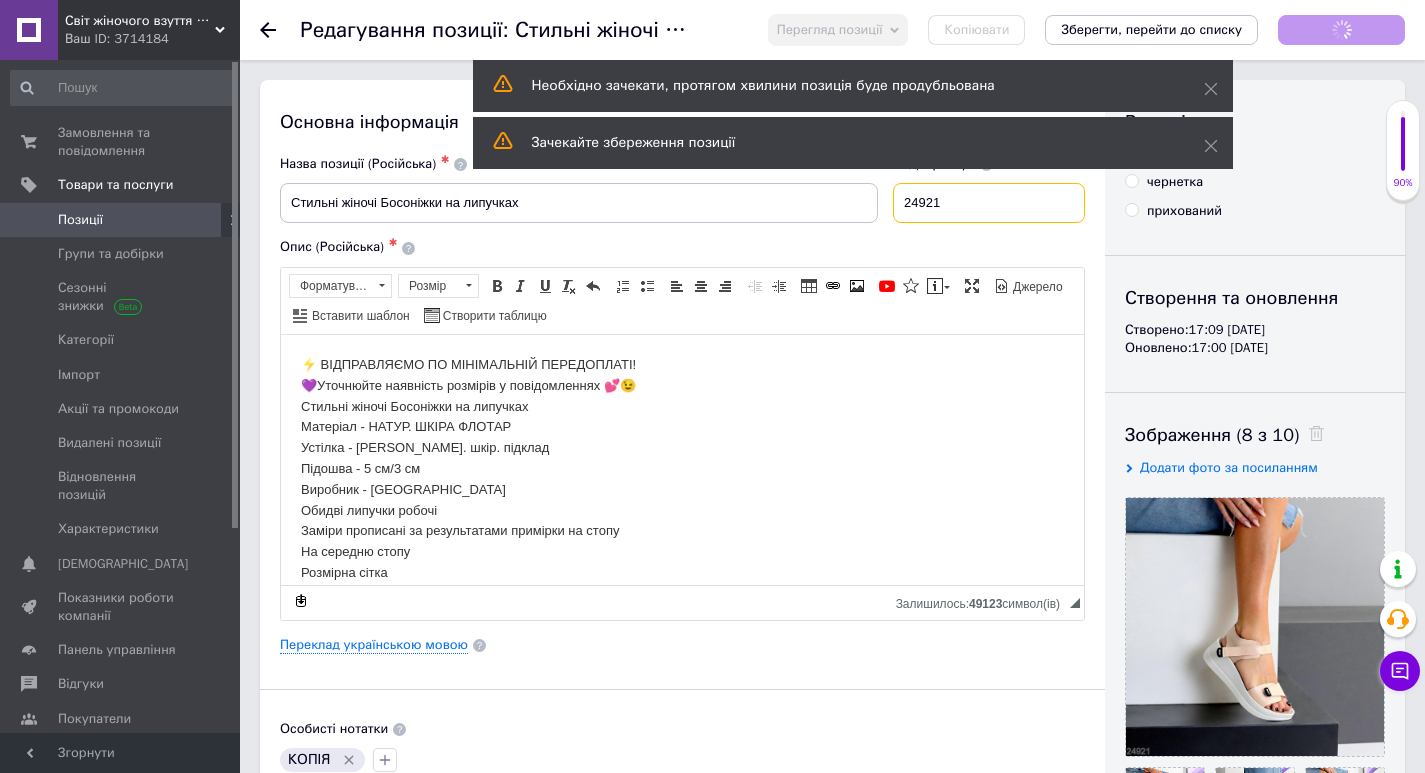 click on "24921" at bounding box center (989, 203) 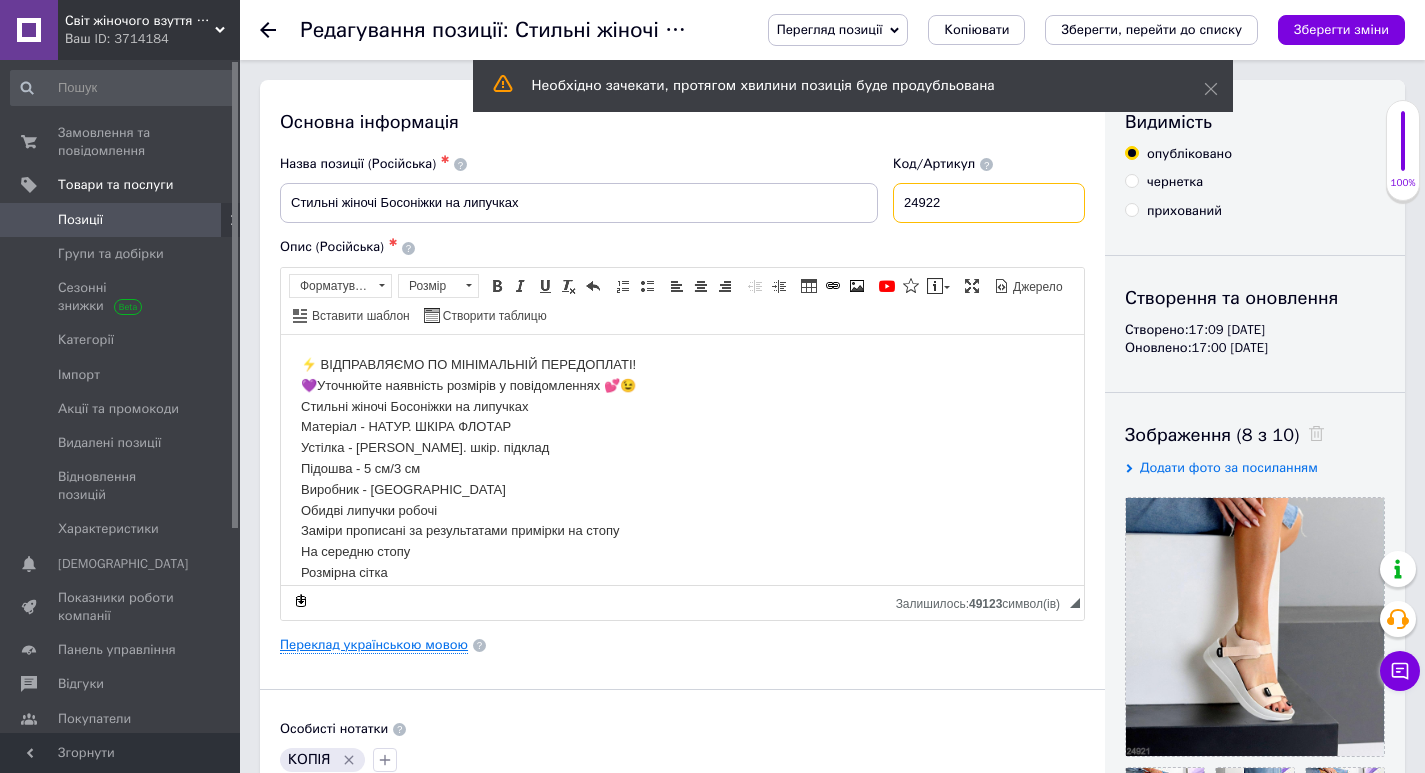 type on "24922" 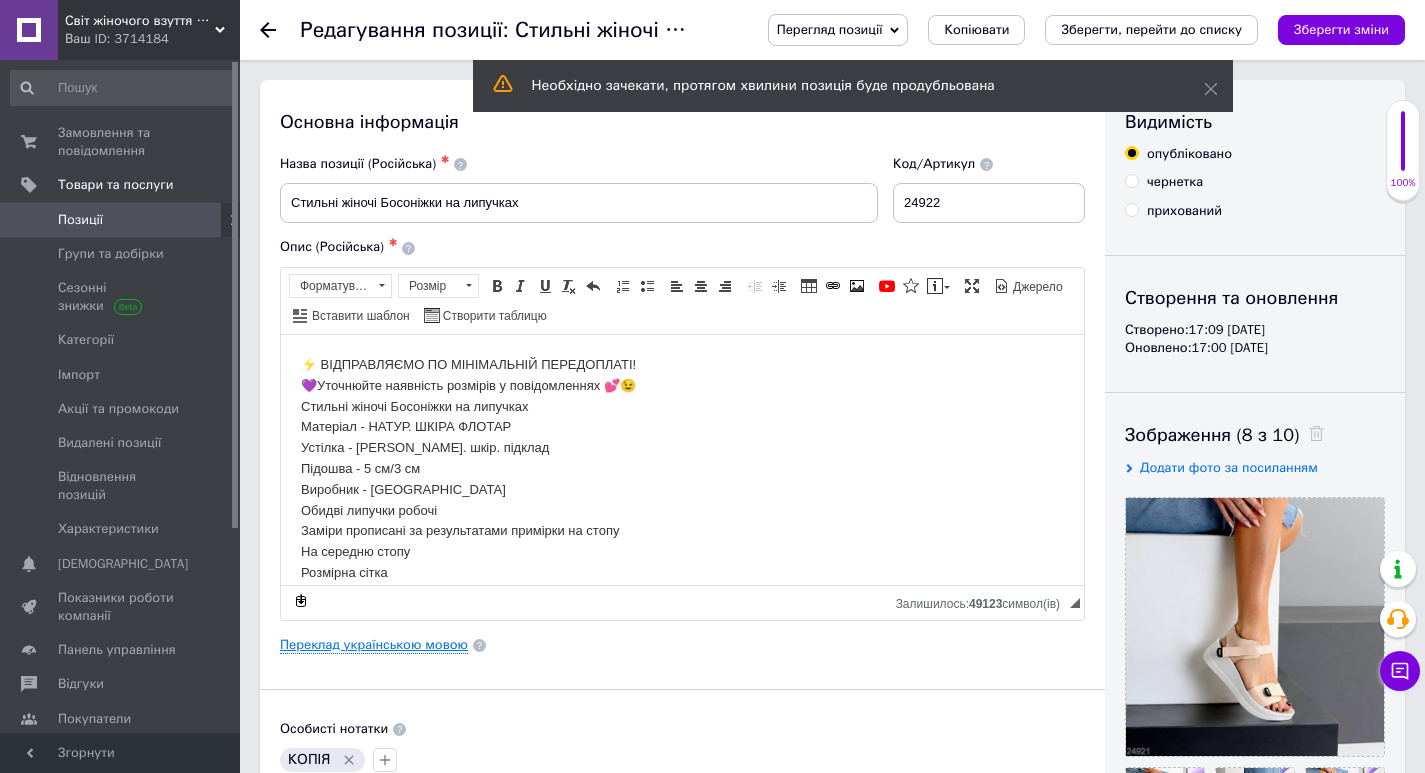 click on "Переклад українською мовою" at bounding box center [374, 645] 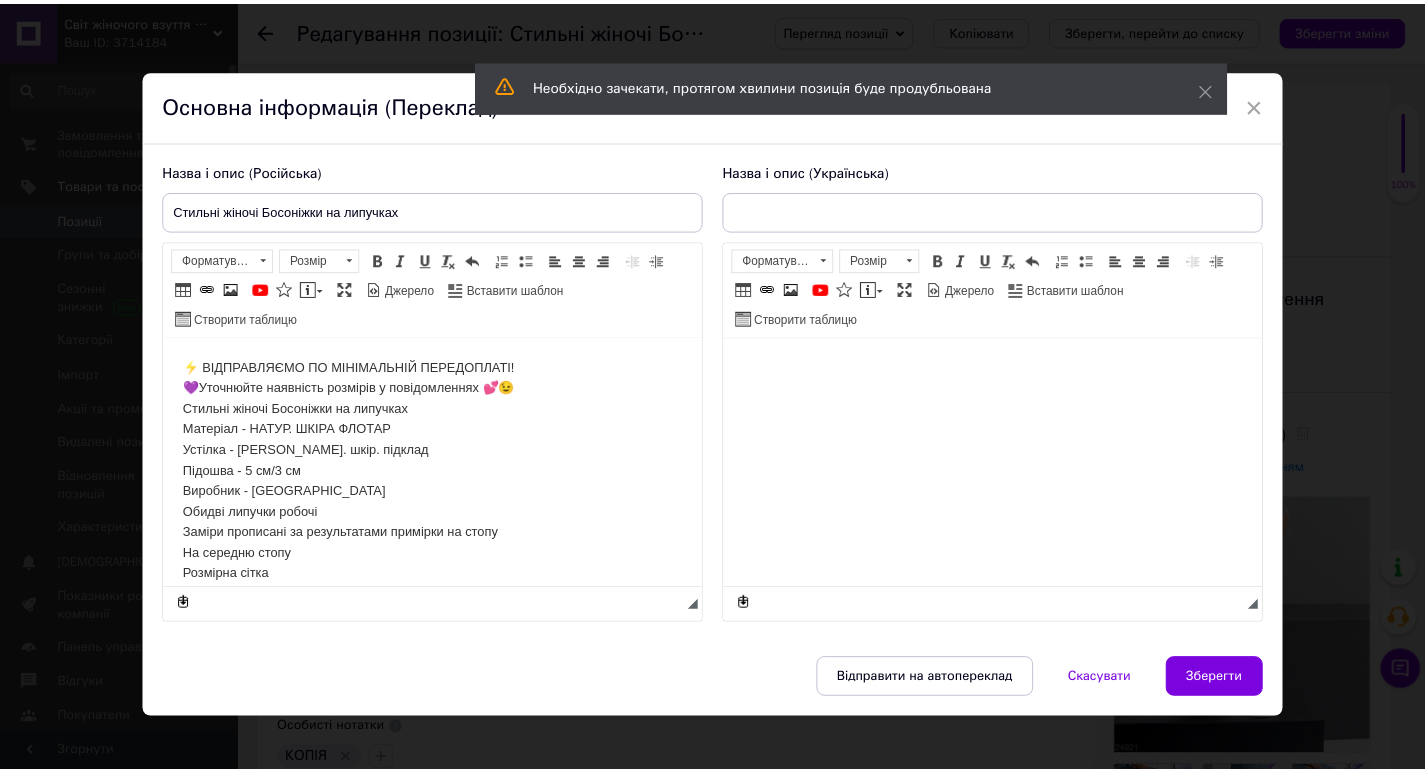 scroll, scrollTop: 0, scrollLeft: 0, axis: both 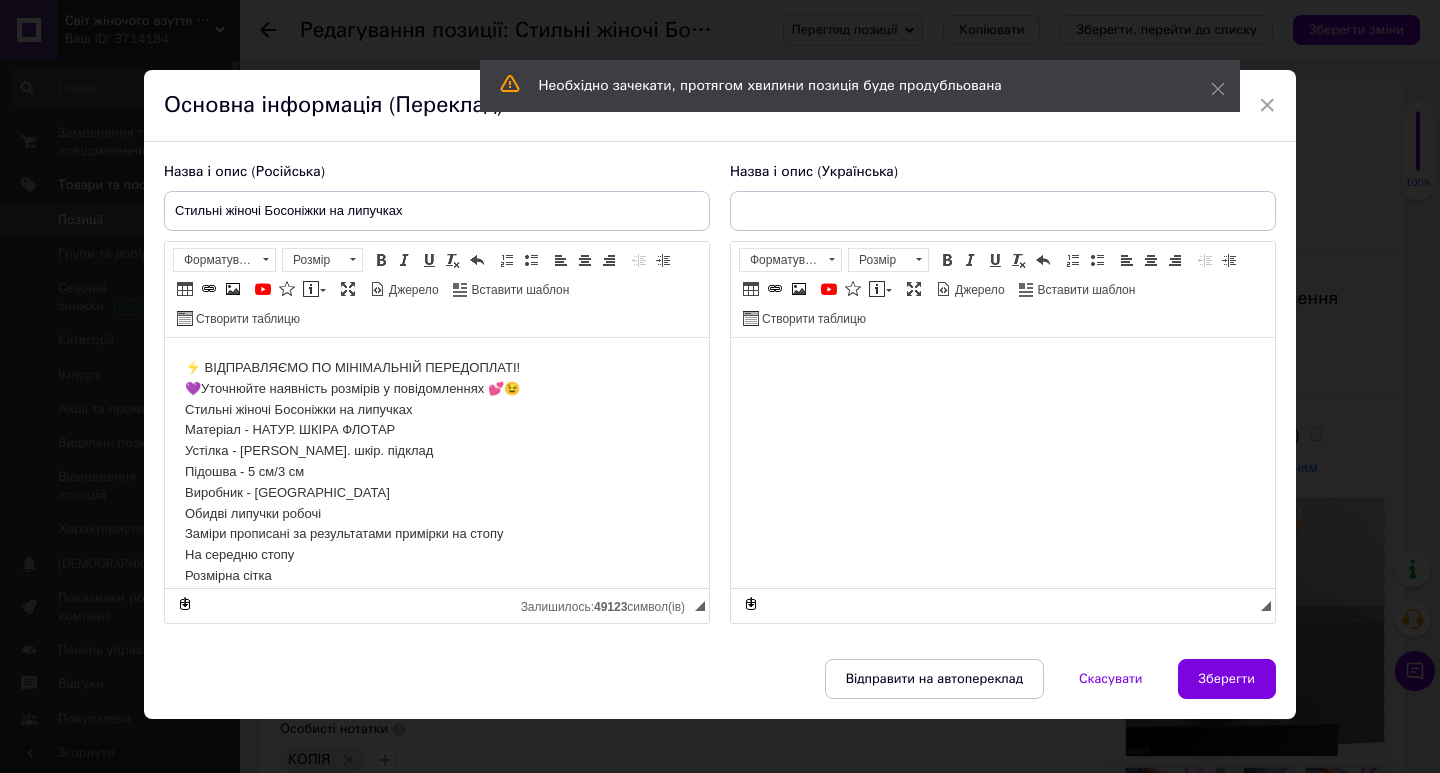 type on "Стильні жіночі Босоніжки на липучках" 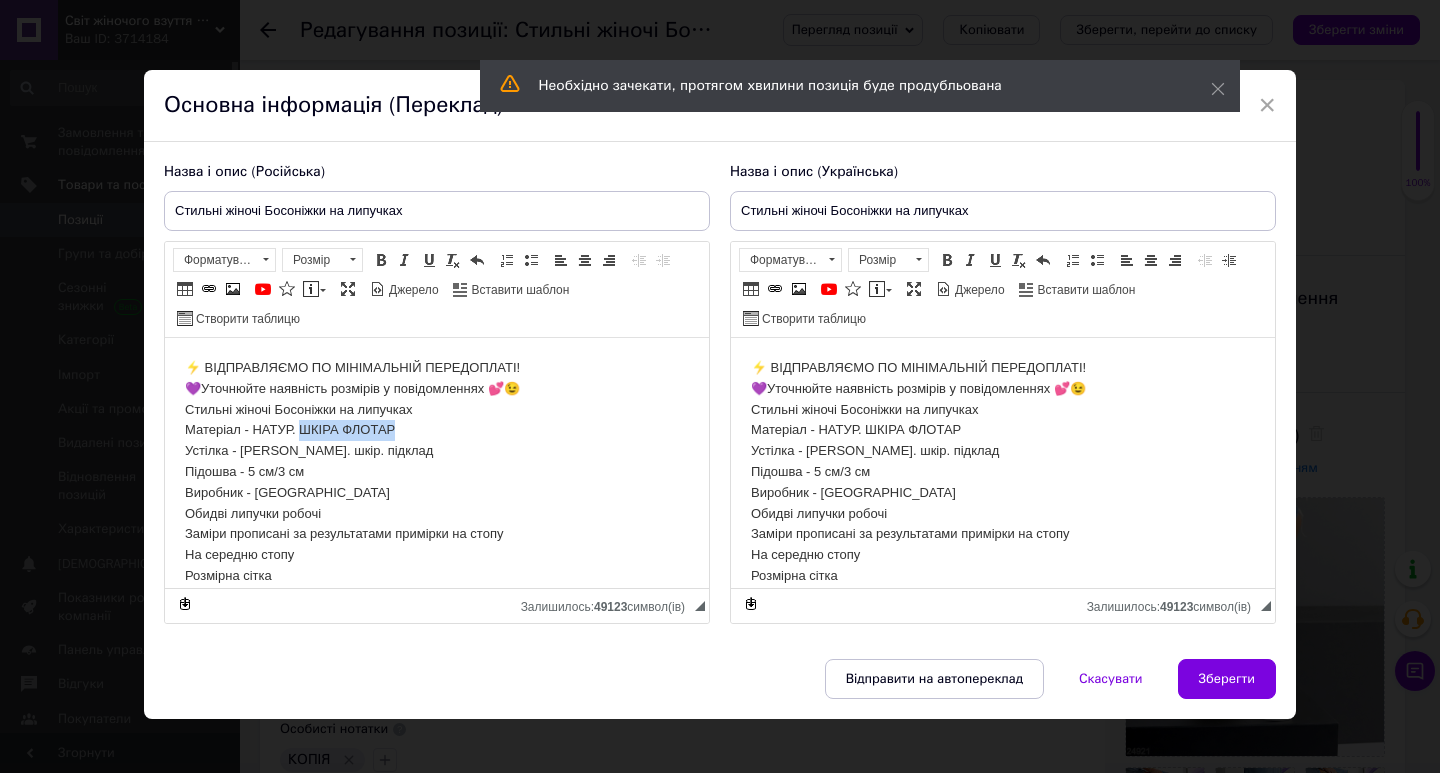 drag, startPoint x: 402, startPoint y: 426, endPoint x: 304, endPoint y: 431, distance: 98.12747 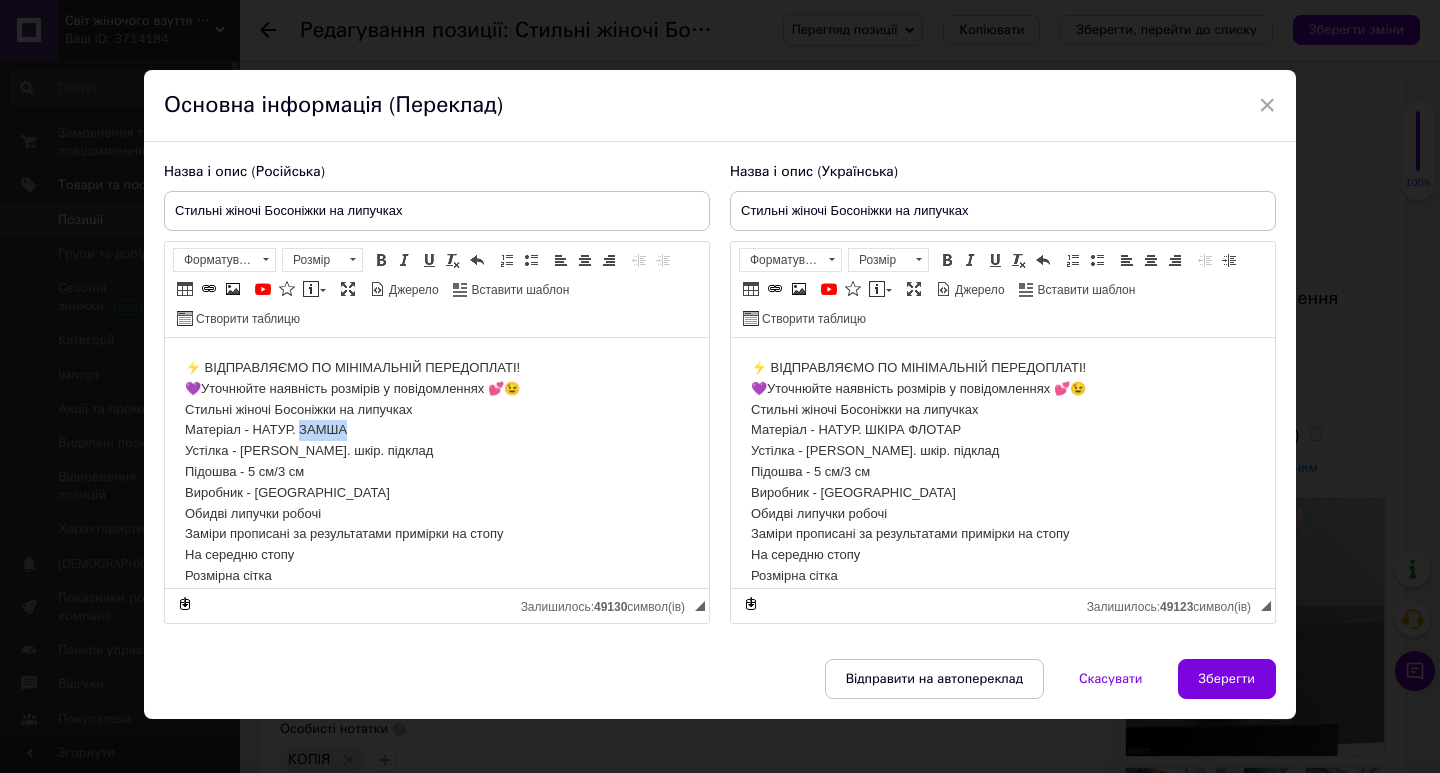 drag, startPoint x: 364, startPoint y: 424, endPoint x: 300, endPoint y: 439, distance: 65.734314 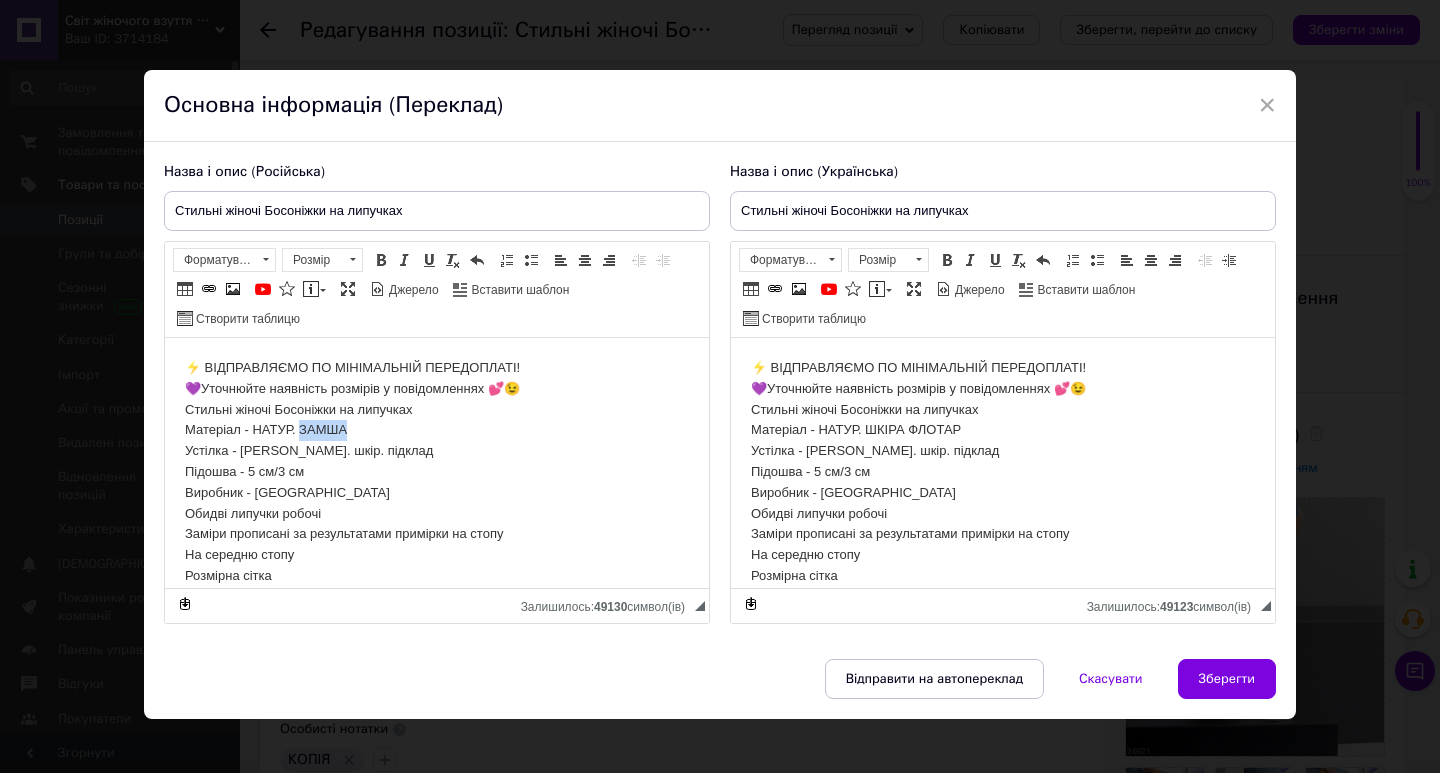 copy on "ЗАМША" 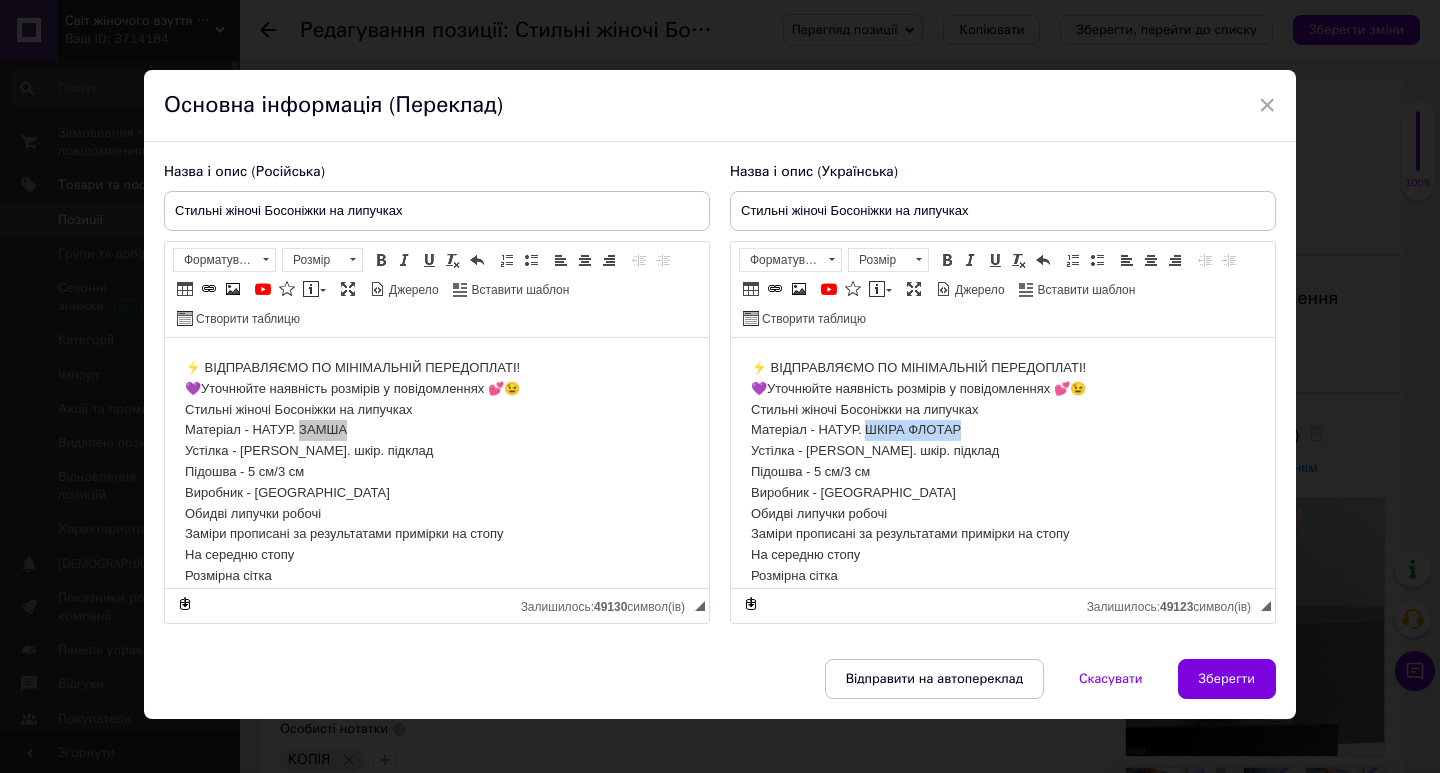 drag, startPoint x: 994, startPoint y: 428, endPoint x: 868, endPoint y: 420, distance: 126.253716 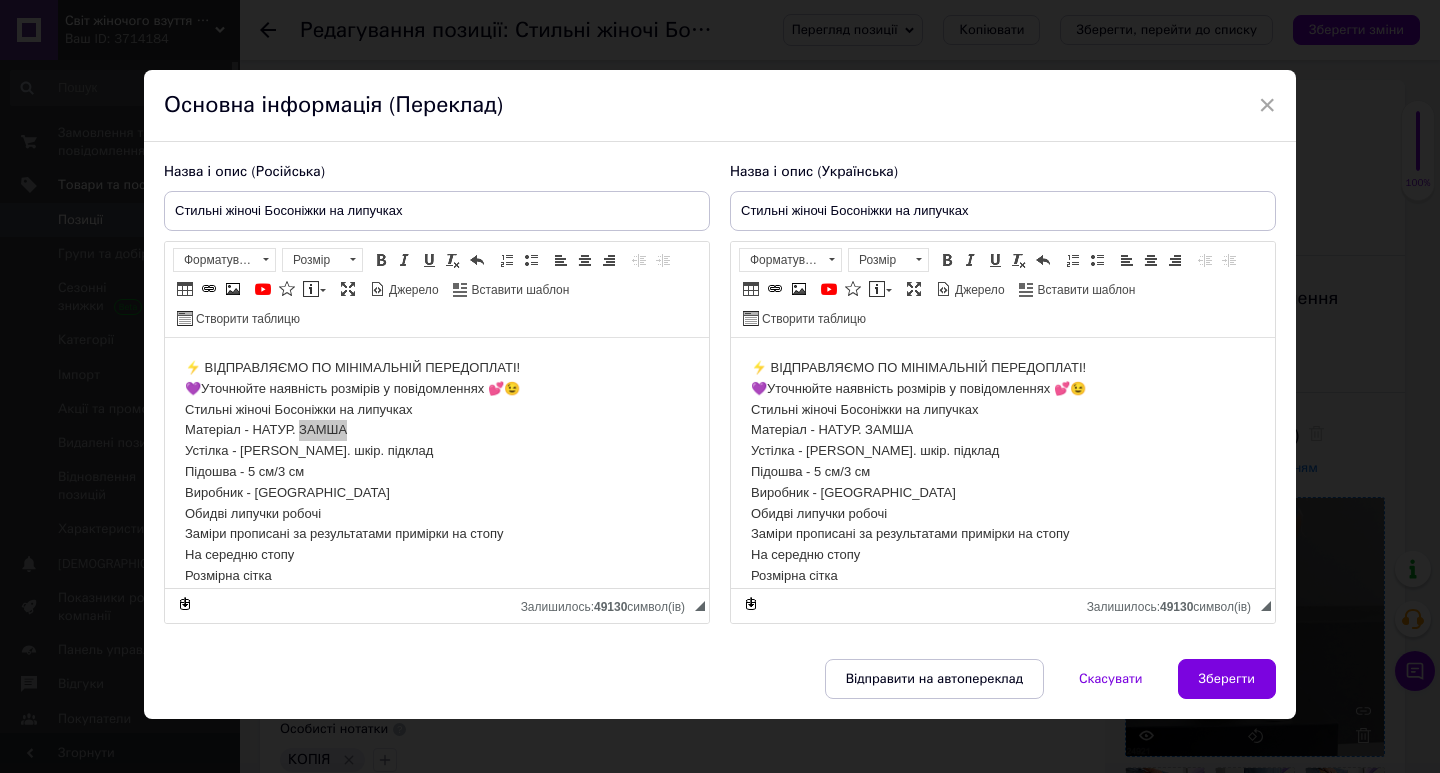 click on "Зберегти" at bounding box center [1227, 679] 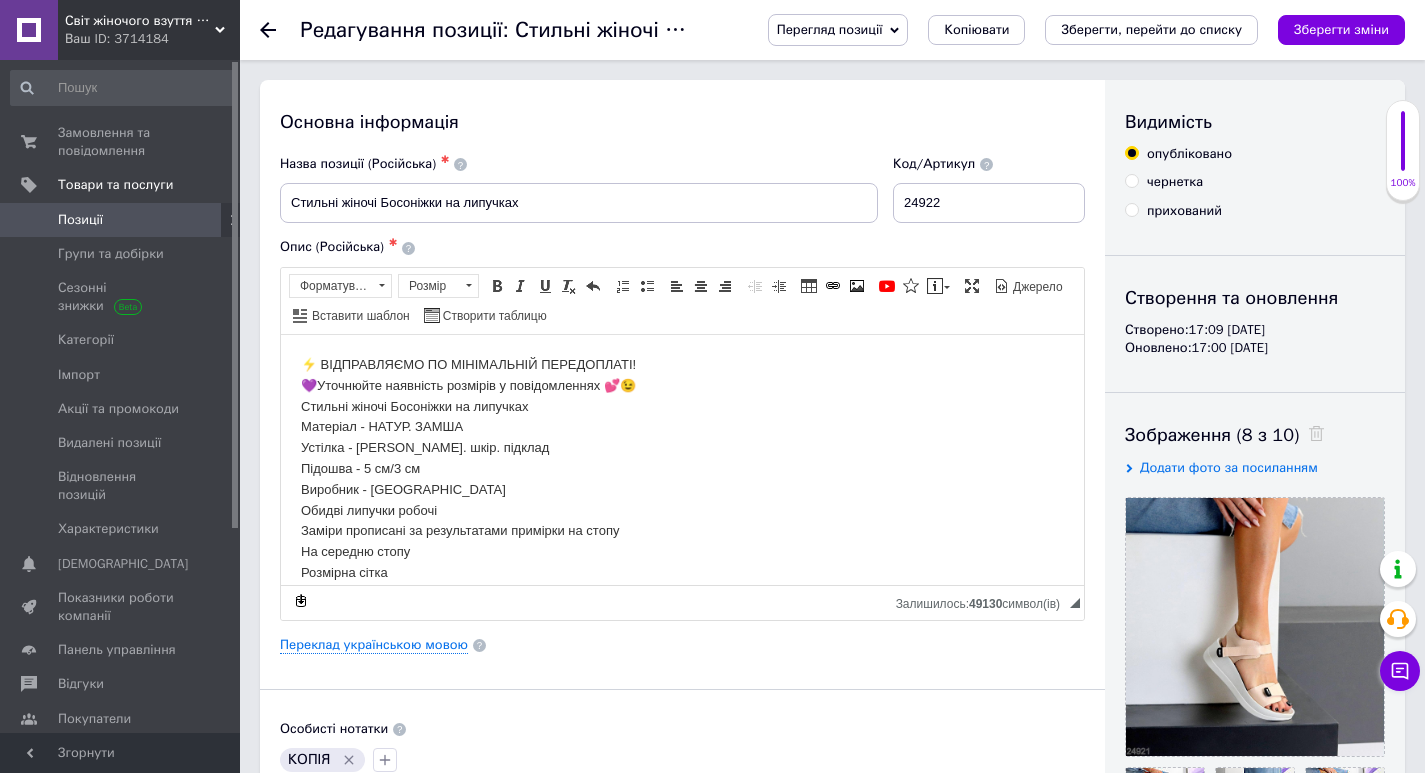 drag, startPoint x: 350, startPoint y: 757, endPoint x: 403, endPoint y: 720, distance: 64.63745 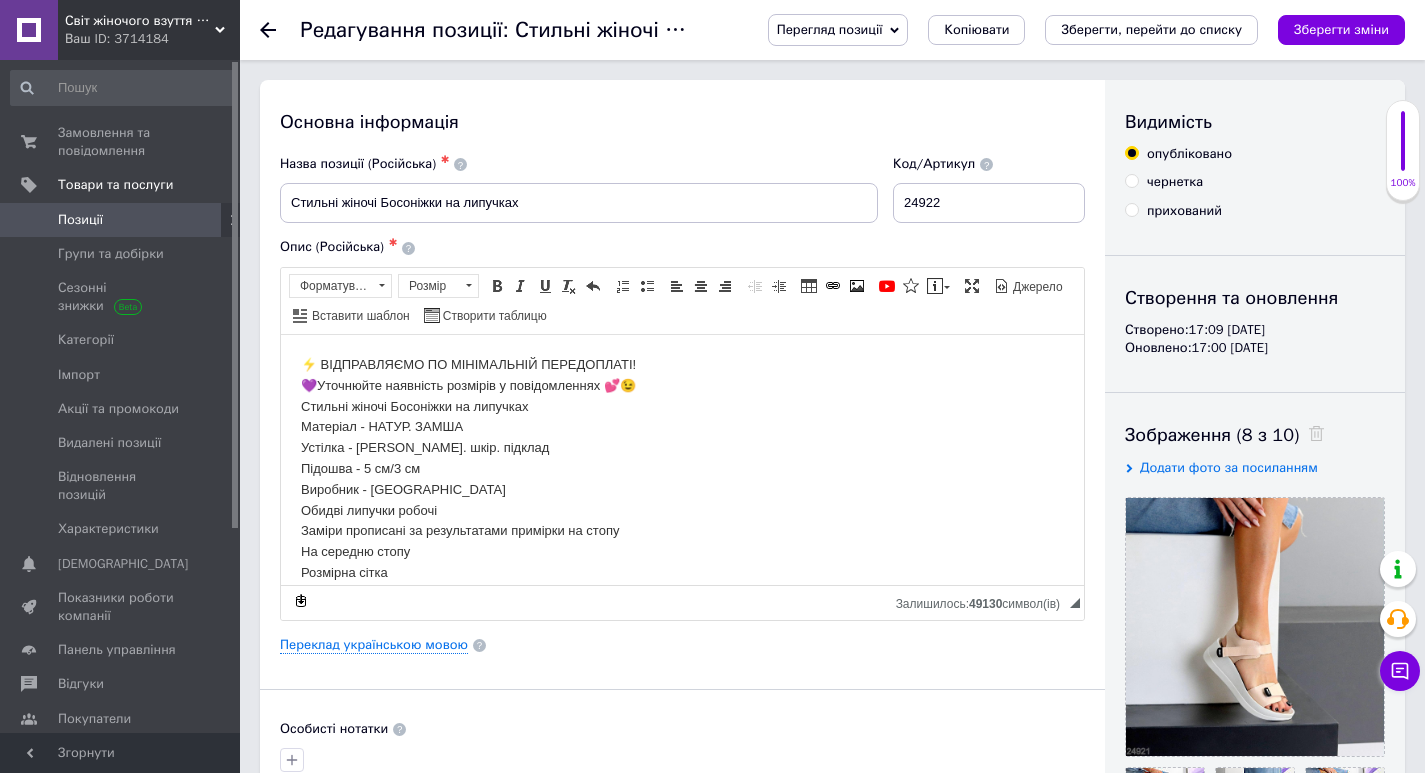 click at bounding box center (1311, 435) 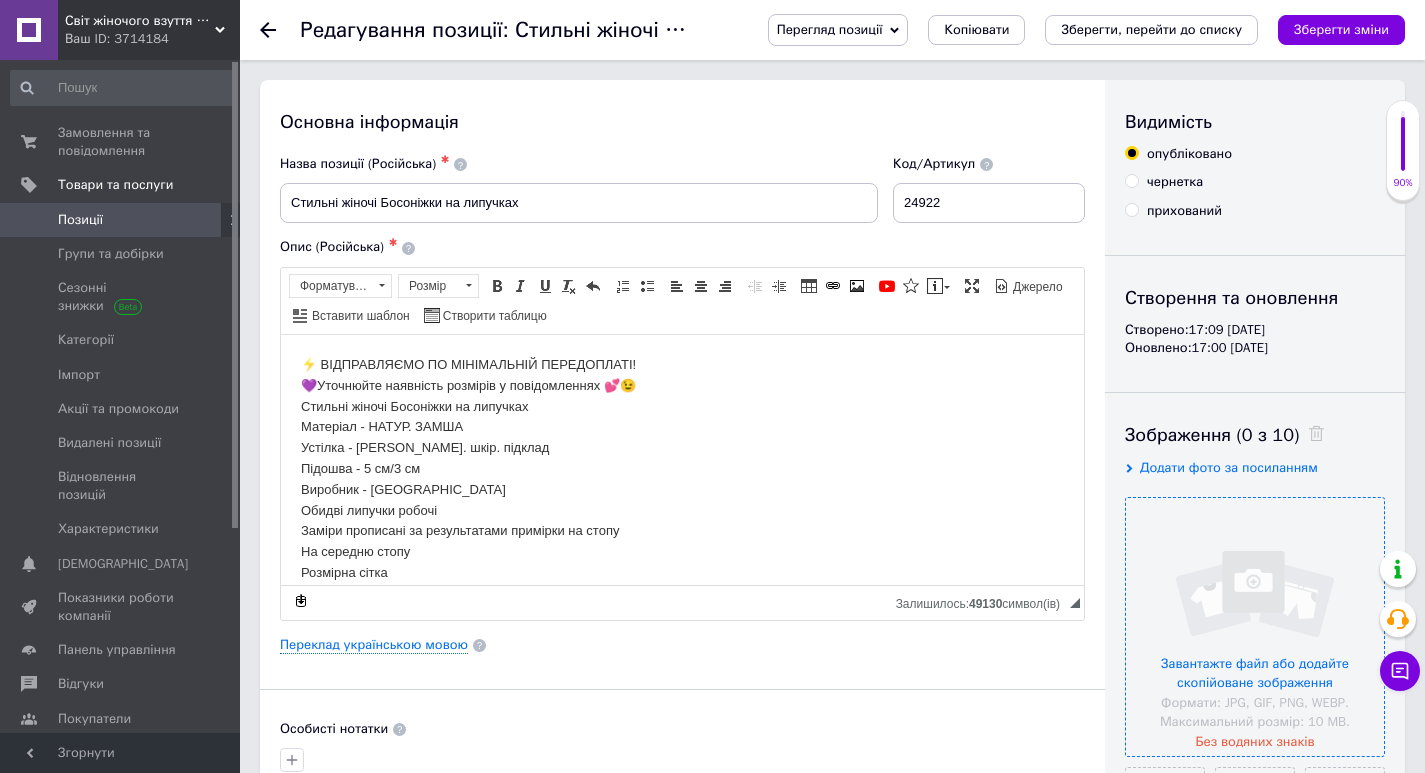 click at bounding box center [1255, 627] 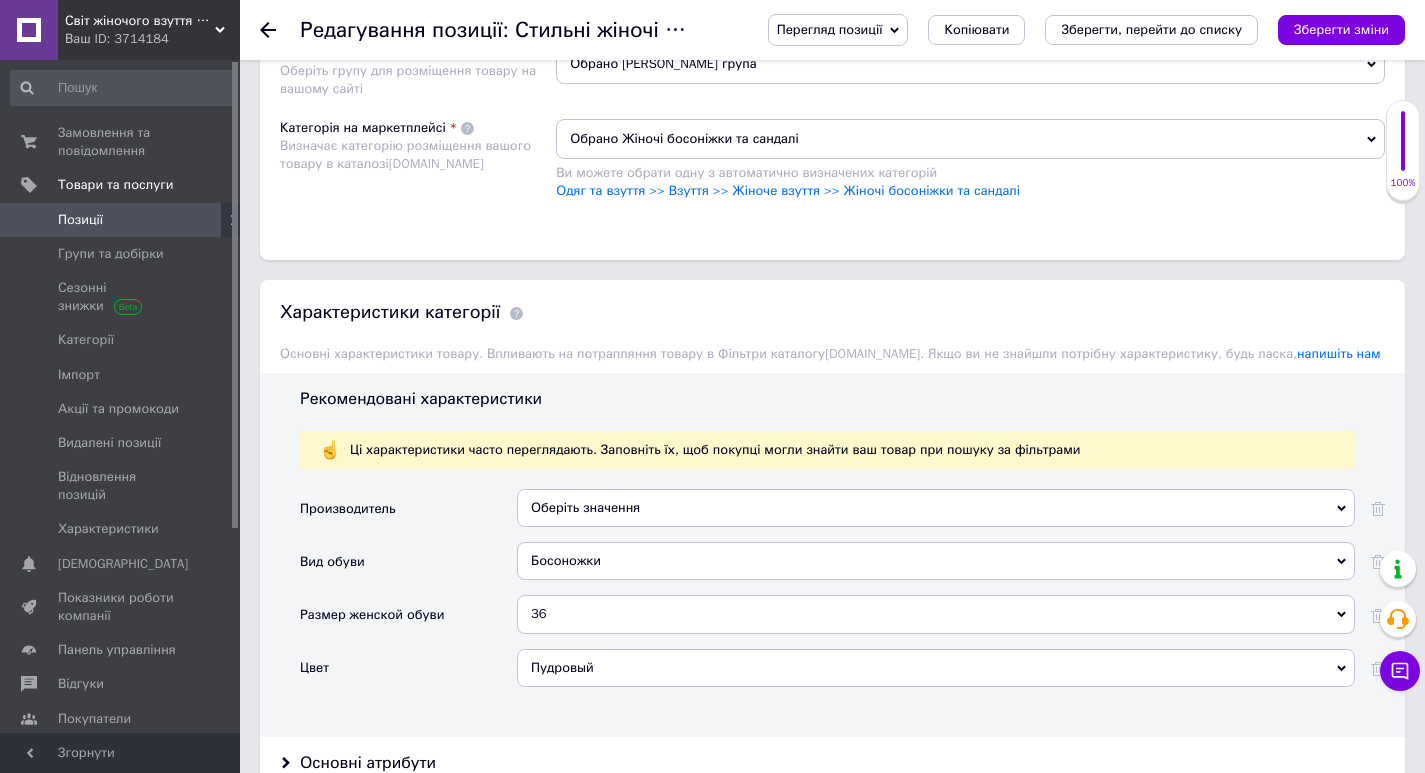 scroll, scrollTop: 1800, scrollLeft: 0, axis: vertical 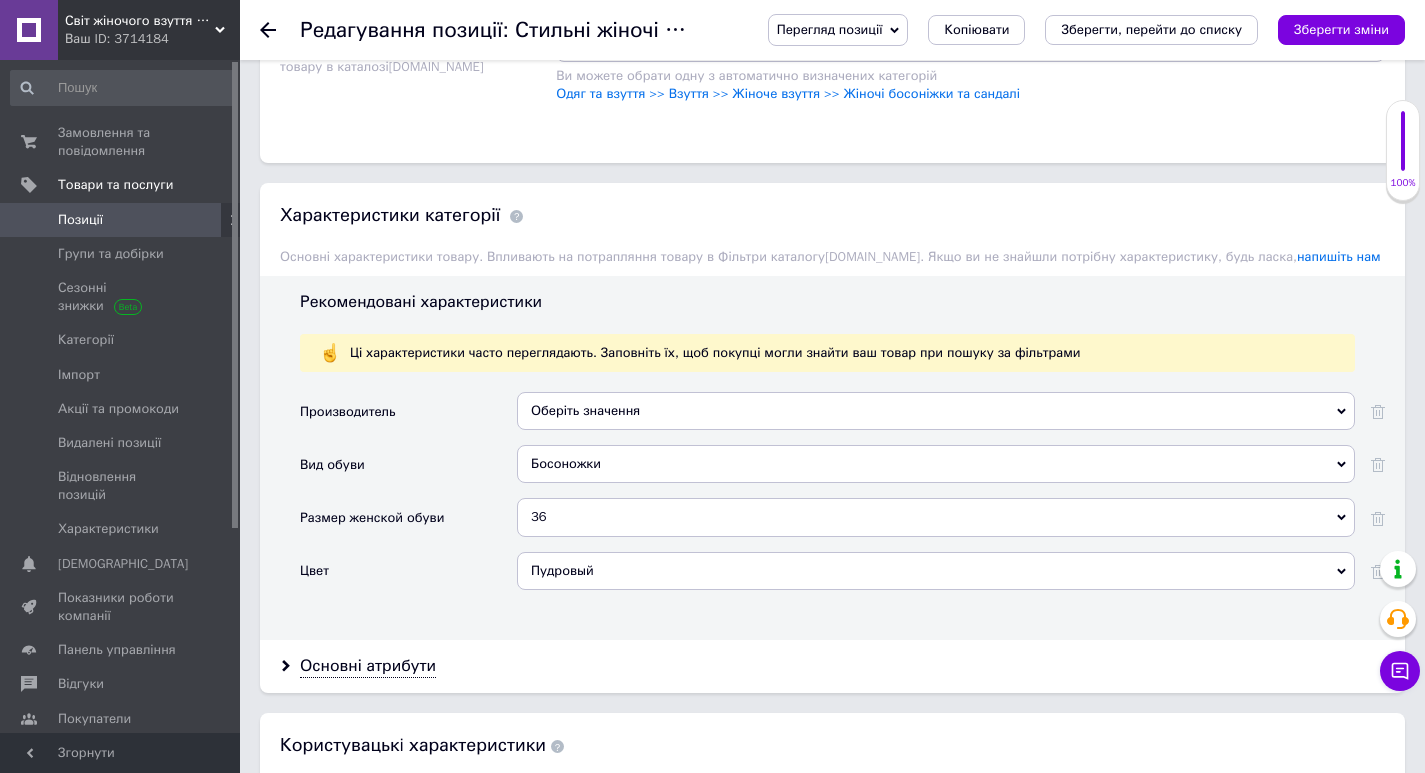 click on "Пудровый" at bounding box center (936, 571) 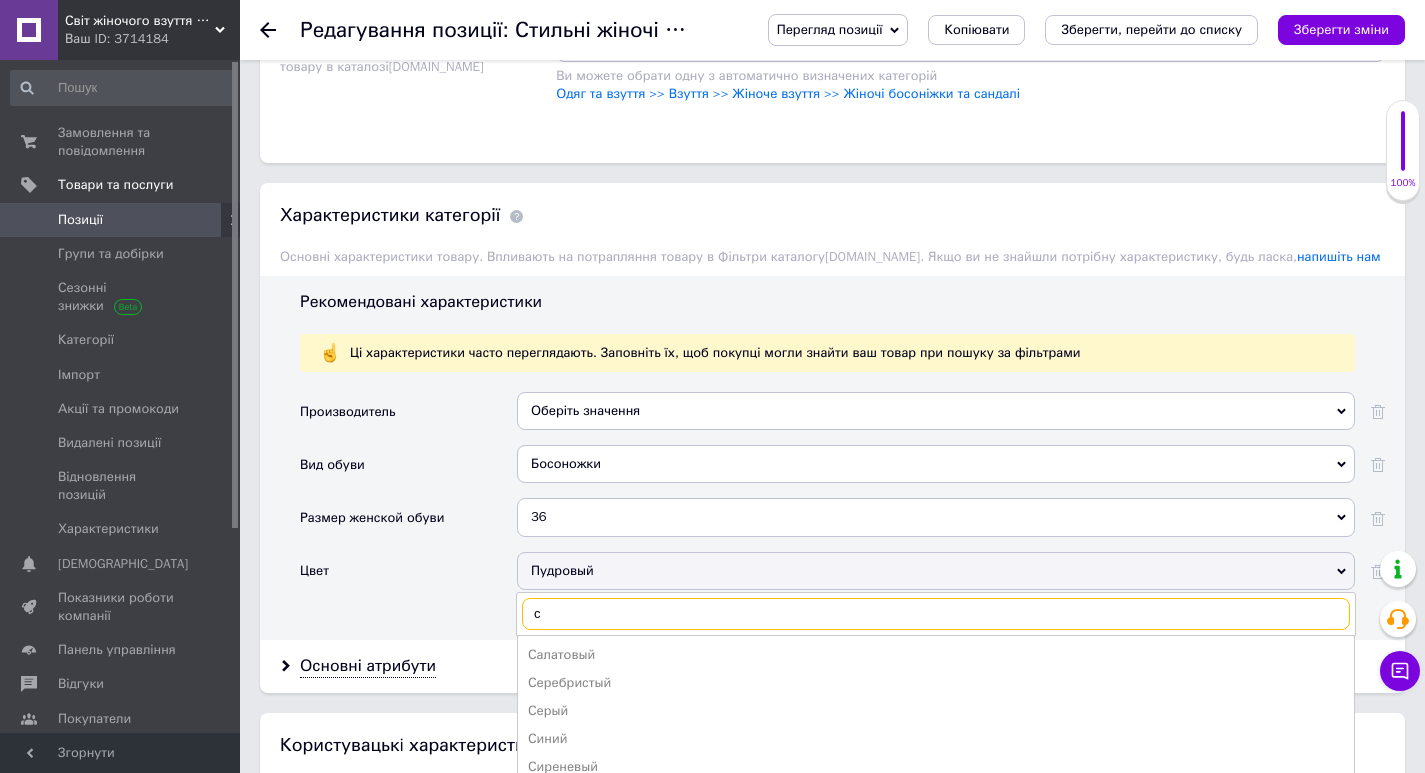 type on "с" 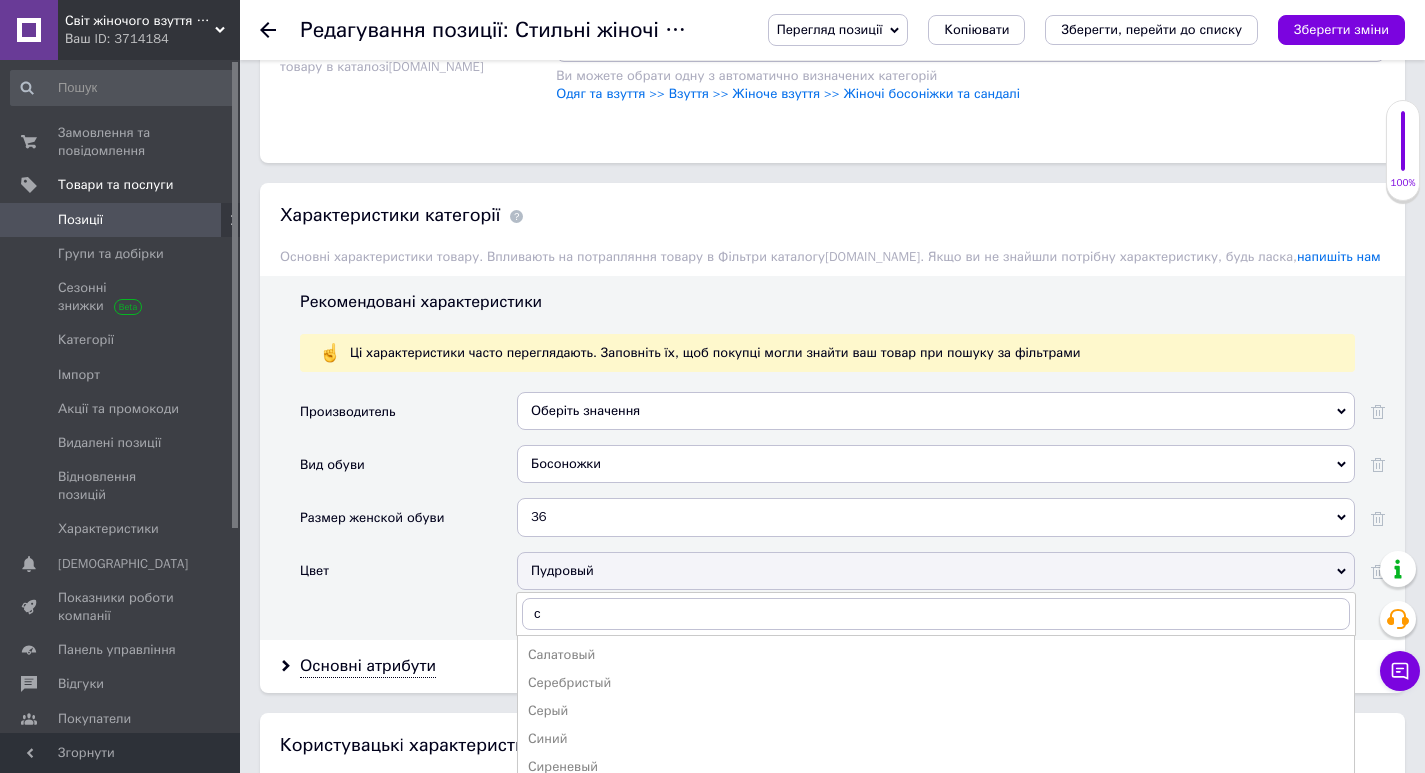 click on "Серый" at bounding box center [936, 711] 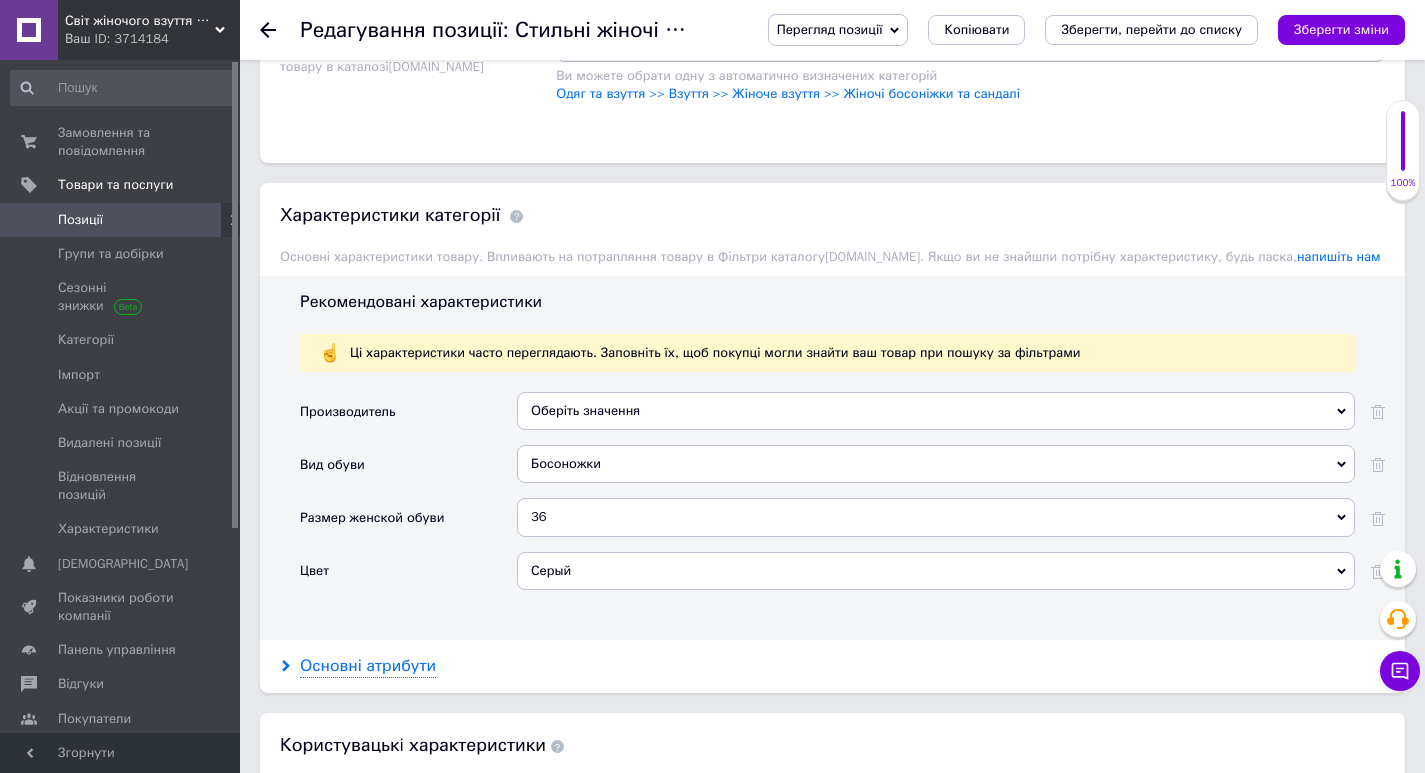 click on "Основні атрибути" at bounding box center (368, 666) 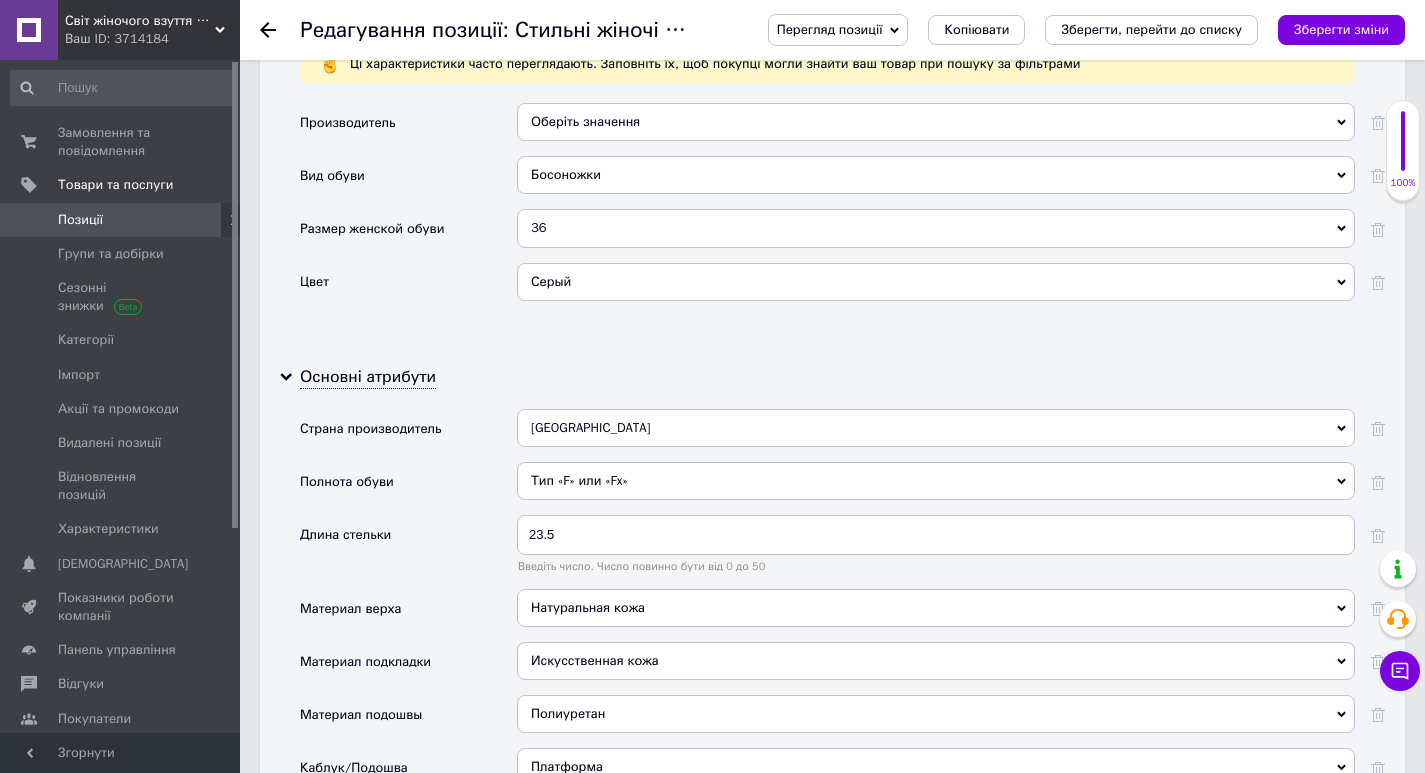 scroll, scrollTop: 2100, scrollLeft: 0, axis: vertical 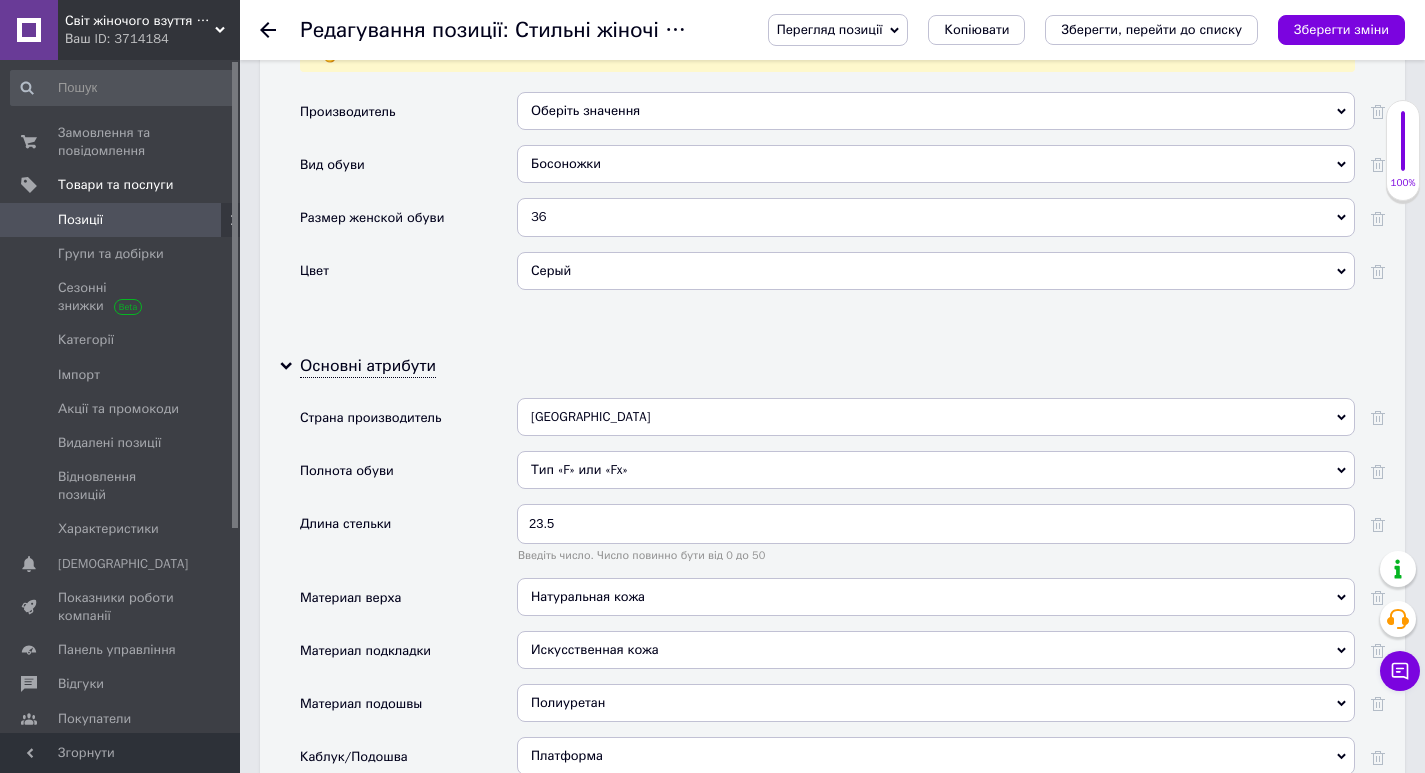 click on "Натуральная кожа" at bounding box center (936, 597) 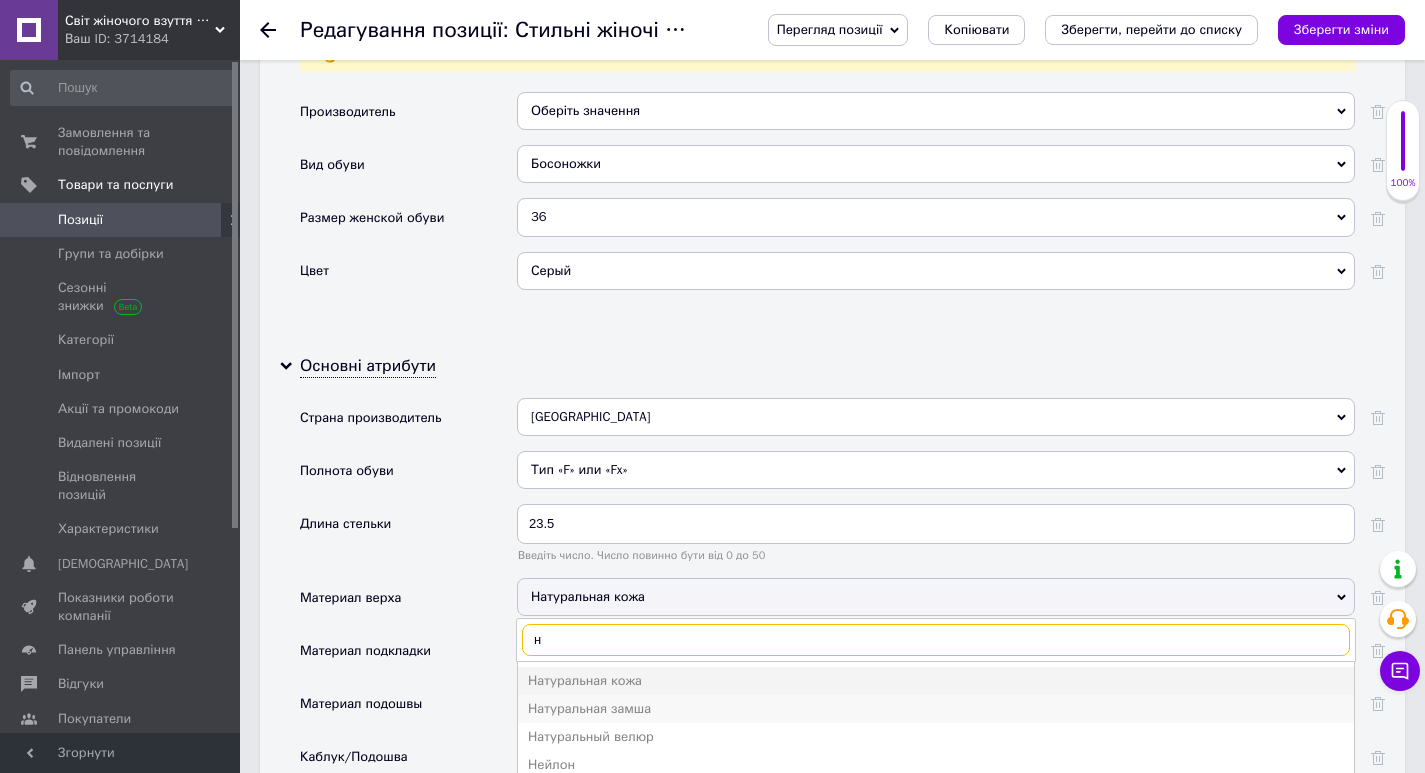 type on "н" 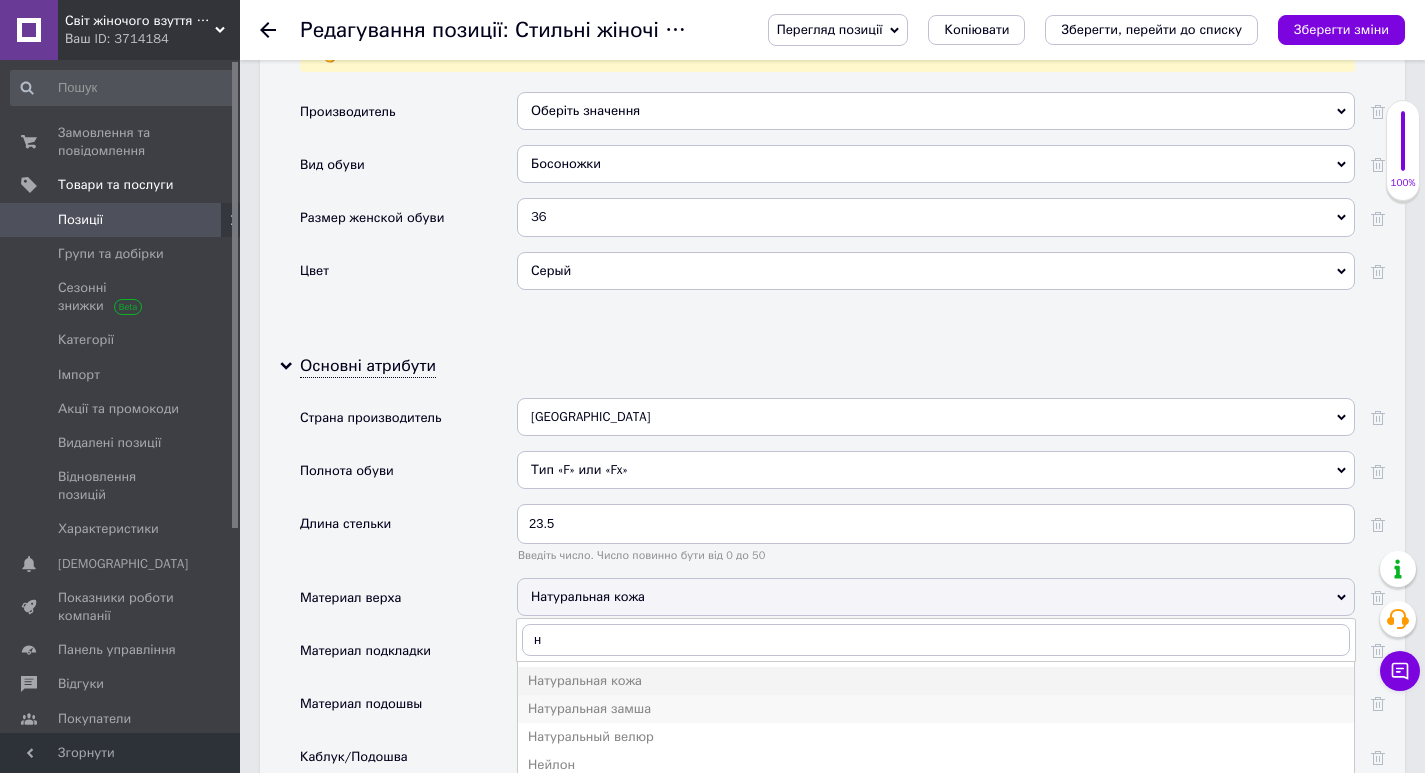 click on "Натуральная замша" at bounding box center [936, 709] 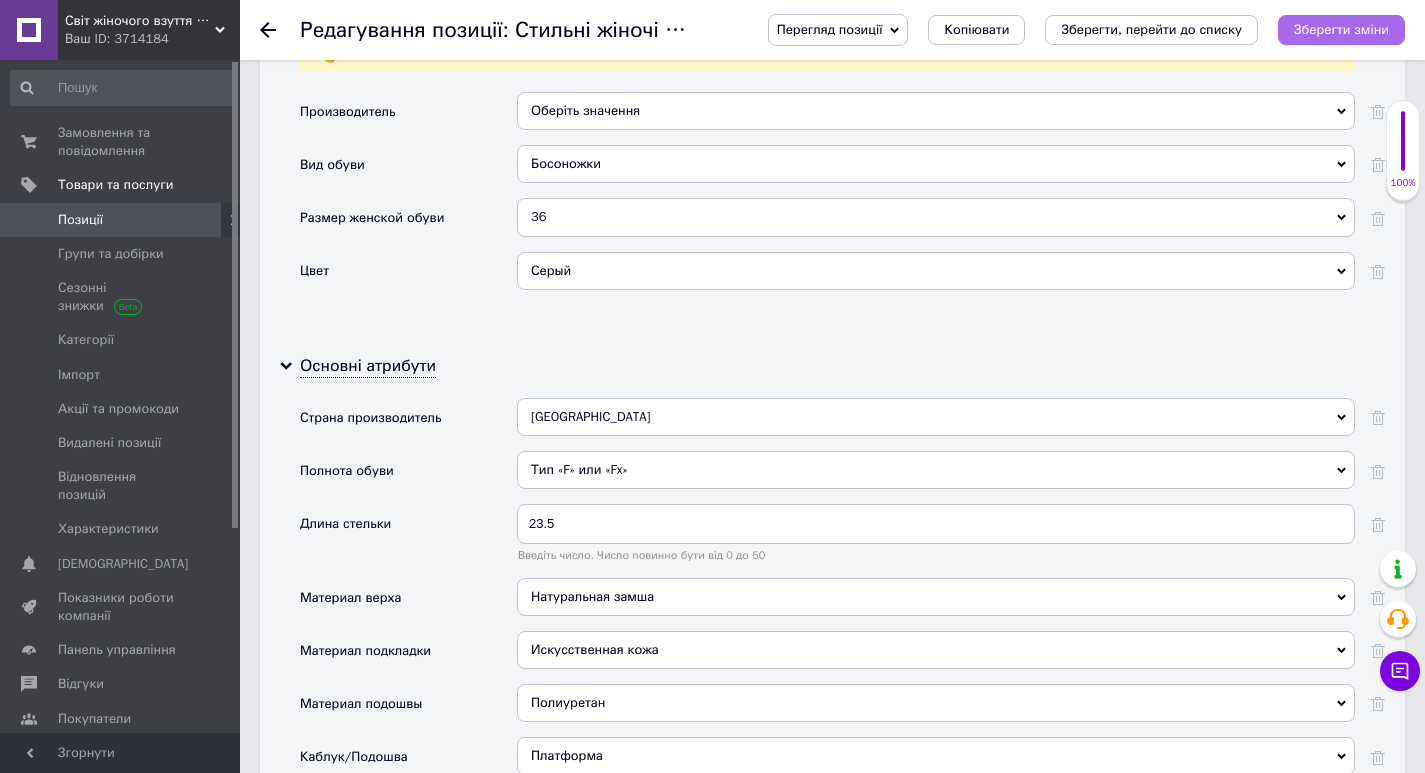 click on "Зберегти зміни" at bounding box center [1341, 29] 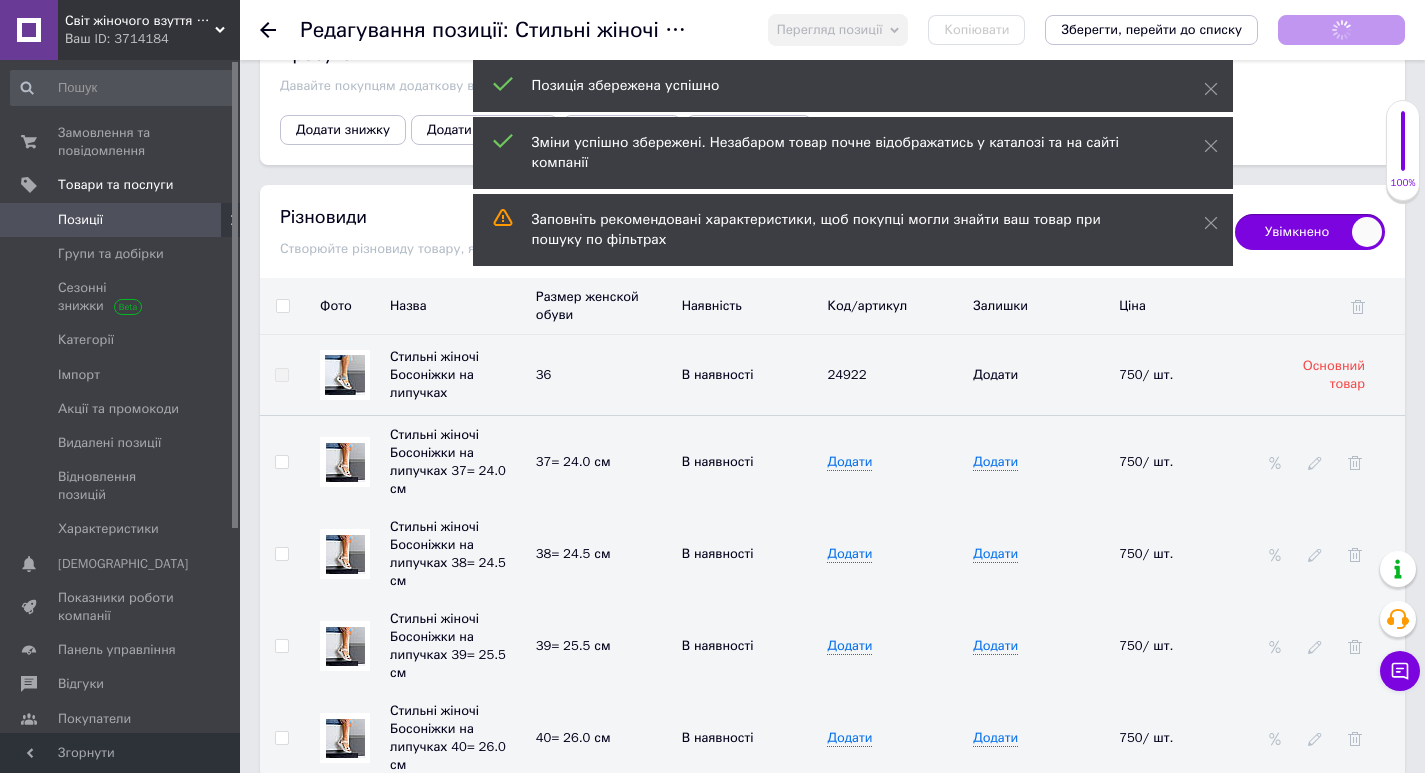 scroll, scrollTop: 3900, scrollLeft: 0, axis: vertical 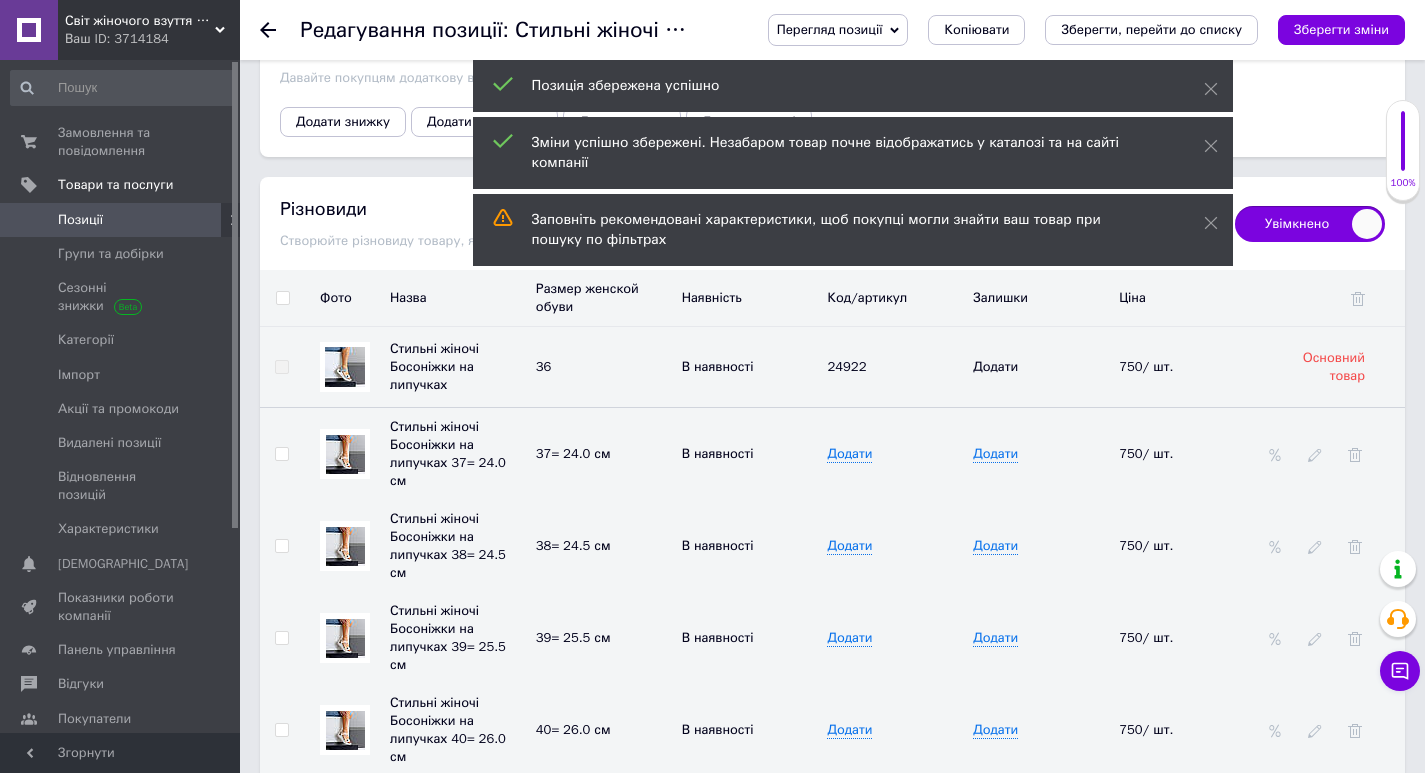click at bounding box center [283, 298] 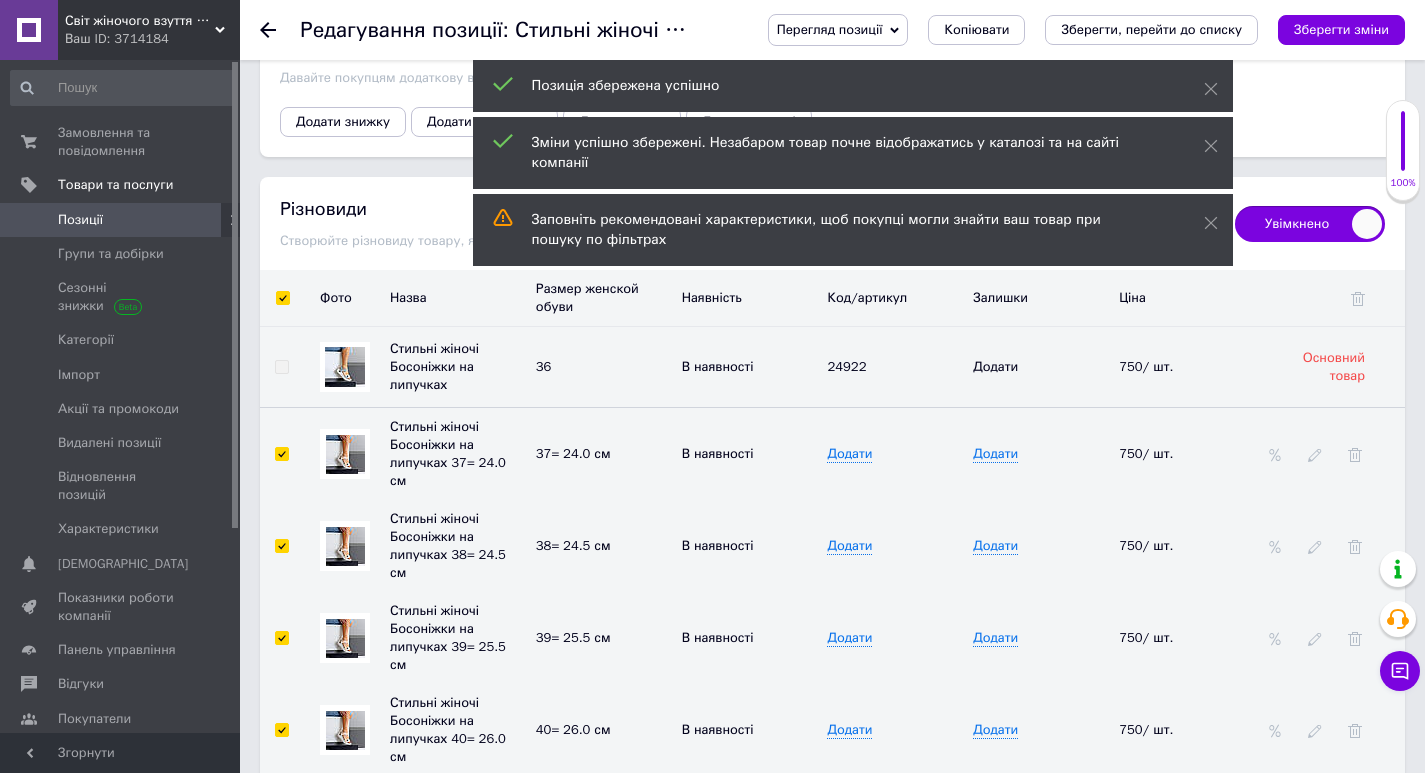 checkbox on "true" 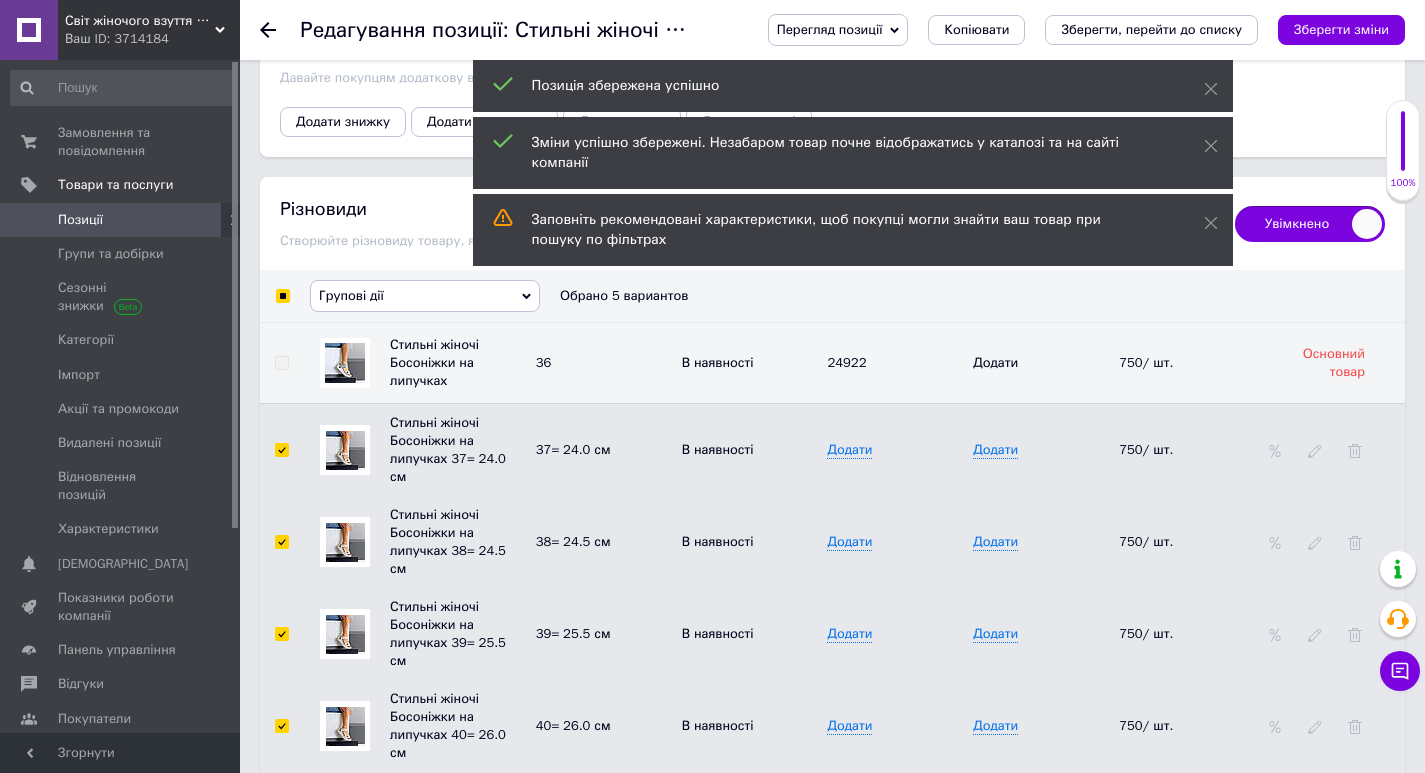 checkbox on "true" 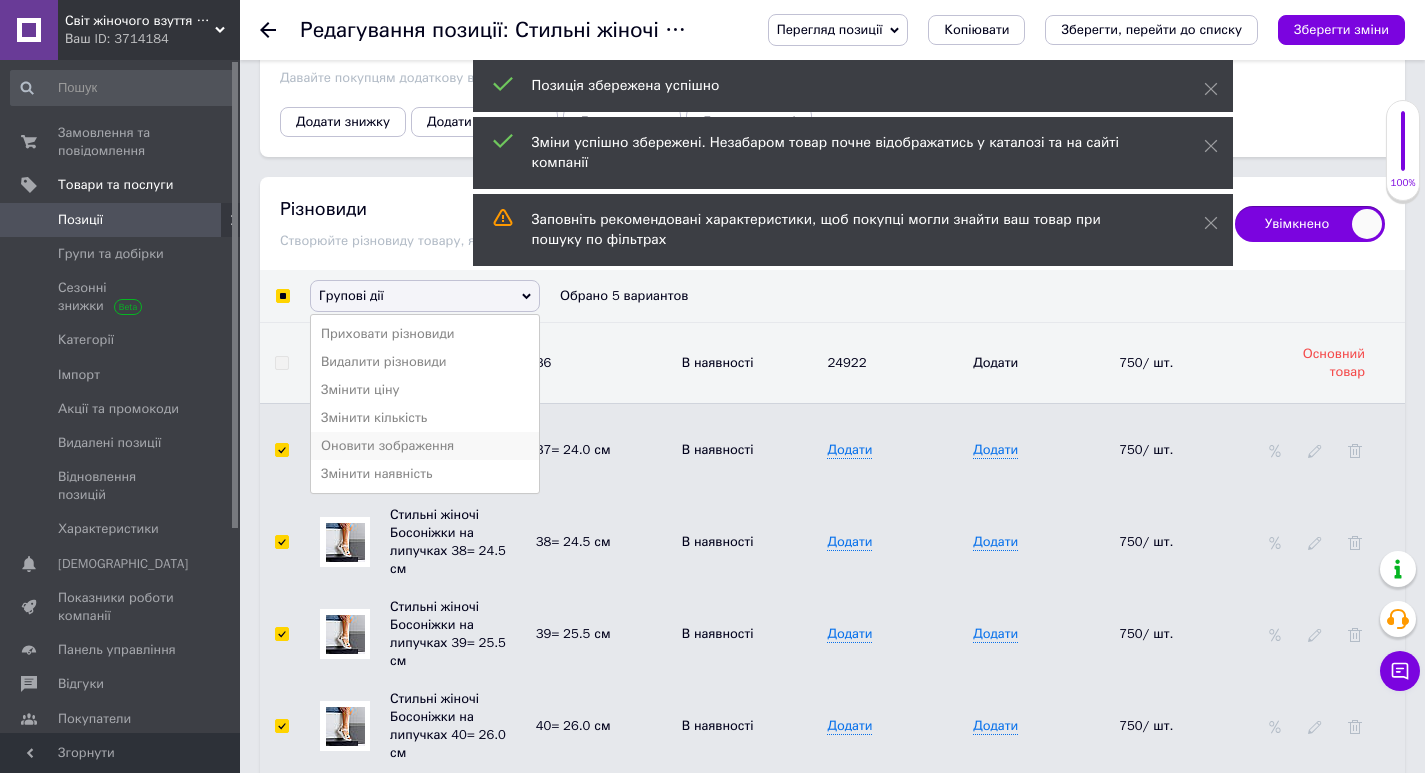 click on "Оновити зображення" at bounding box center (425, 446) 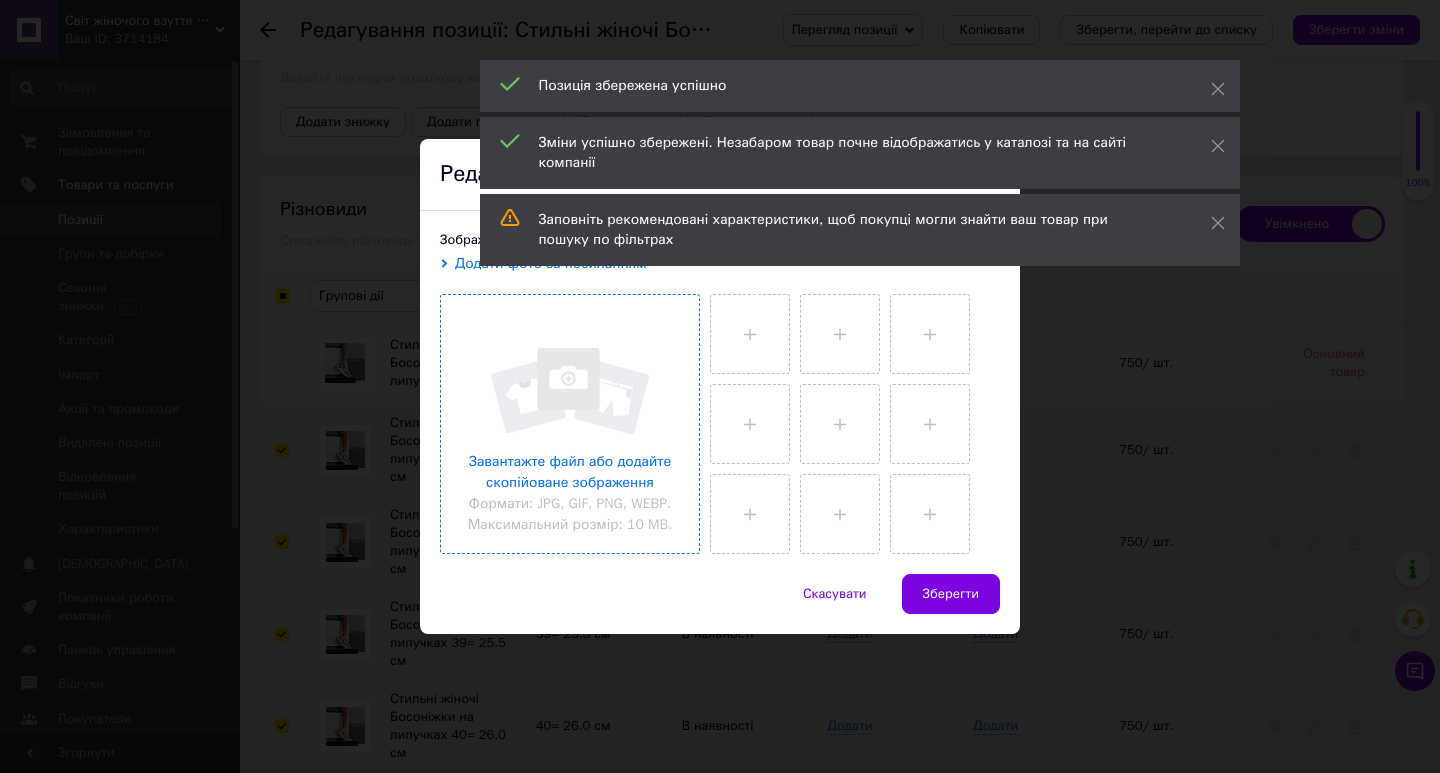 drag, startPoint x: 591, startPoint y: 435, endPoint x: 647, endPoint y: 429, distance: 56.32051 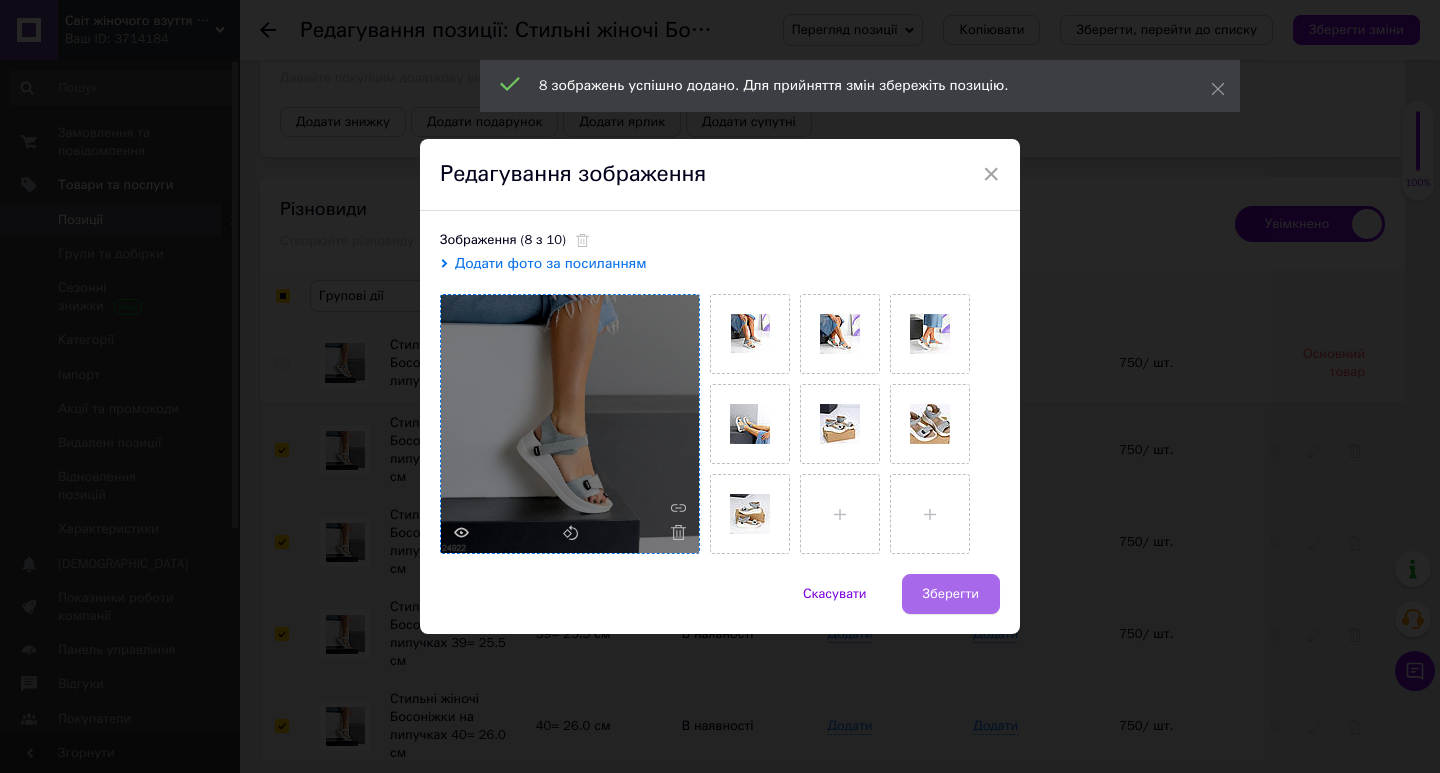 click on "Зберегти" at bounding box center (951, 594) 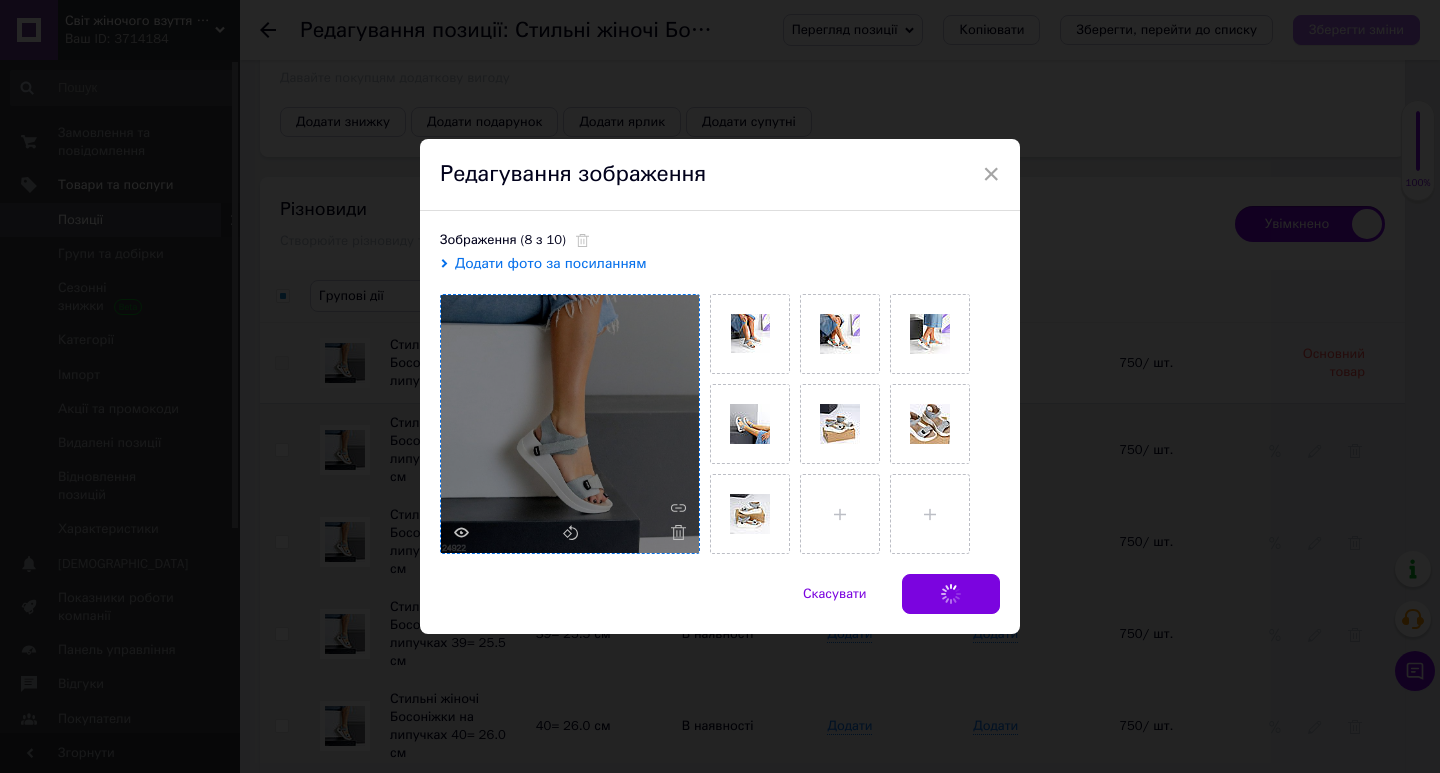 checkbox on "false" 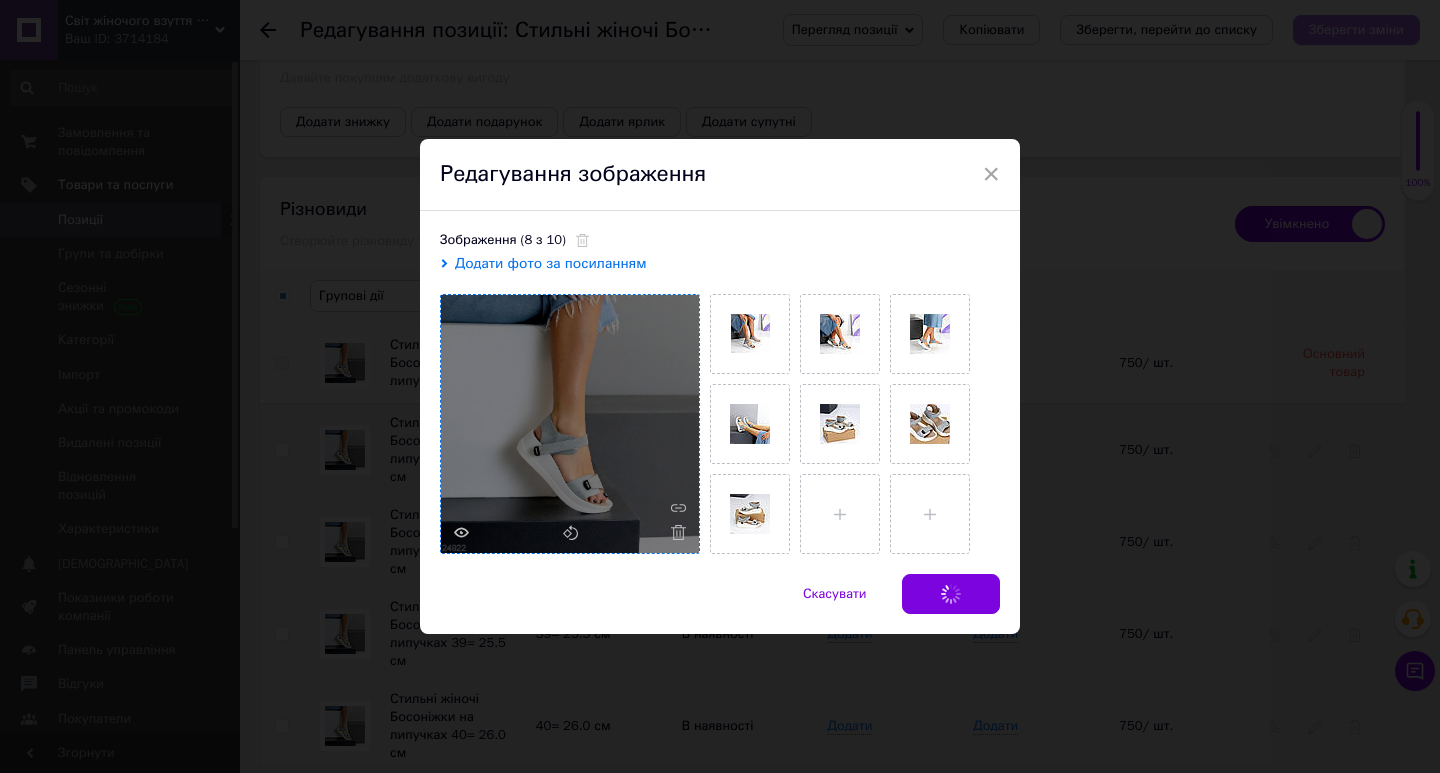 checkbox on "false" 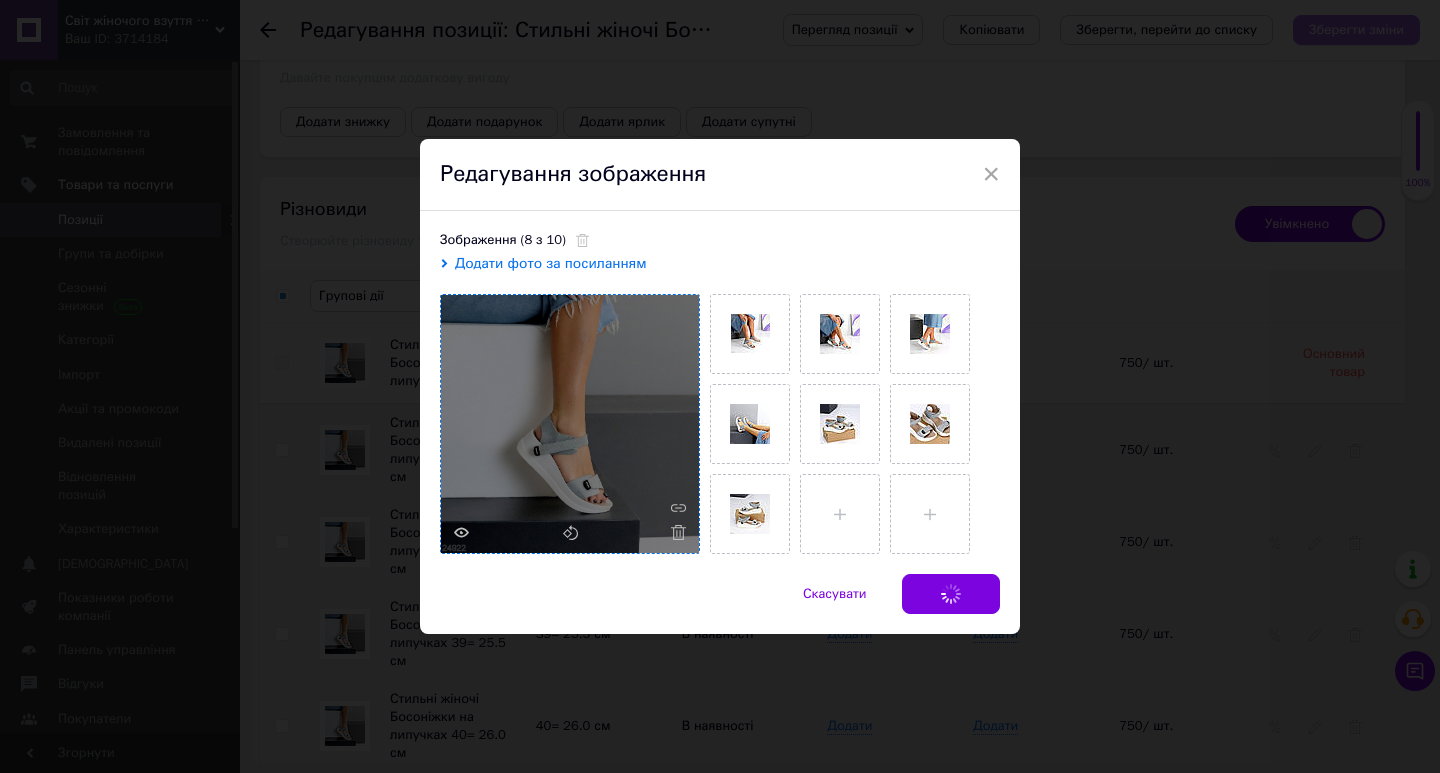 checkbox on "false" 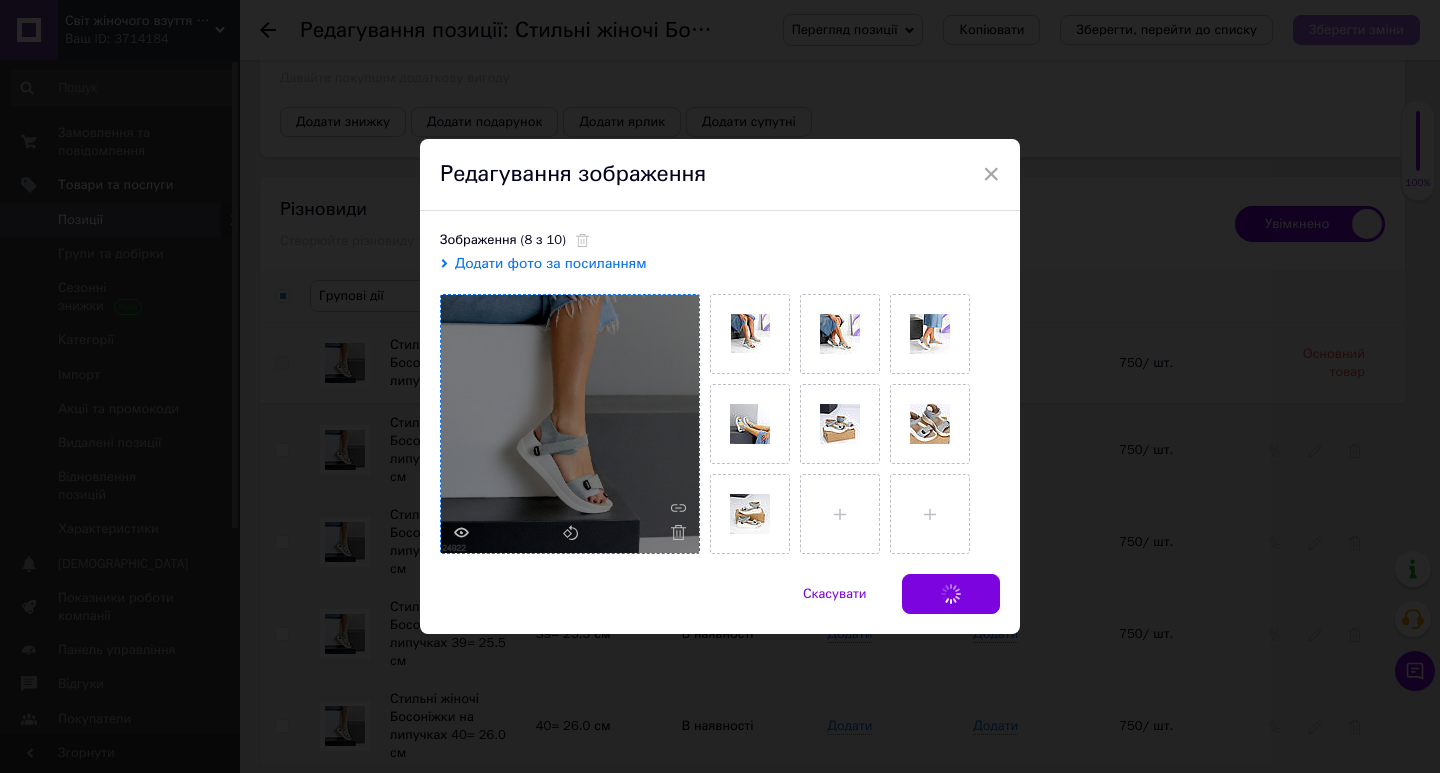 checkbox on "false" 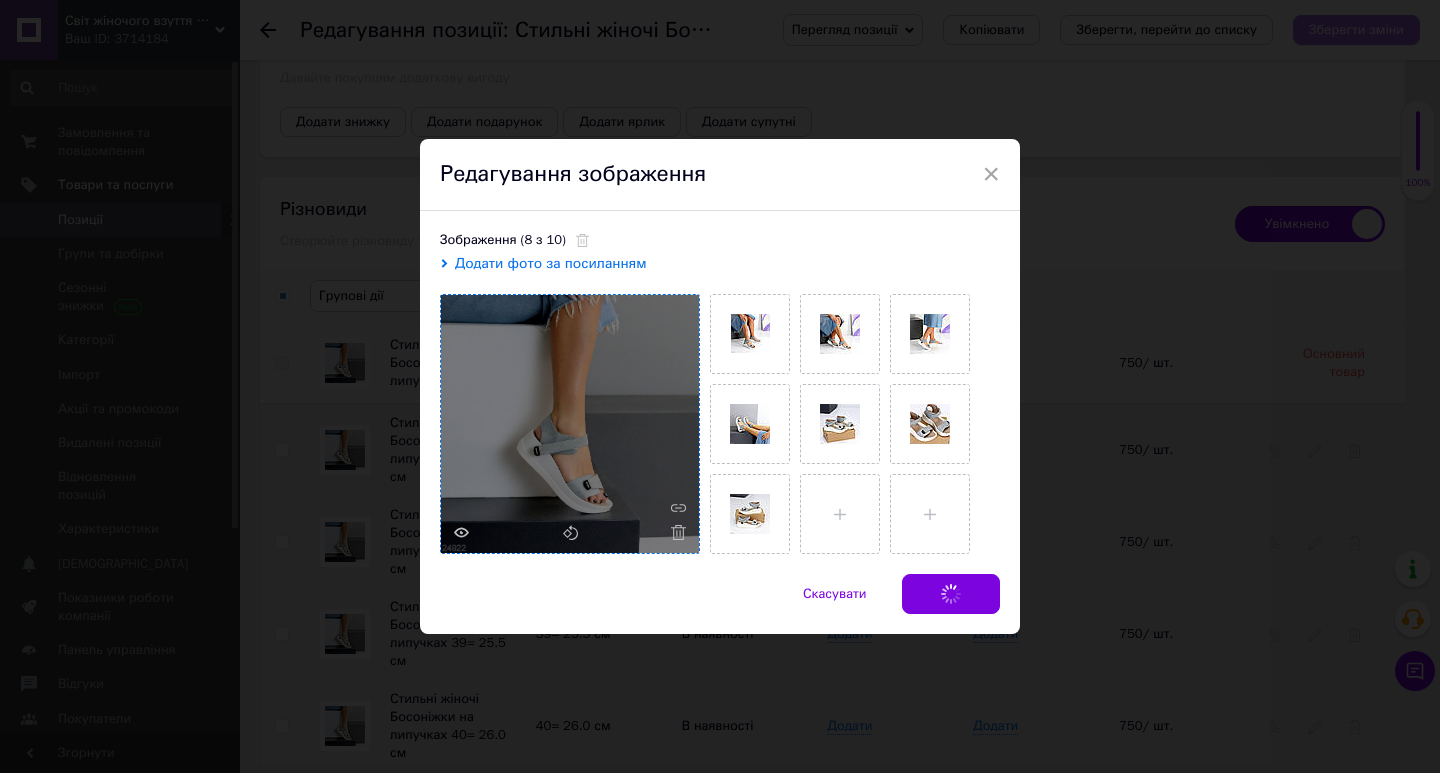 checkbox on "false" 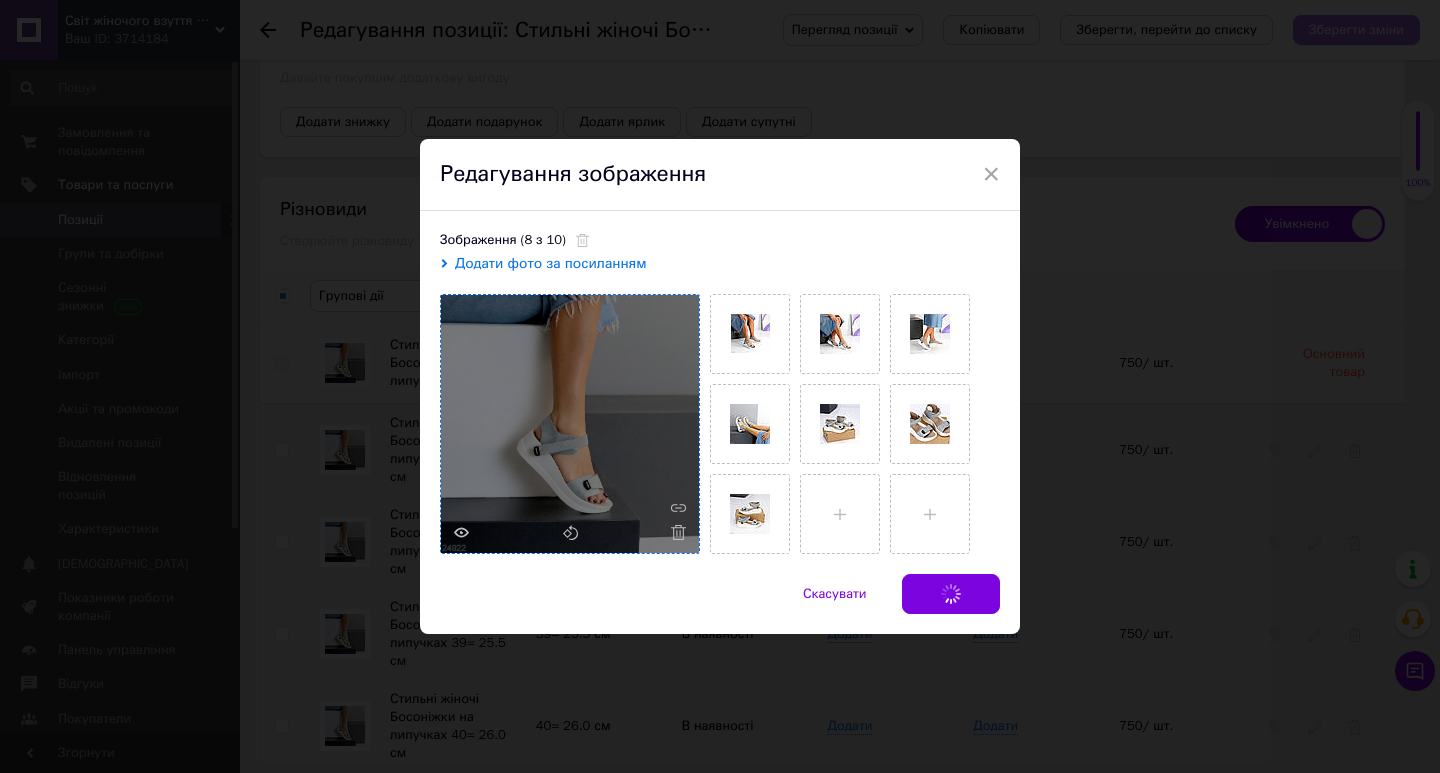 checkbox on "false" 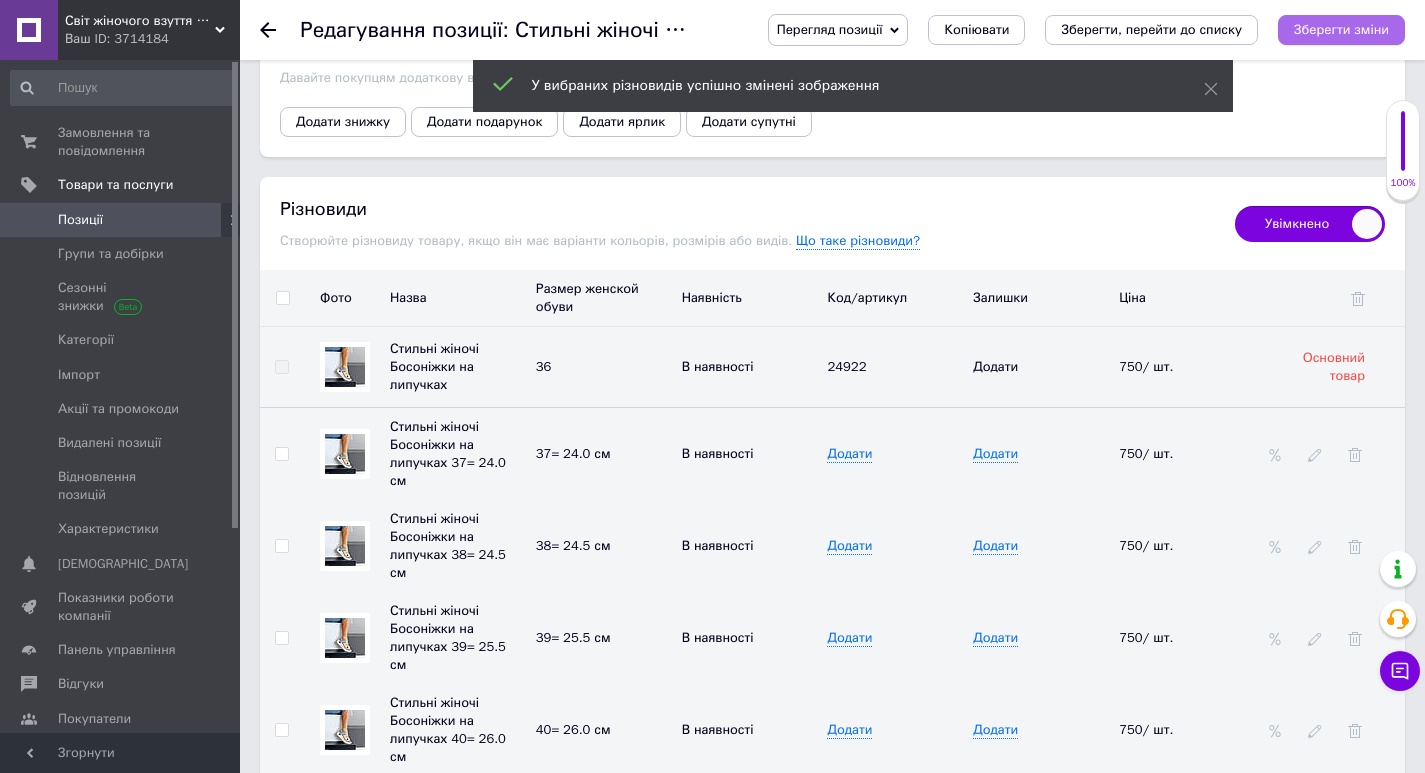 click on "Зберегти зміни" at bounding box center [1341, 29] 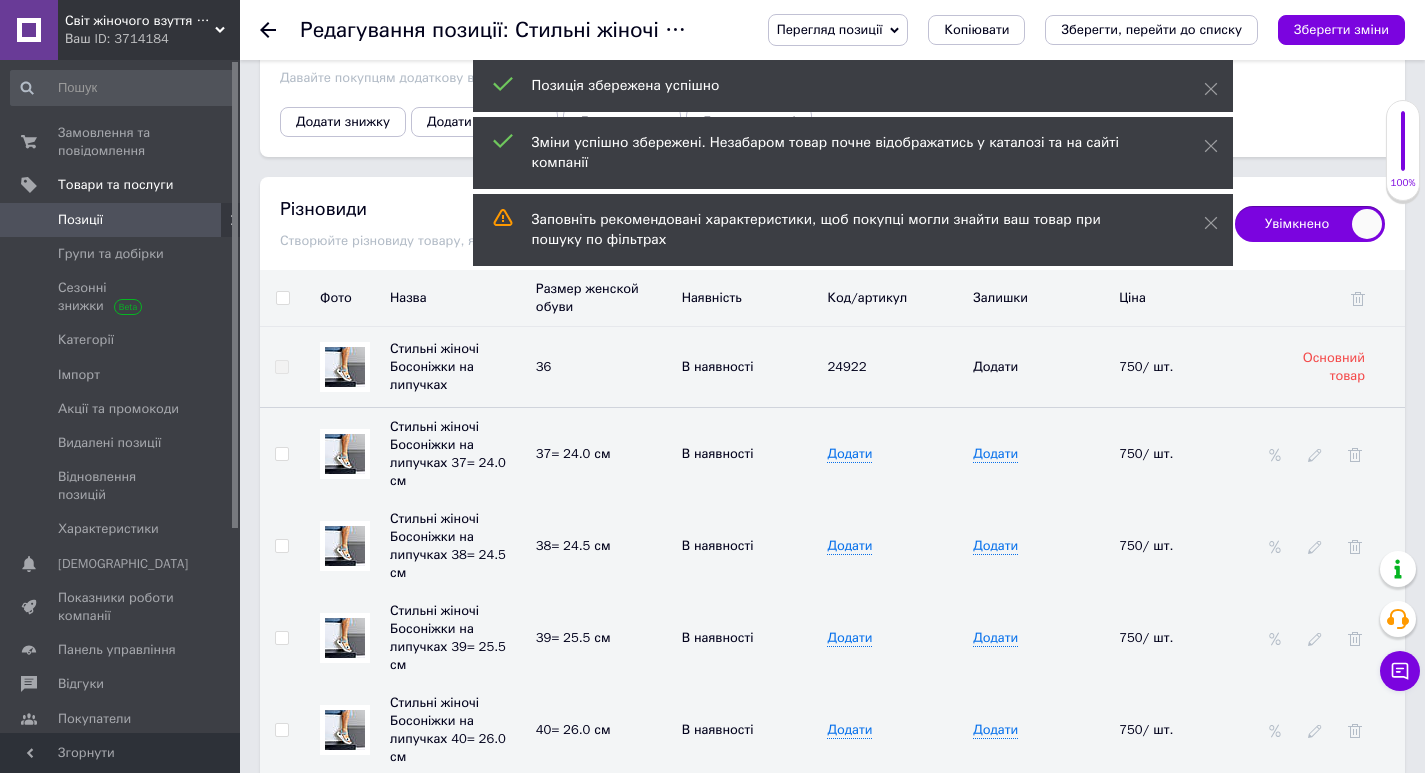 click on "Позиції" at bounding box center (80, 220) 